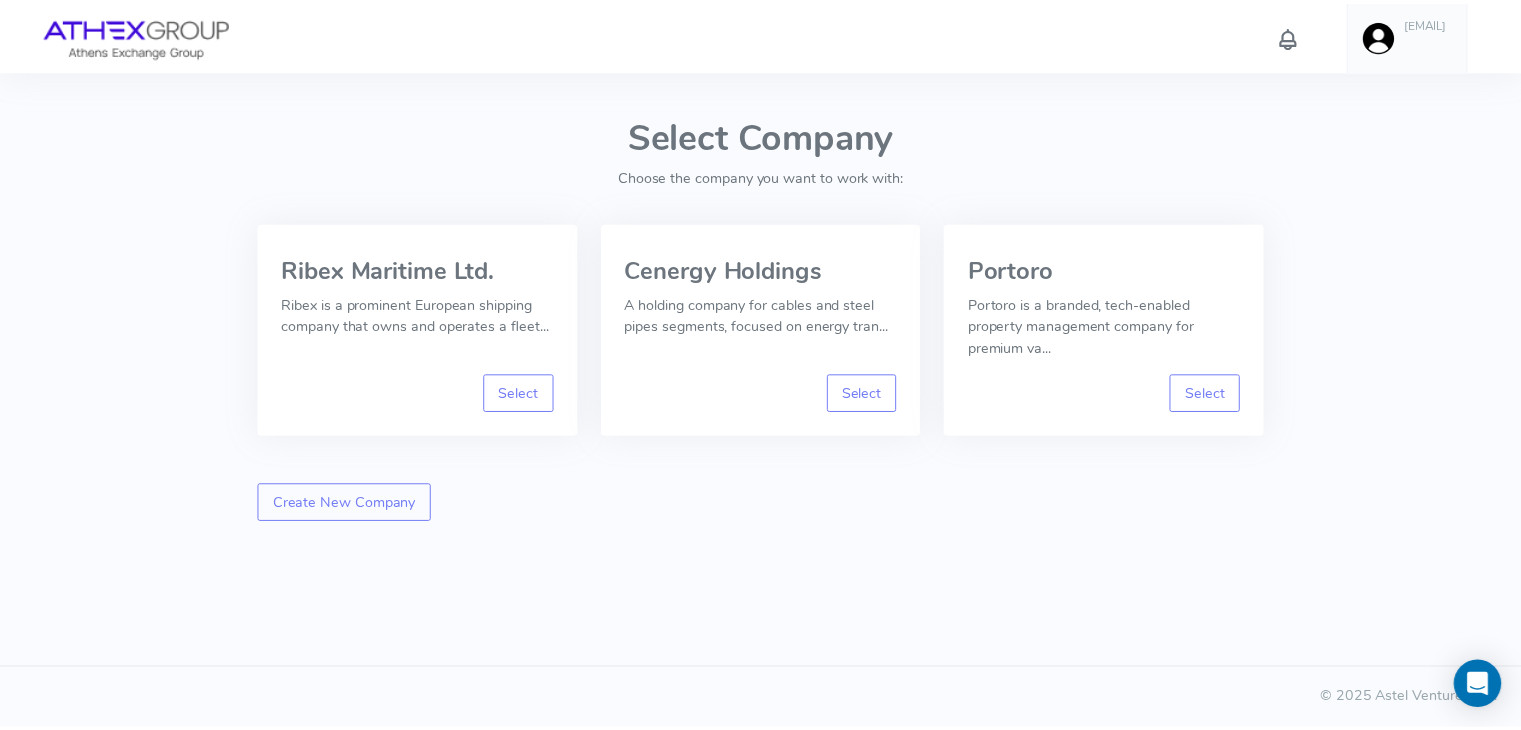scroll, scrollTop: 0, scrollLeft: 0, axis: both 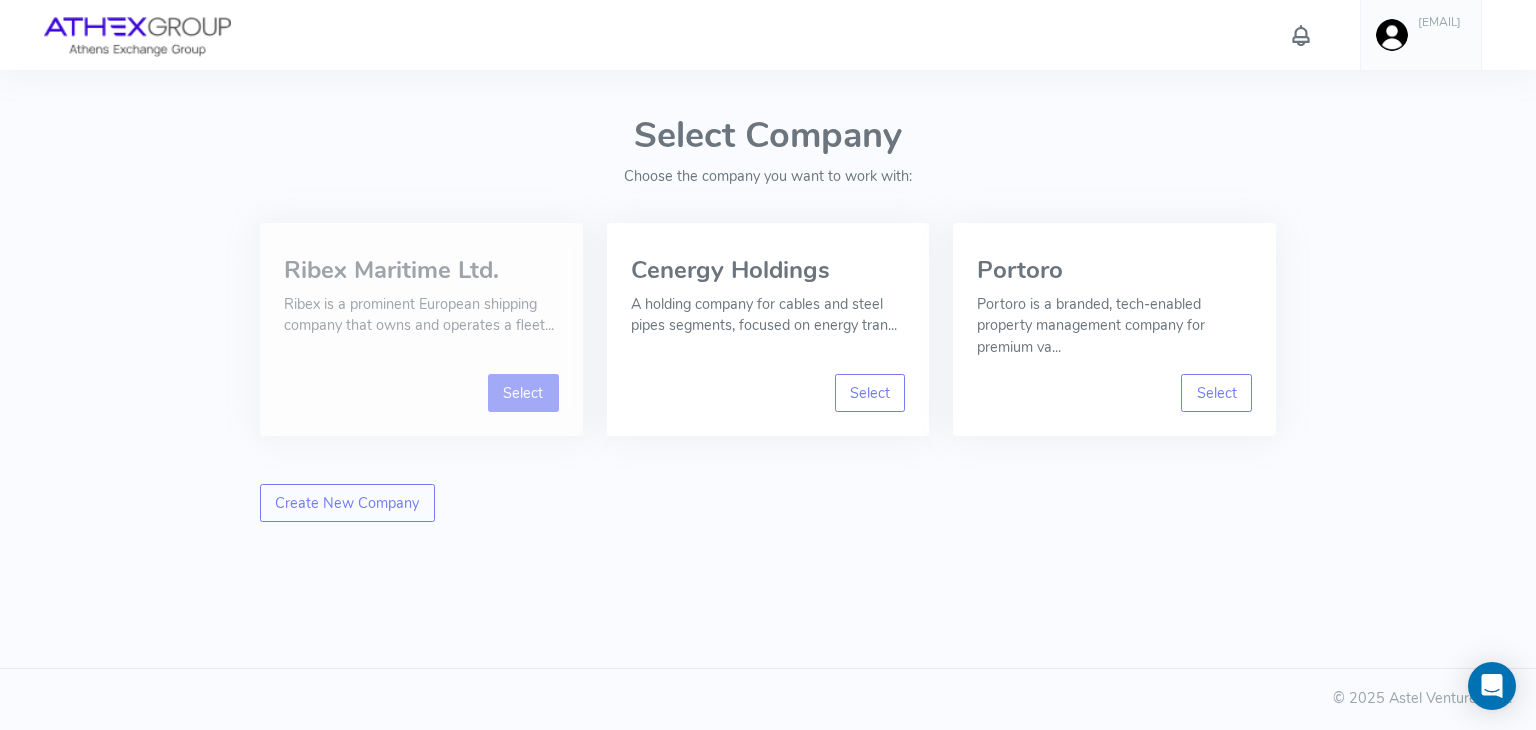 click on "Select" at bounding box center [523, 393] 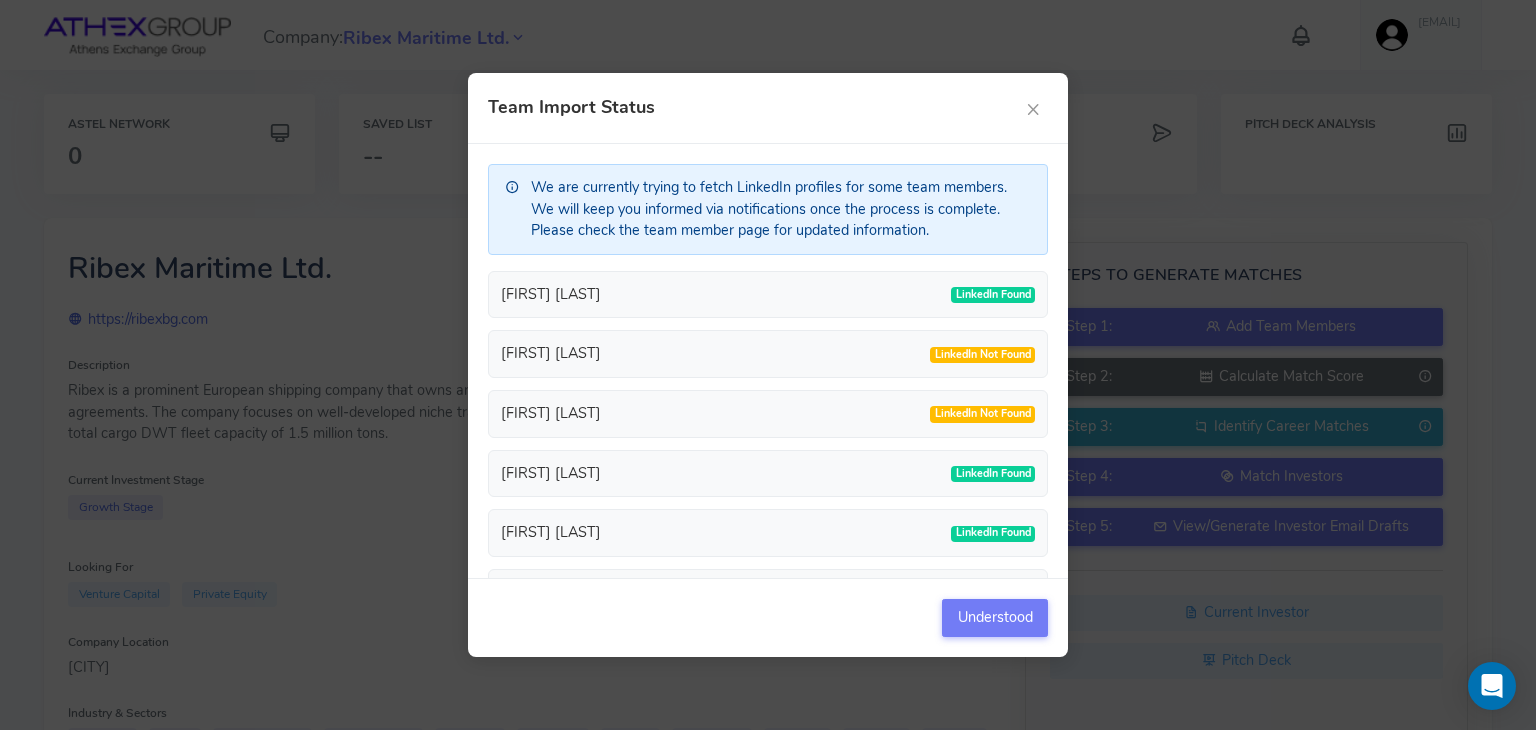 click at bounding box center [768, 365] 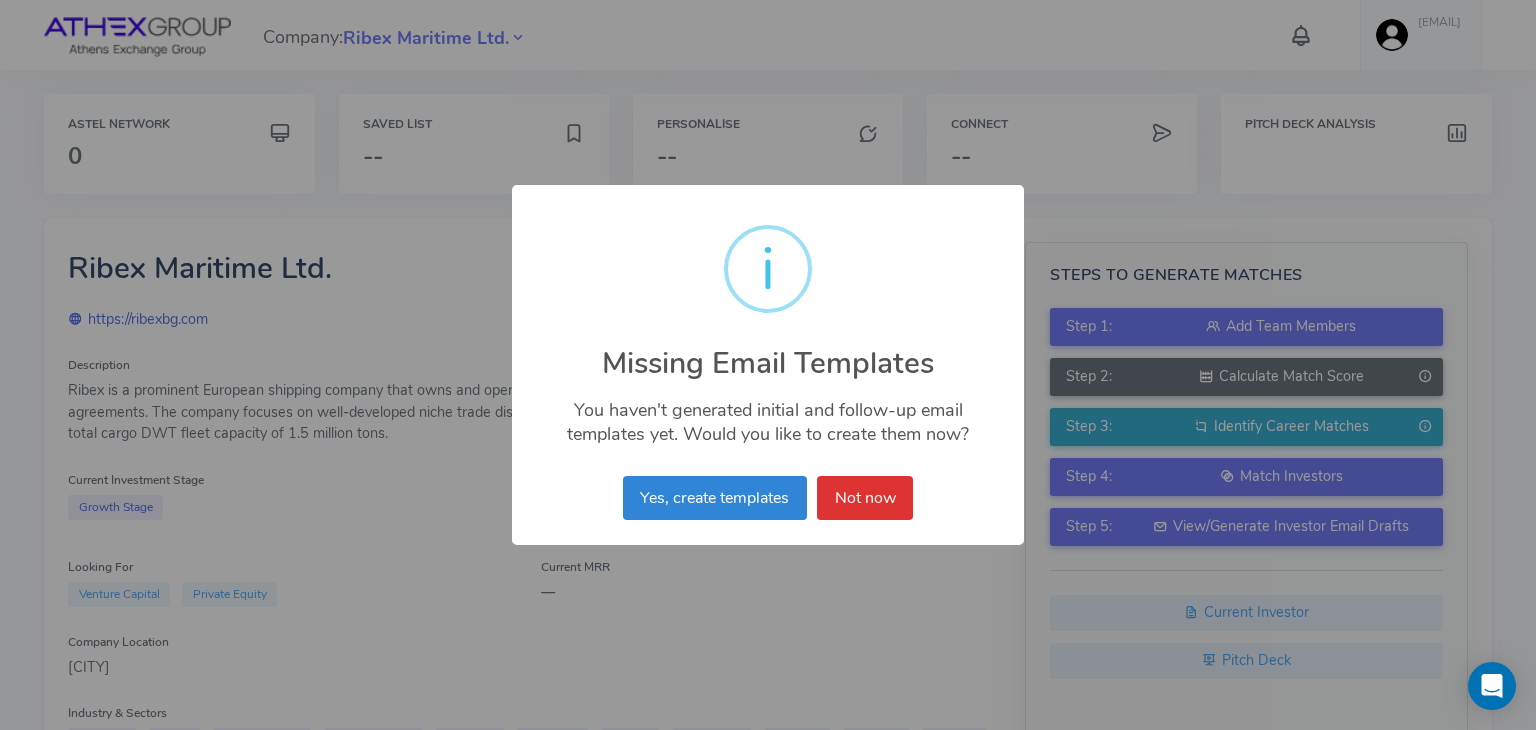 click on "× i Missing Email Templates You haven't generated initial and follow-up email templates yet. Would you like to create them now? Yes, create templates No Not now" at bounding box center [768, 365] 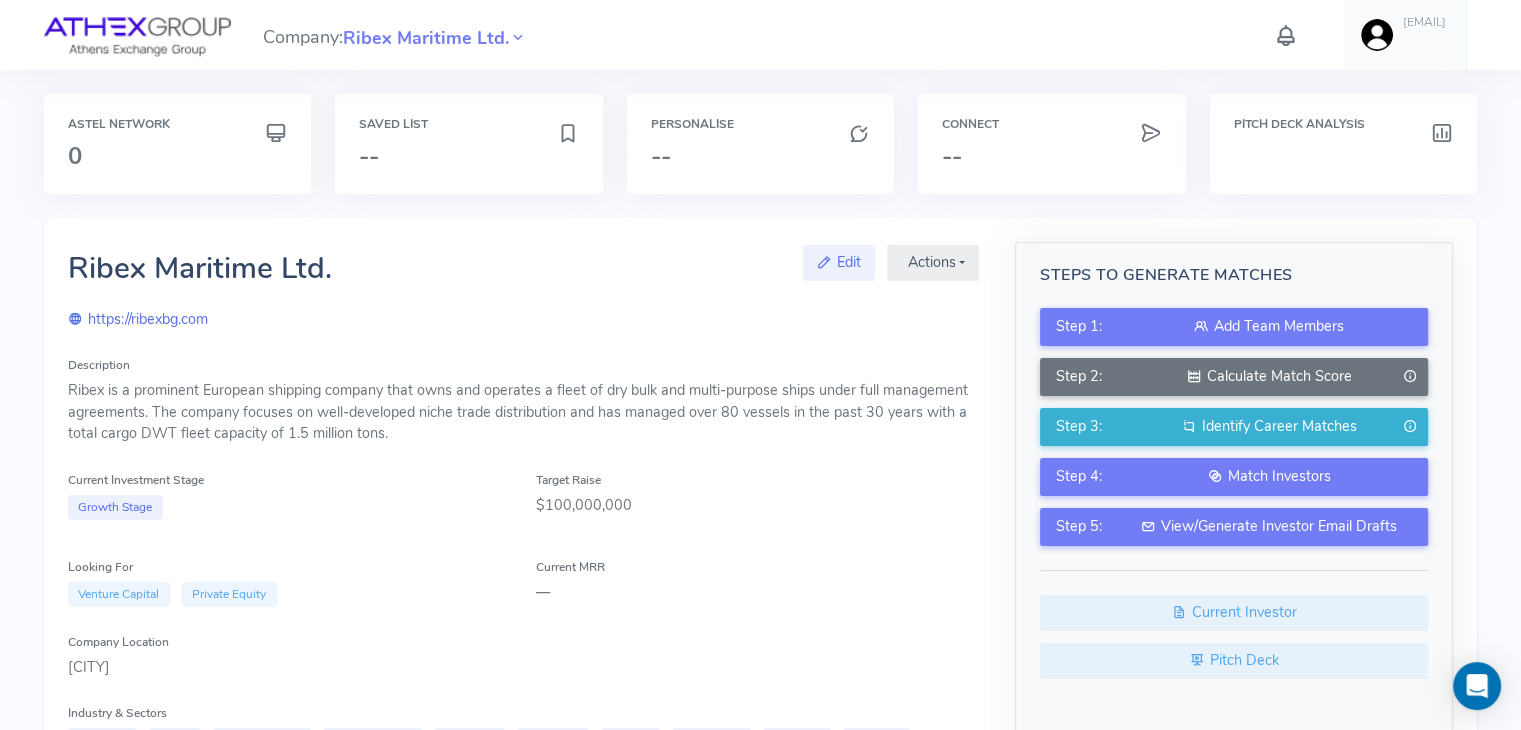 click on "Ribex is a prominent European shipping company that owns and operates a fleet of dry bulk and multi-purpose ships under full management agreements. The company focuses on well-developed niche trade distribution and has managed over 80 vessels in the past 30 years with a total cargo DWT fleet capacity of 1.5 million tons." at bounding box center (523, 412) 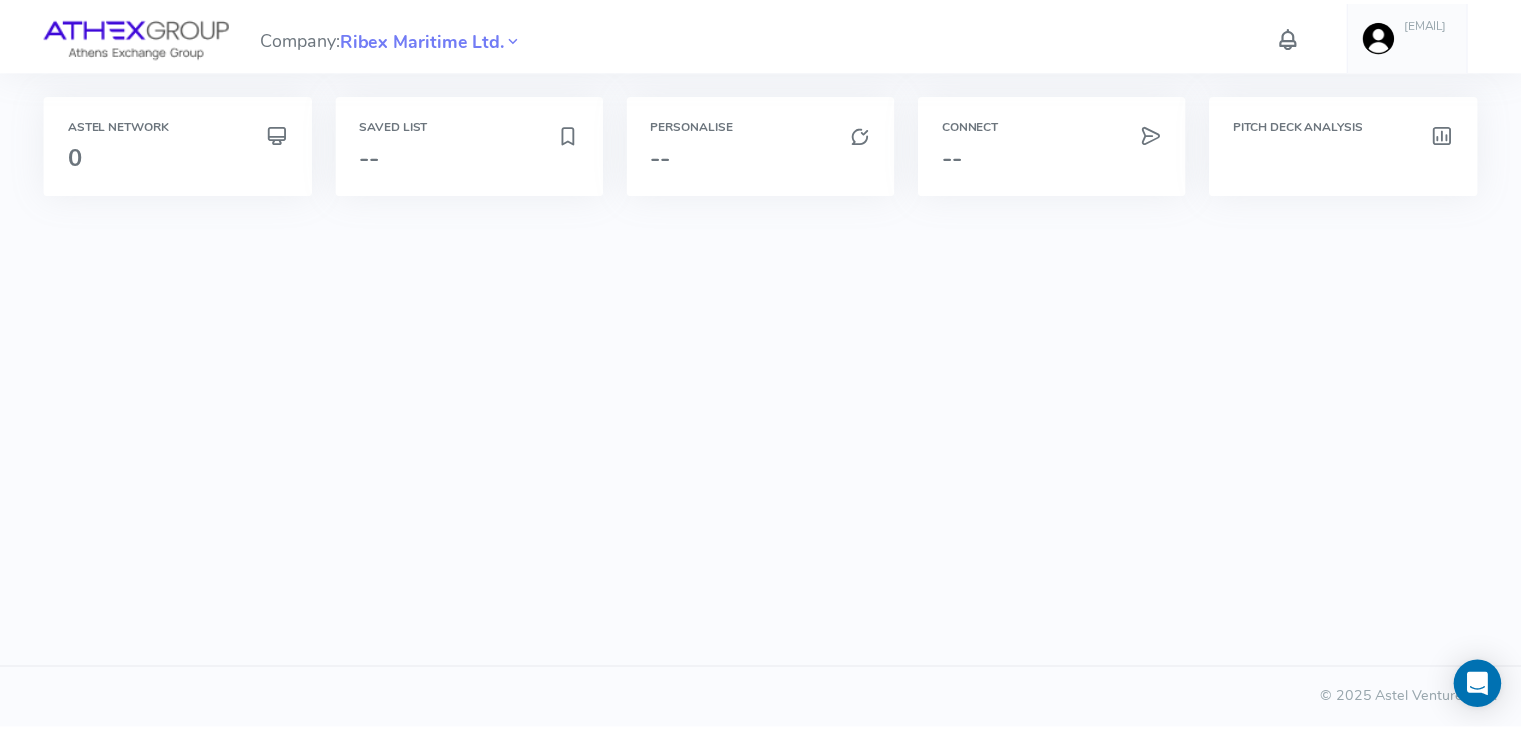 scroll, scrollTop: 0, scrollLeft: 0, axis: both 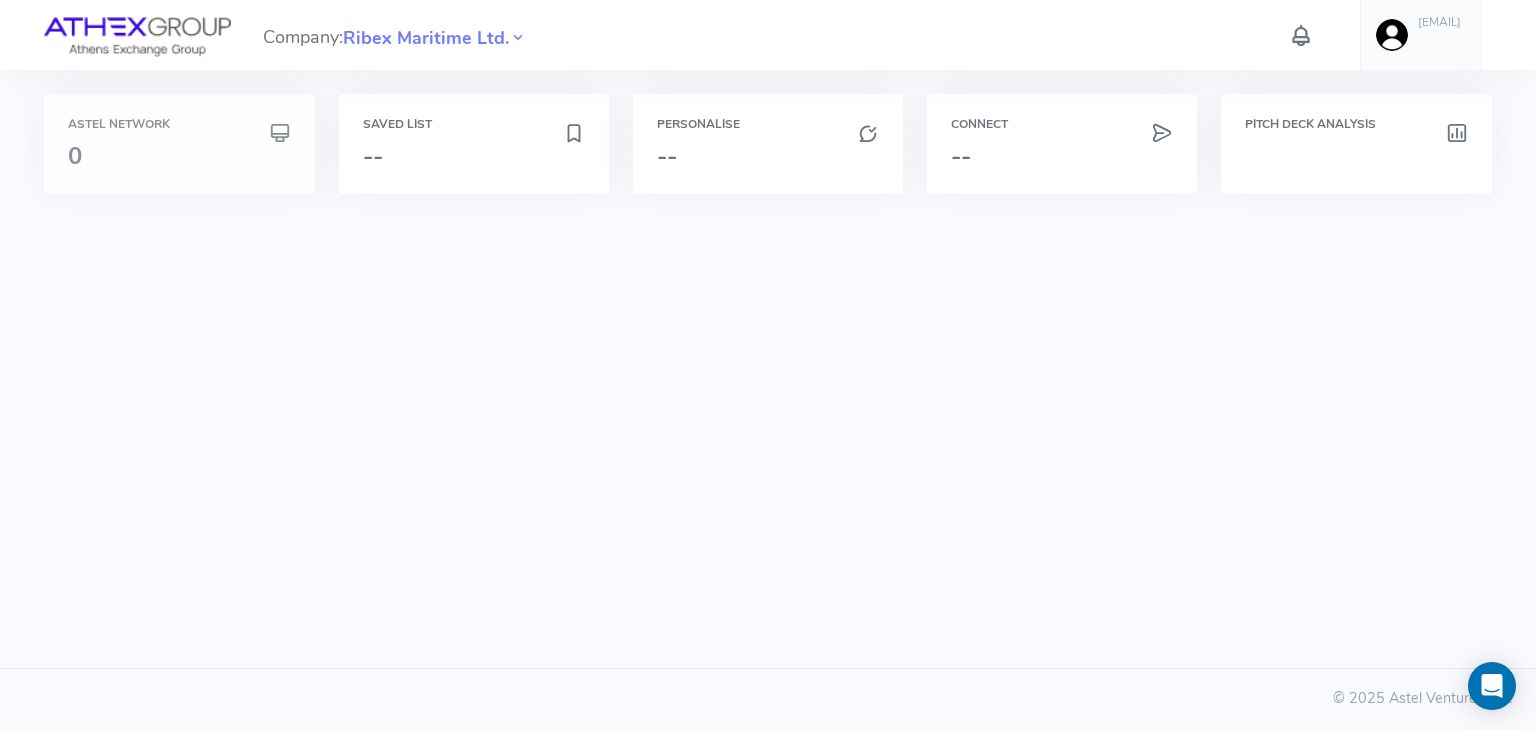click on "Astel Network 0" at bounding box center [179, 144] 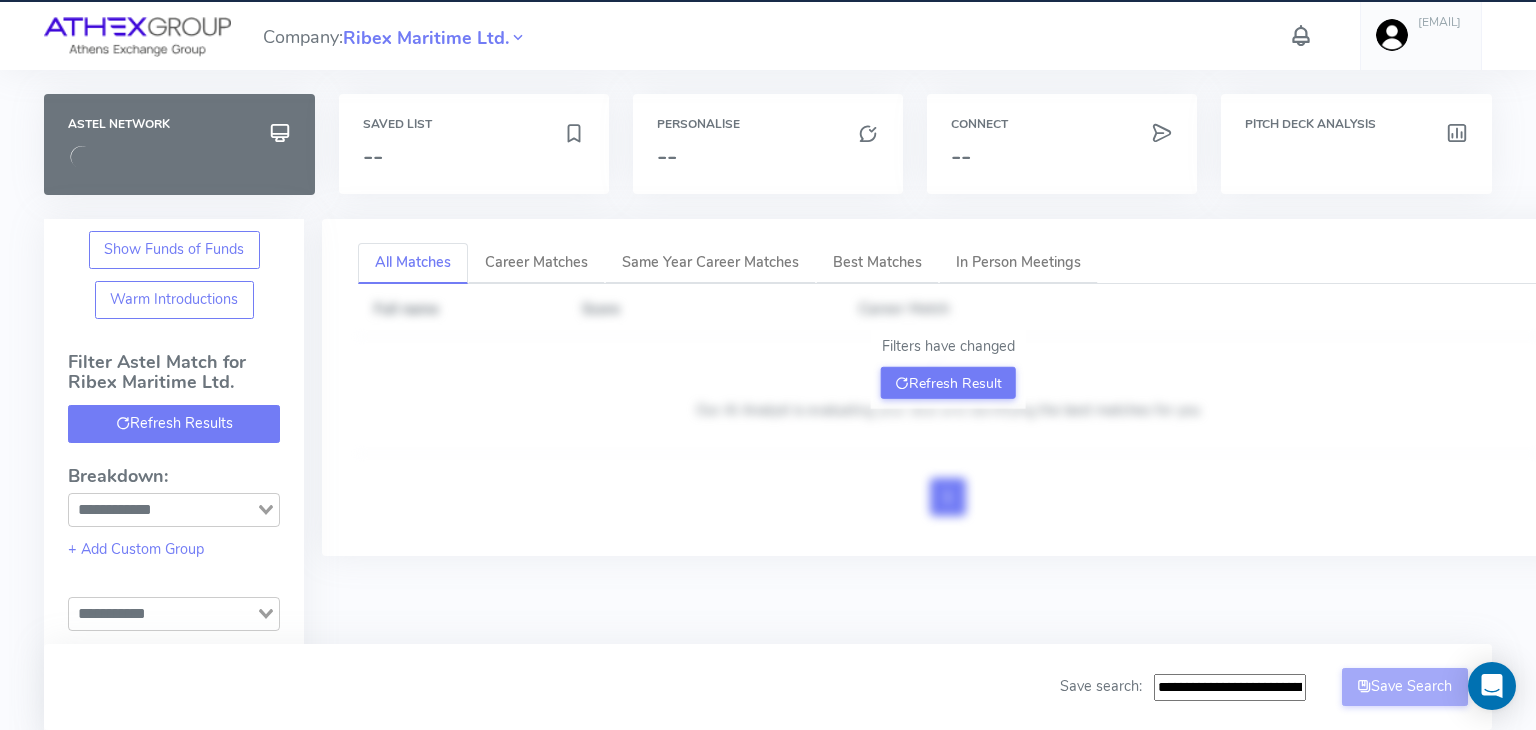 type on "**********" 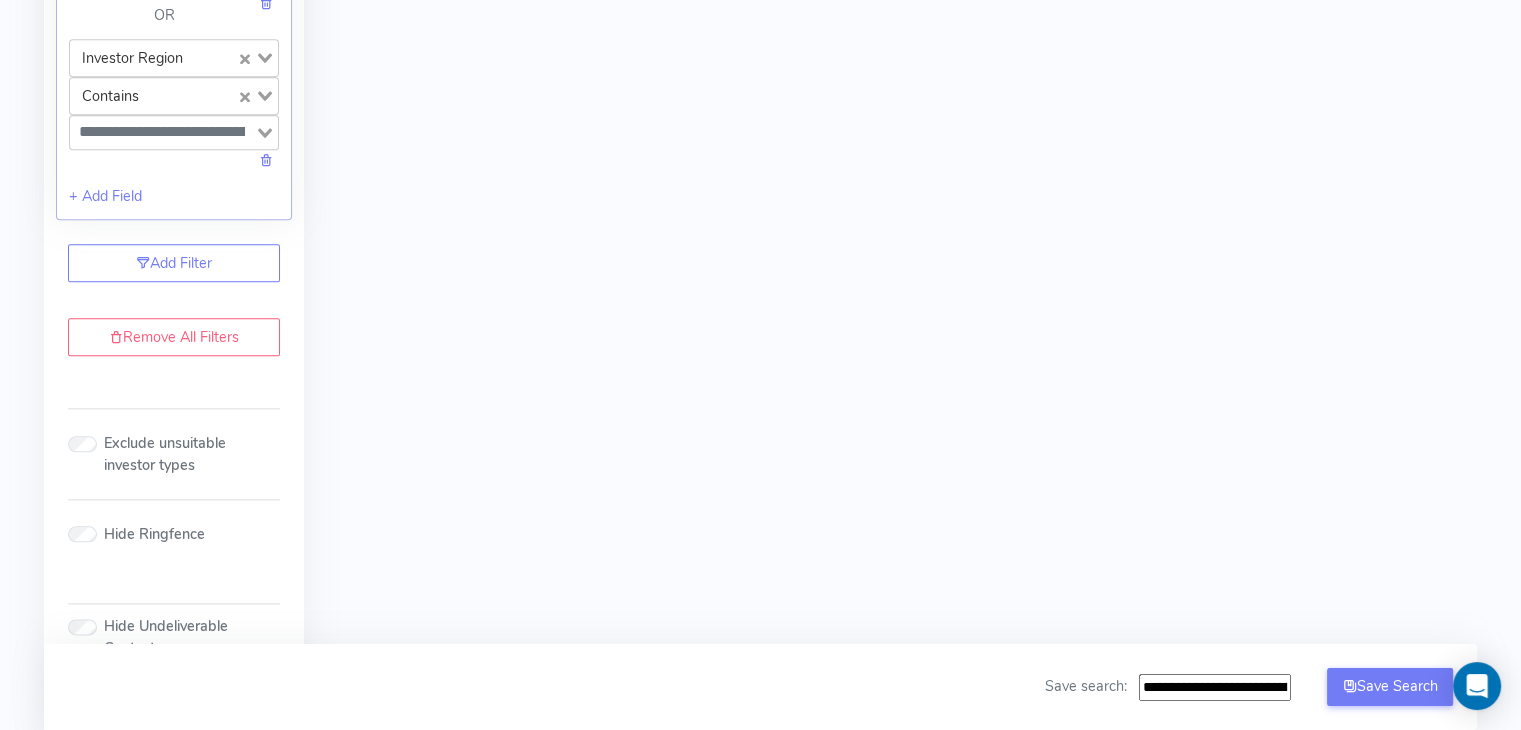 scroll, scrollTop: 2396, scrollLeft: 0, axis: vertical 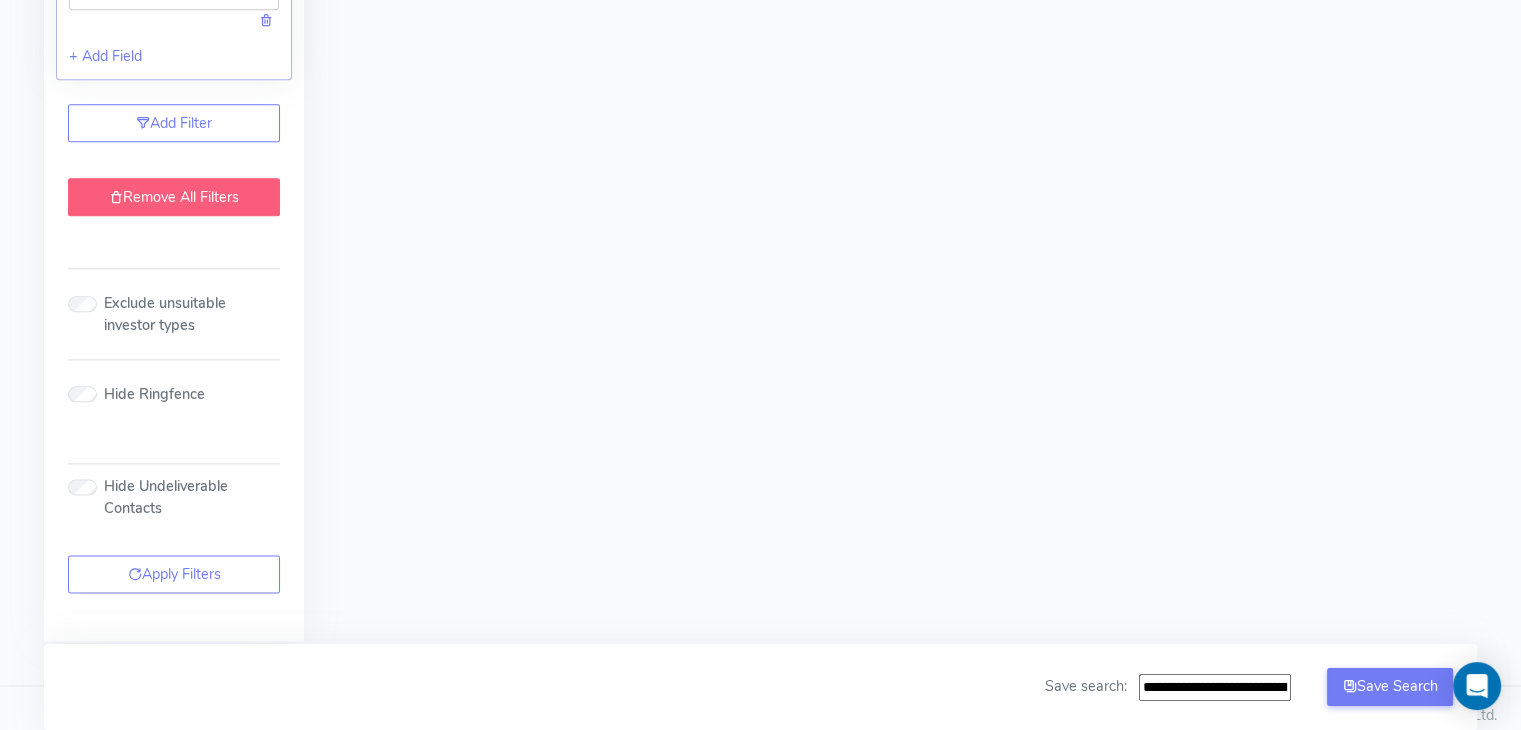 click on "Remove All Filters" at bounding box center (174, 197) 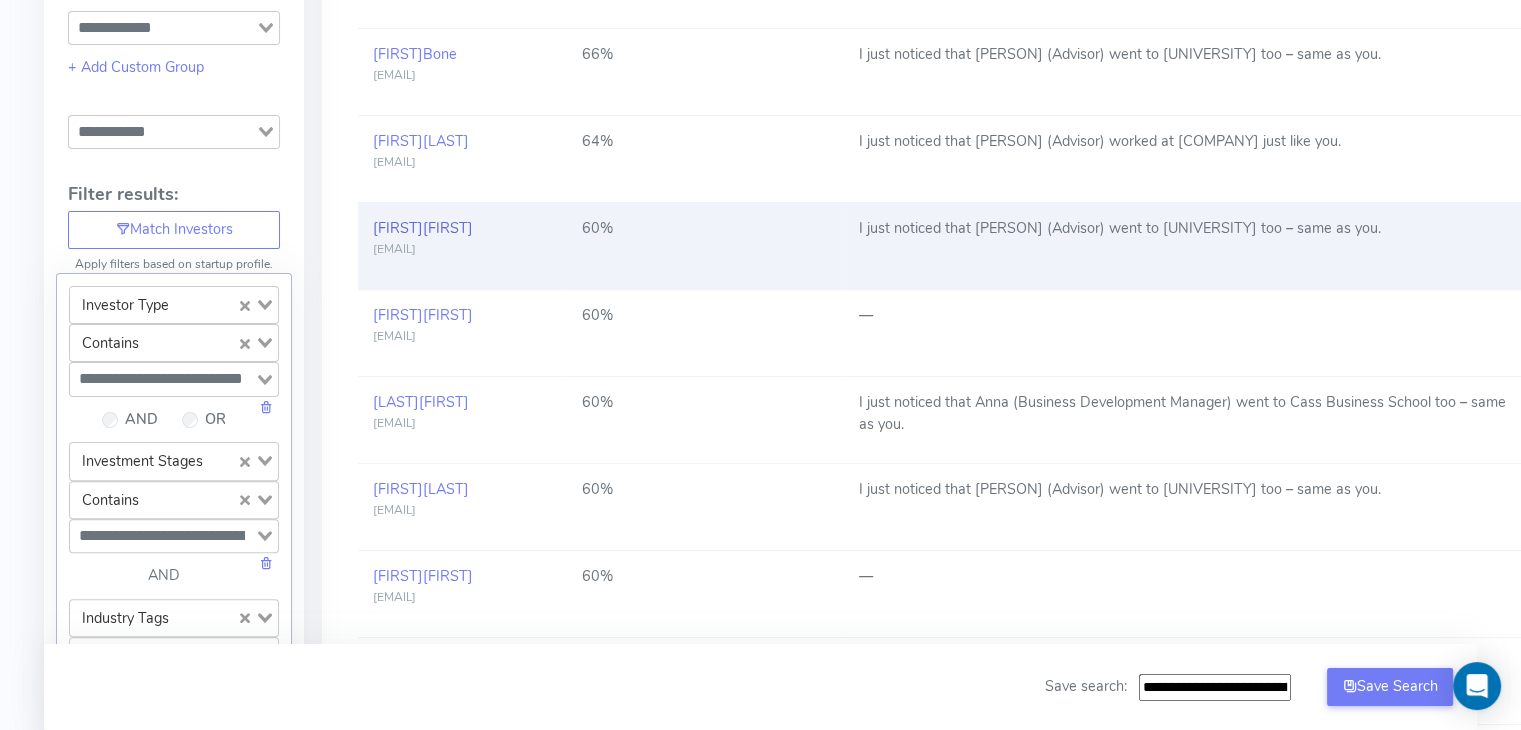 scroll, scrollTop: 0, scrollLeft: 0, axis: both 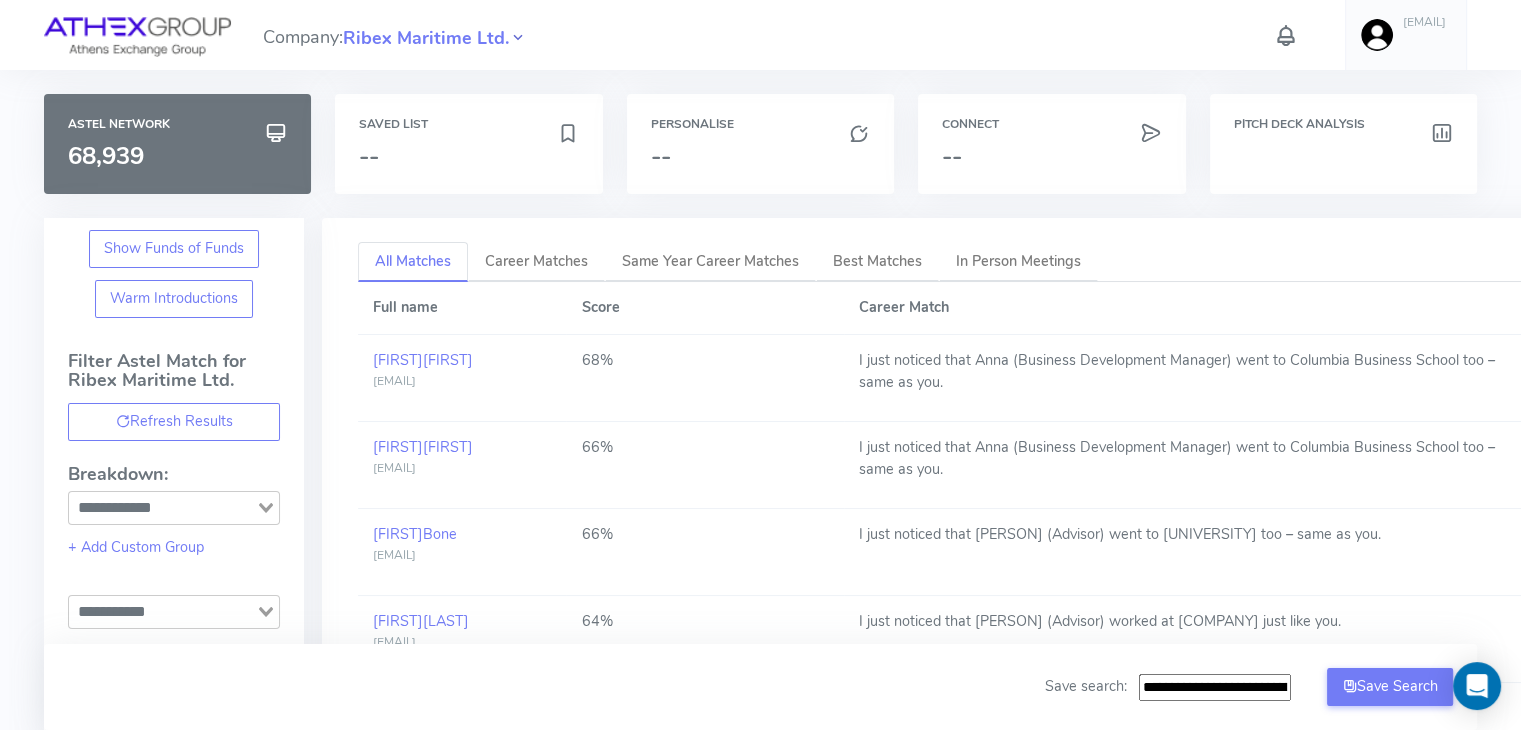 click at bounding box center [518, 38] 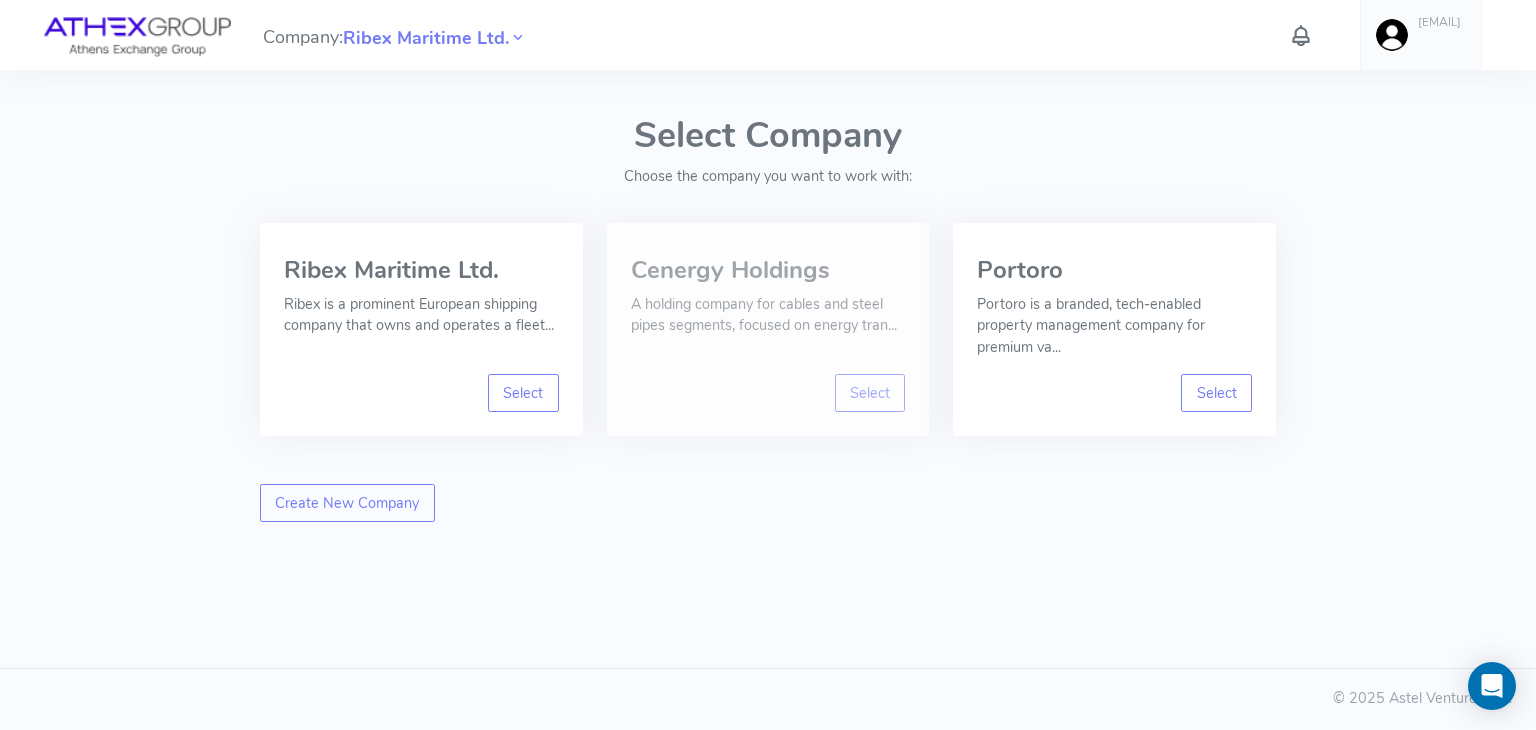 click on "Cenergy Holdings" at bounding box center (768, 270) 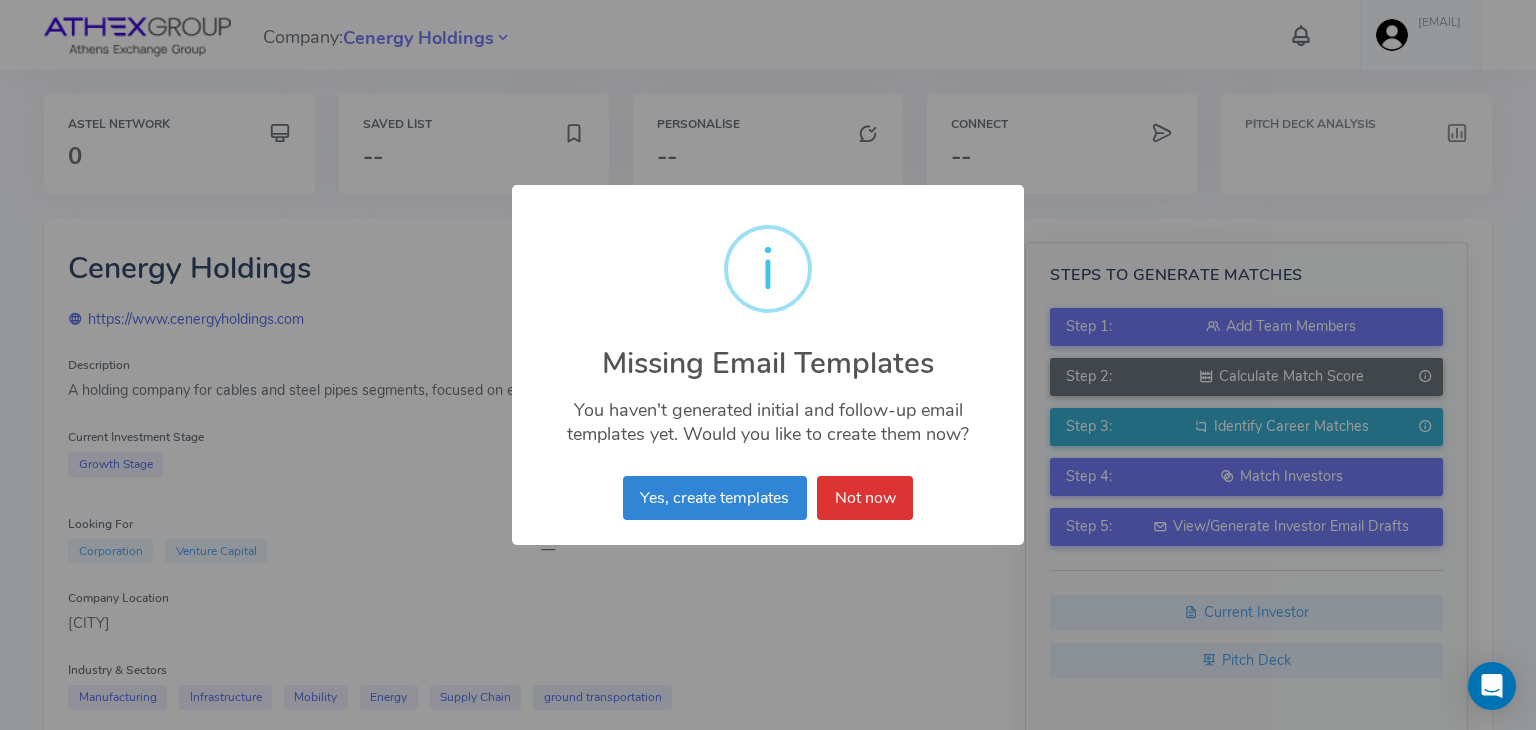click on "× i Missing Email Templates You haven't generated initial and follow-up email templates yet. Would you like to create them now? Yes, create templates No Not now" at bounding box center [768, 365] 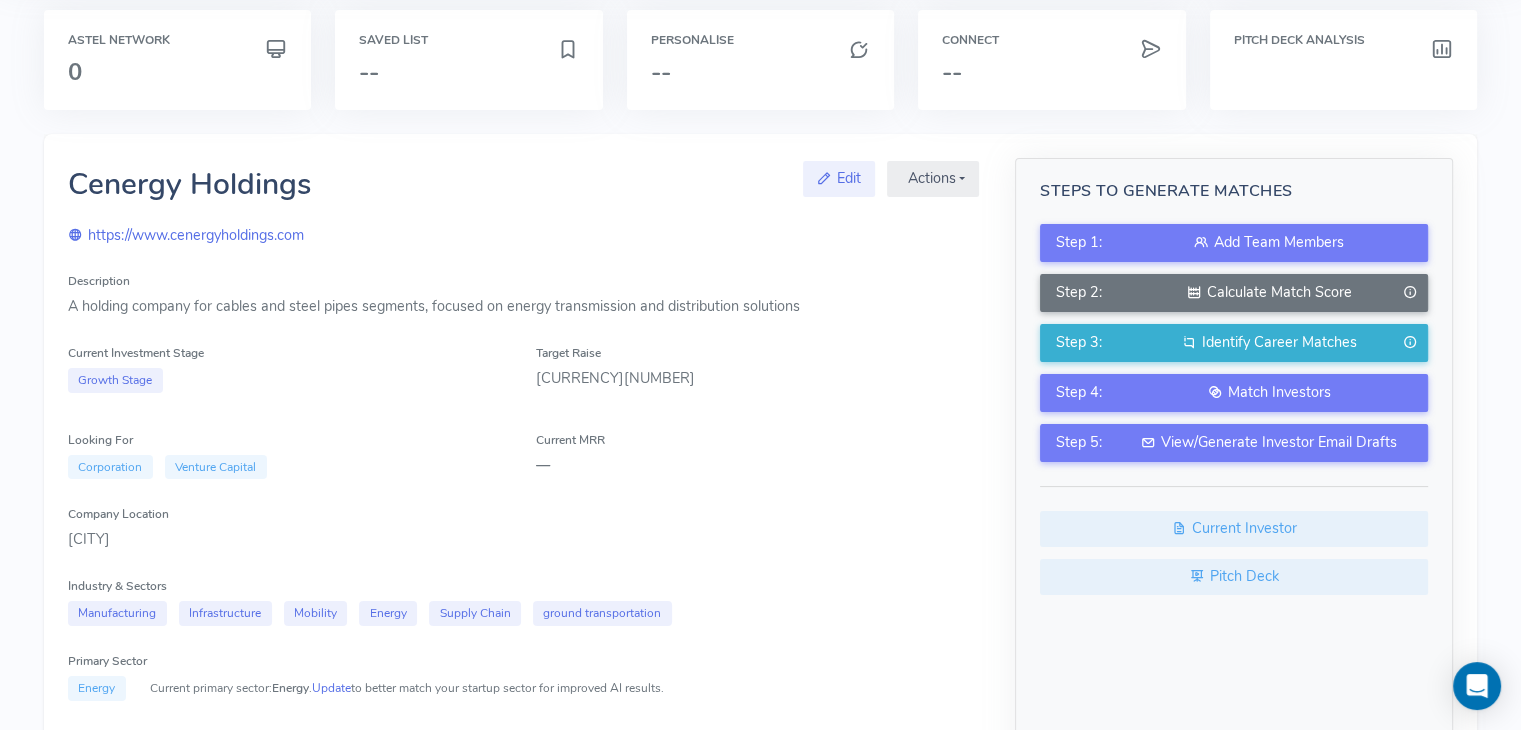 click on "Current MRR —" at bounding box center [758, 454] 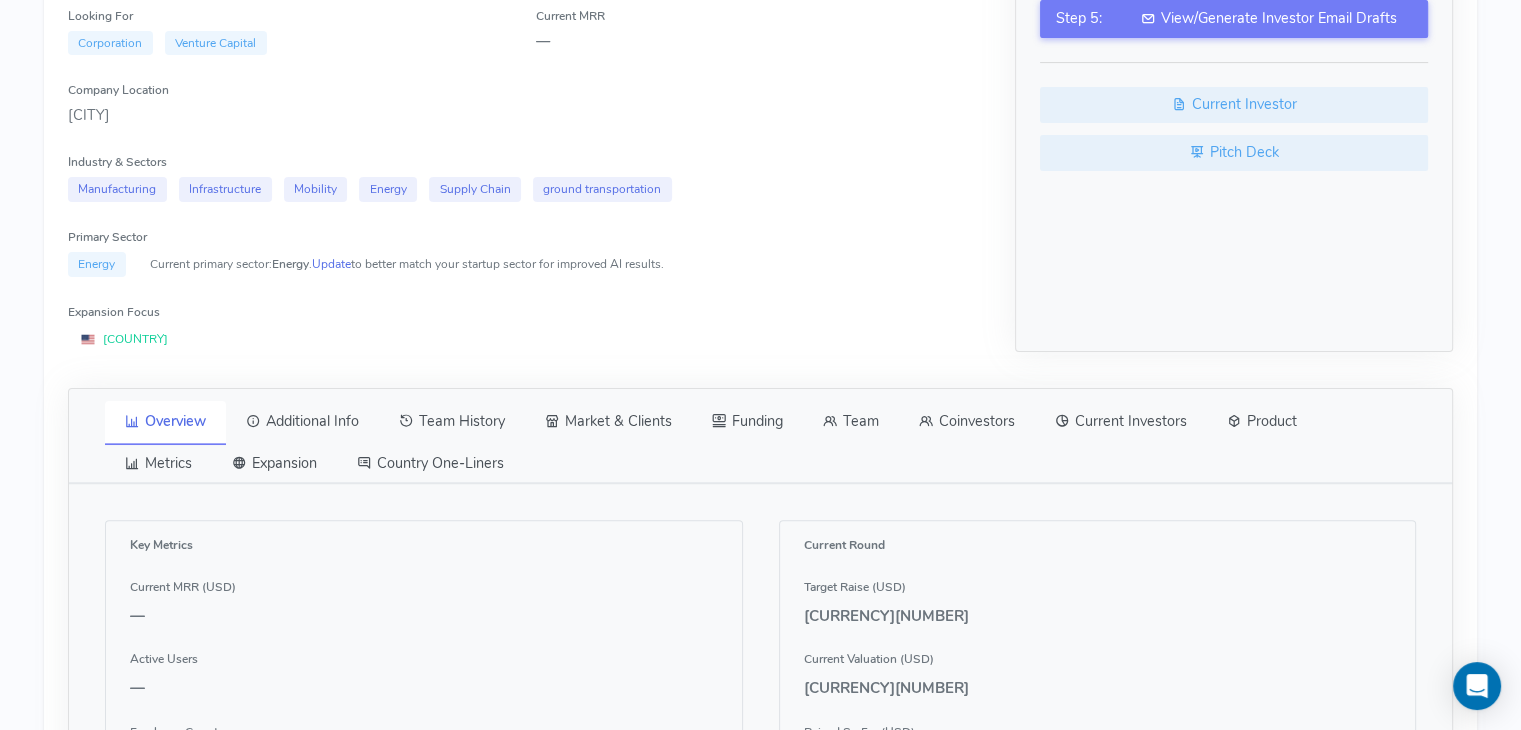scroll, scrollTop: 852, scrollLeft: 0, axis: vertical 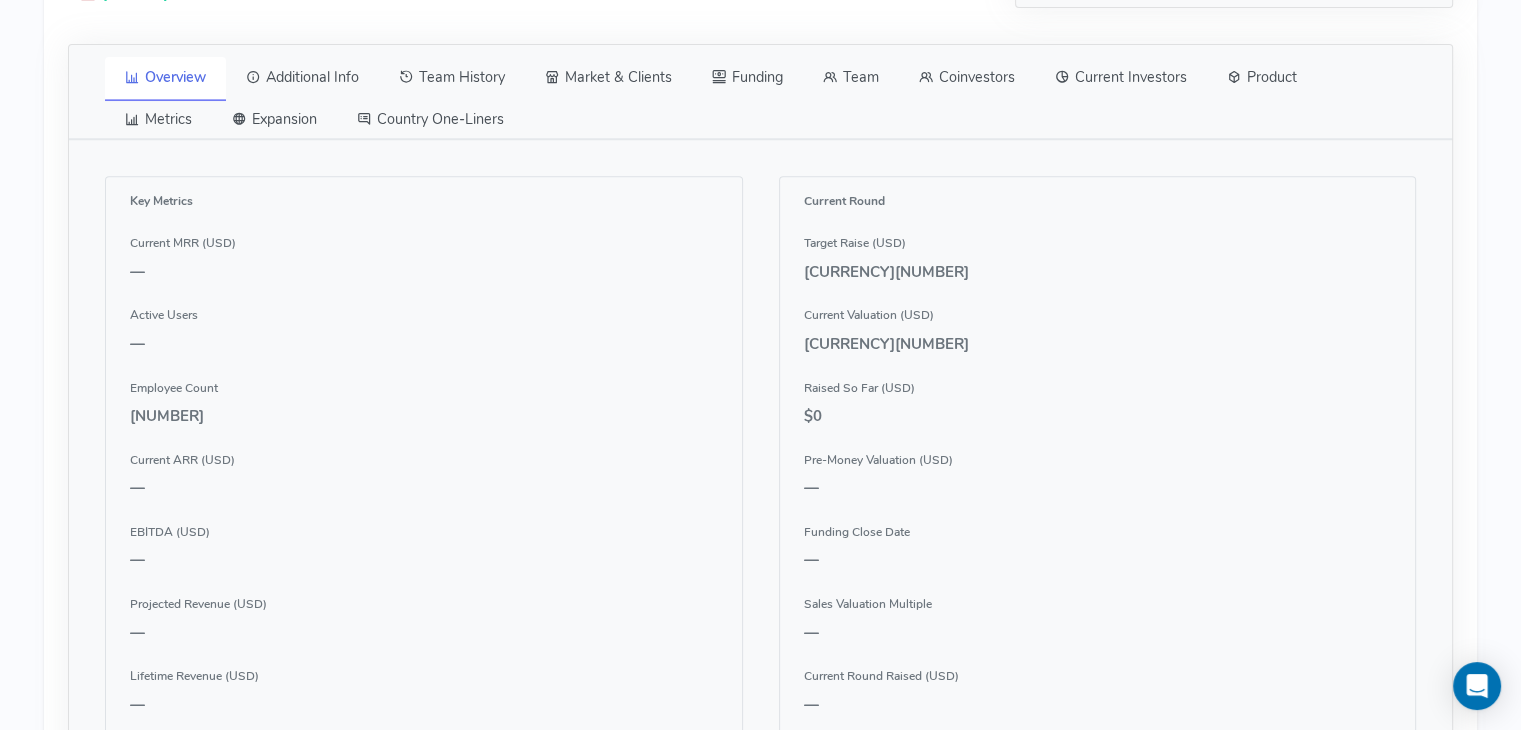 click on "Team" at bounding box center [851, 78] 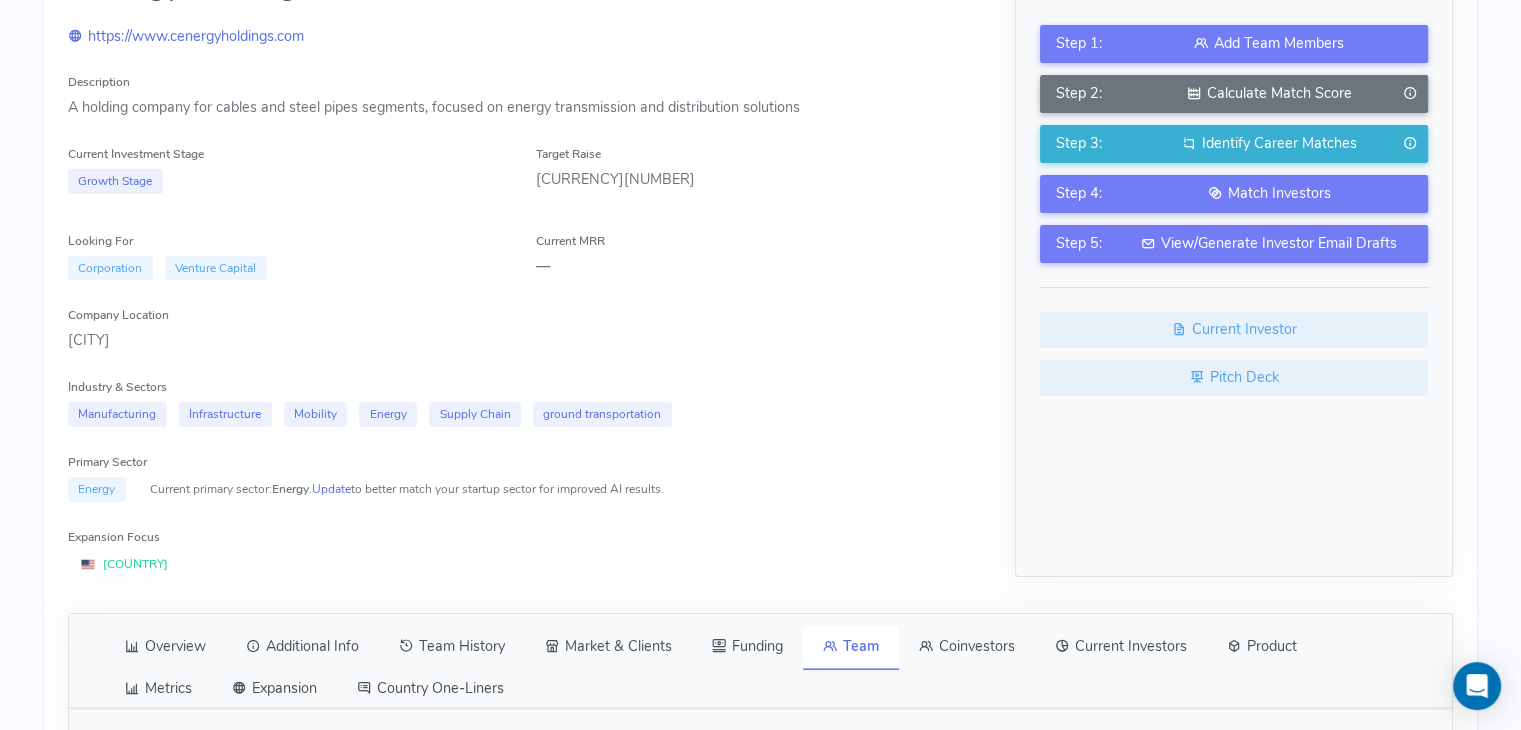 scroll, scrollTop: 0, scrollLeft: 0, axis: both 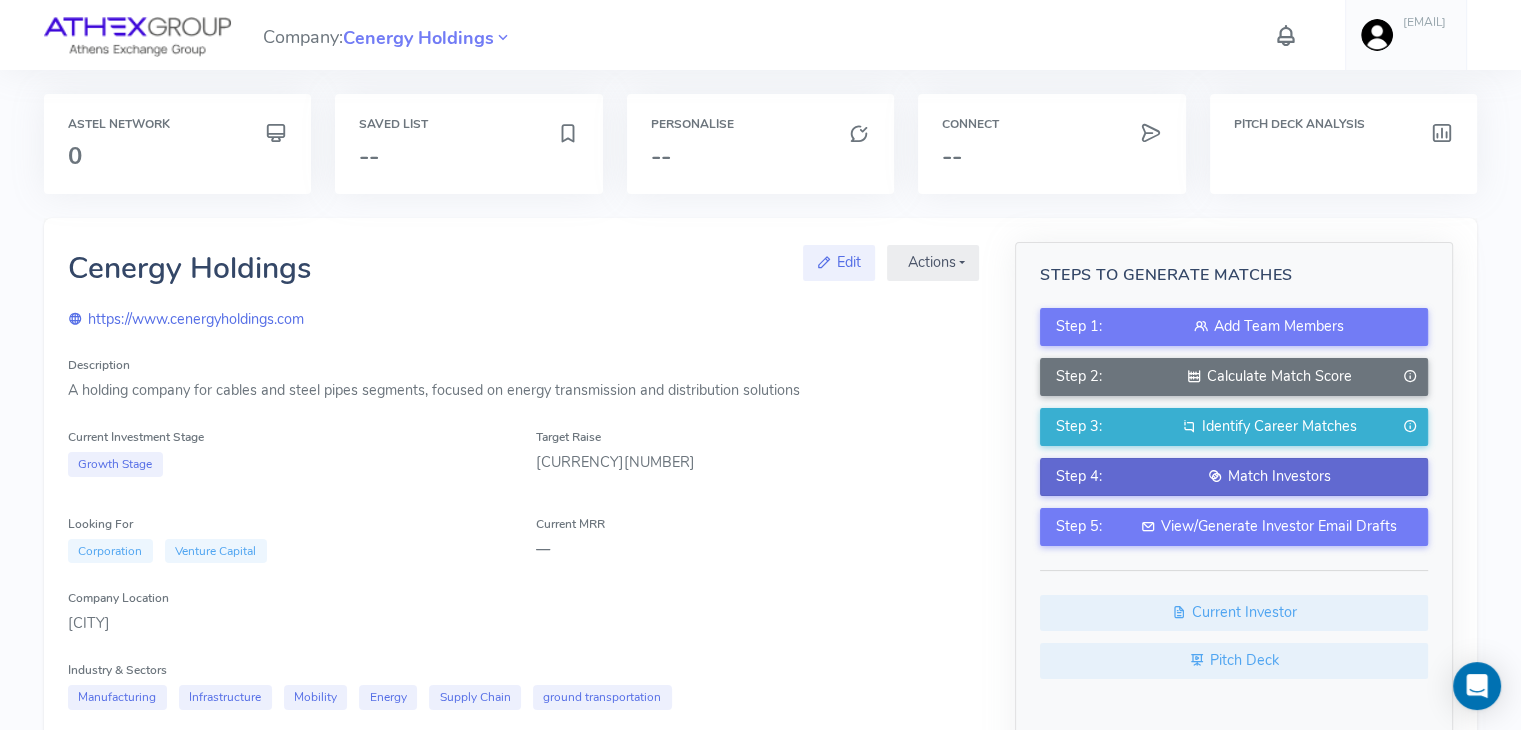click at bounding box center [1215, 476] 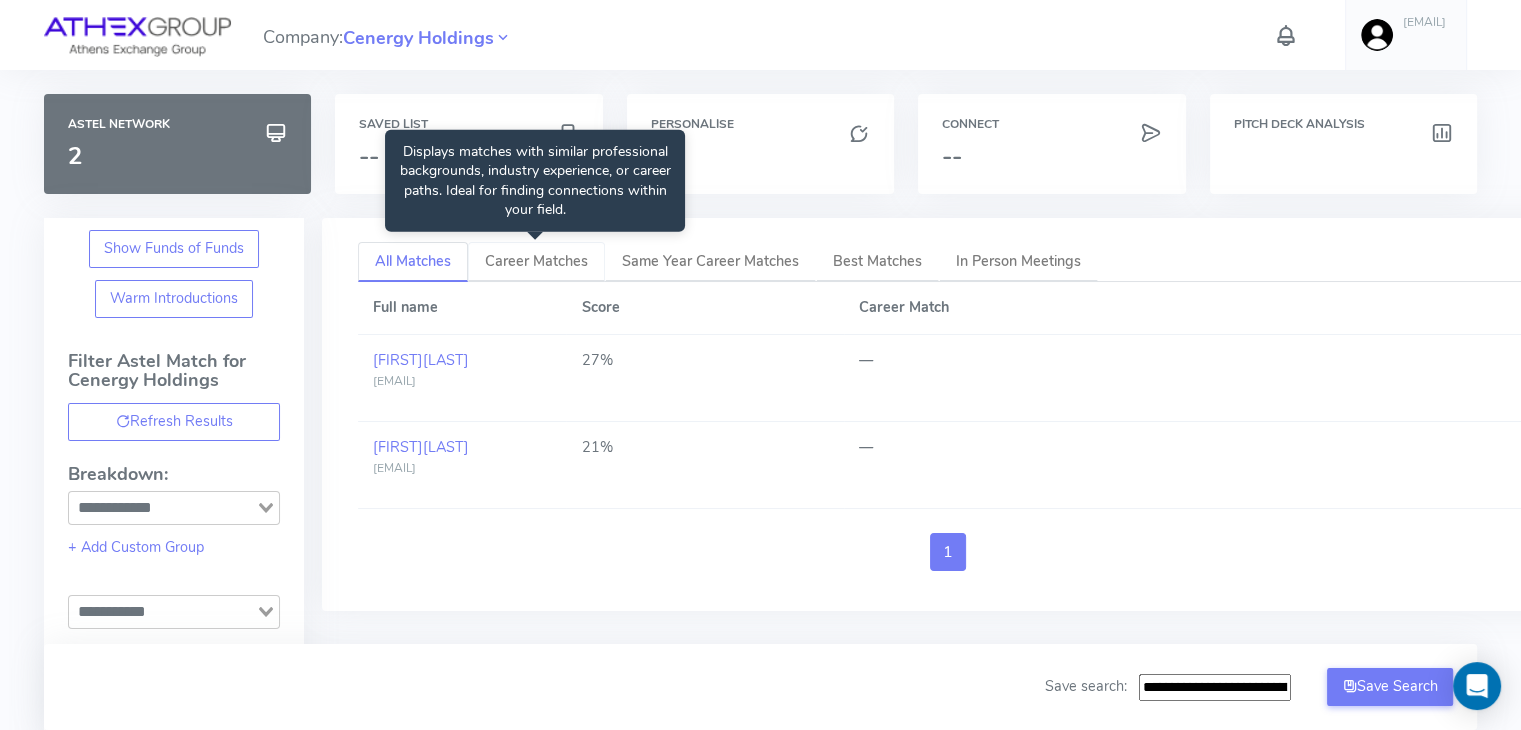 scroll, scrollTop: 20, scrollLeft: 0, axis: vertical 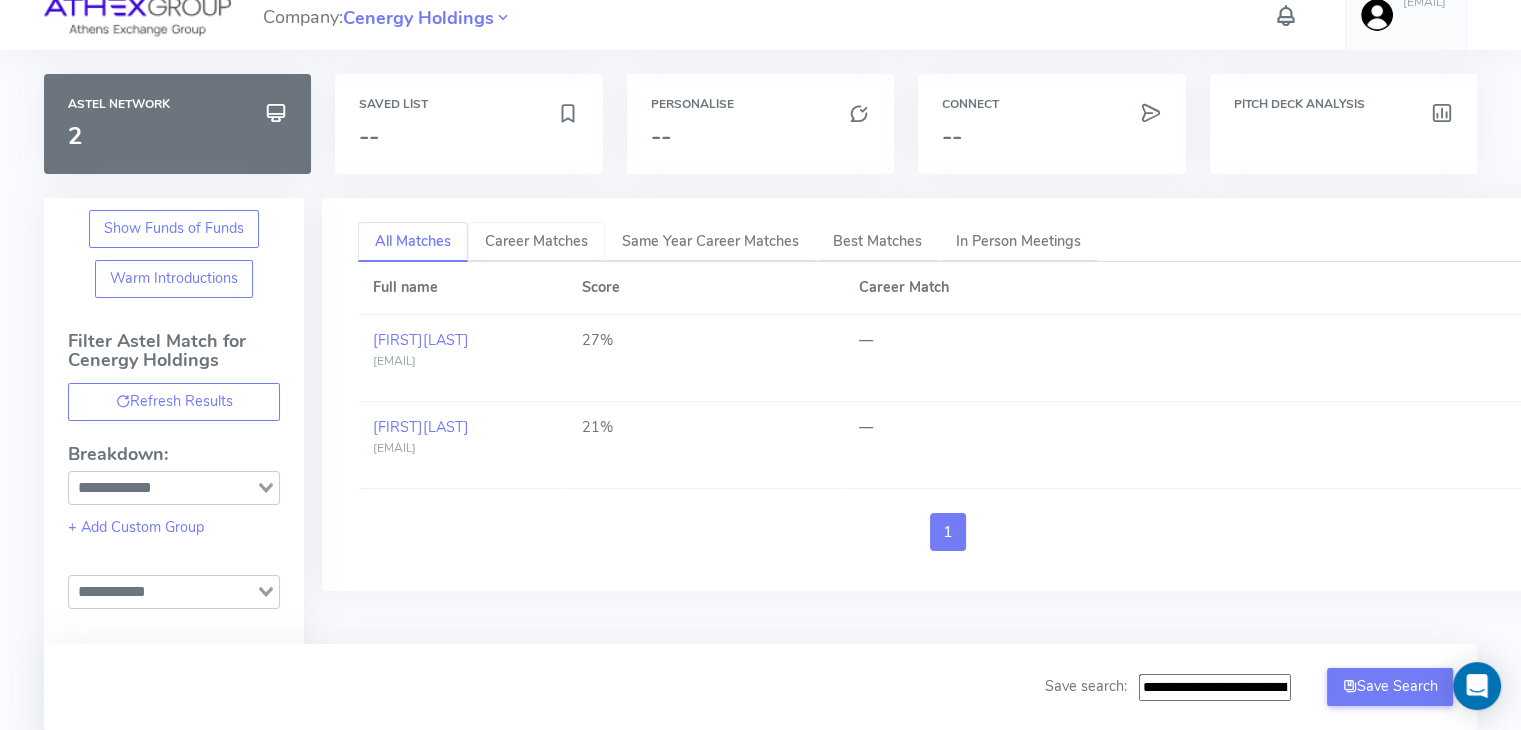 click on "Full name" at bounding box center [462, 288] 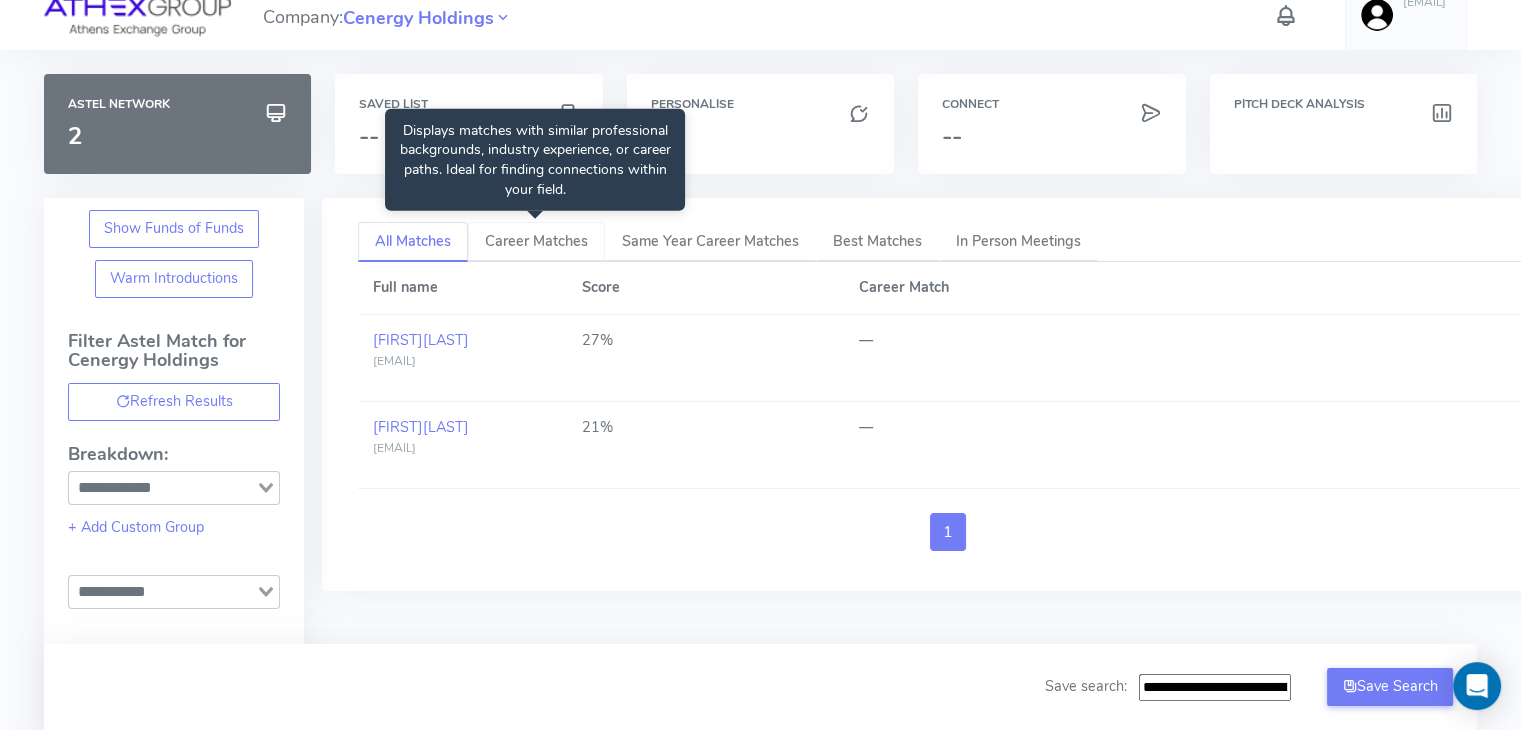 click on "Career Matches" at bounding box center [536, 241] 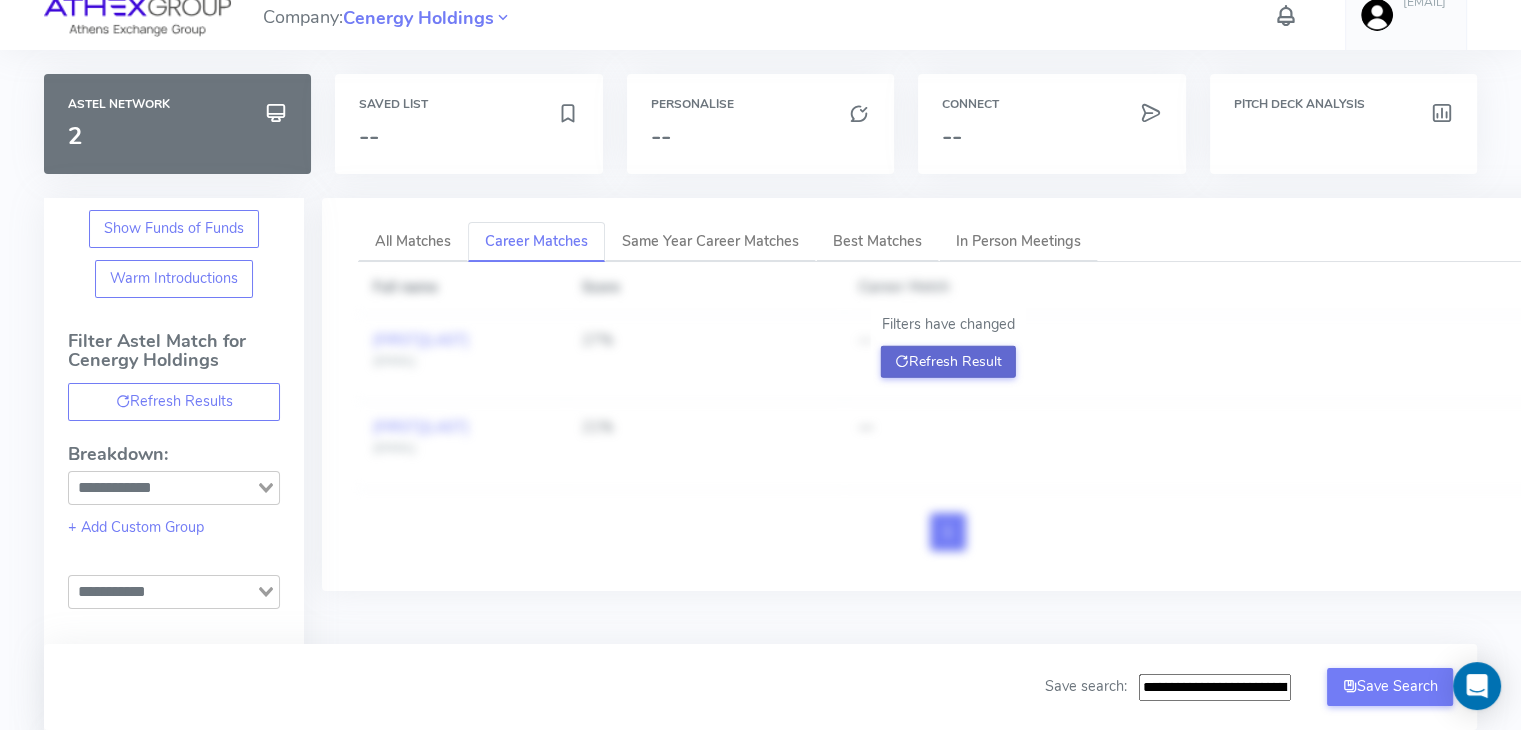 click on "Refresh Result" 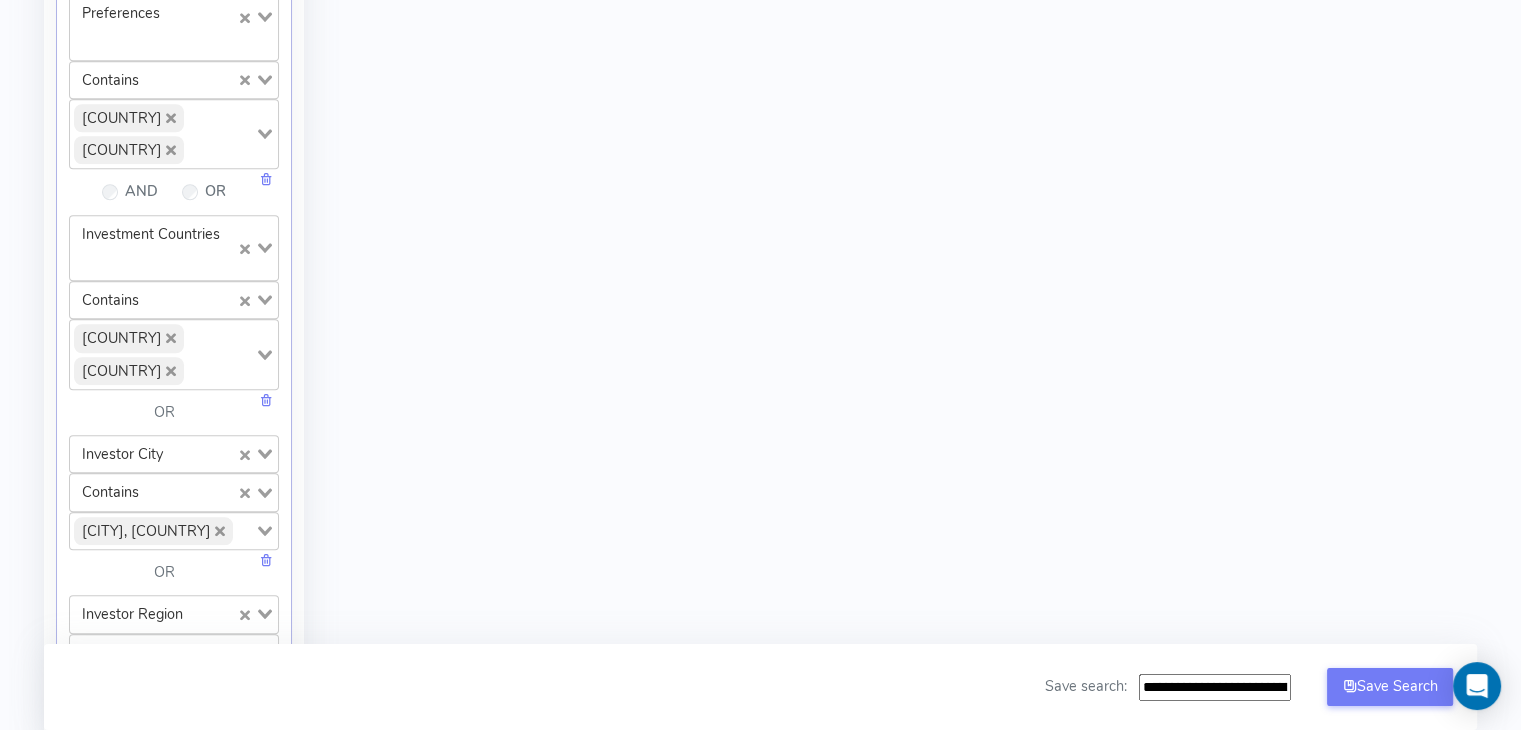 scroll, scrollTop: 1766, scrollLeft: 0, axis: vertical 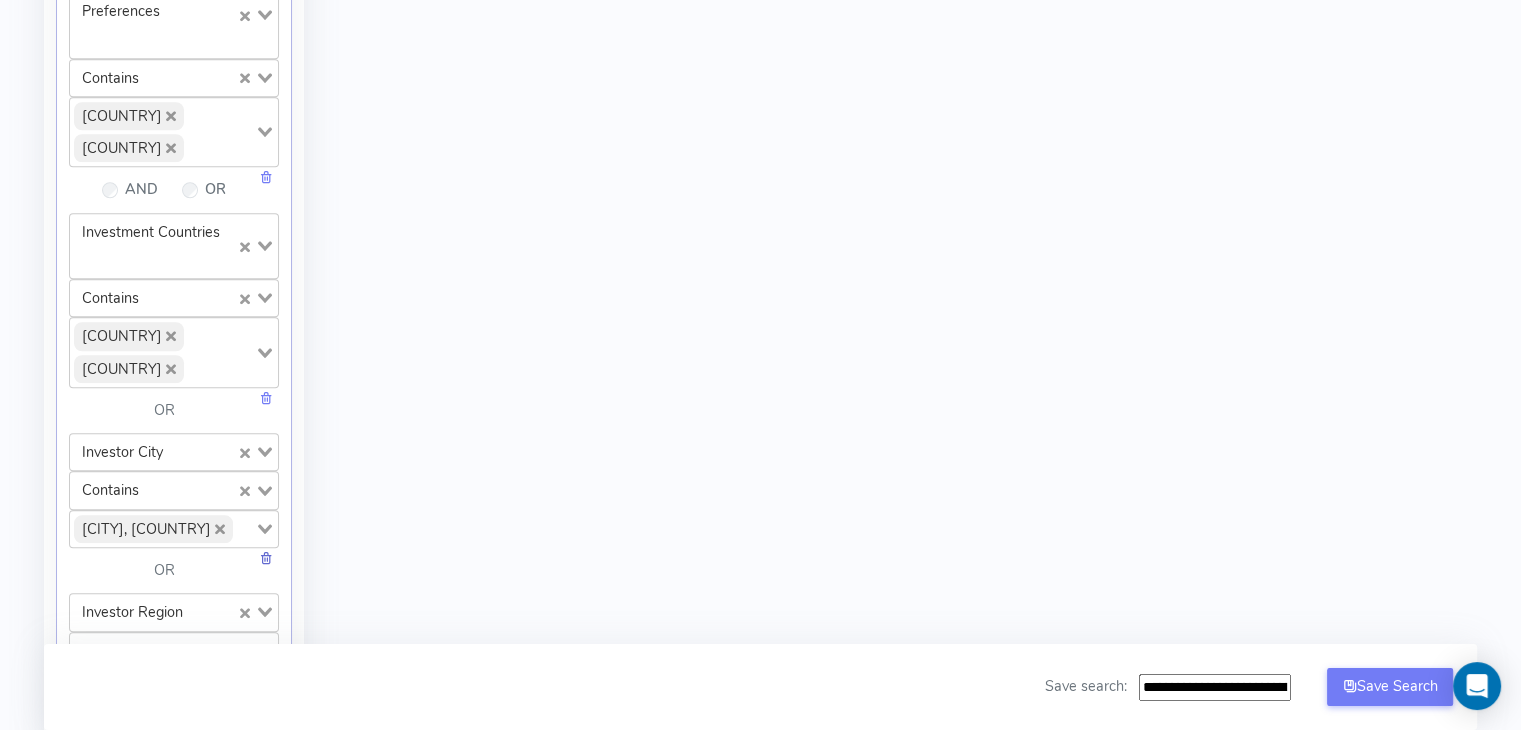 click at bounding box center [266, 558] 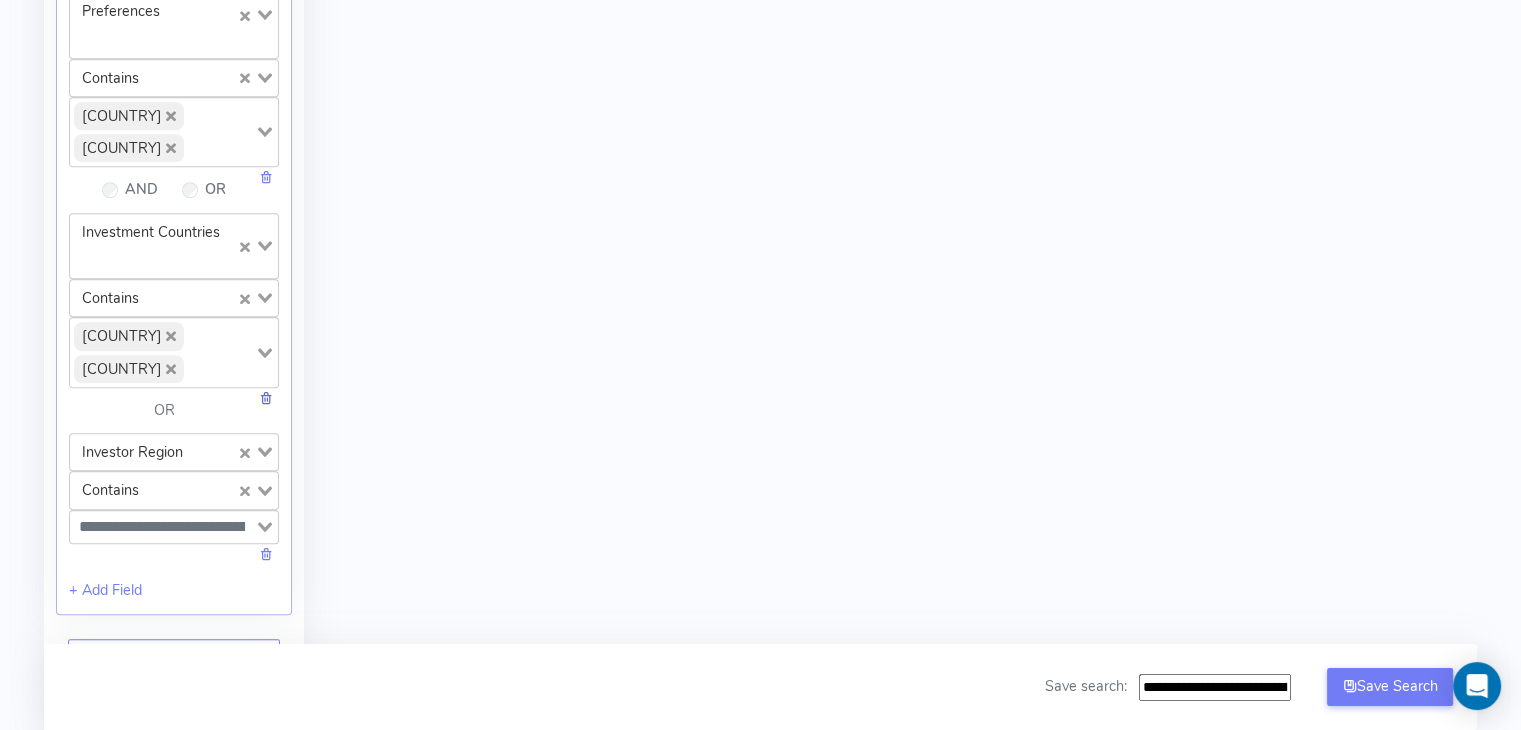 click at bounding box center (266, 398) 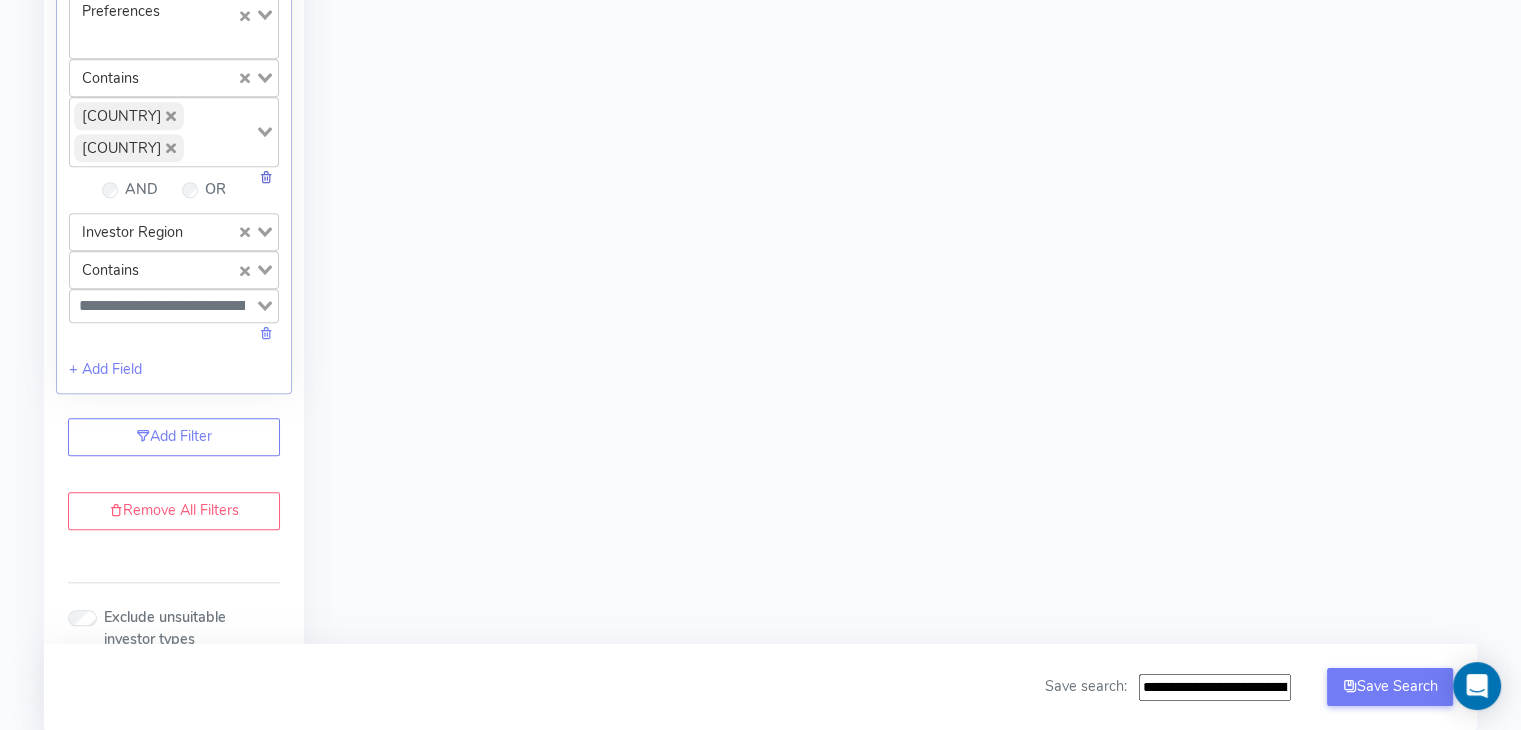click at bounding box center (266, 177) 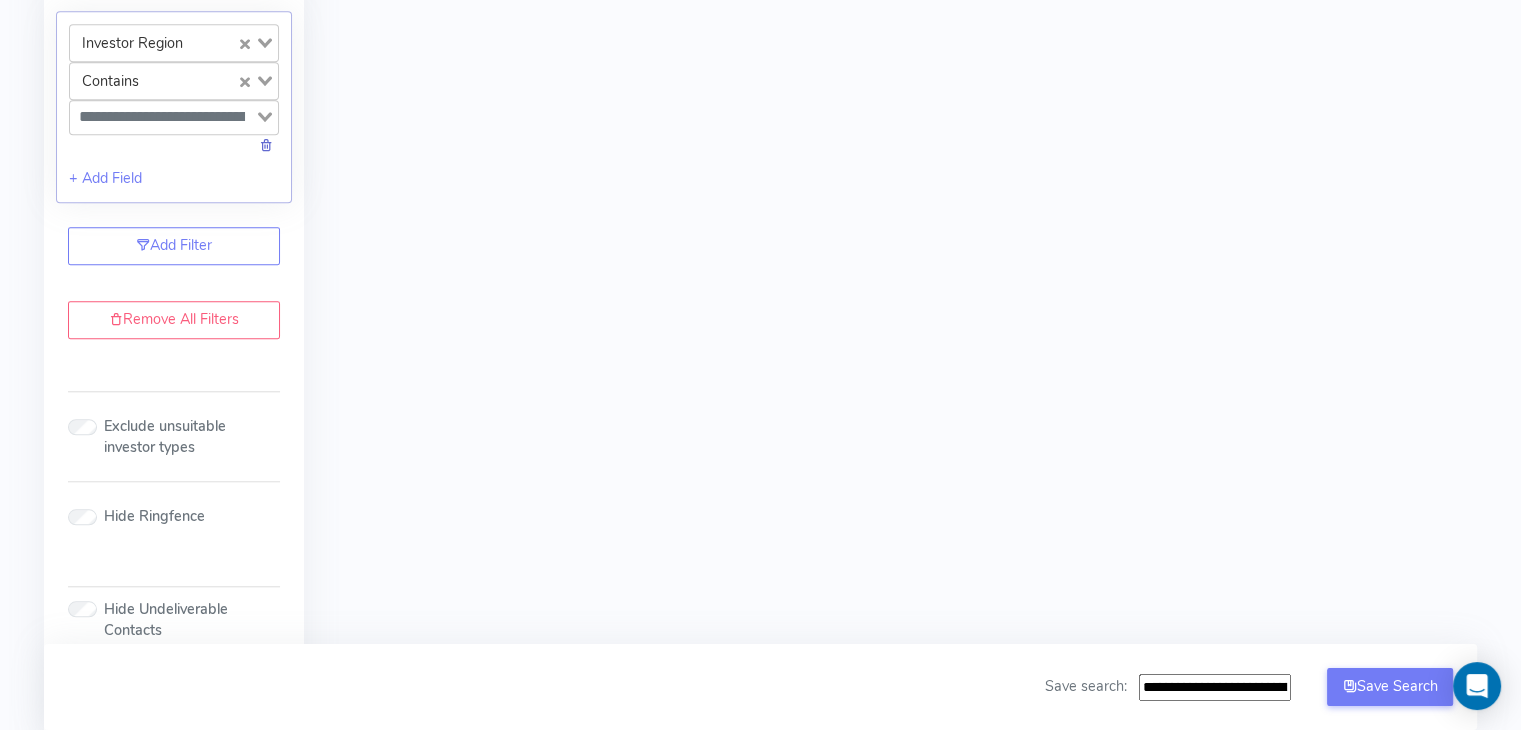 click at bounding box center (266, 145) 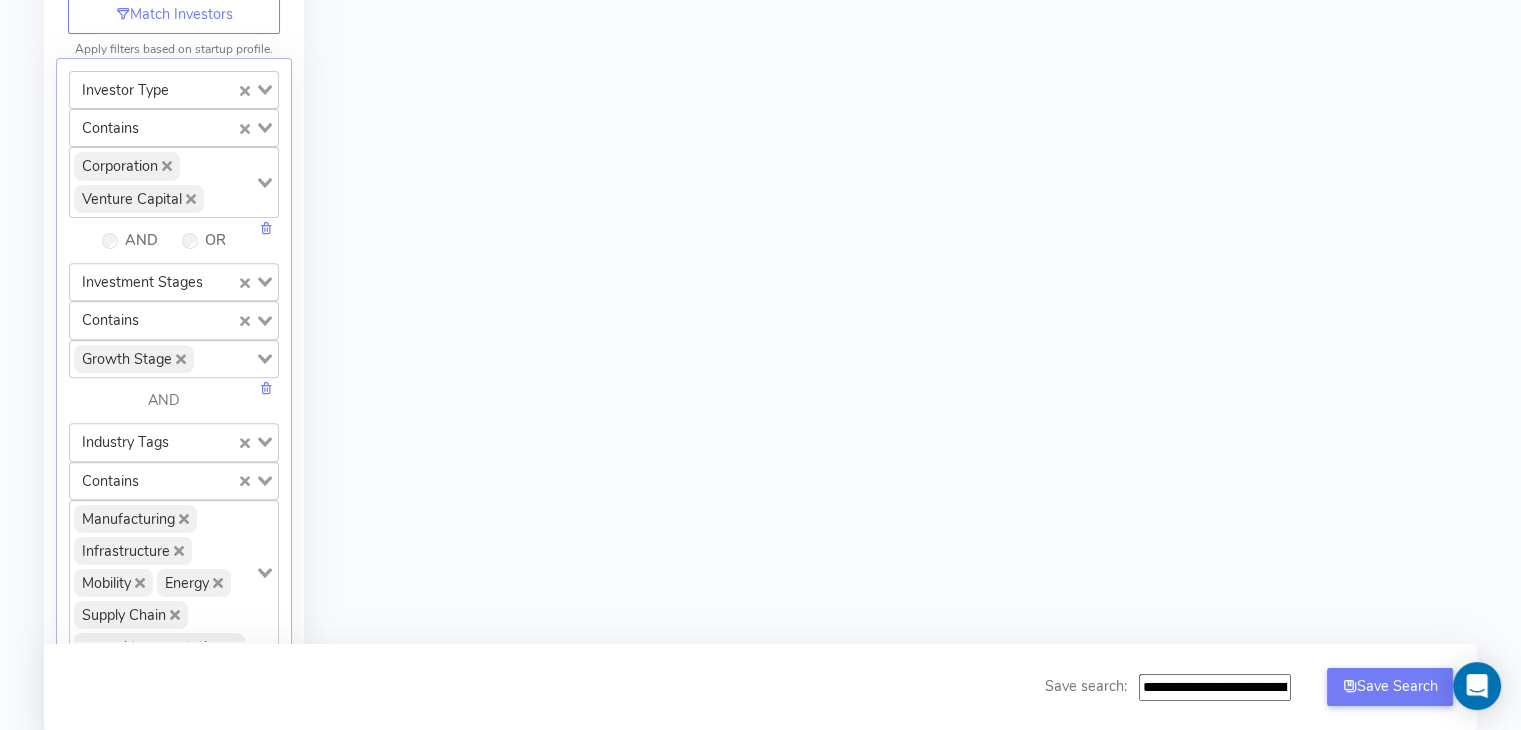 scroll, scrollTop: 692, scrollLeft: 0, axis: vertical 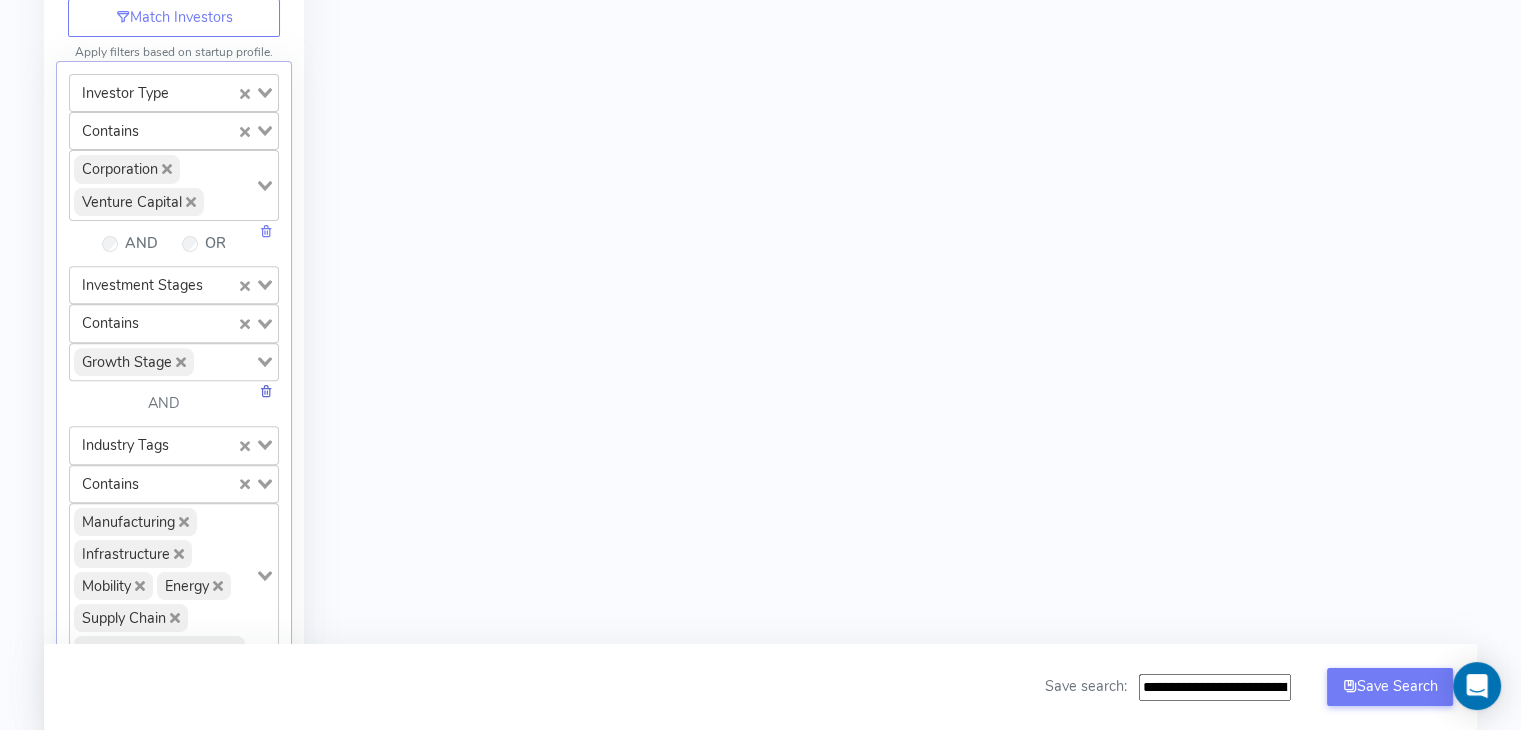 click at bounding box center (266, 391) 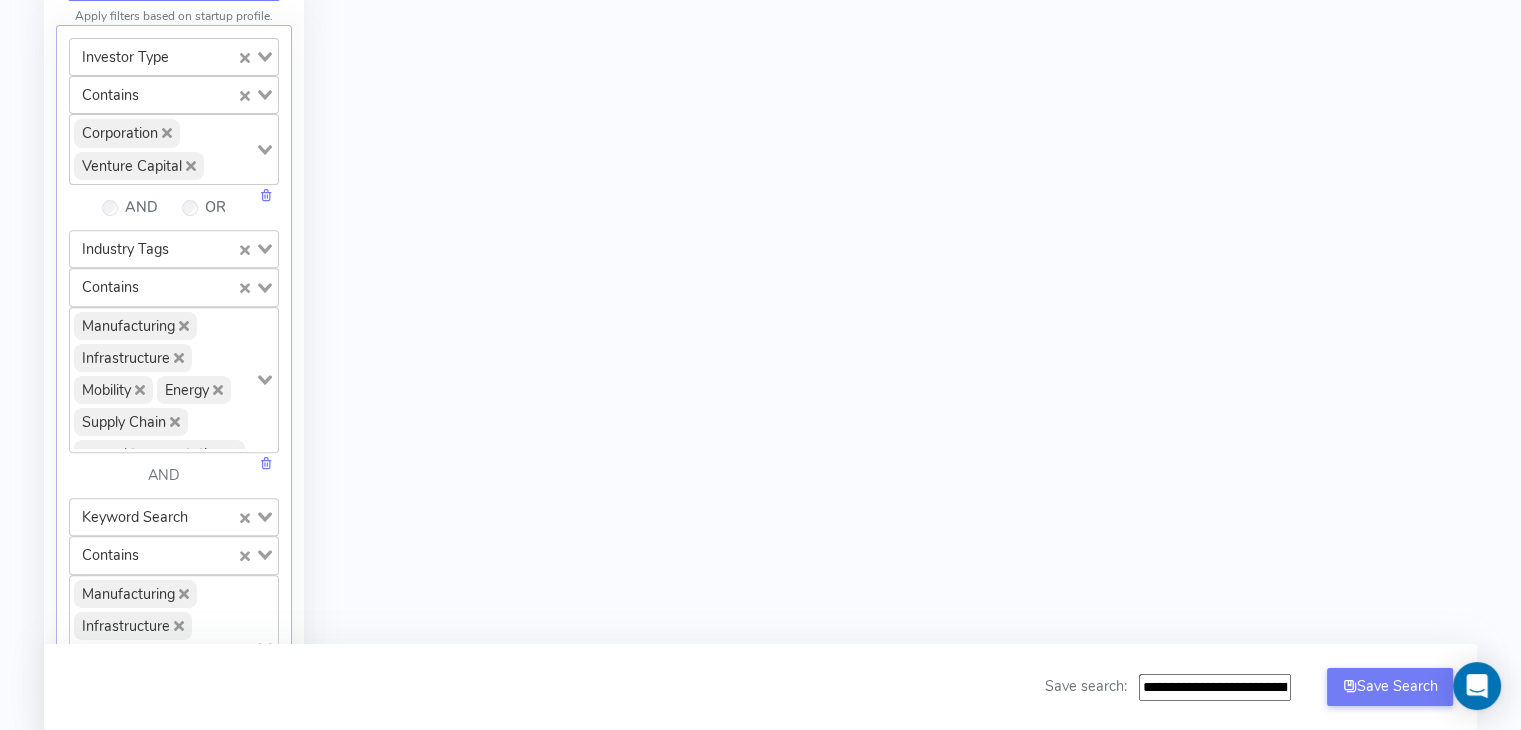 scroll, scrollTop: 520, scrollLeft: 0, axis: vertical 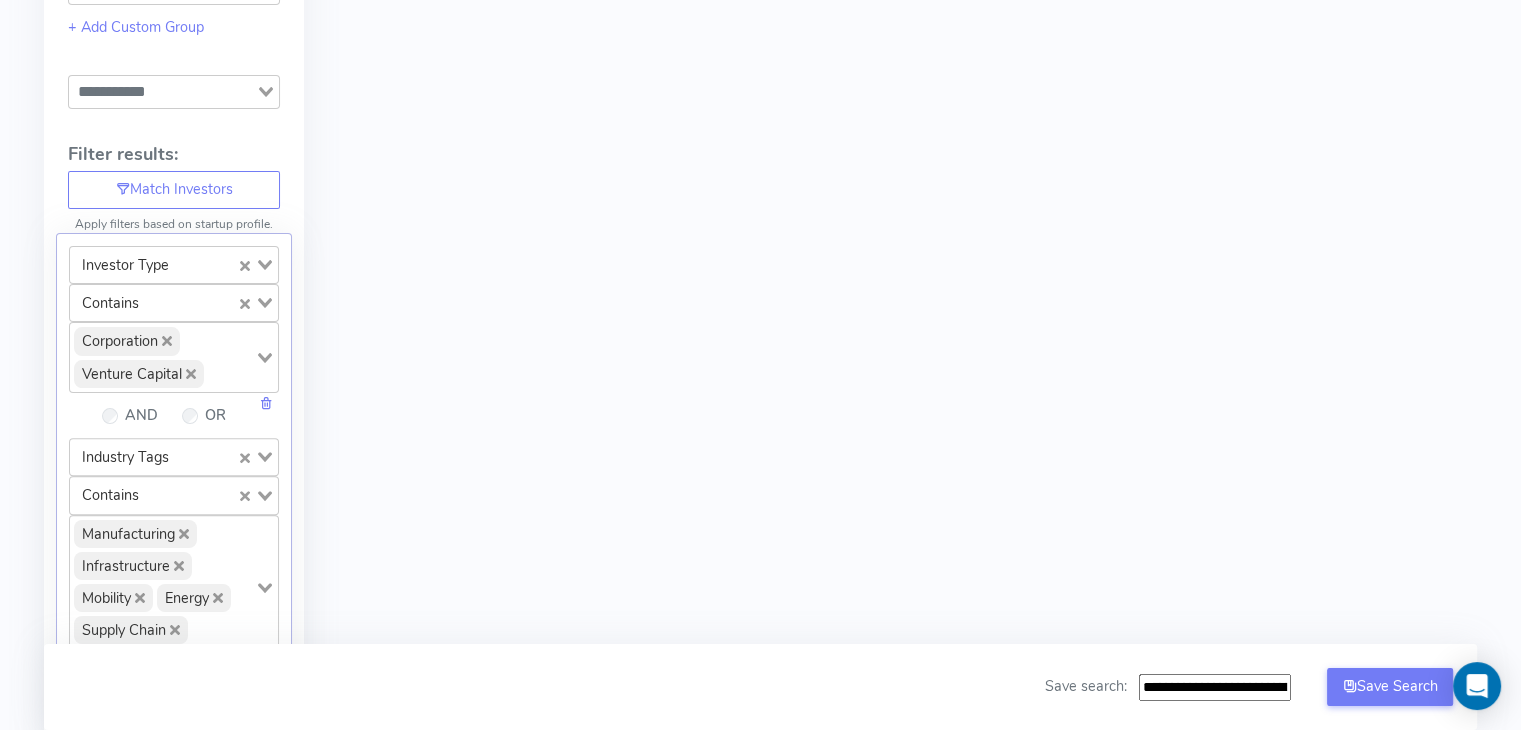 click 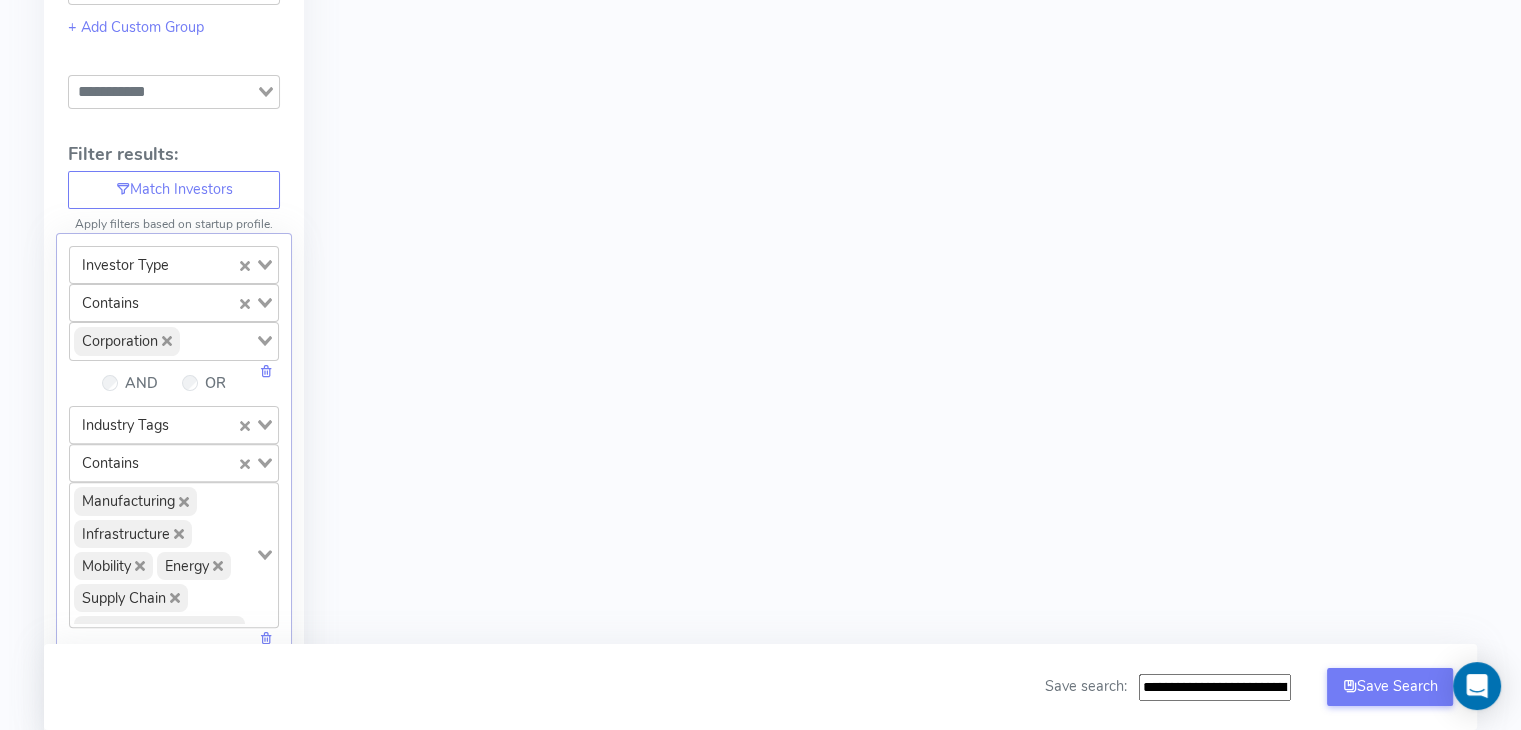 click 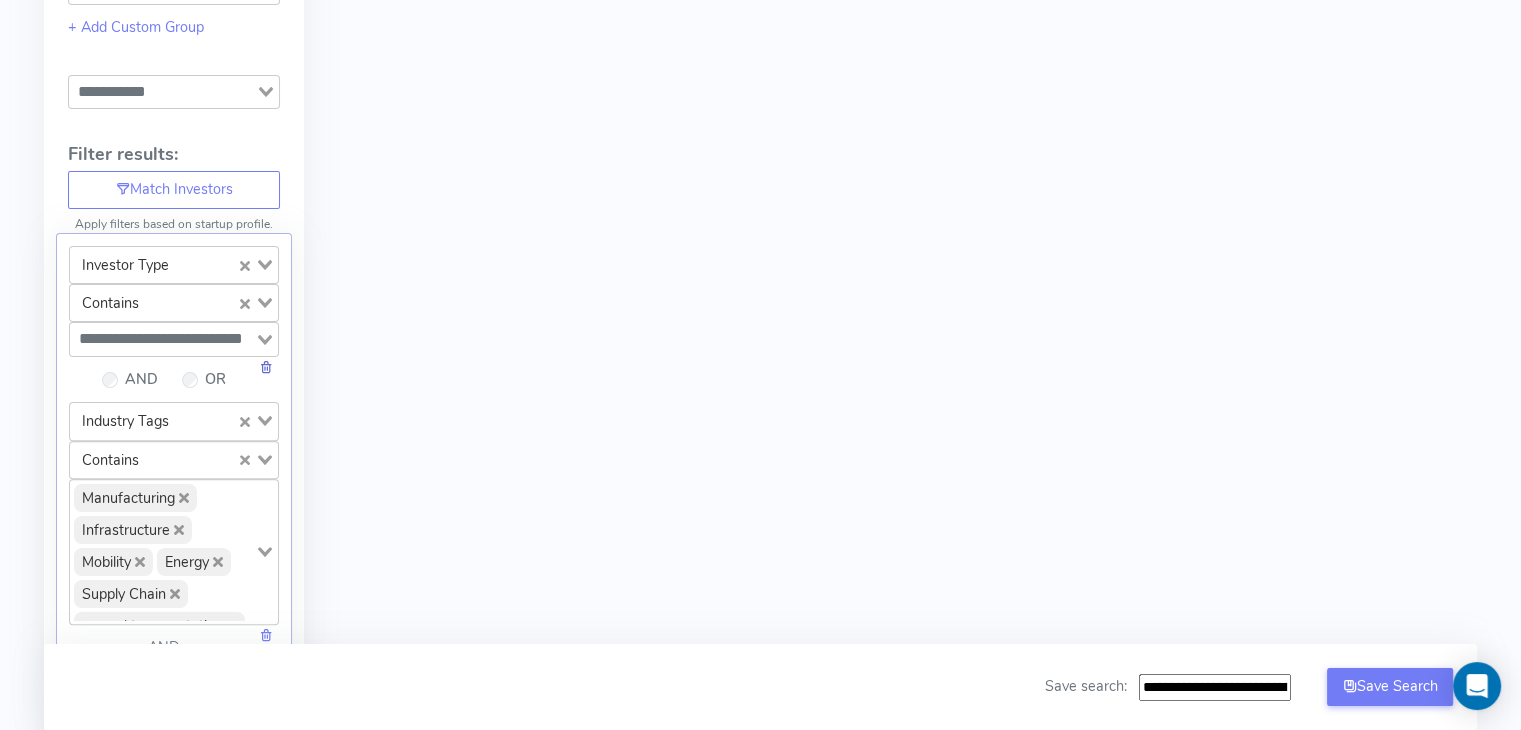 click at bounding box center [266, 367] 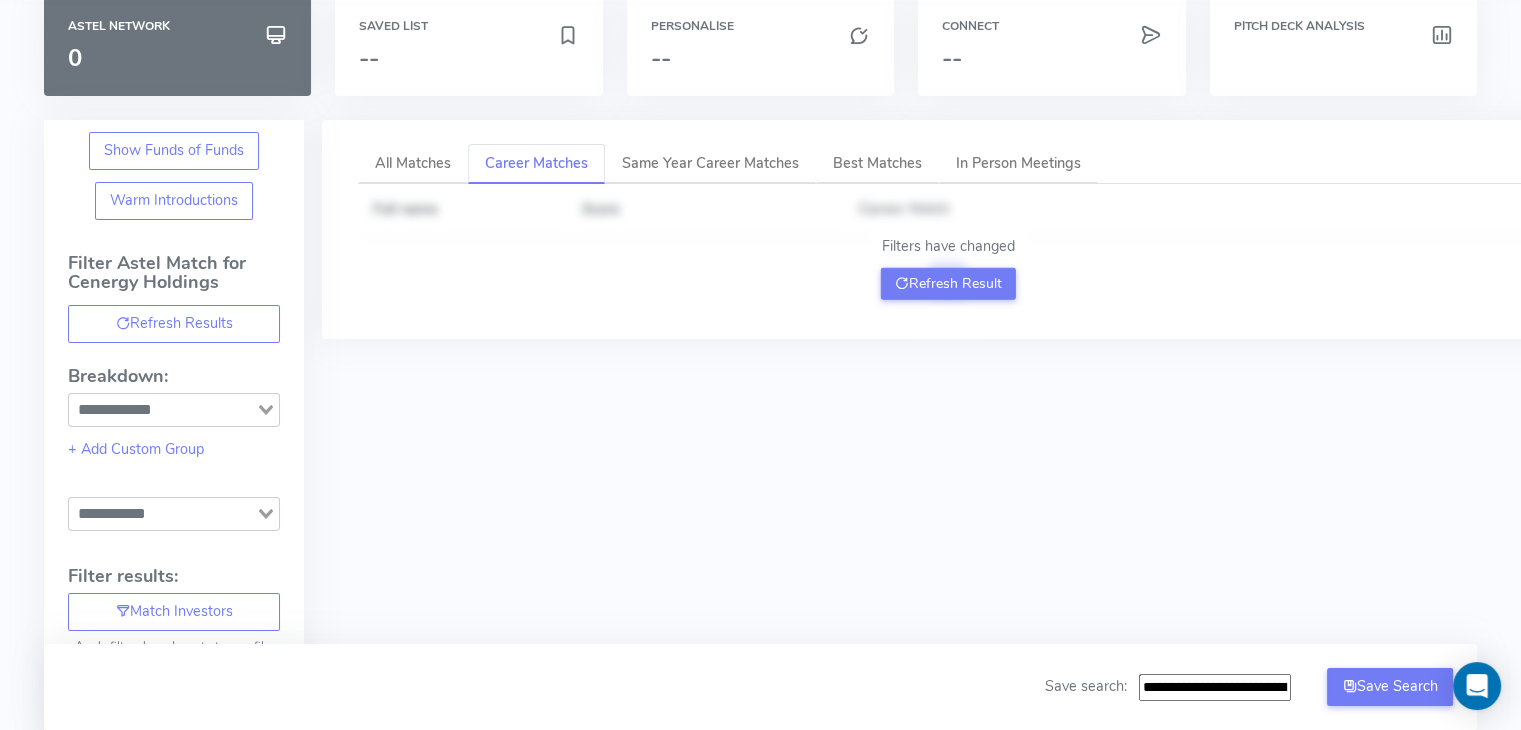 scroll, scrollTop: 78, scrollLeft: 0, axis: vertical 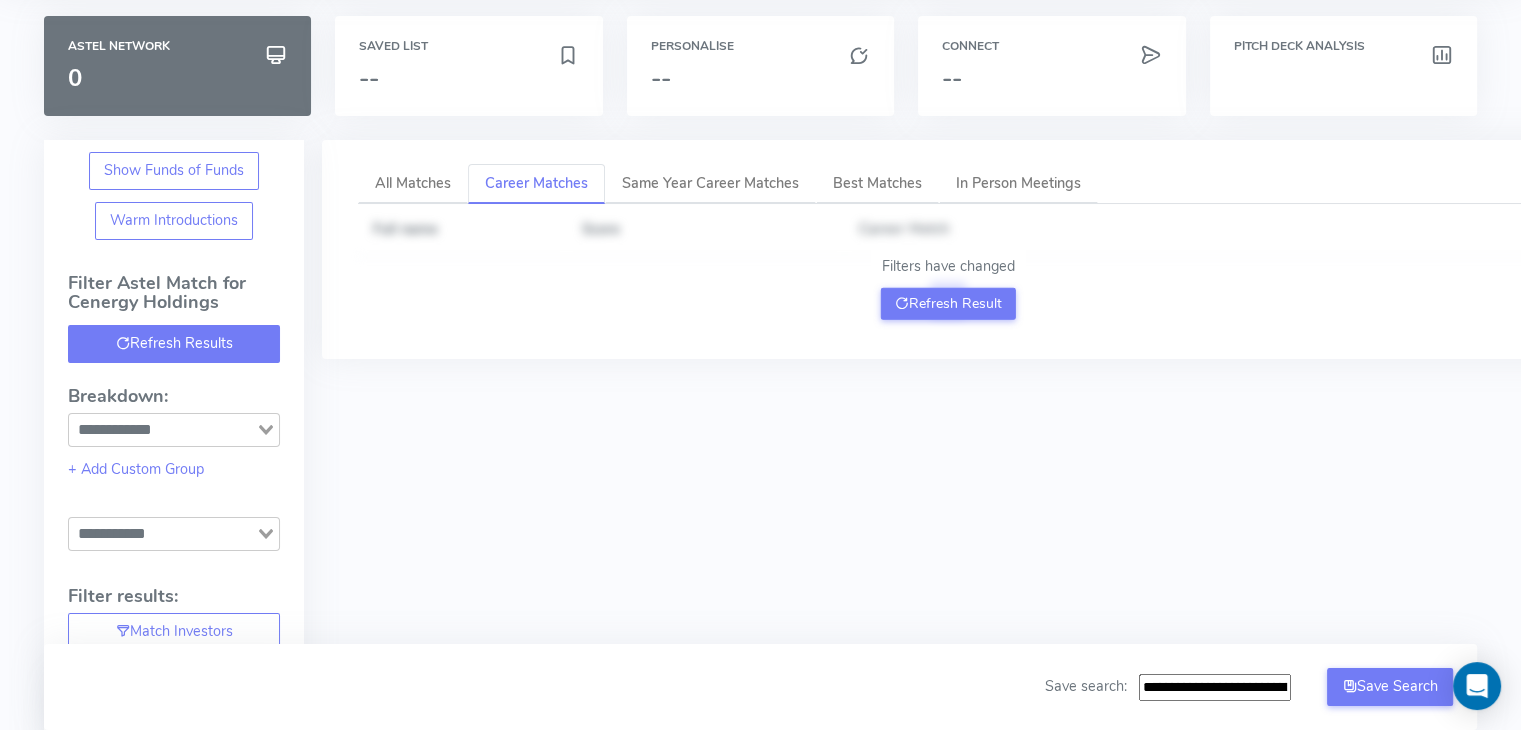 click on "Refresh Results" at bounding box center [174, 344] 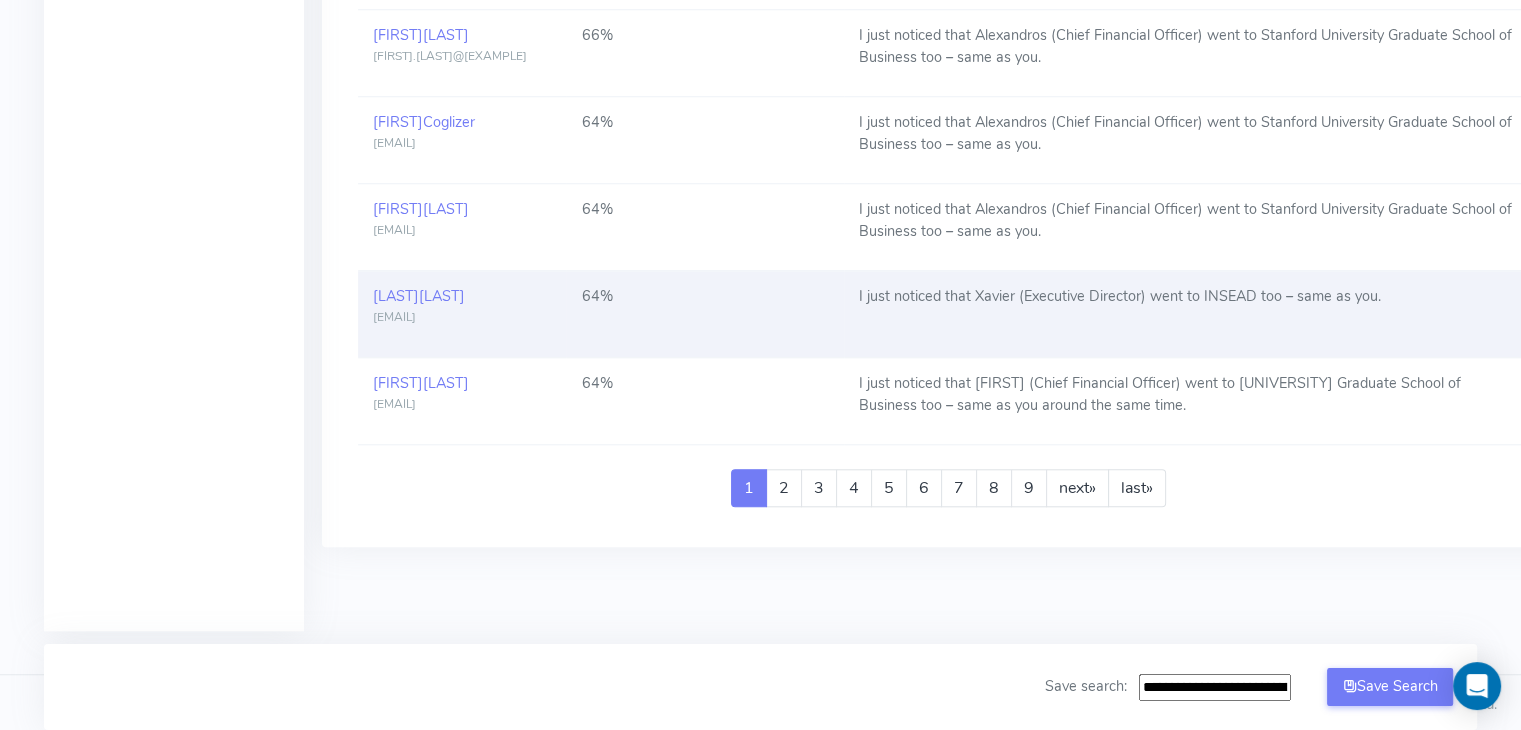 scroll, scrollTop: 1863, scrollLeft: 0, axis: vertical 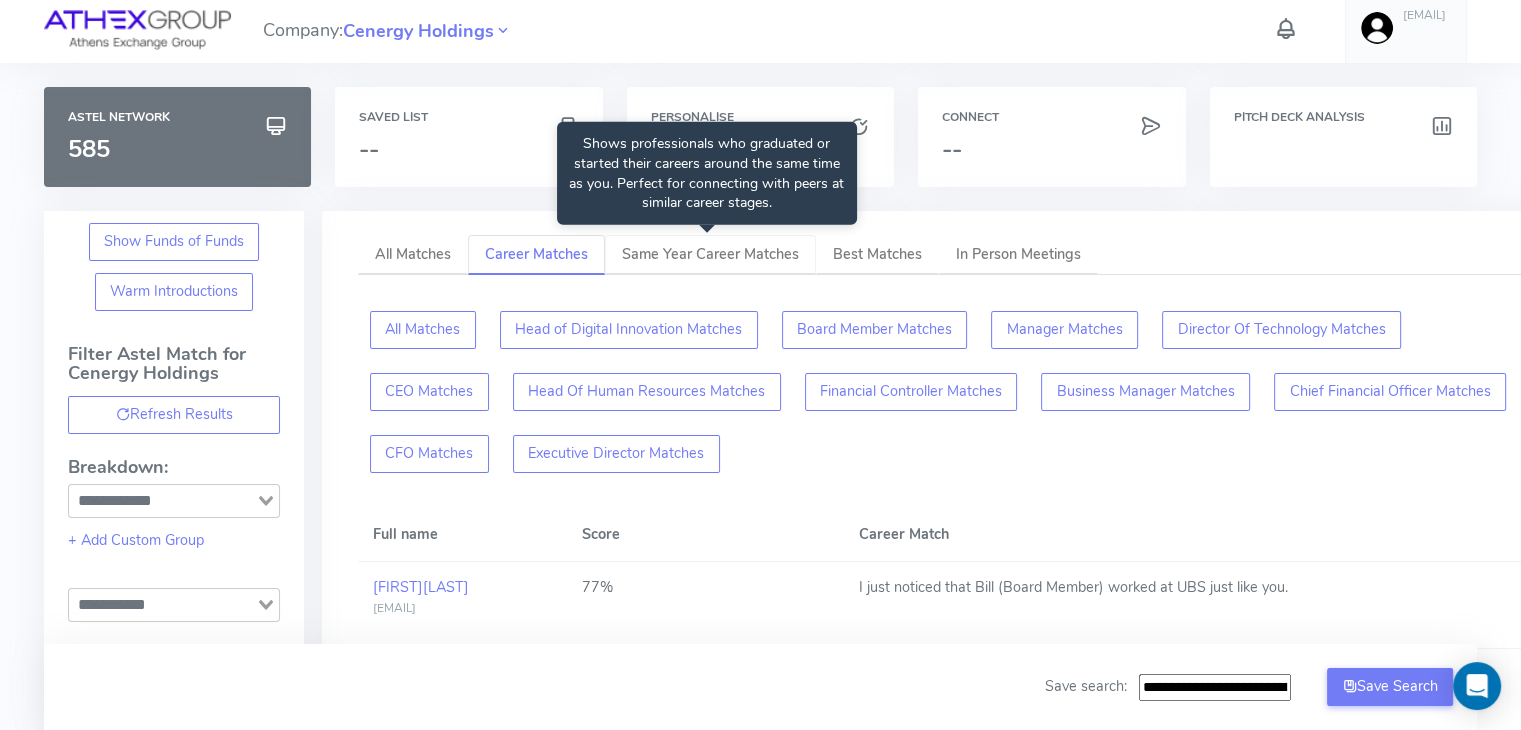 click on "Same Year Career Matches" at bounding box center (710, 254) 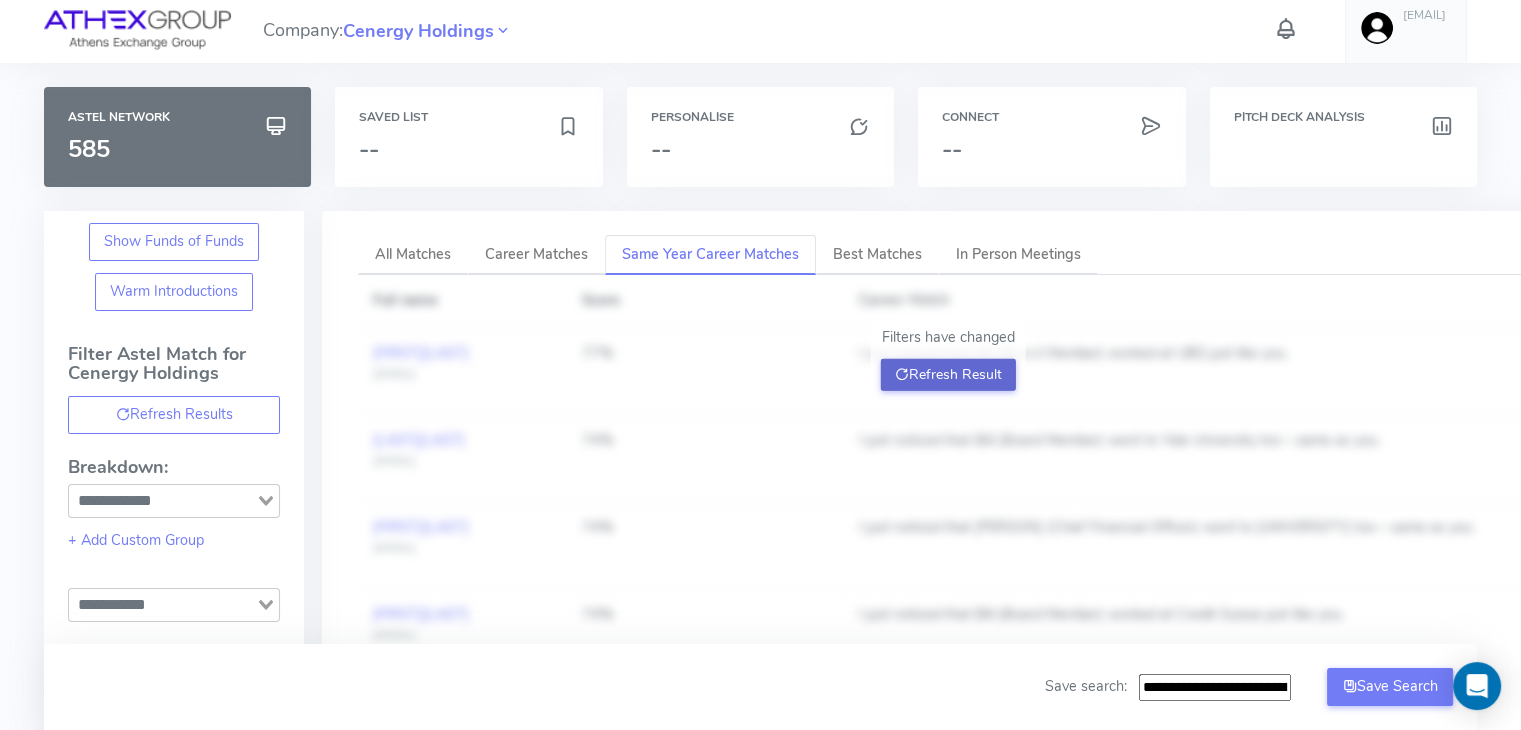 click on "Refresh Result" 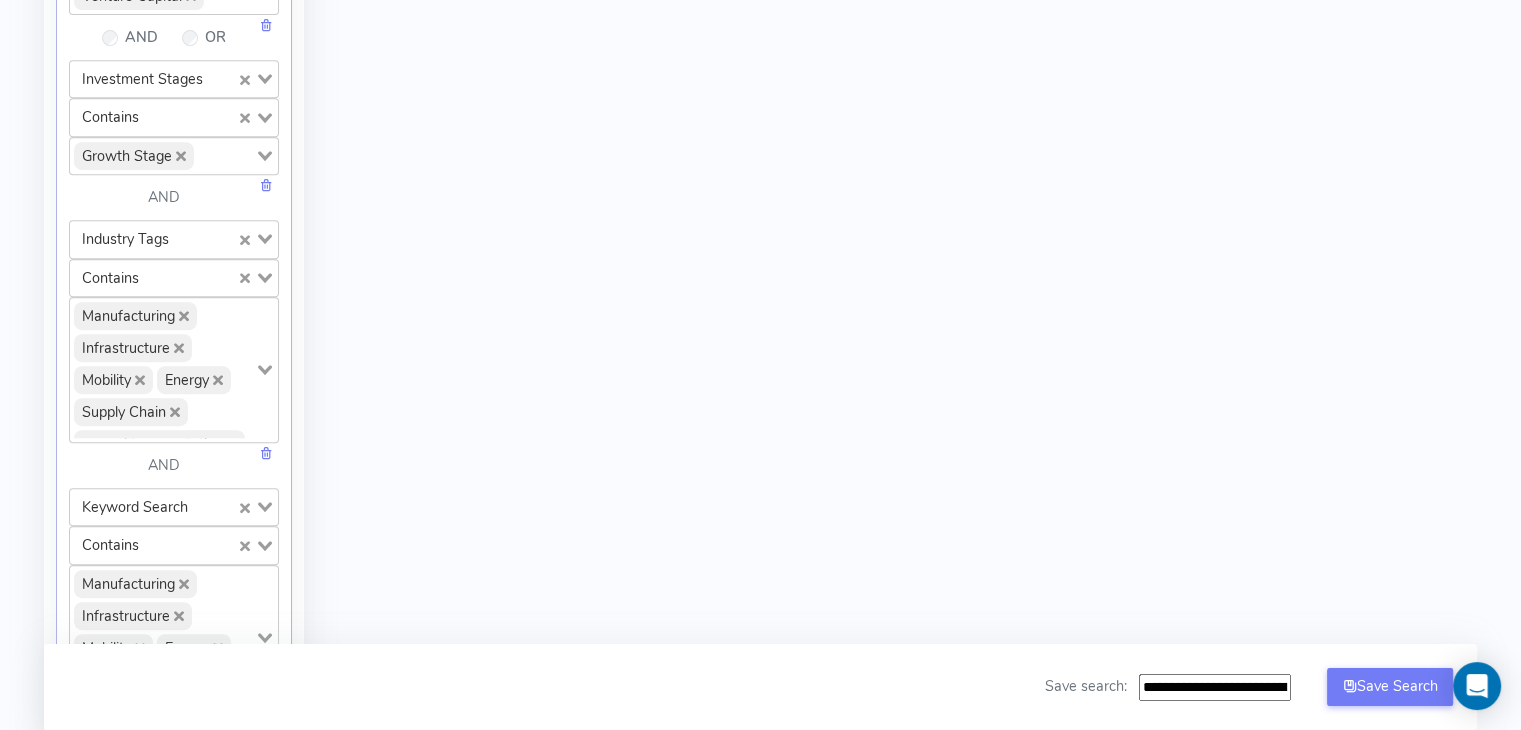 scroll, scrollTop: 680, scrollLeft: 0, axis: vertical 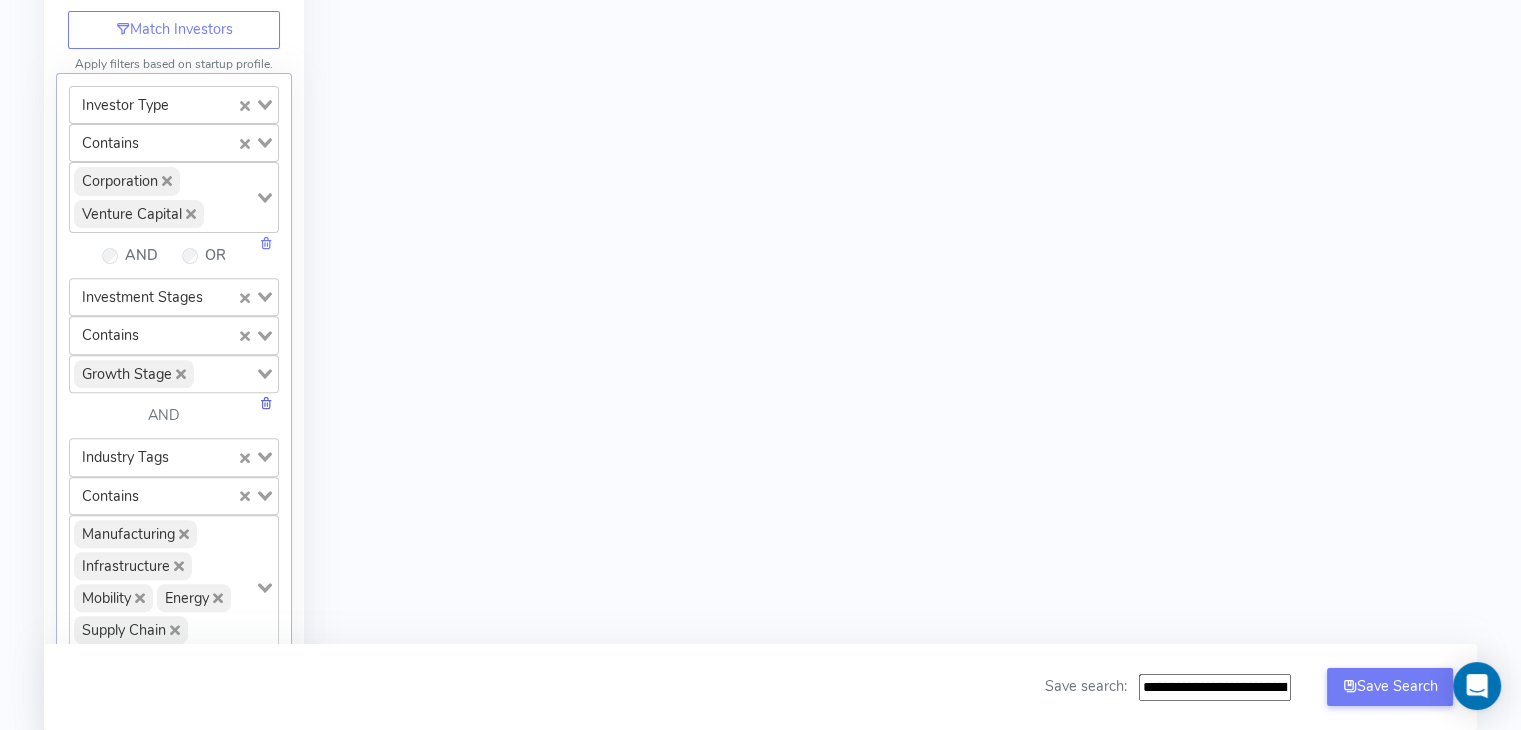 click at bounding box center [266, 403] 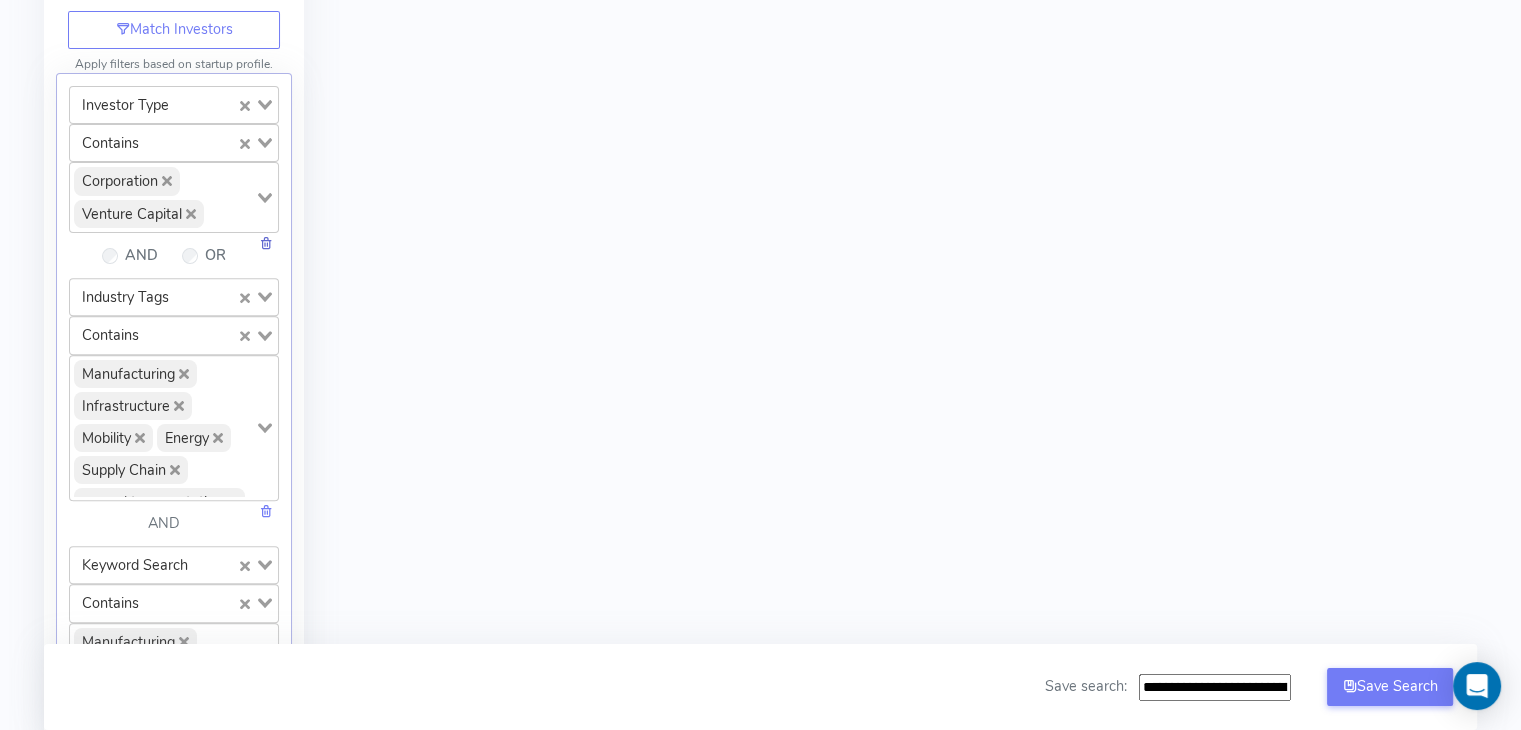 click at bounding box center (266, 243) 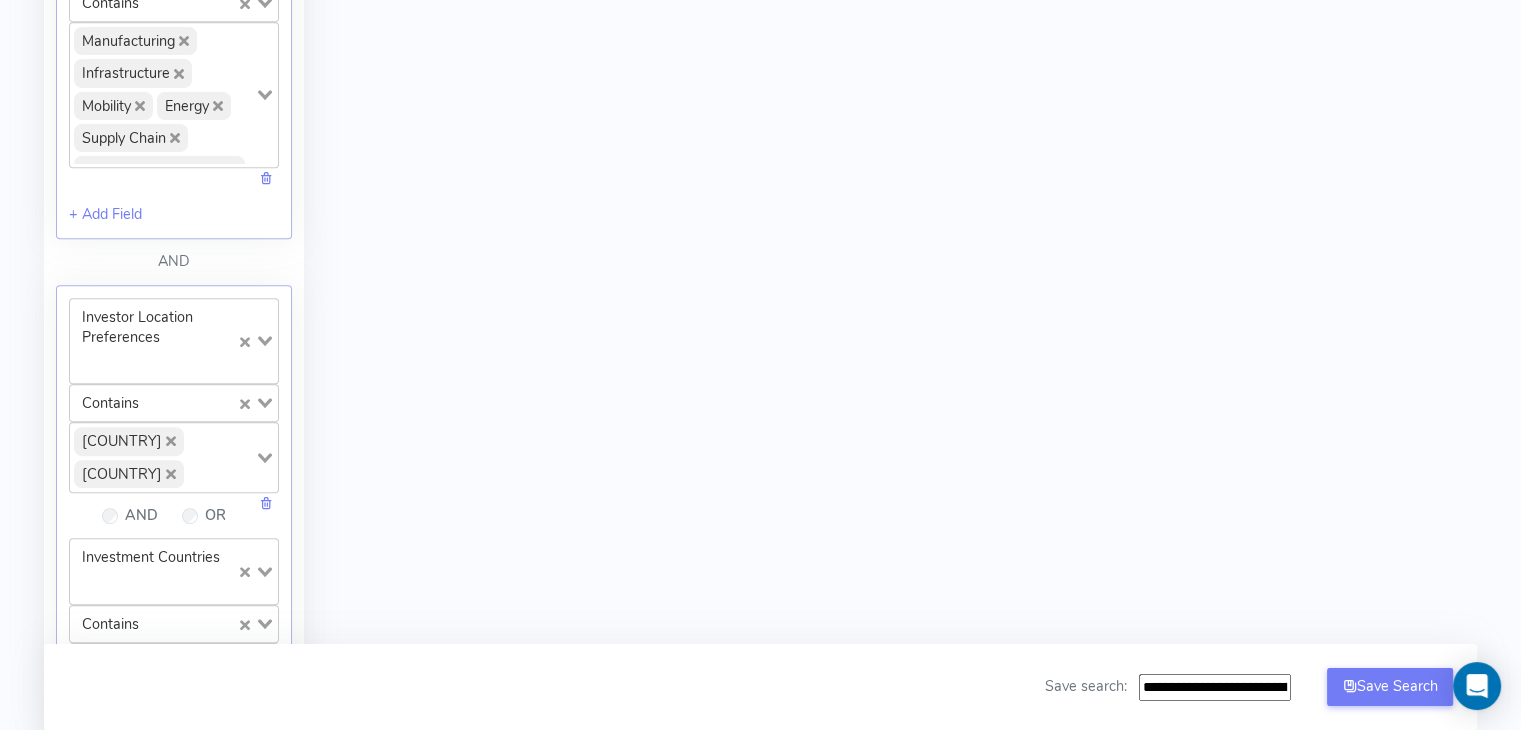 scroll, scrollTop: 1087, scrollLeft: 0, axis: vertical 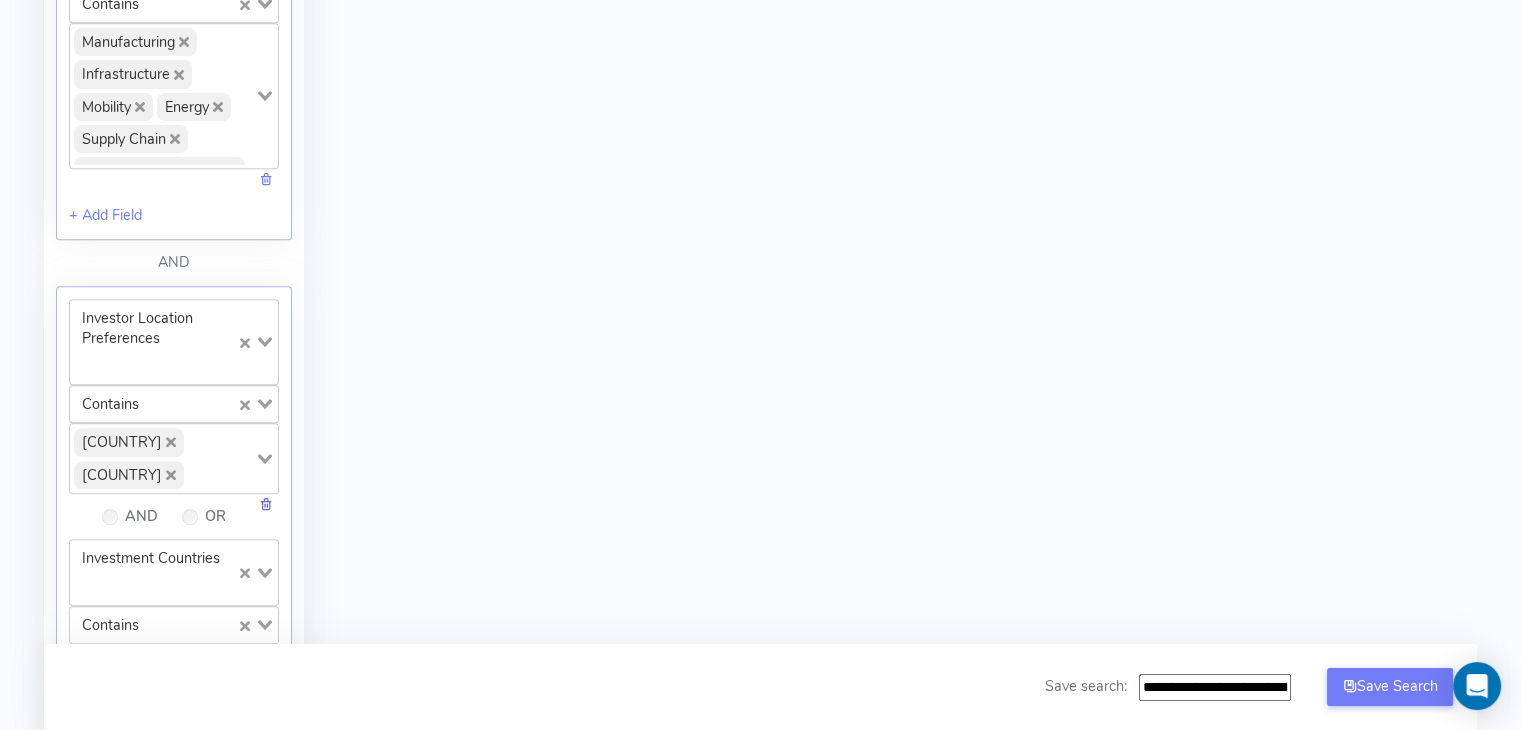 click at bounding box center (266, 504) 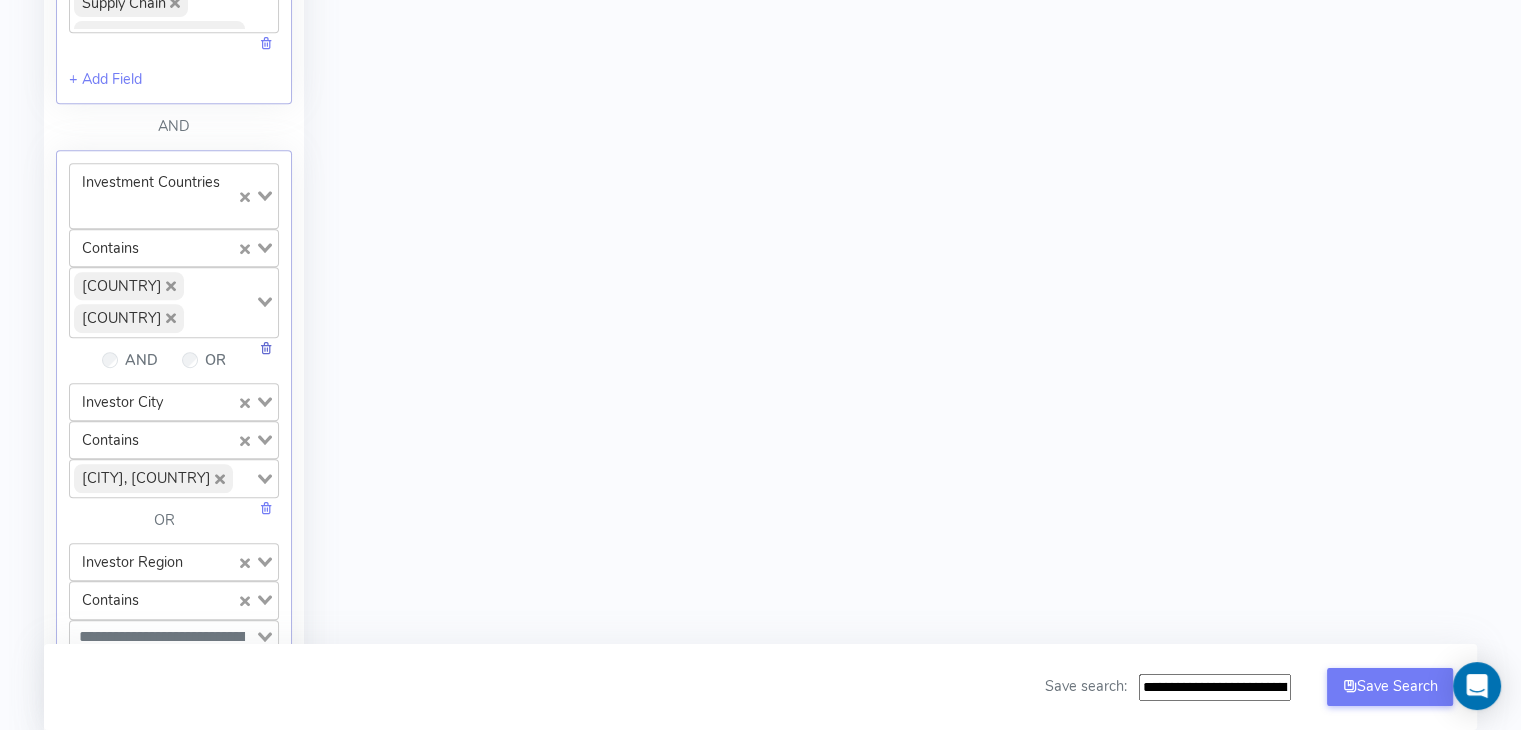 scroll, scrollTop: 1224, scrollLeft: 0, axis: vertical 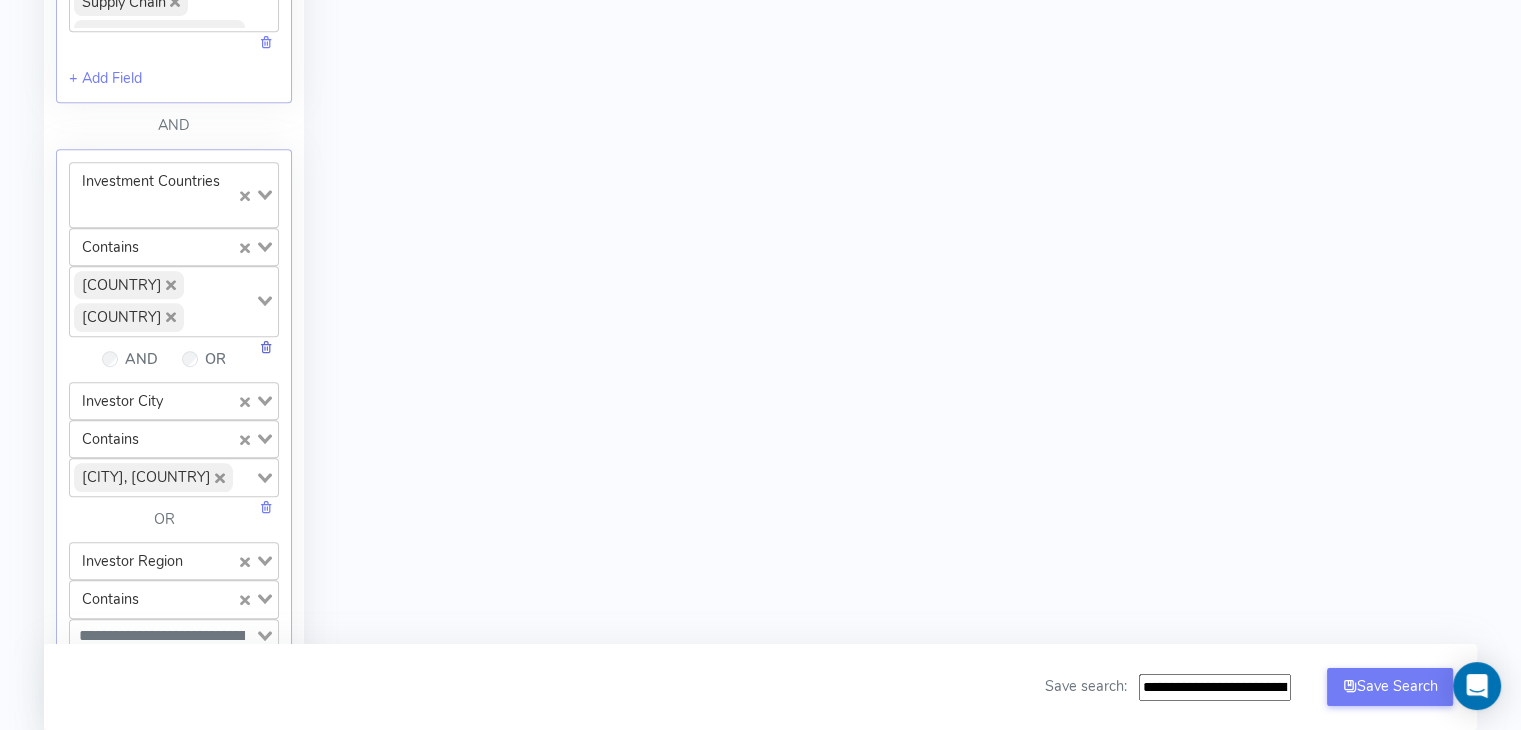 click at bounding box center [266, 347] 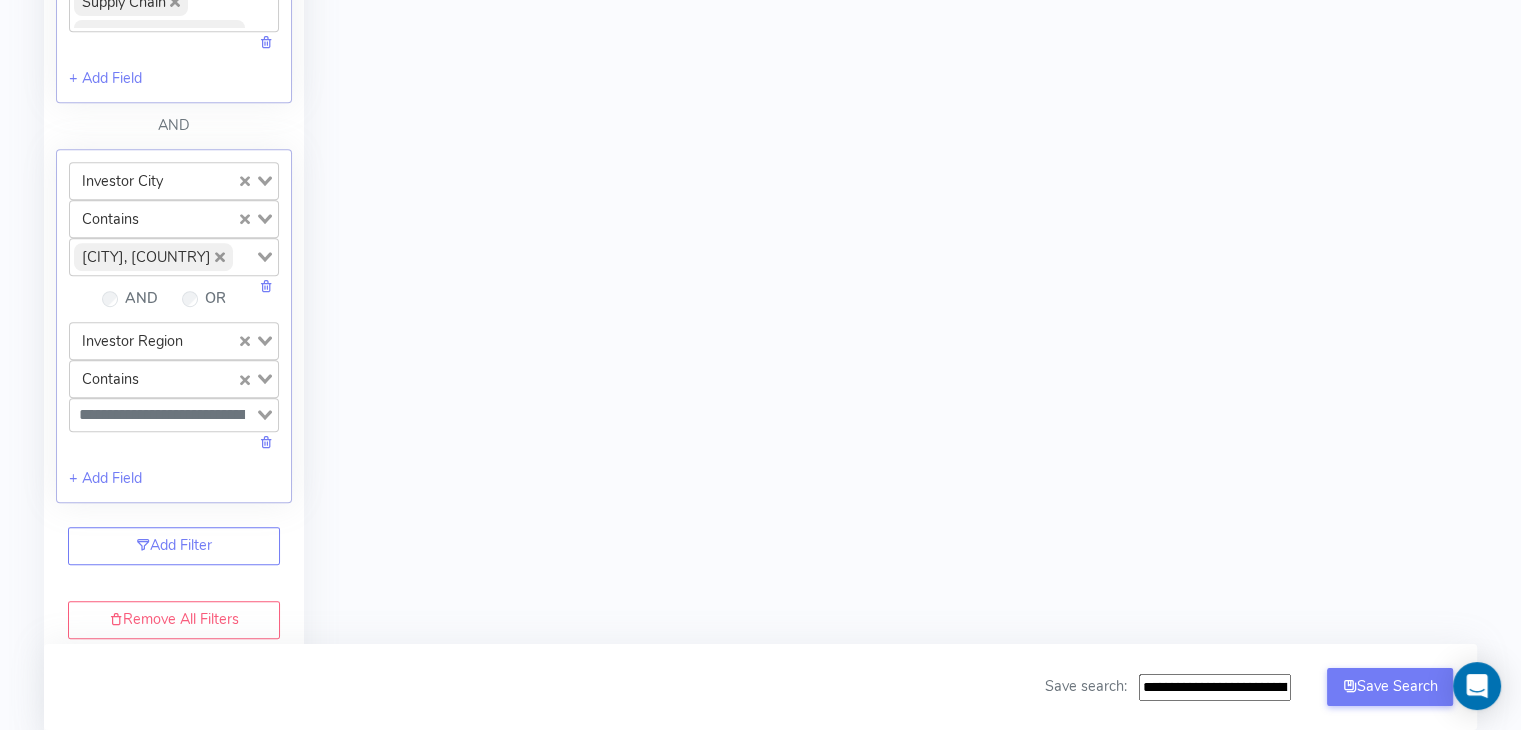 click on "Brussels, Belgium Loading..." 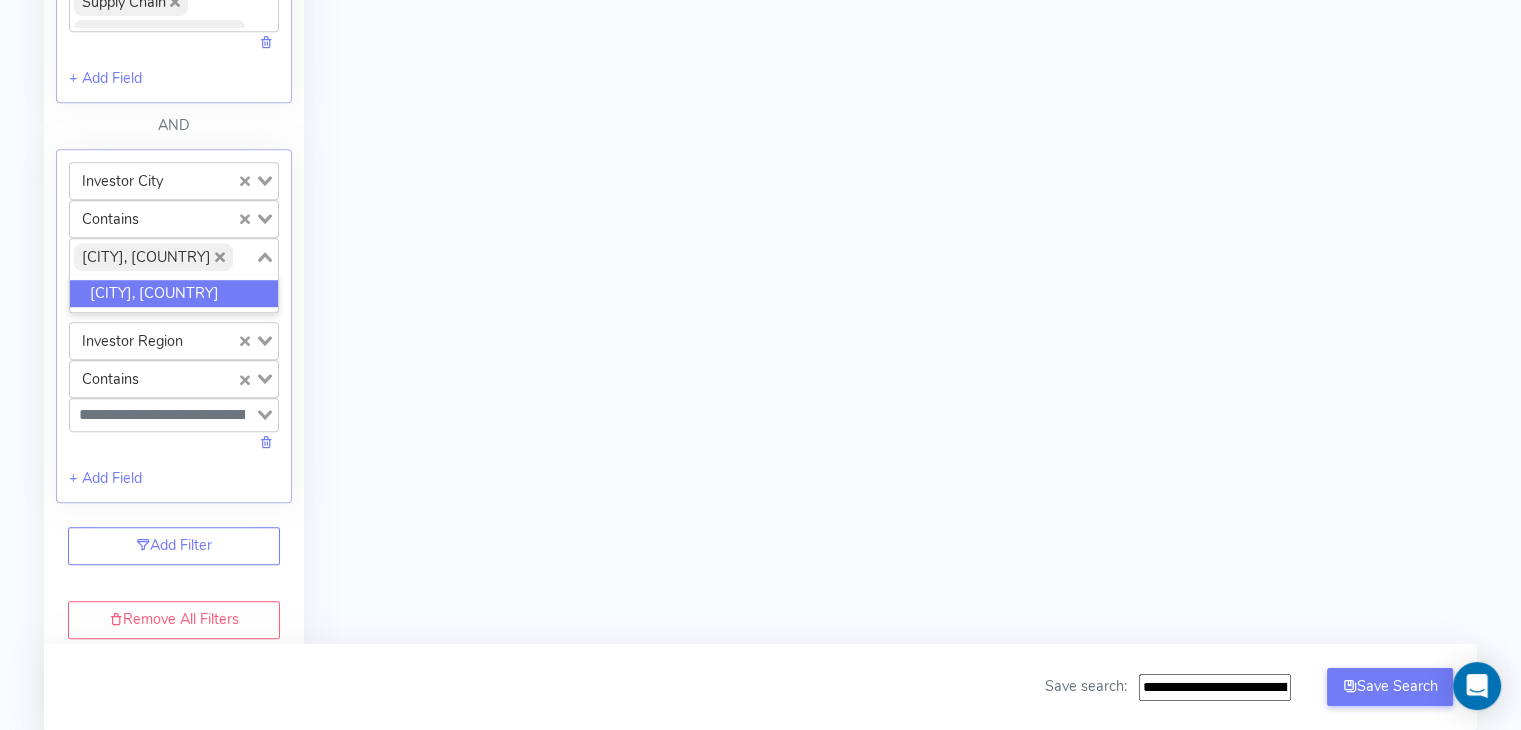 click on "All Matches Career Matches Same Year Career Matches Best Matches In Person Meetings Filters have changed  Refresh Result   Full name   Score   Career Match  1" at bounding box center (940, 29) 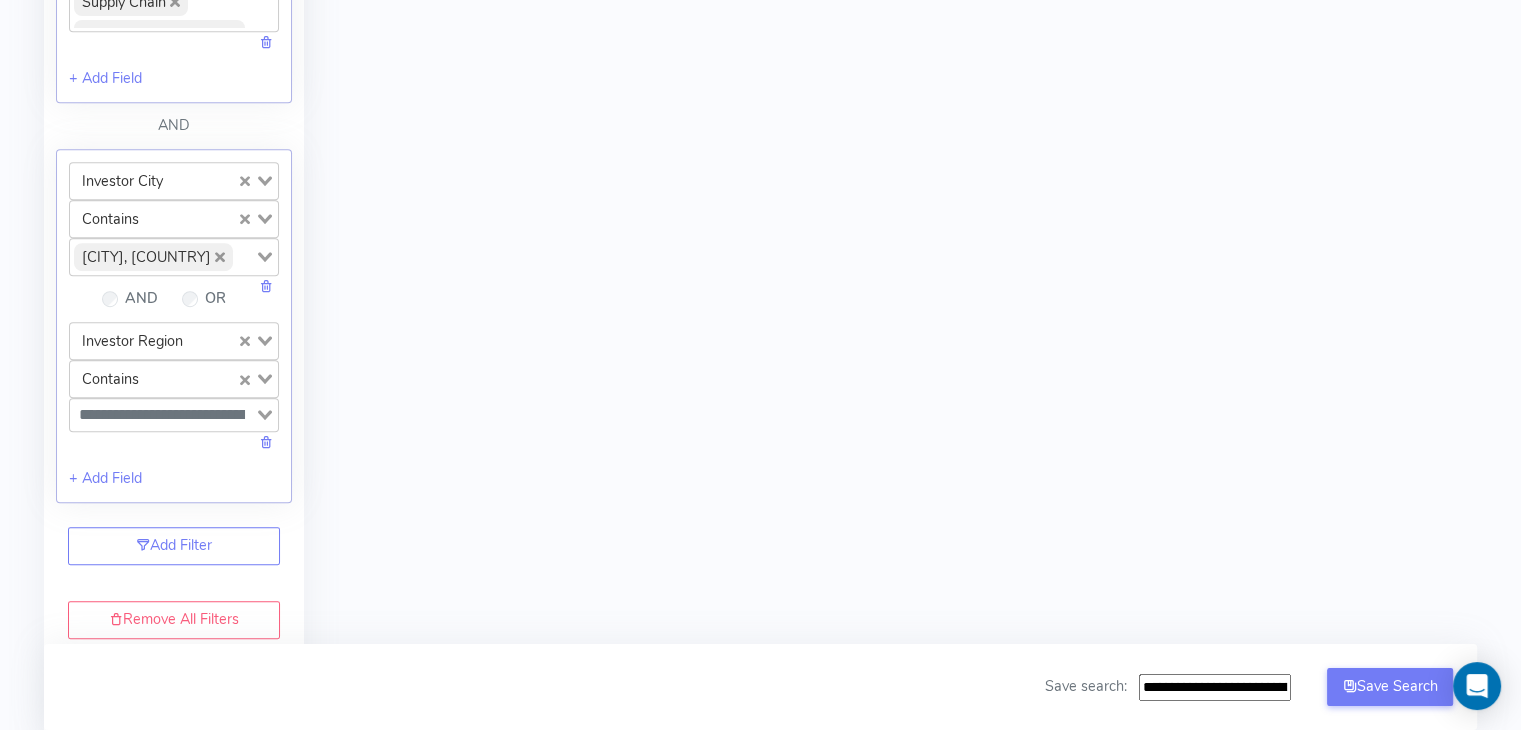 click 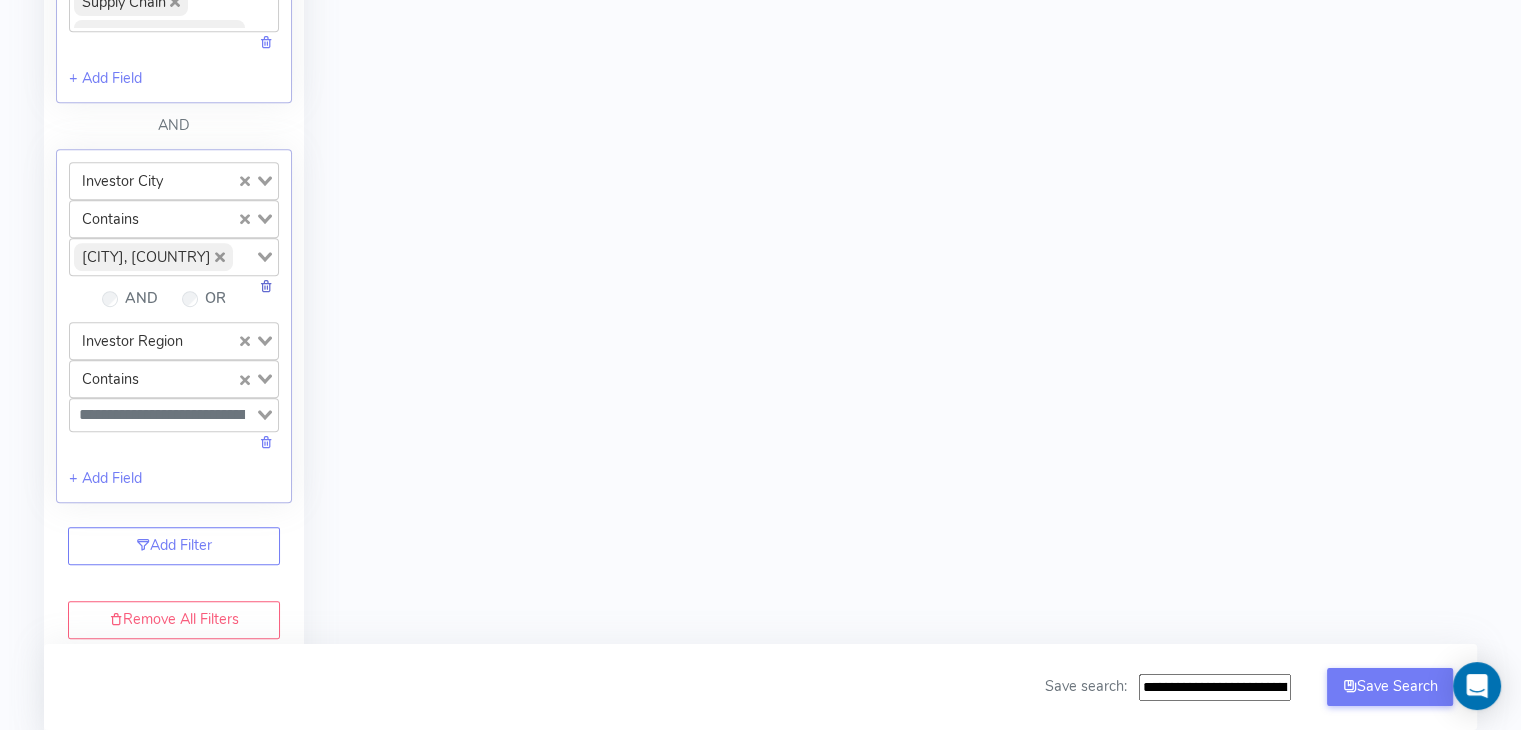 click at bounding box center [266, 286] 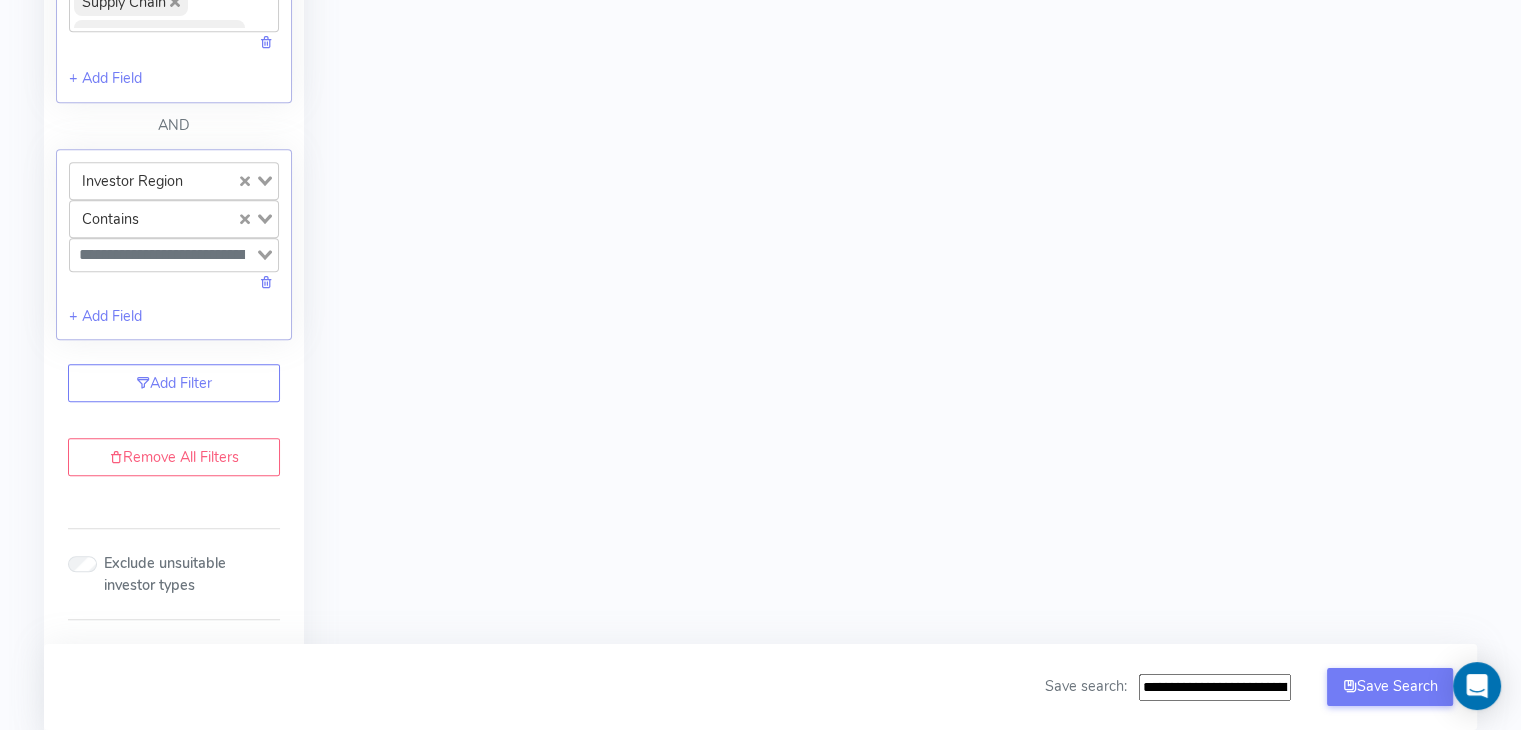 click at bounding box center (266, 282) 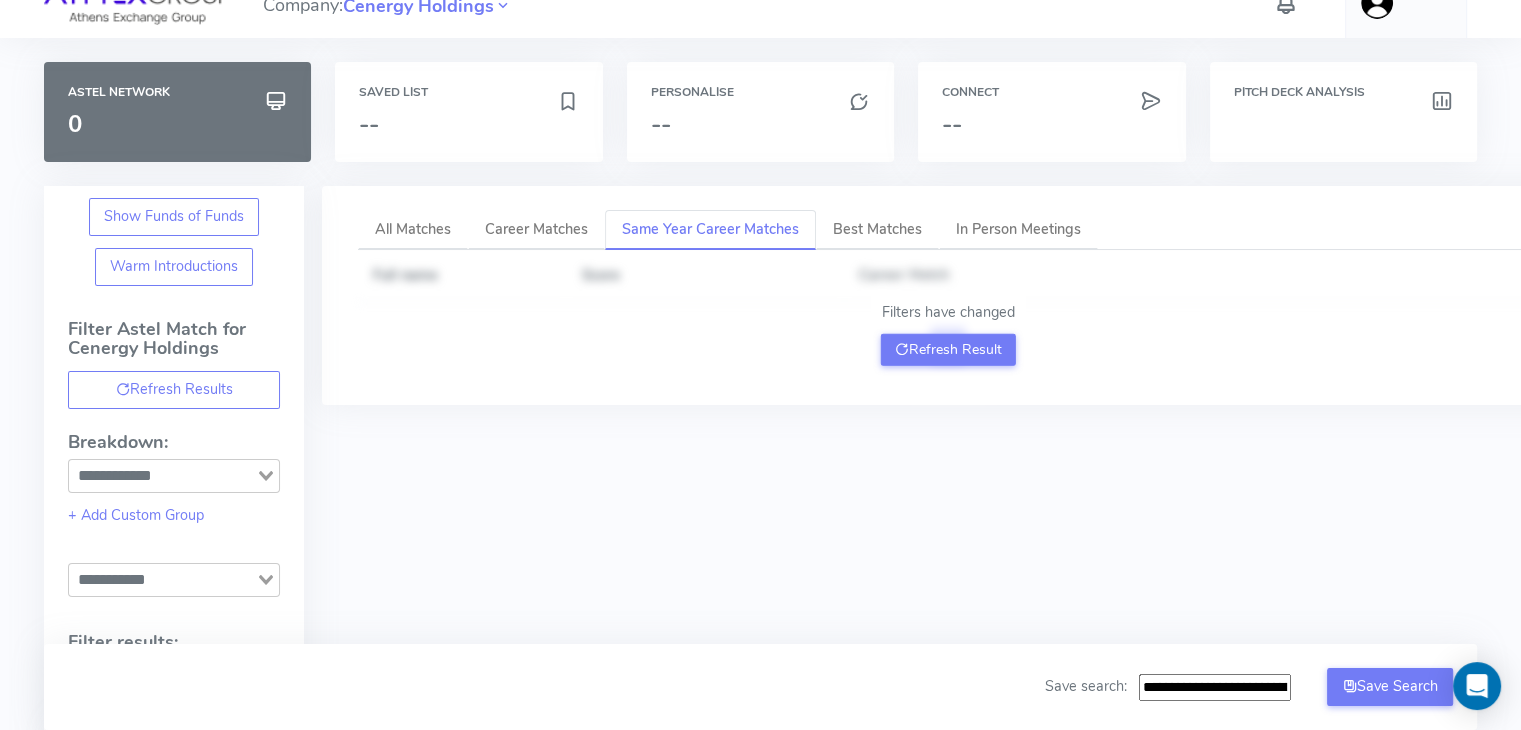 scroll, scrollTop: 0, scrollLeft: 0, axis: both 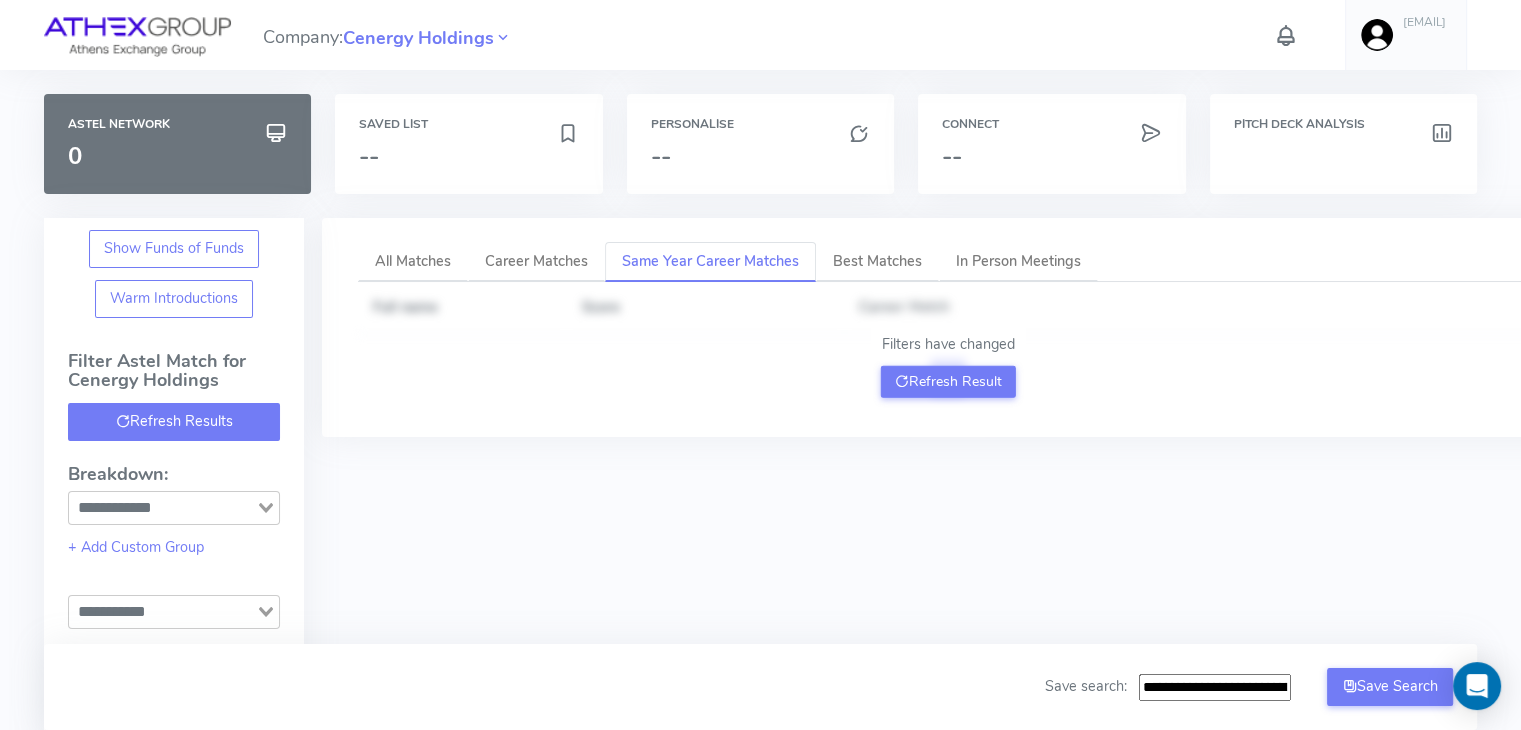 click on "Refresh Results" at bounding box center (174, 422) 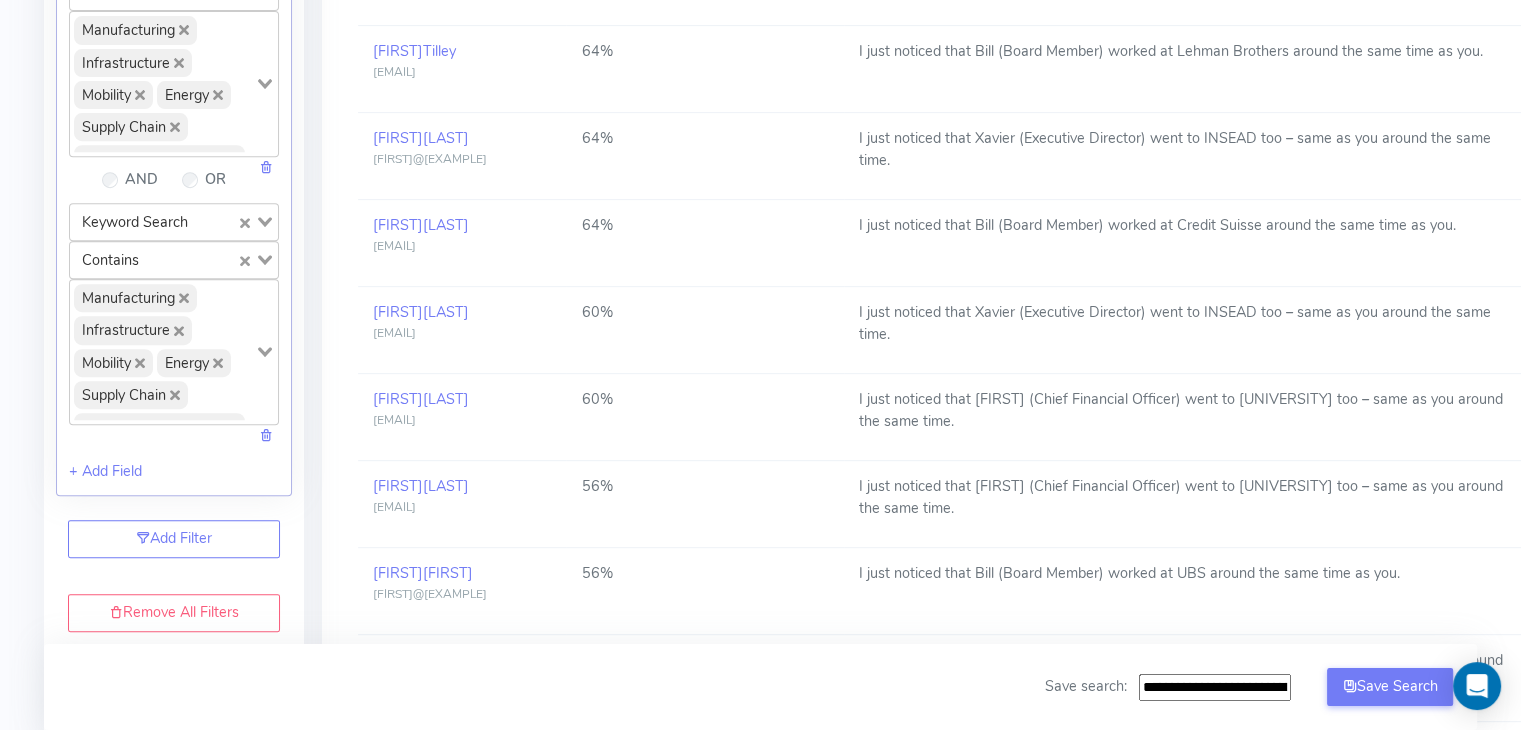 scroll, scrollTop: 860, scrollLeft: 0, axis: vertical 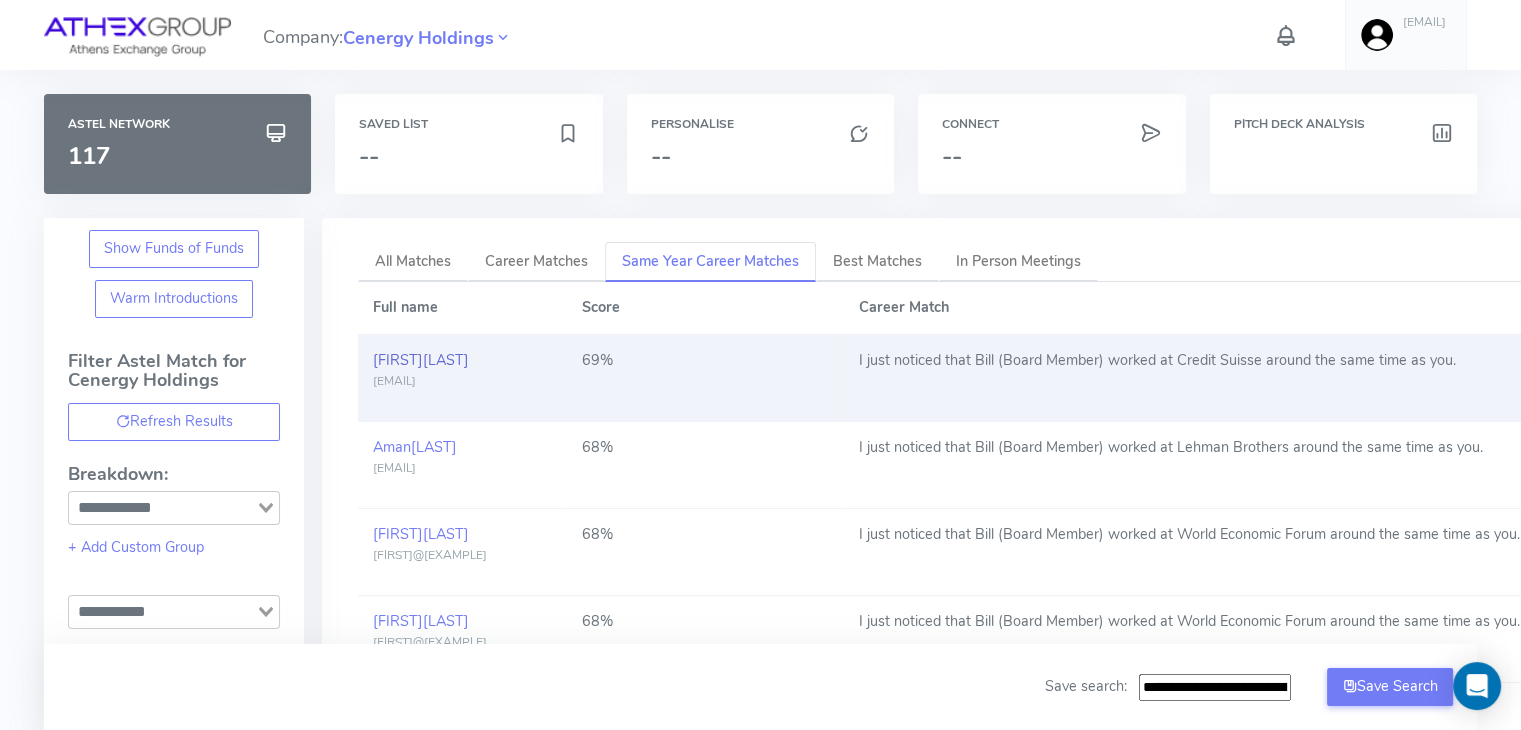 type 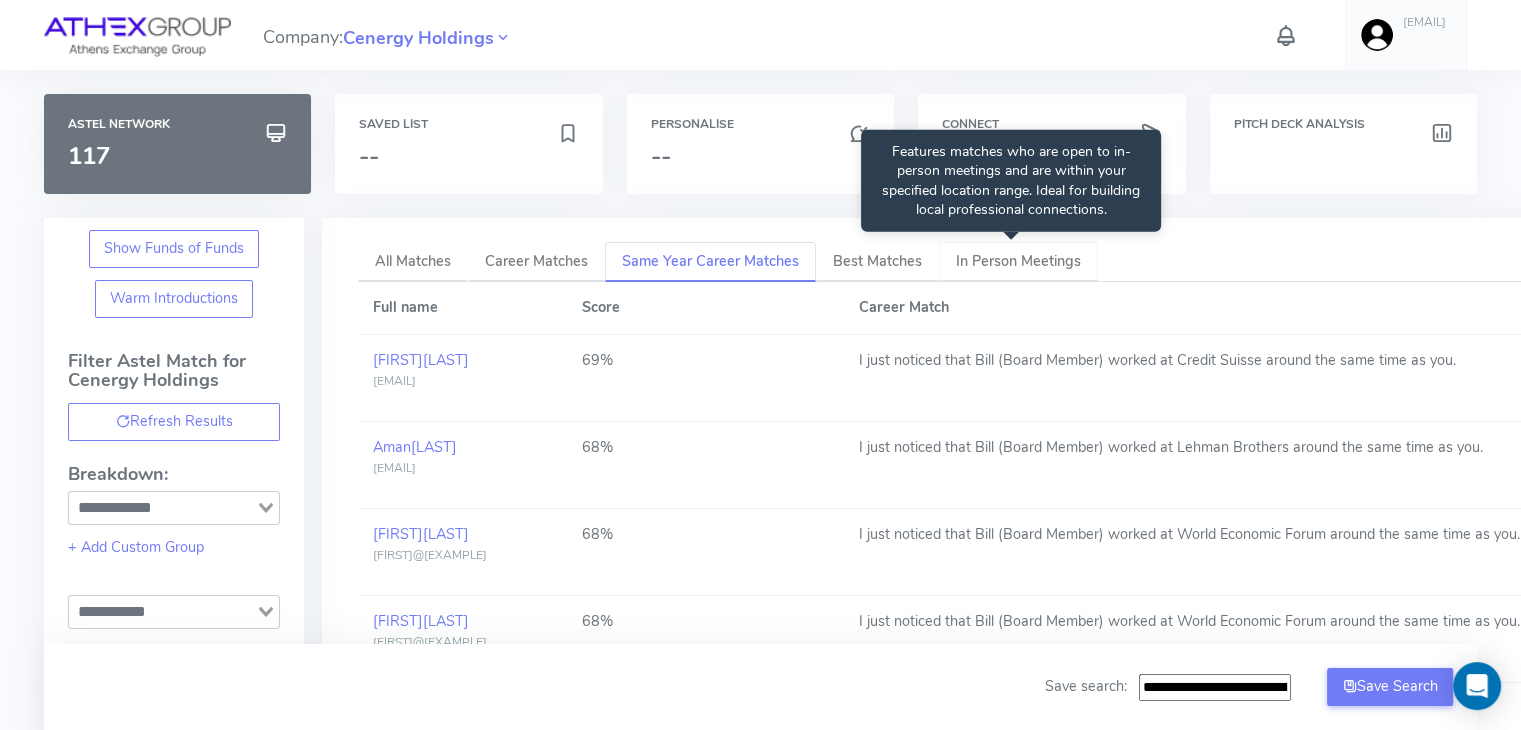 click on "In Person Meetings" at bounding box center [1018, 261] 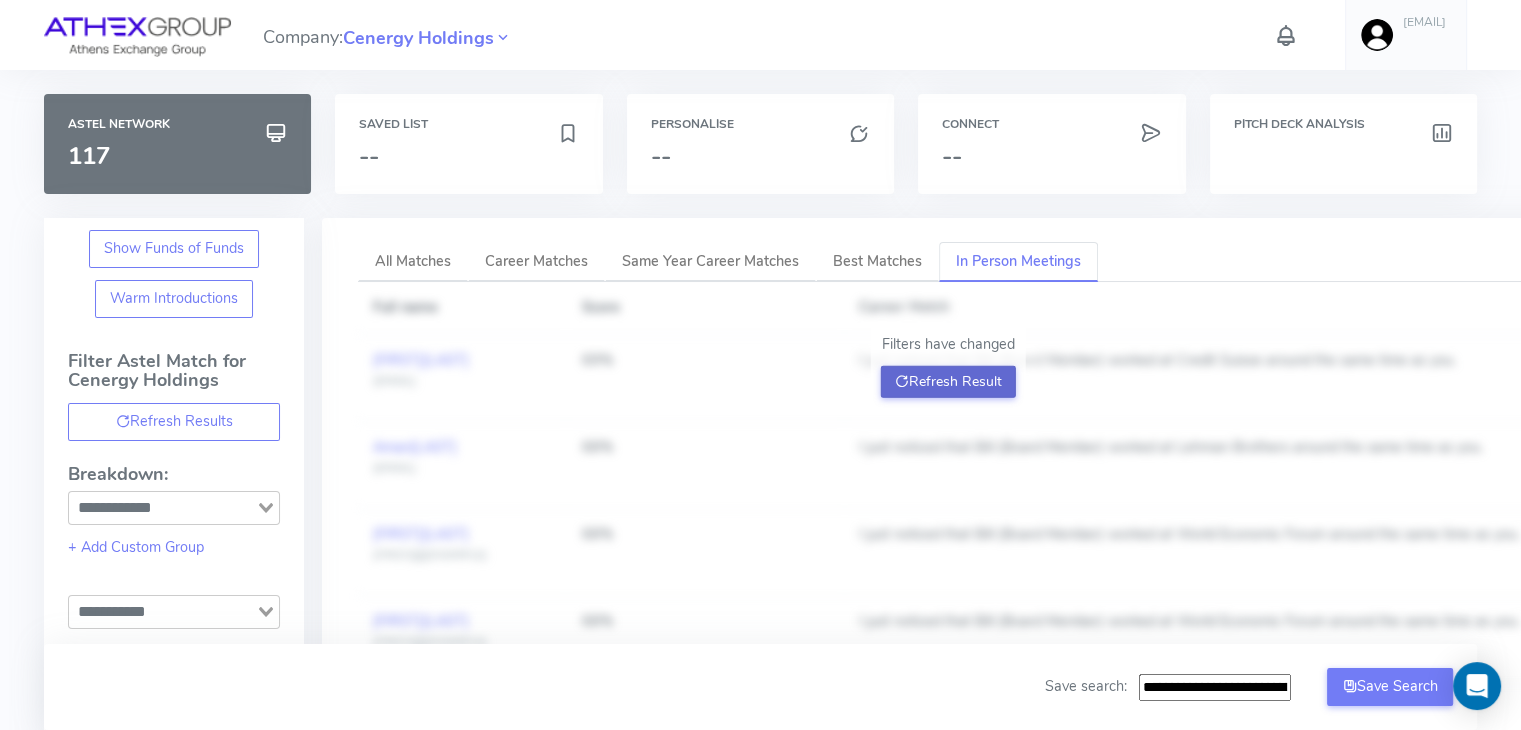 click on "Refresh Result" 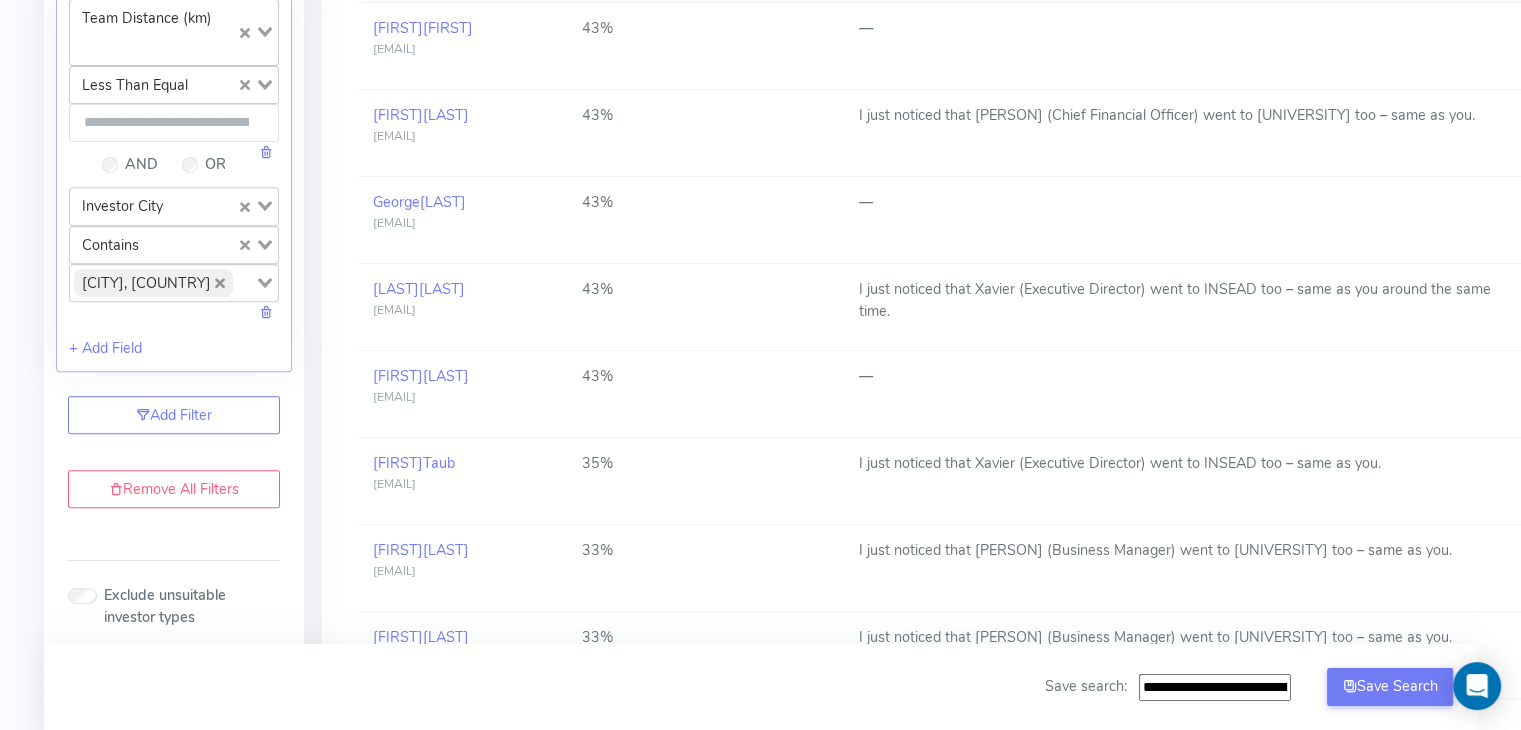 scroll, scrollTop: 586, scrollLeft: 0, axis: vertical 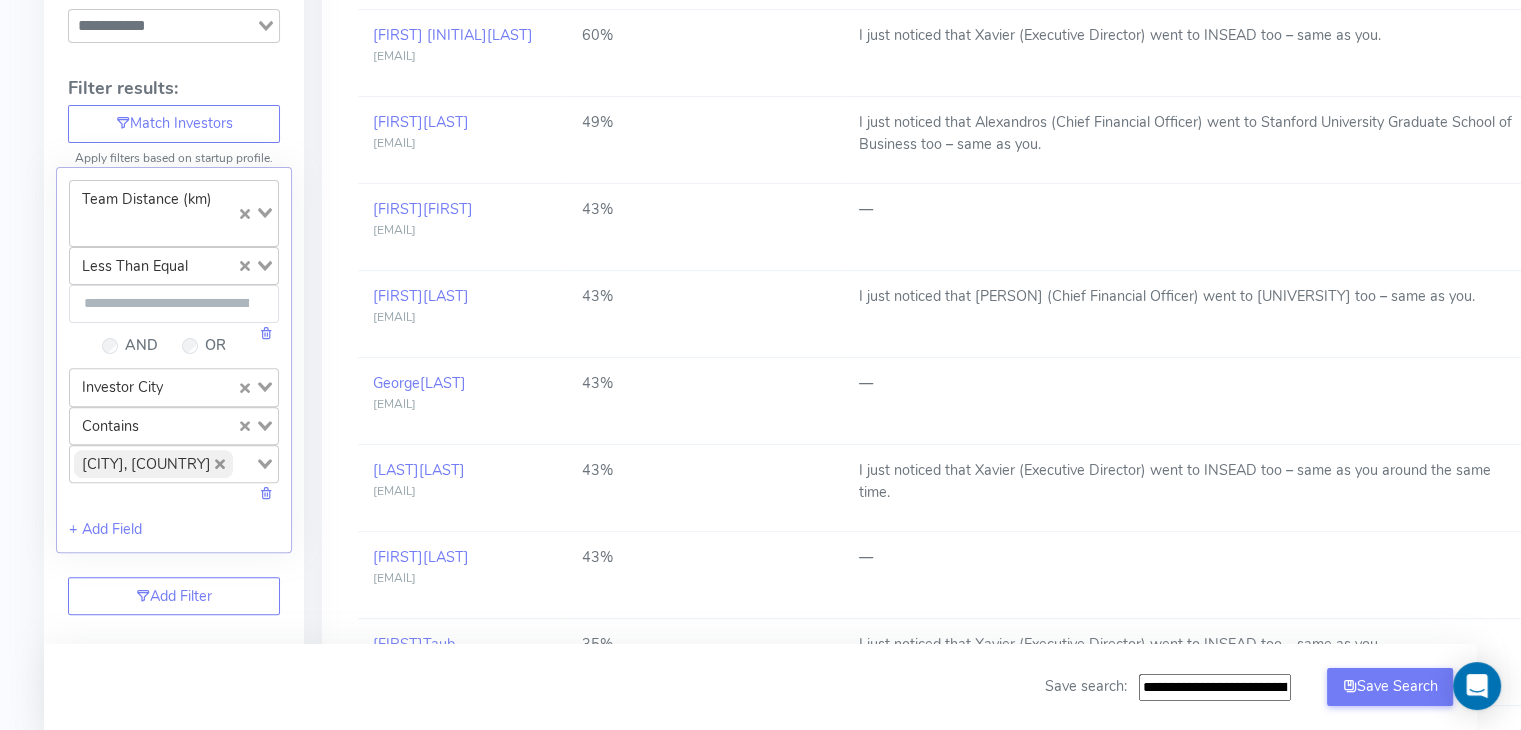 click 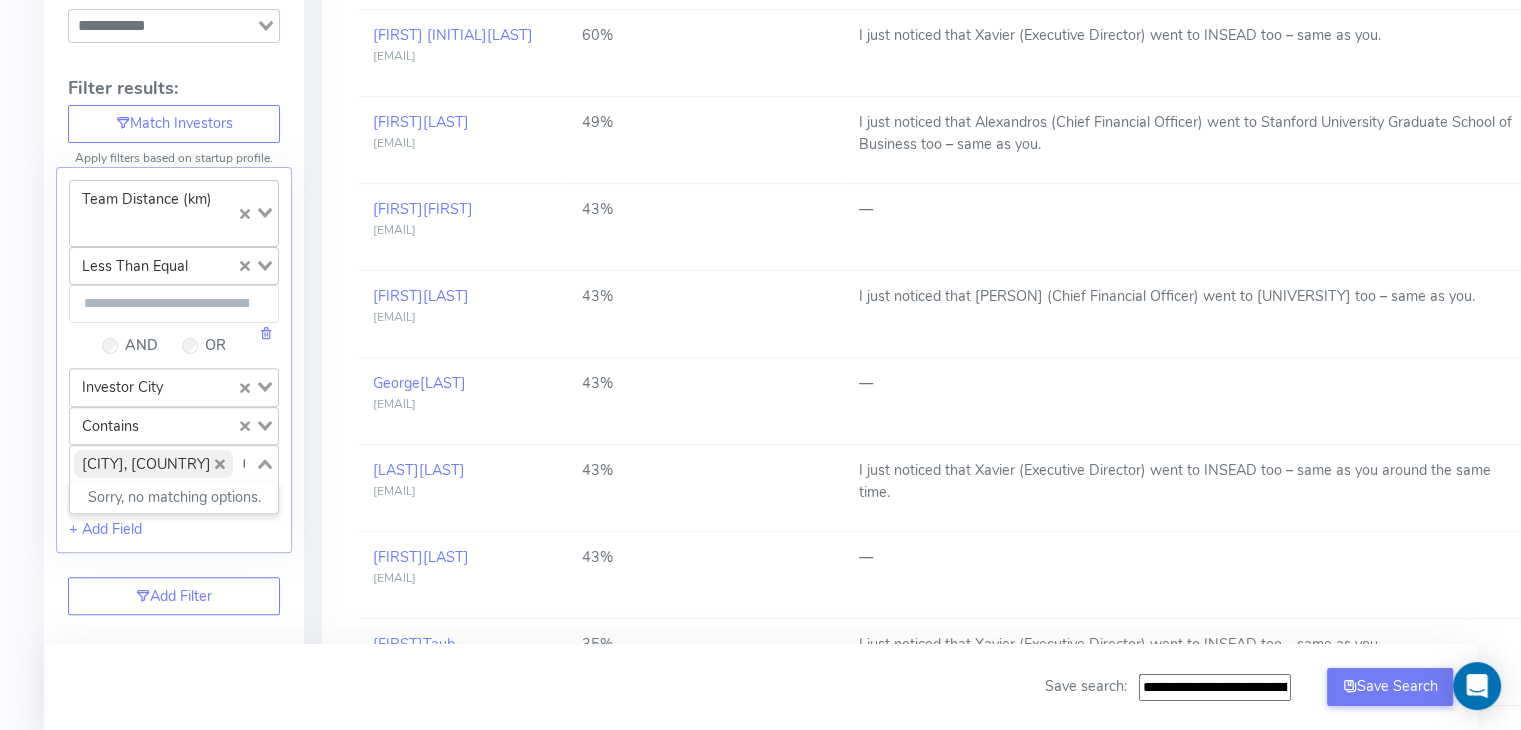 click on "*****" 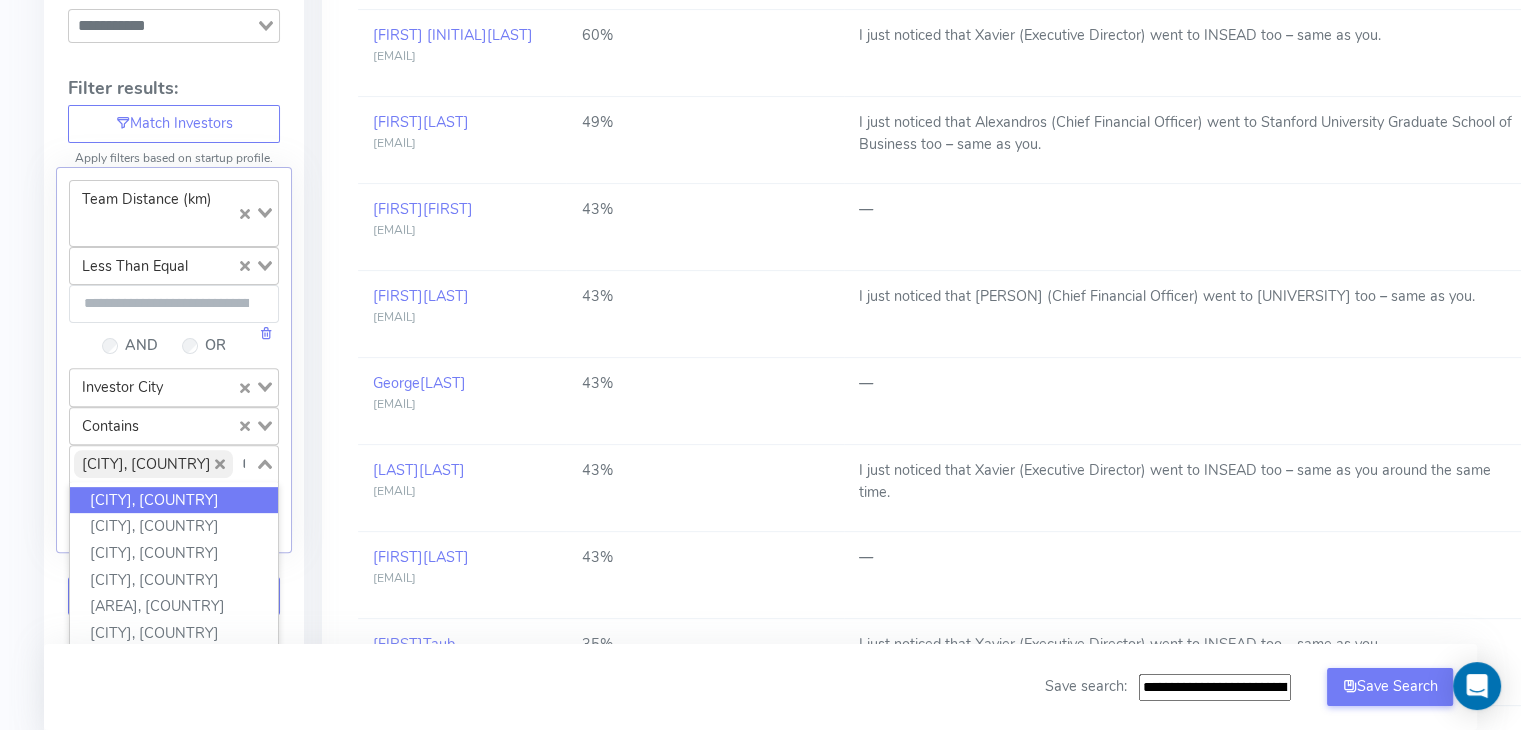 type on "*" 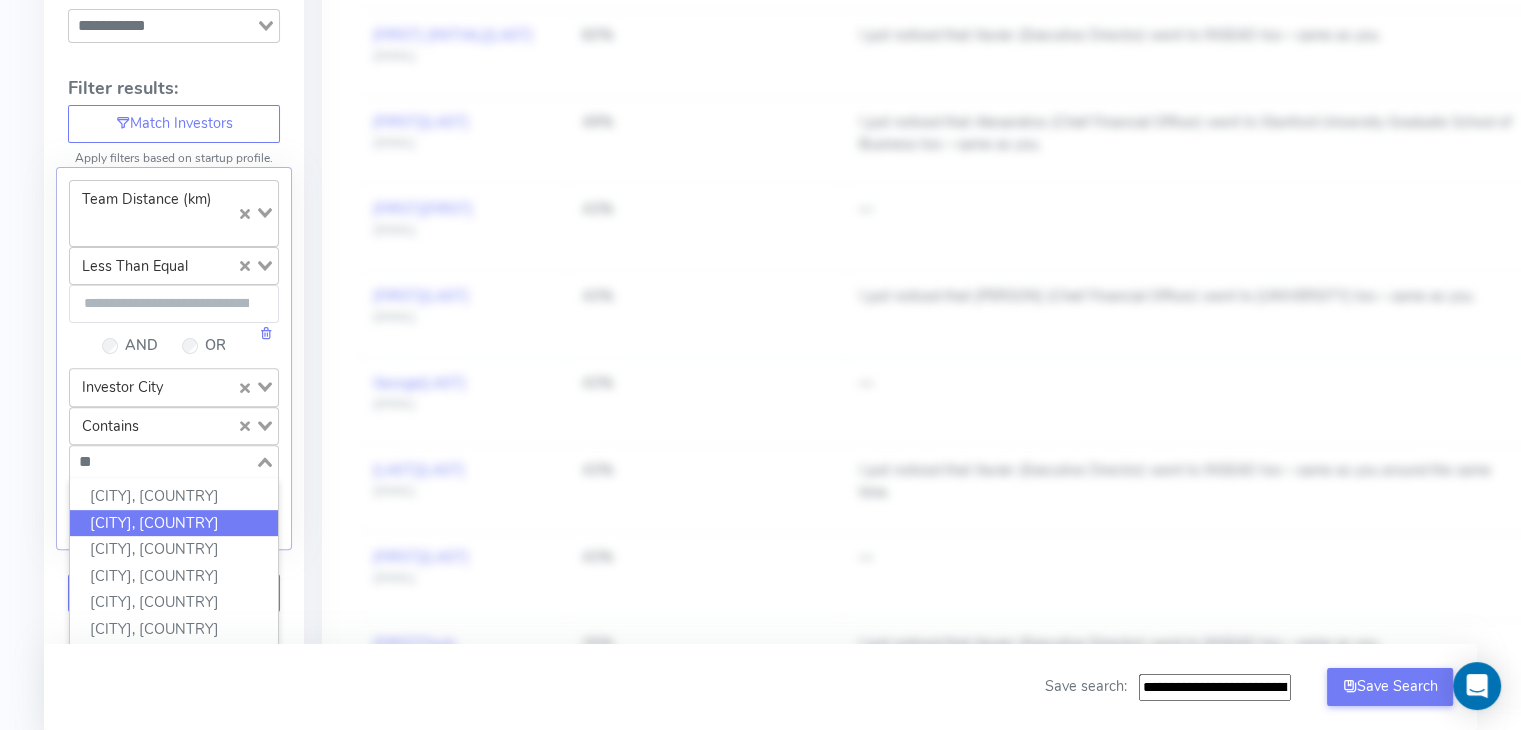 type on "**" 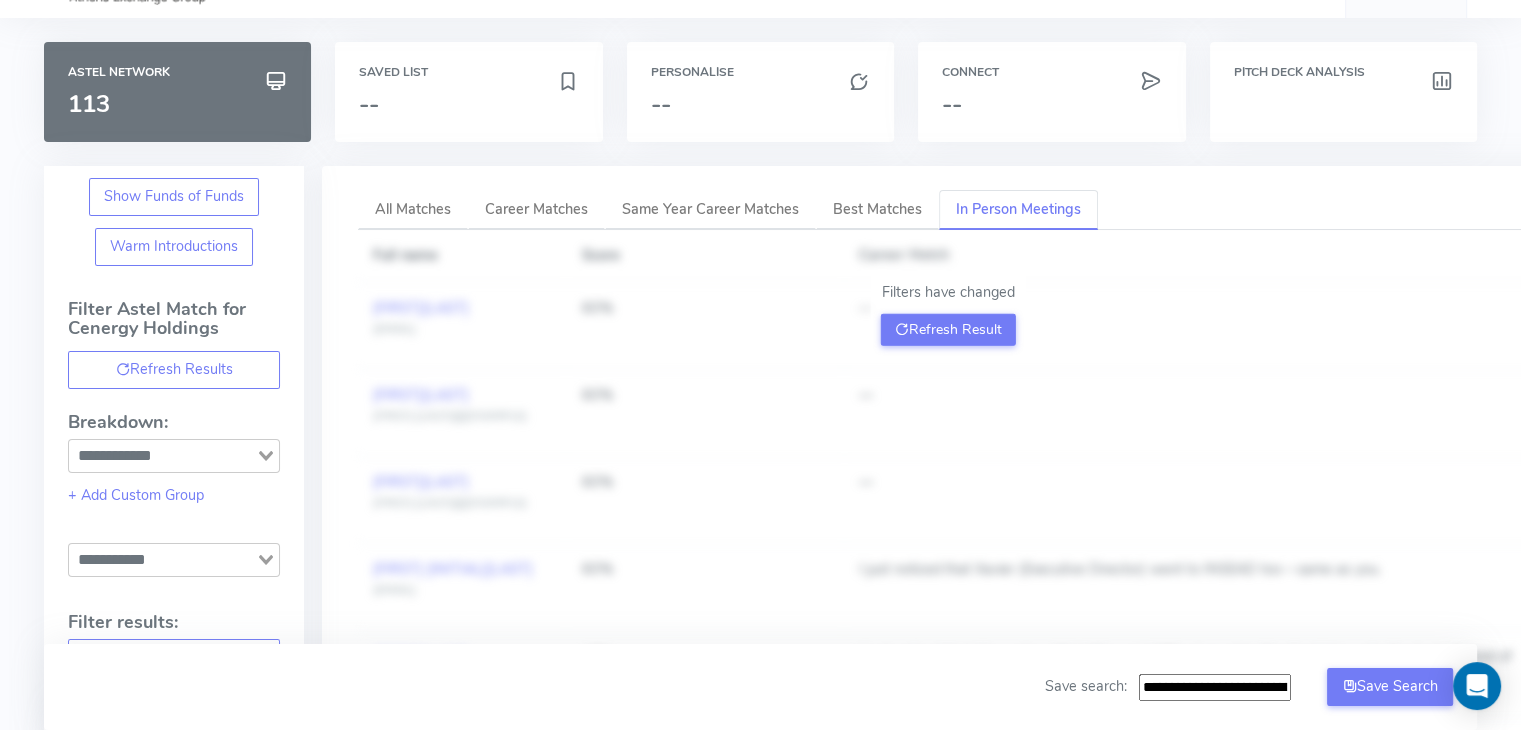 scroll, scrollTop: 0, scrollLeft: 0, axis: both 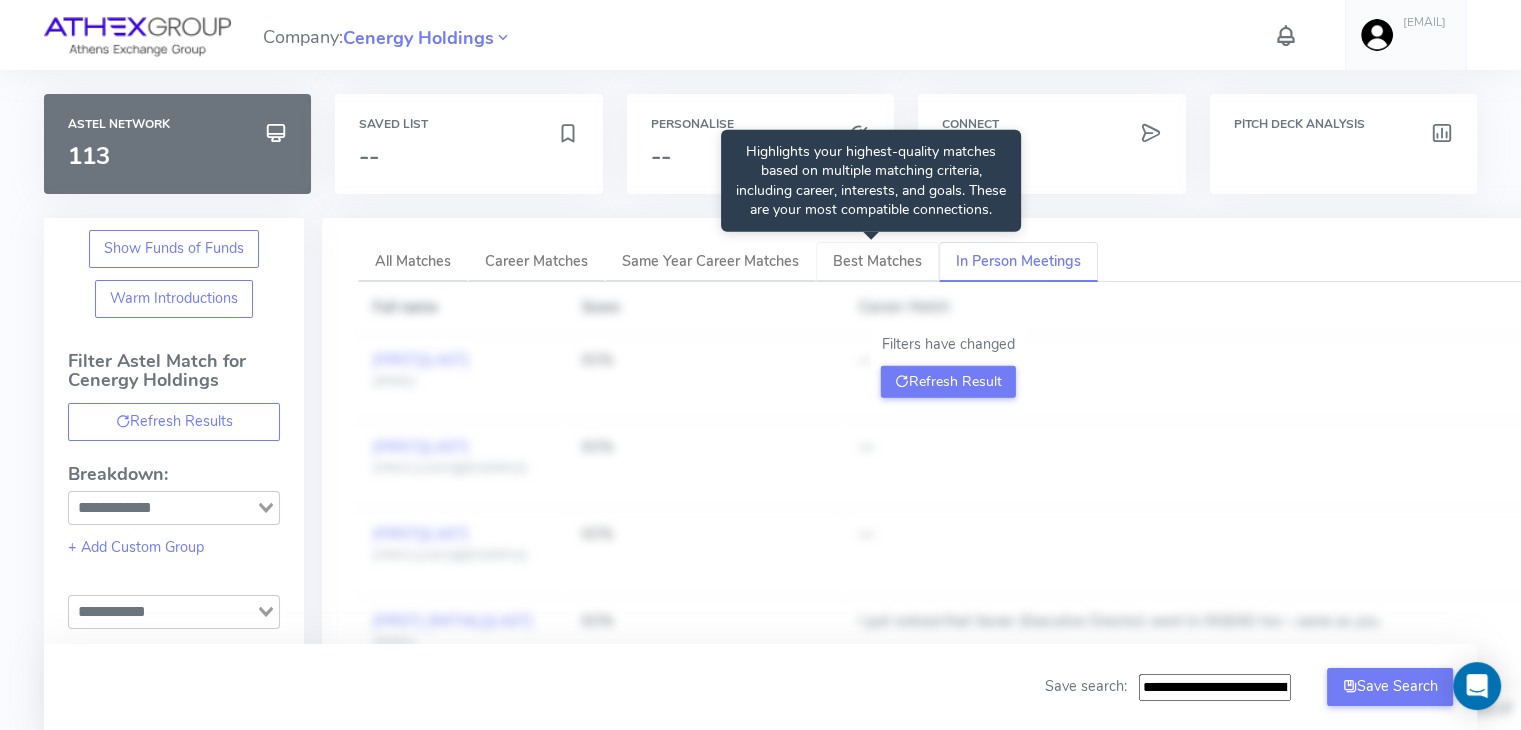 click on "Best Matches" at bounding box center [877, 261] 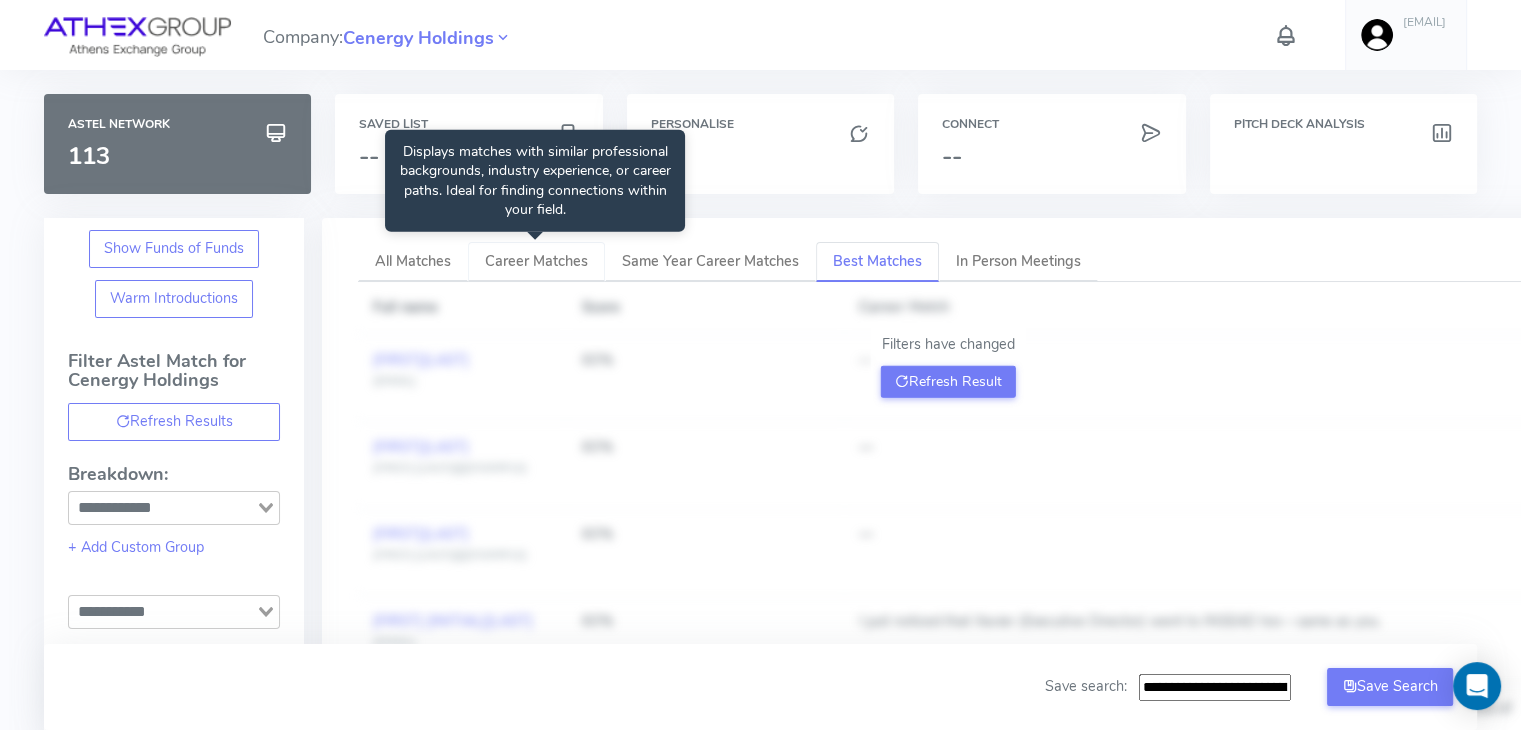 click on "Career Matches" at bounding box center [536, 261] 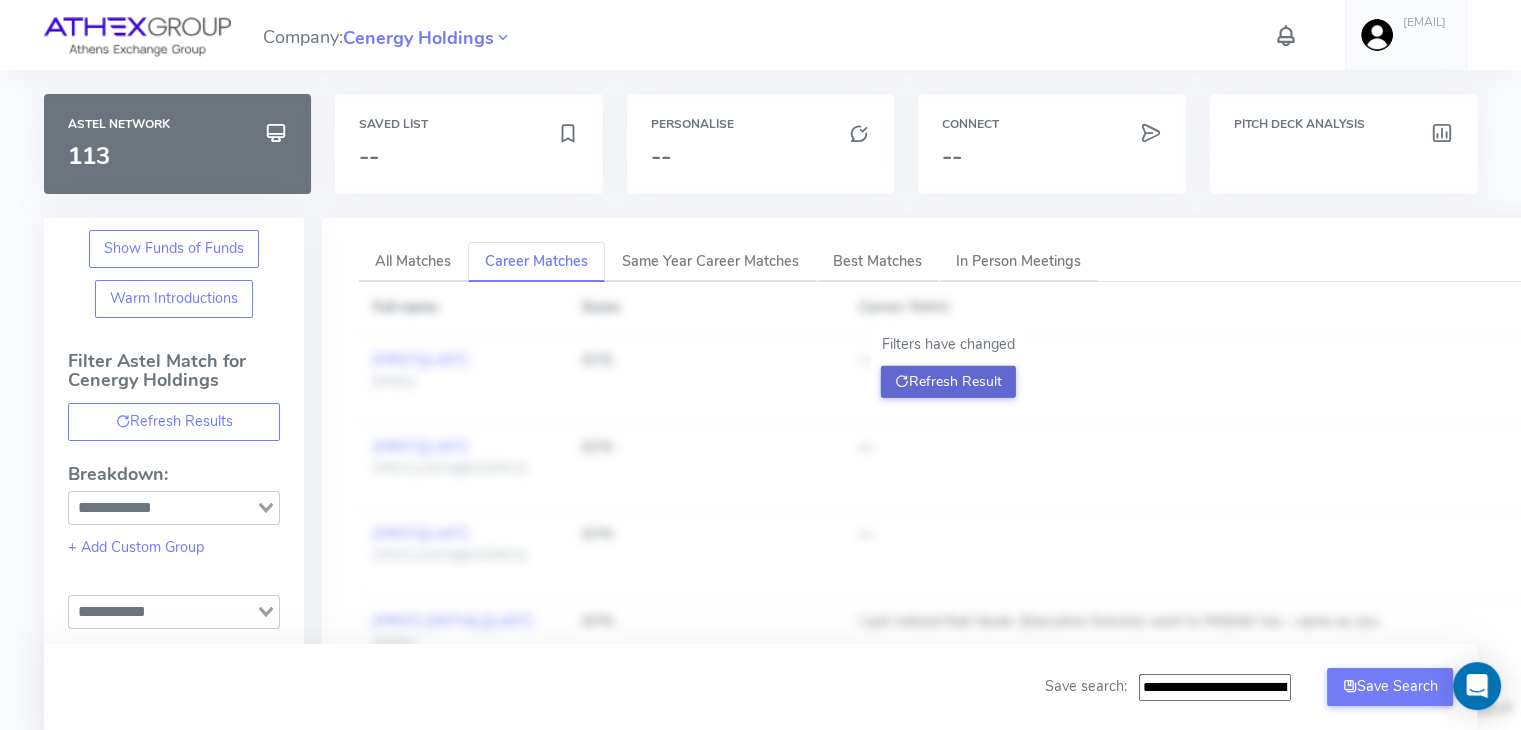 click on "Refresh Result" 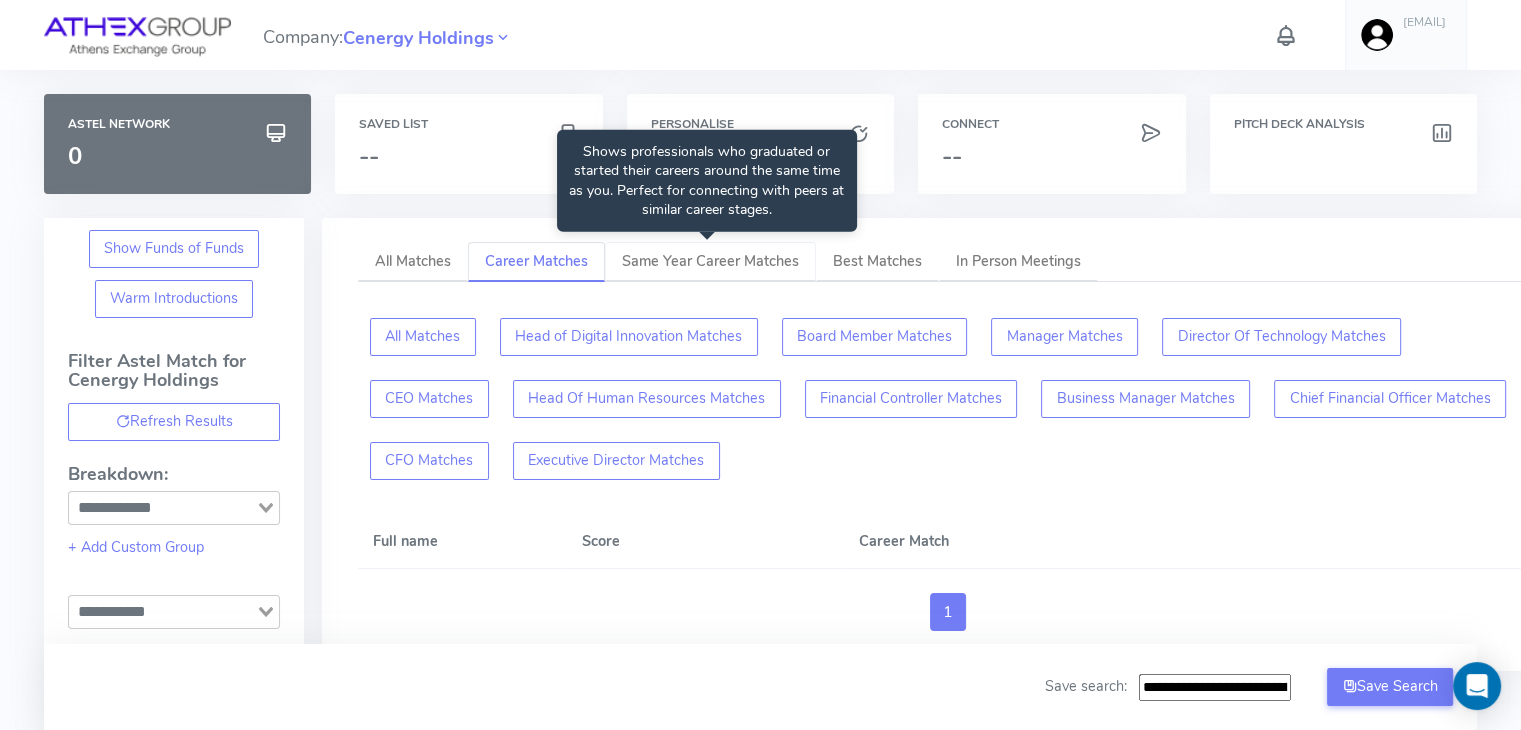 click on "Same Year Career Matches" at bounding box center (710, 261) 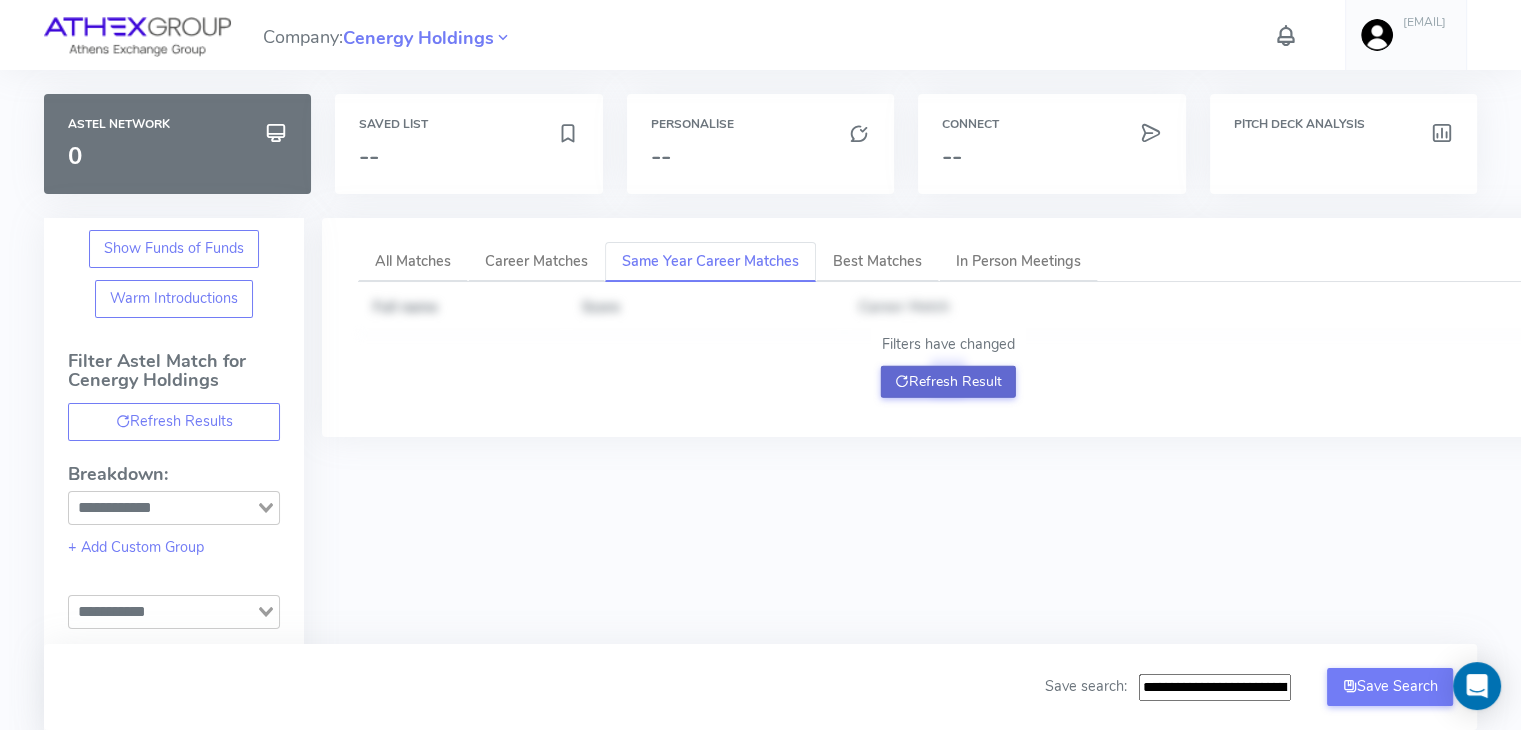 click on "Refresh Result" 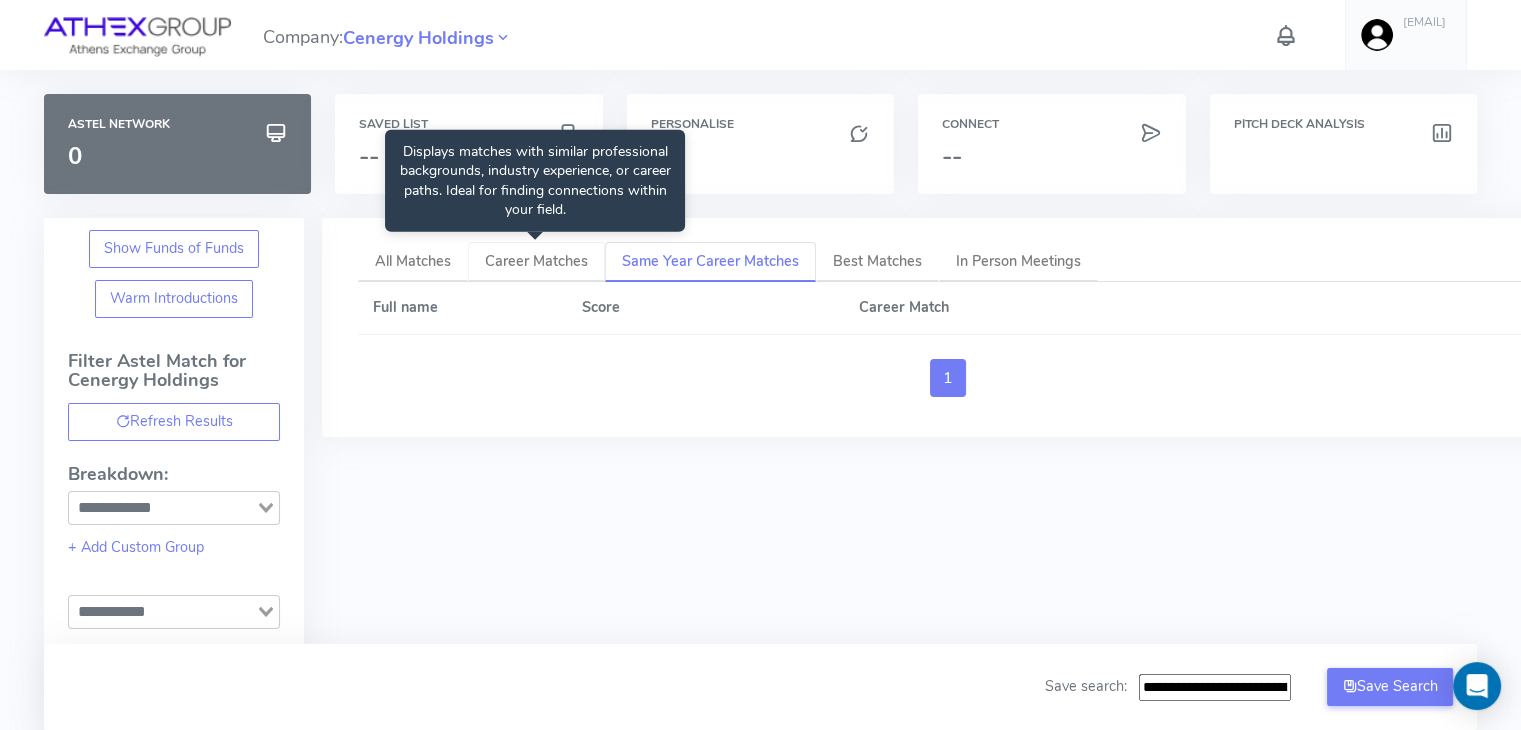 click on "Career Matches" at bounding box center (536, 261) 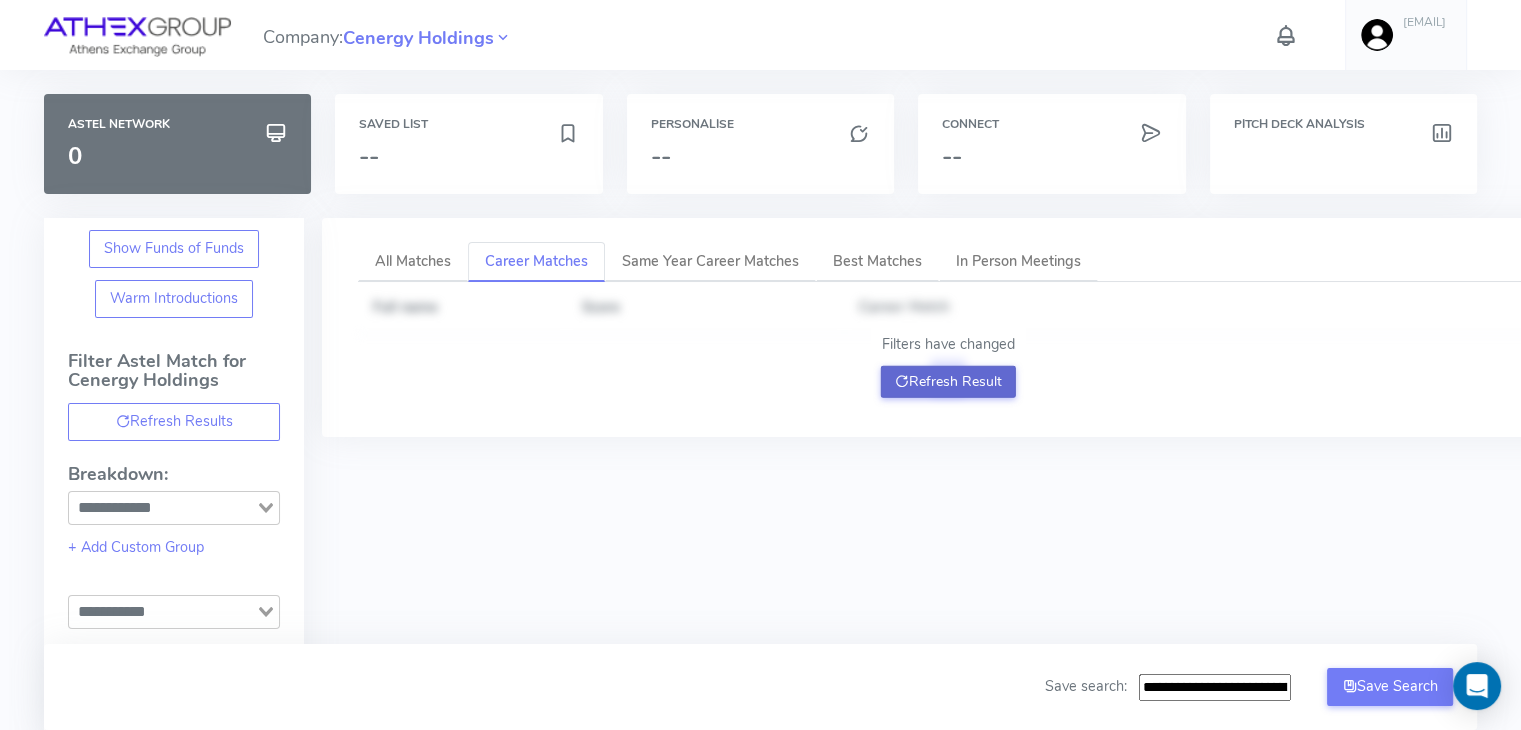 click on "Refresh Result" 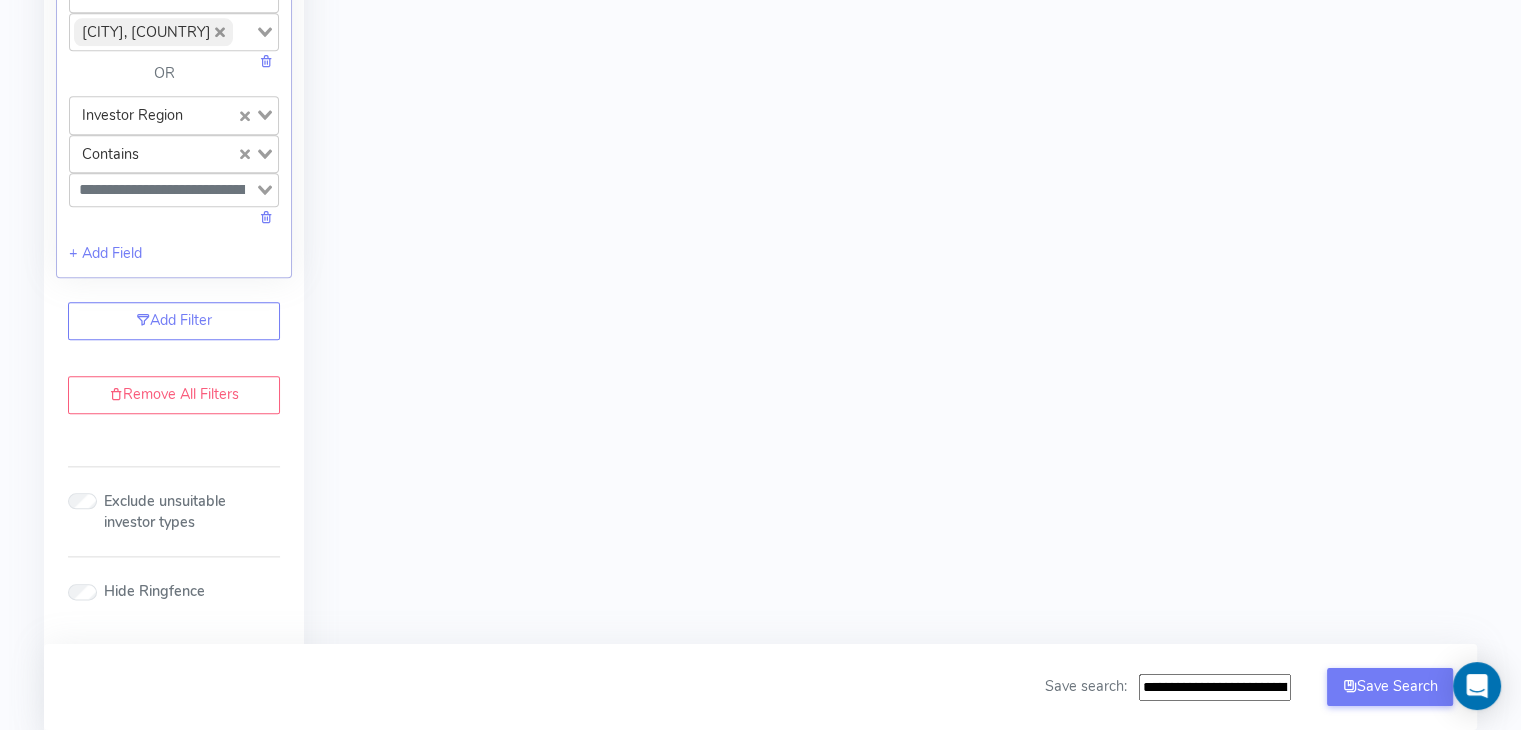 scroll, scrollTop: 2262, scrollLeft: 0, axis: vertical 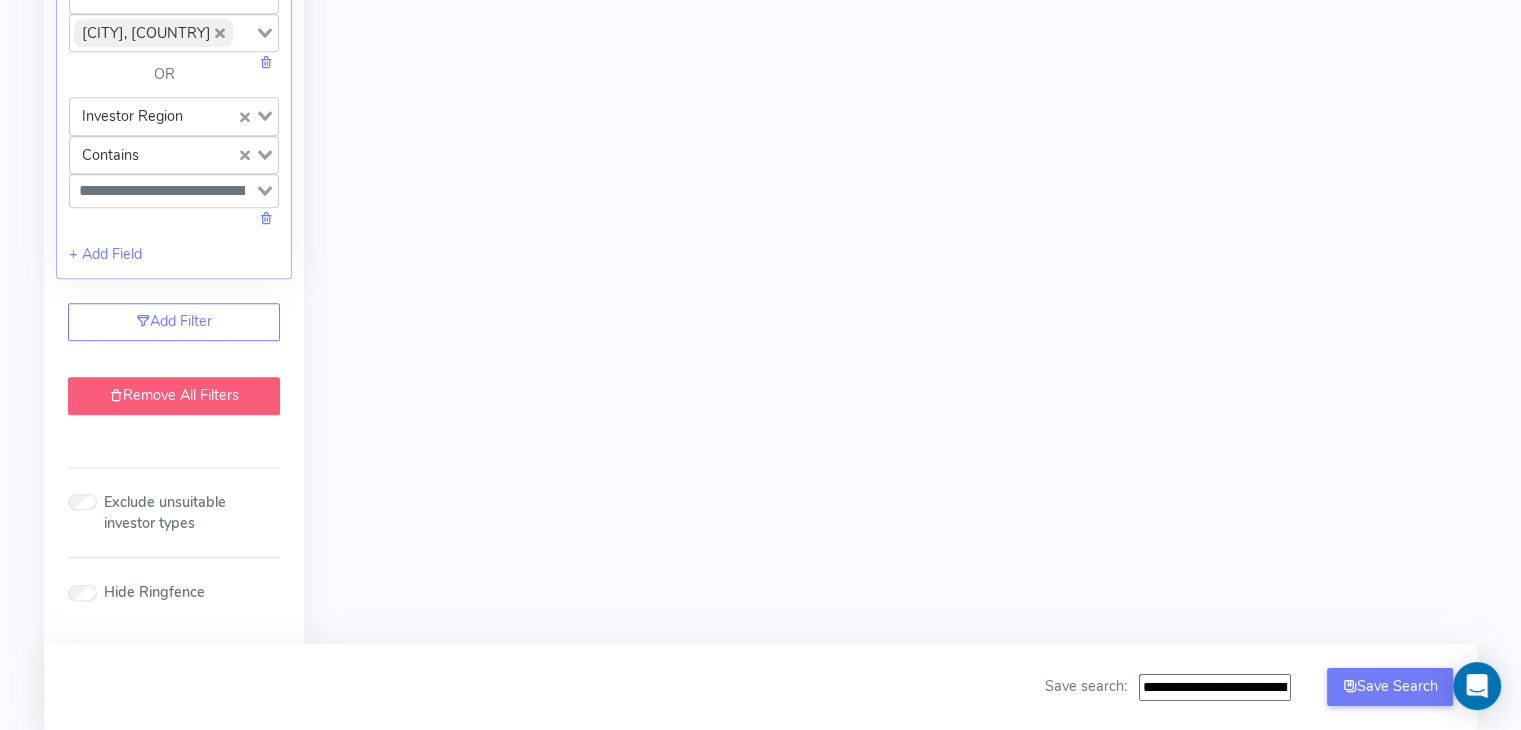 click on "Remove All Filters" at bounding box center (174, 396) 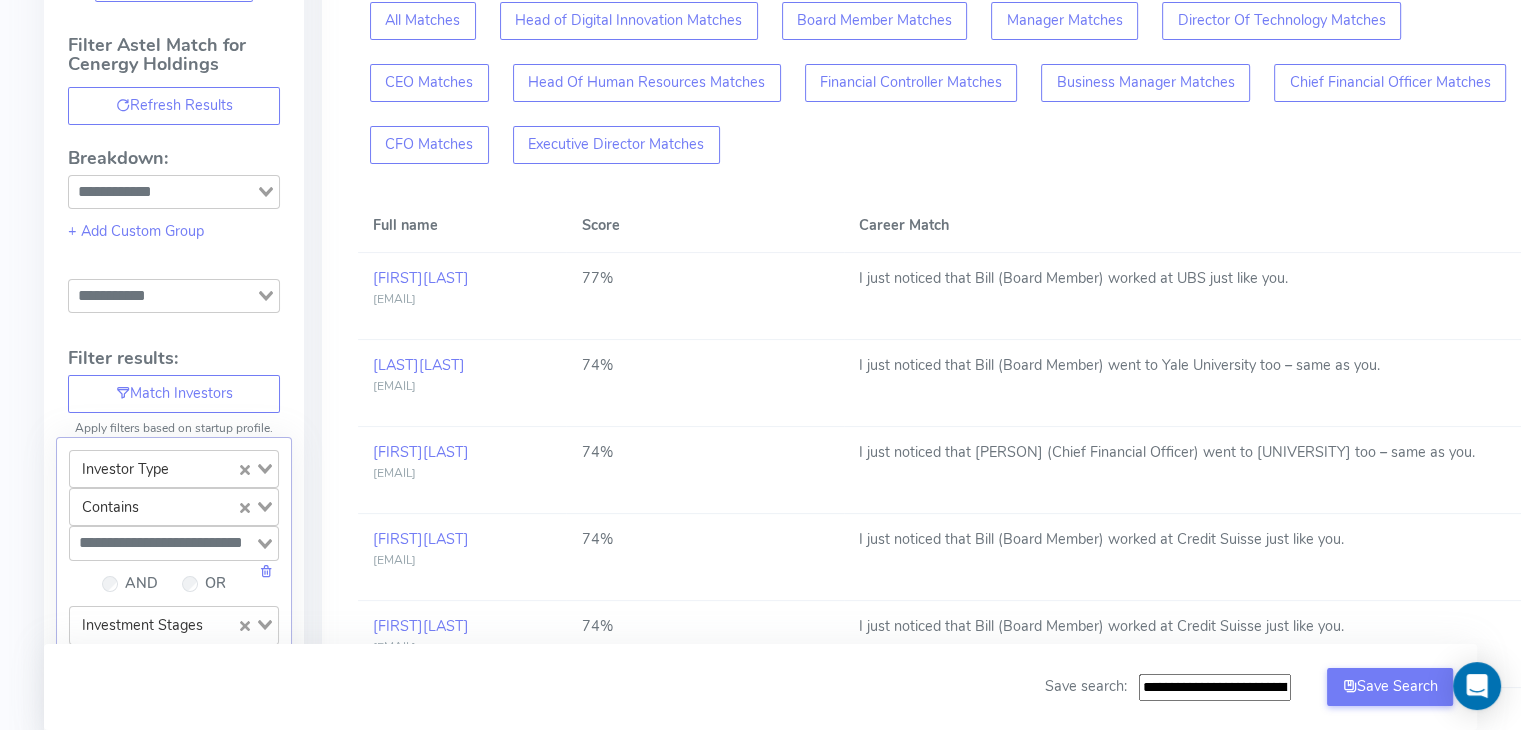 scroll, scrollTop: 0, scrollLeft: 0, axis: both 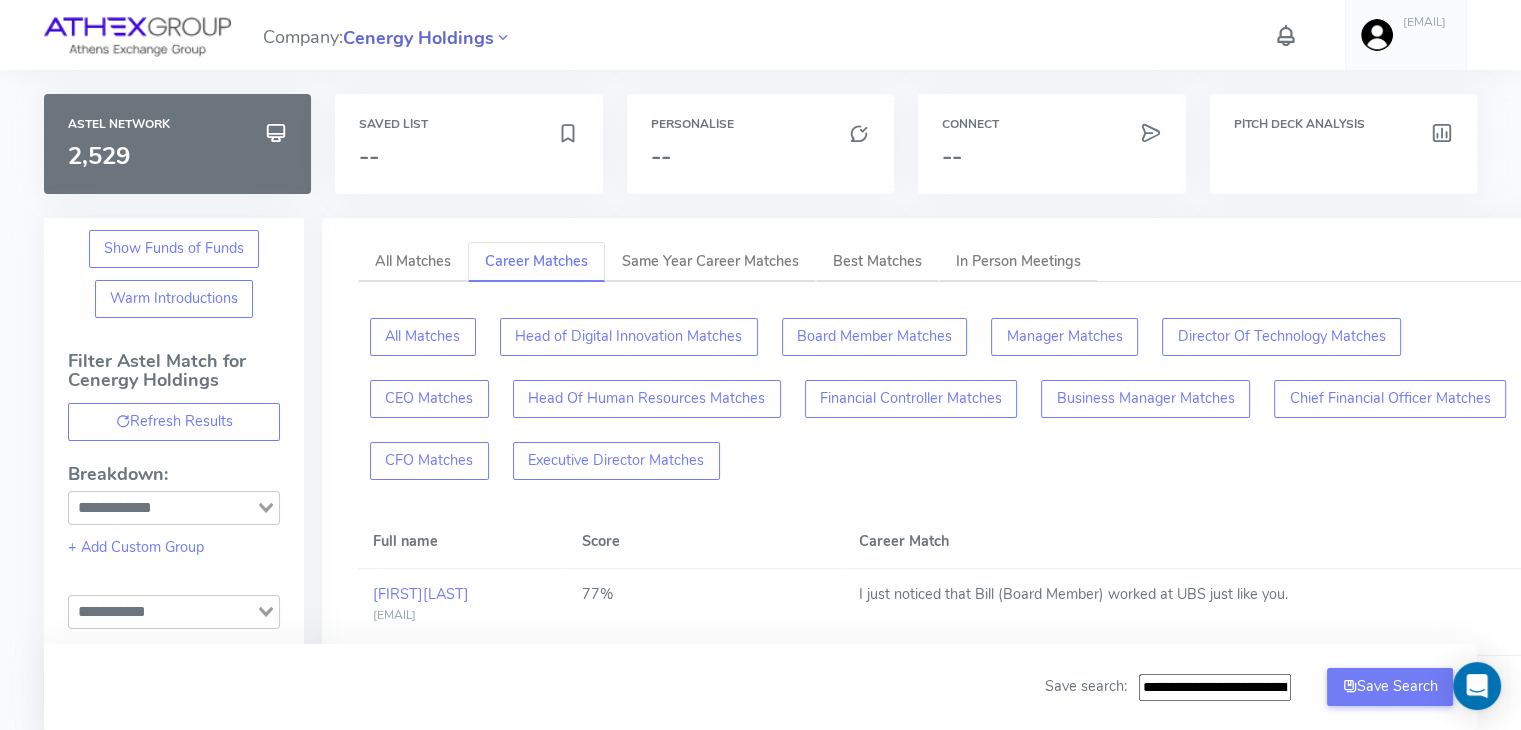 click on "Cenergy Holdings" at bounding box center [418, 38] 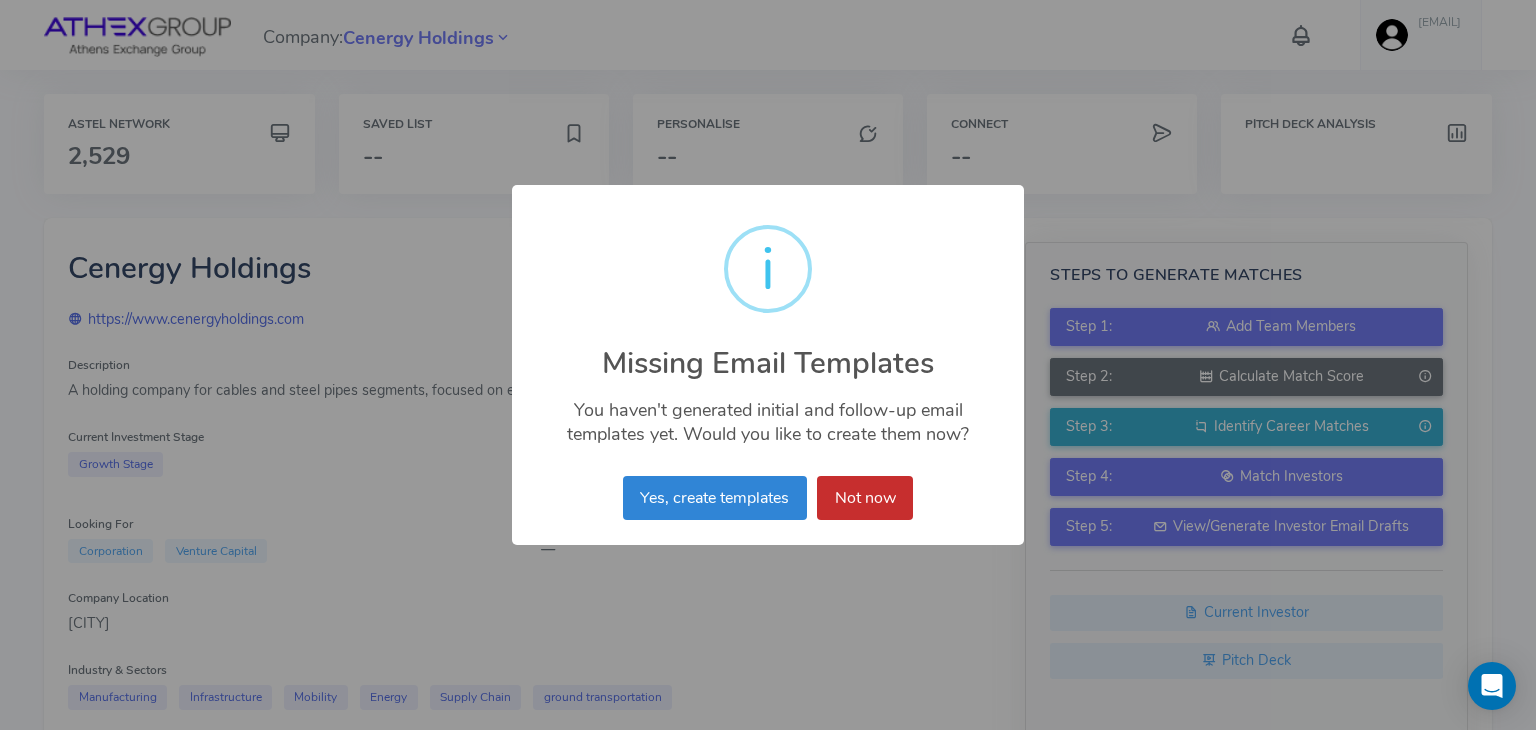 click on "Not now" at bounding box center [865, 498] 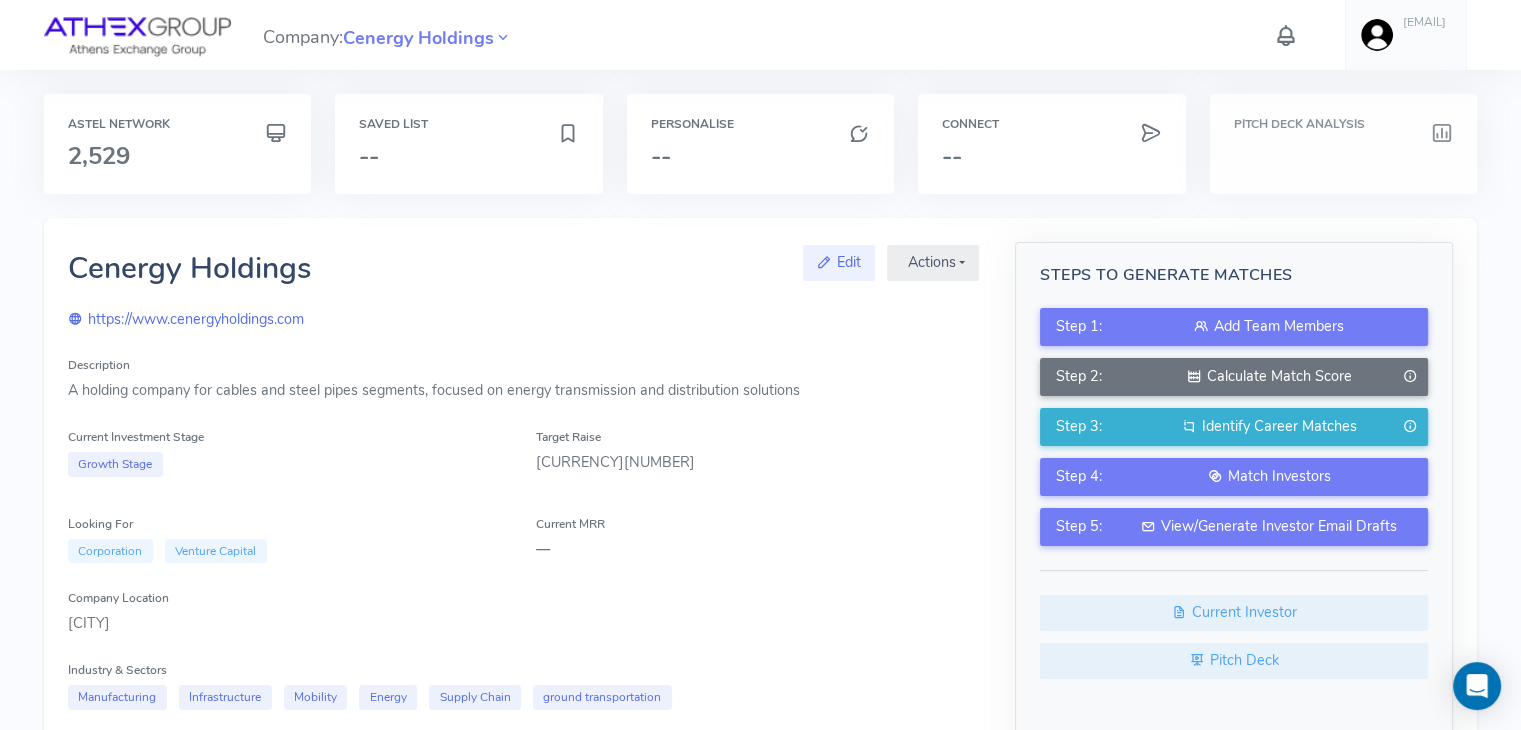 click on "Pitch Deck Analysis" at bounding box center [1343, 144] 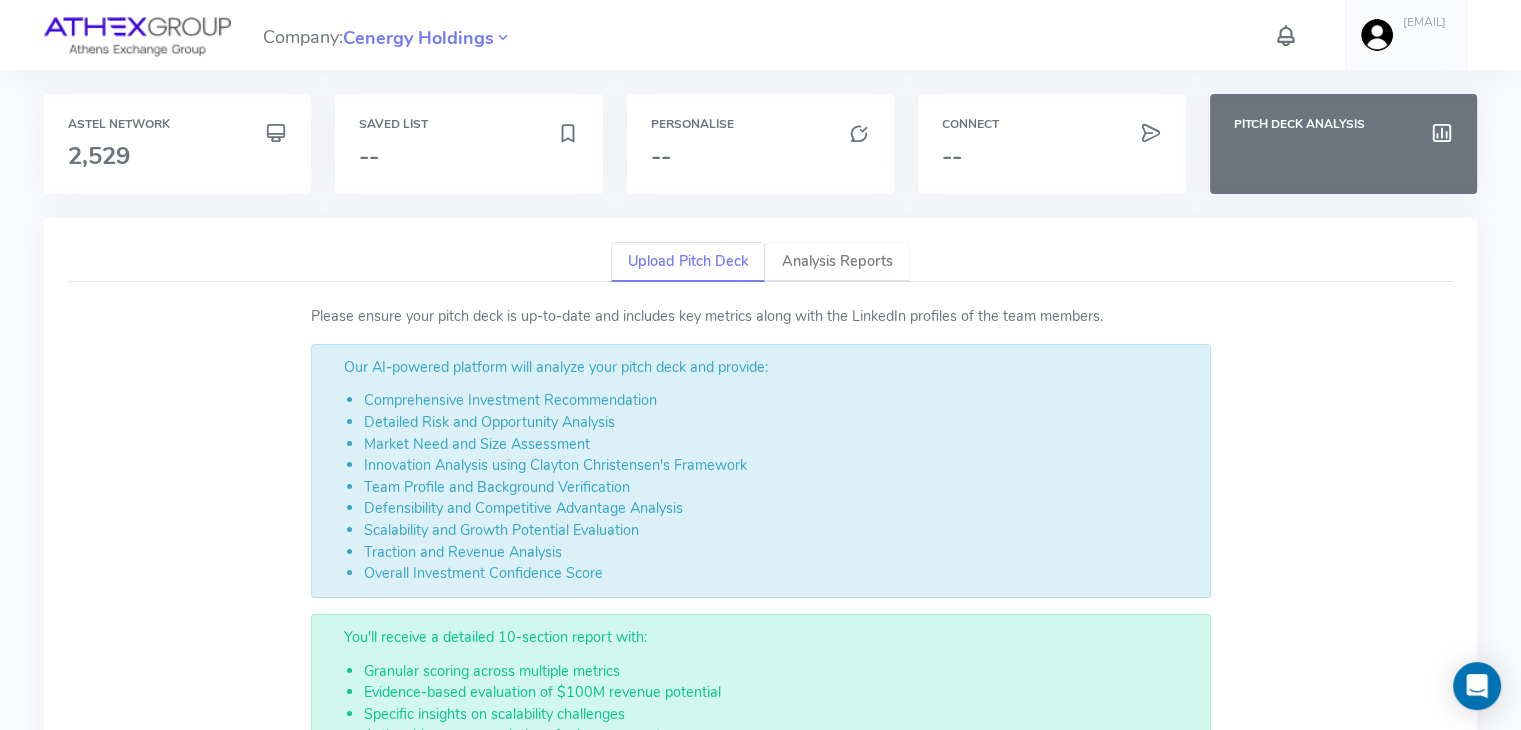 click on "Analysis Reports" at bounding box center [837, 262] 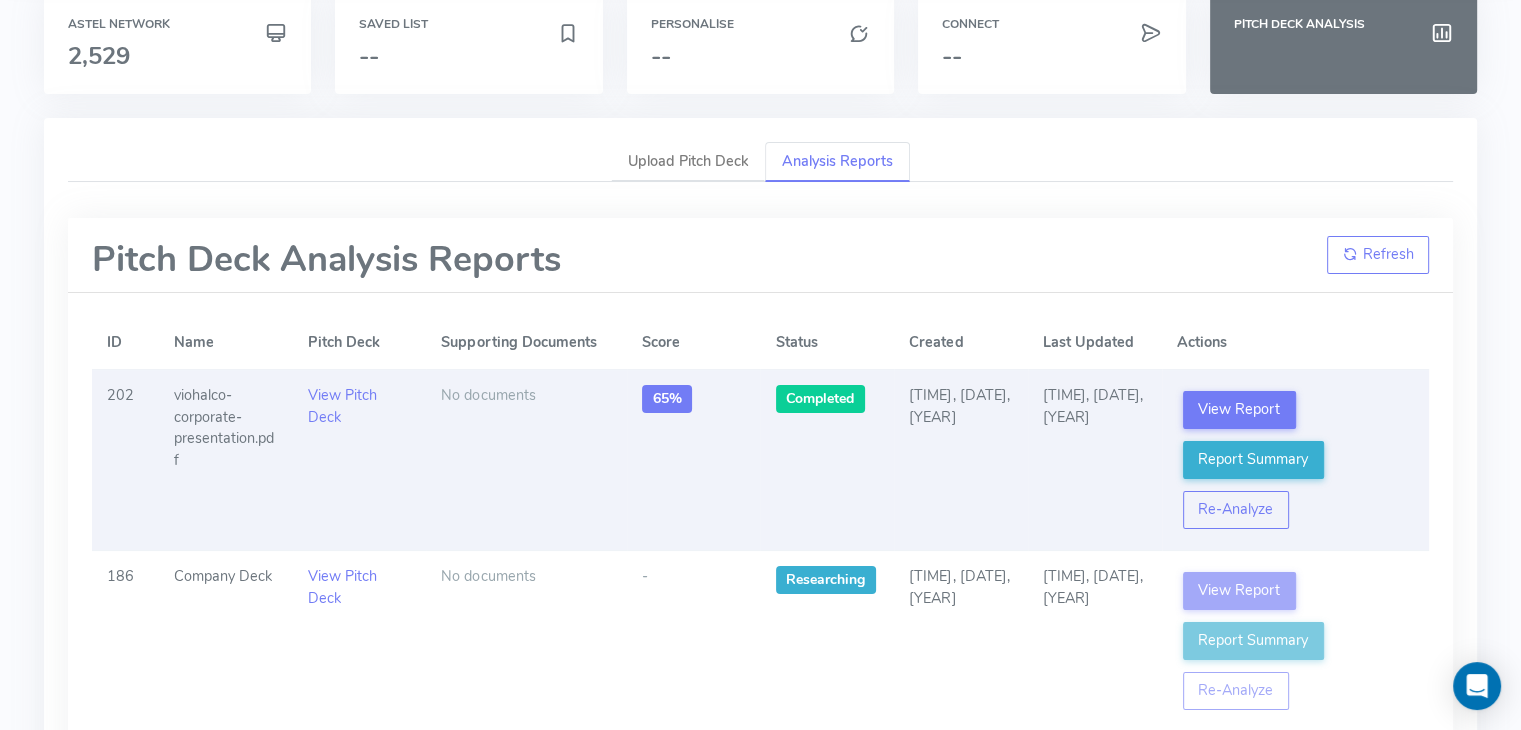 scroll, scrollTop: 102, scrollLeft: 0, axis: vertical 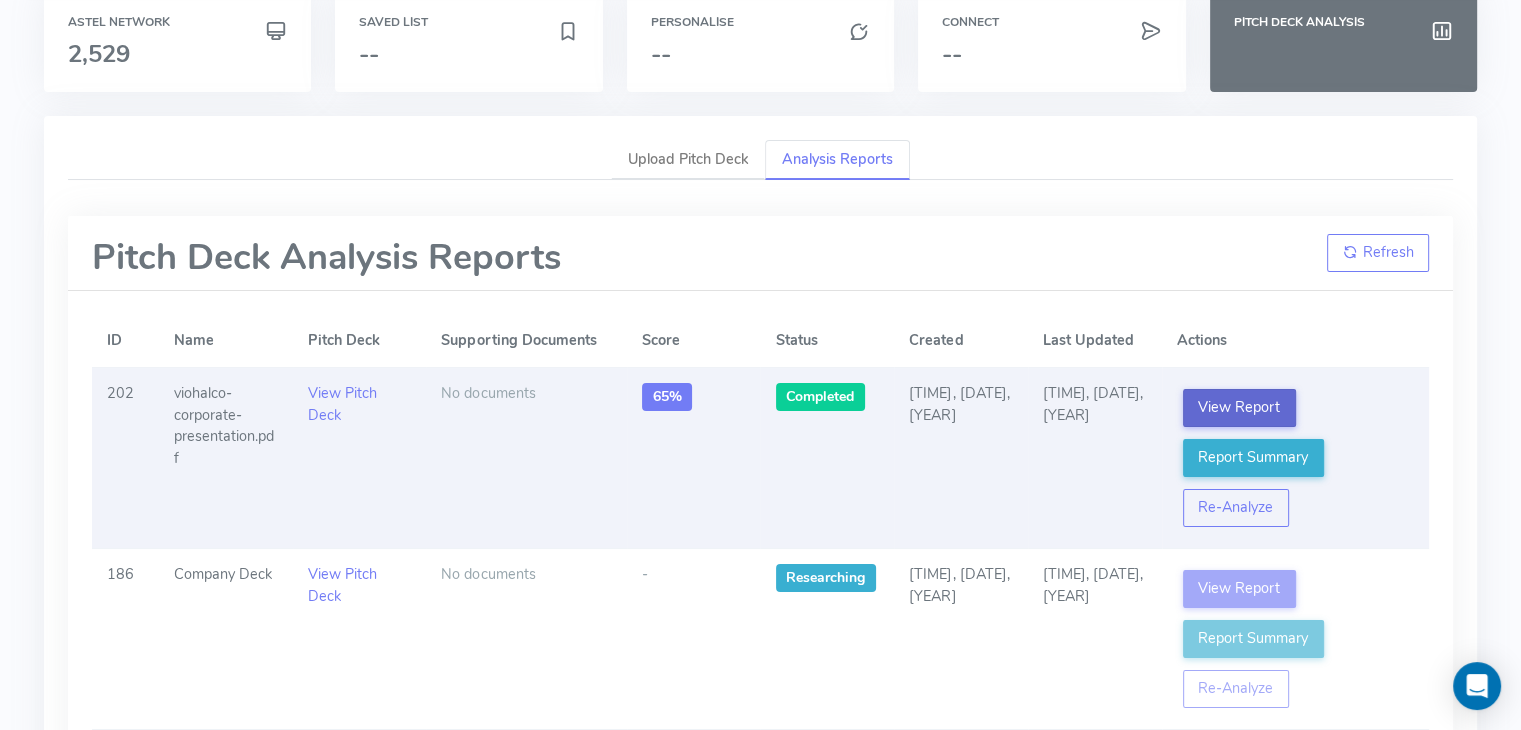click on "View Report" at bounding box center [1239, 408] 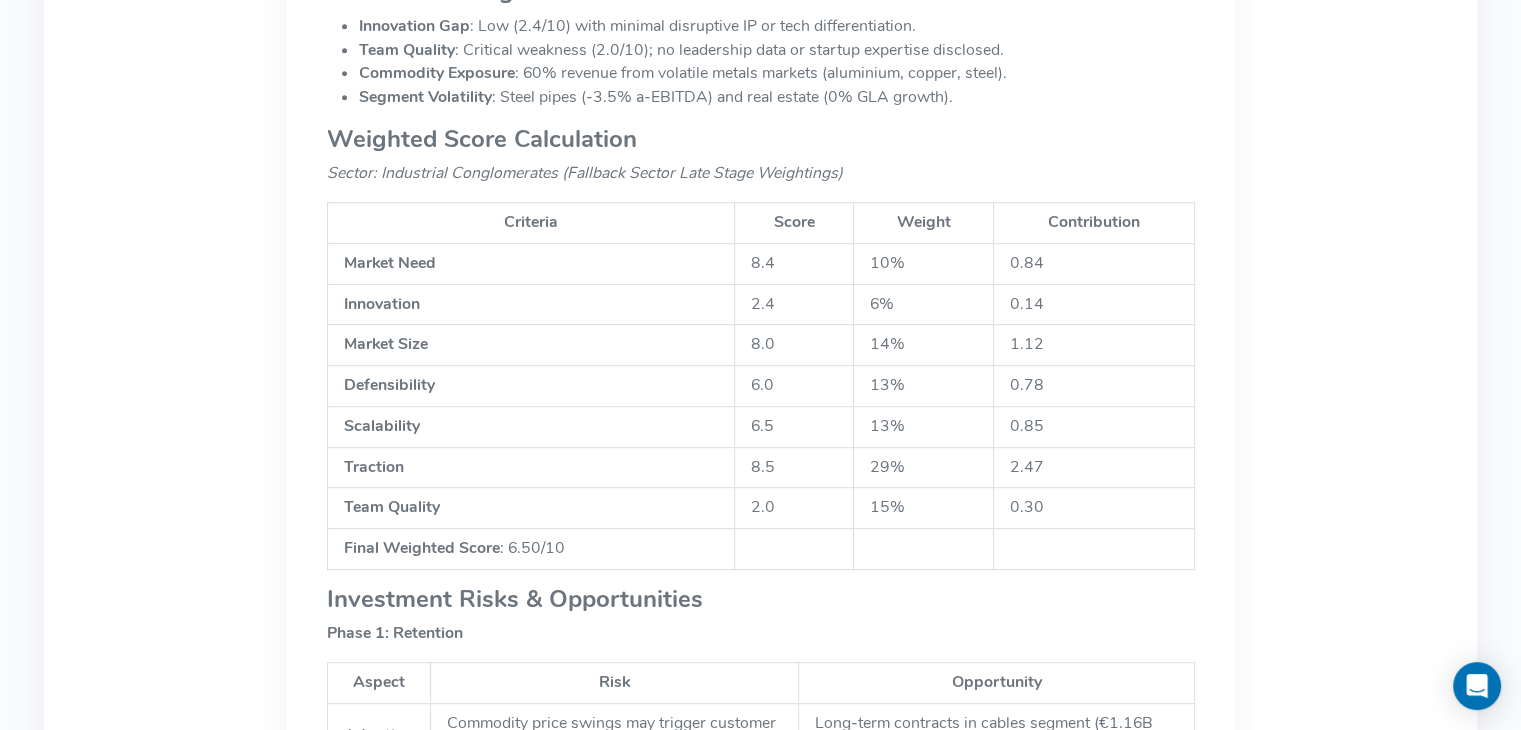 scroll, scrollTop: 943, scrollLeft: 0, axis: vertical 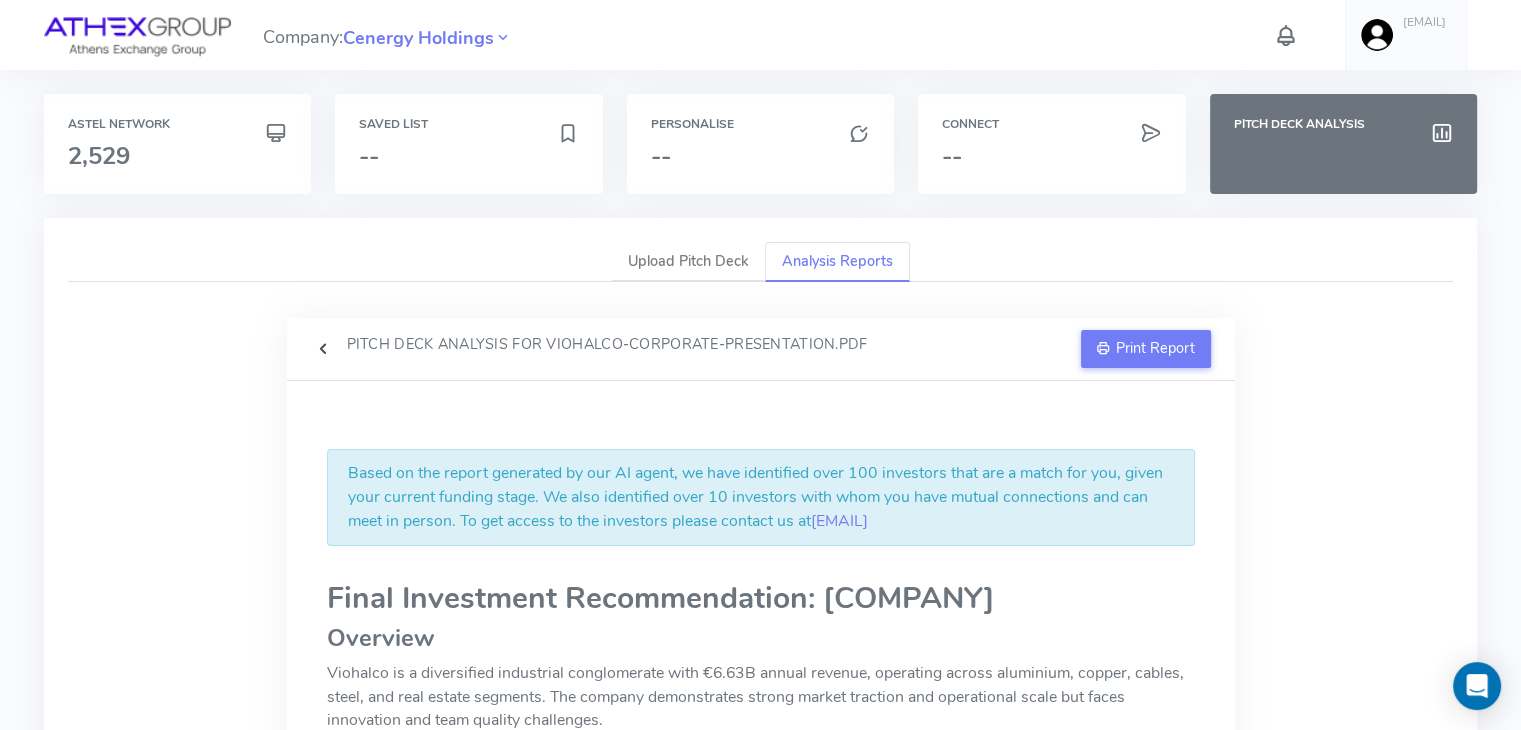 click at bounding box center (323, 349) 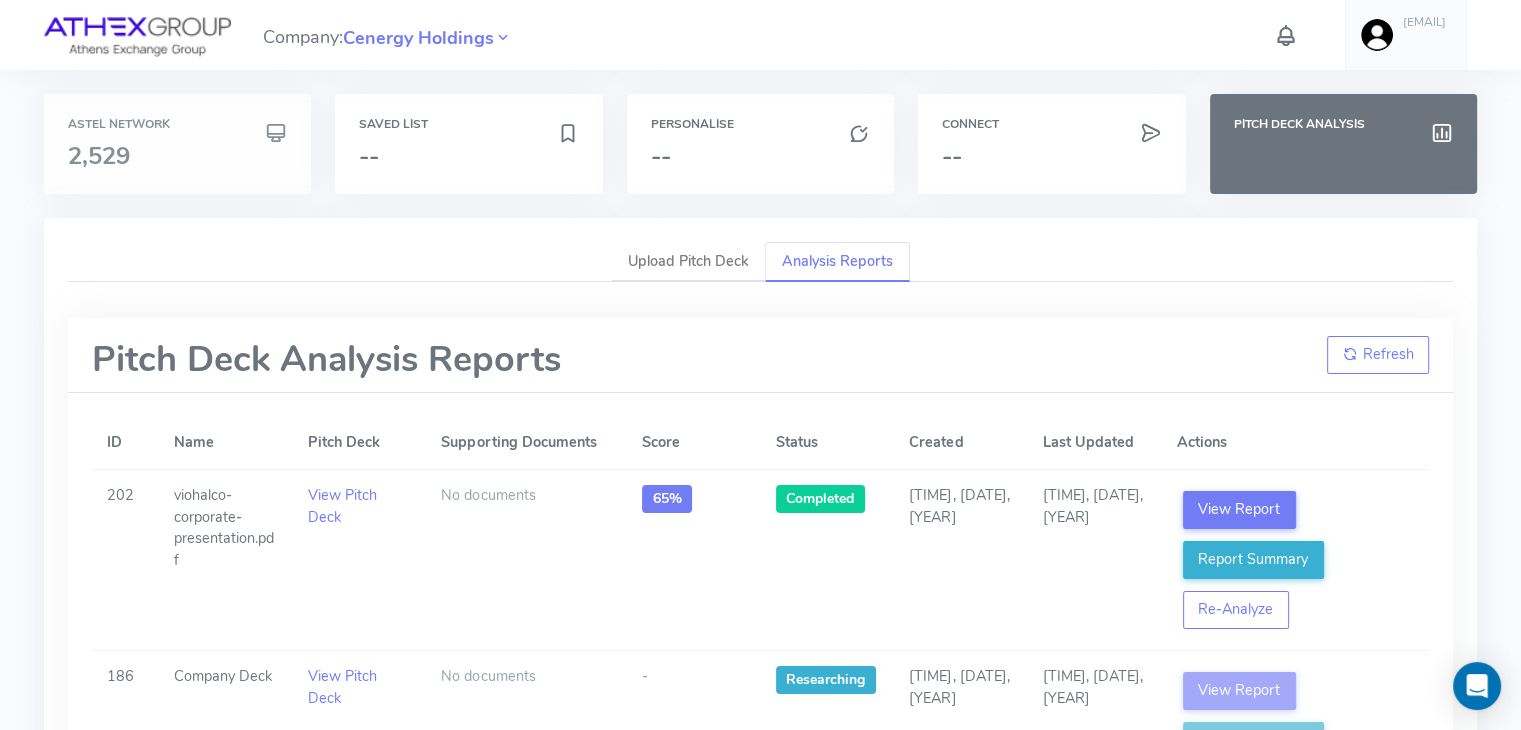 click on "Astel Network" at bounding box center (177, 124) 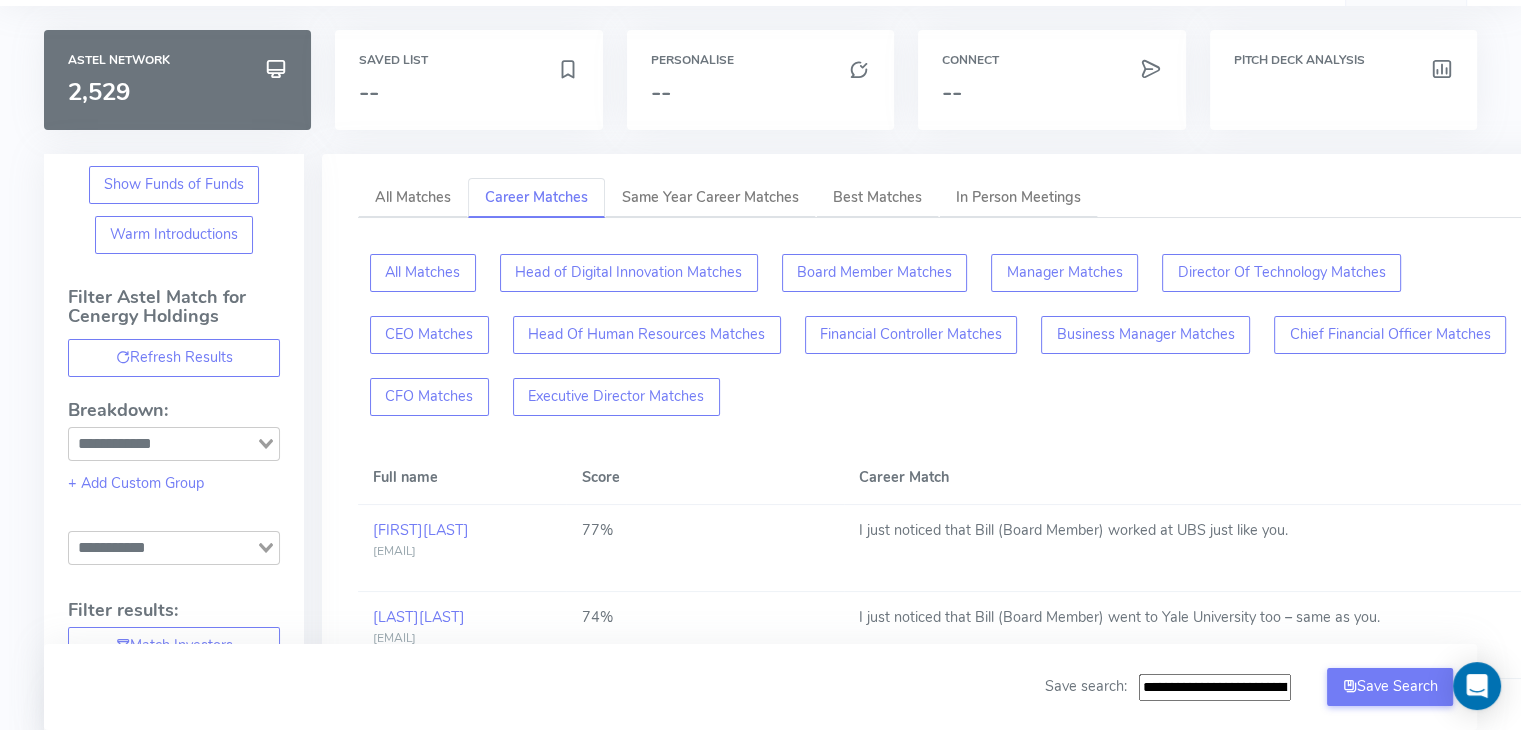 scroll, scrollTop: 82, scrollLeft: 0, axis: vertical 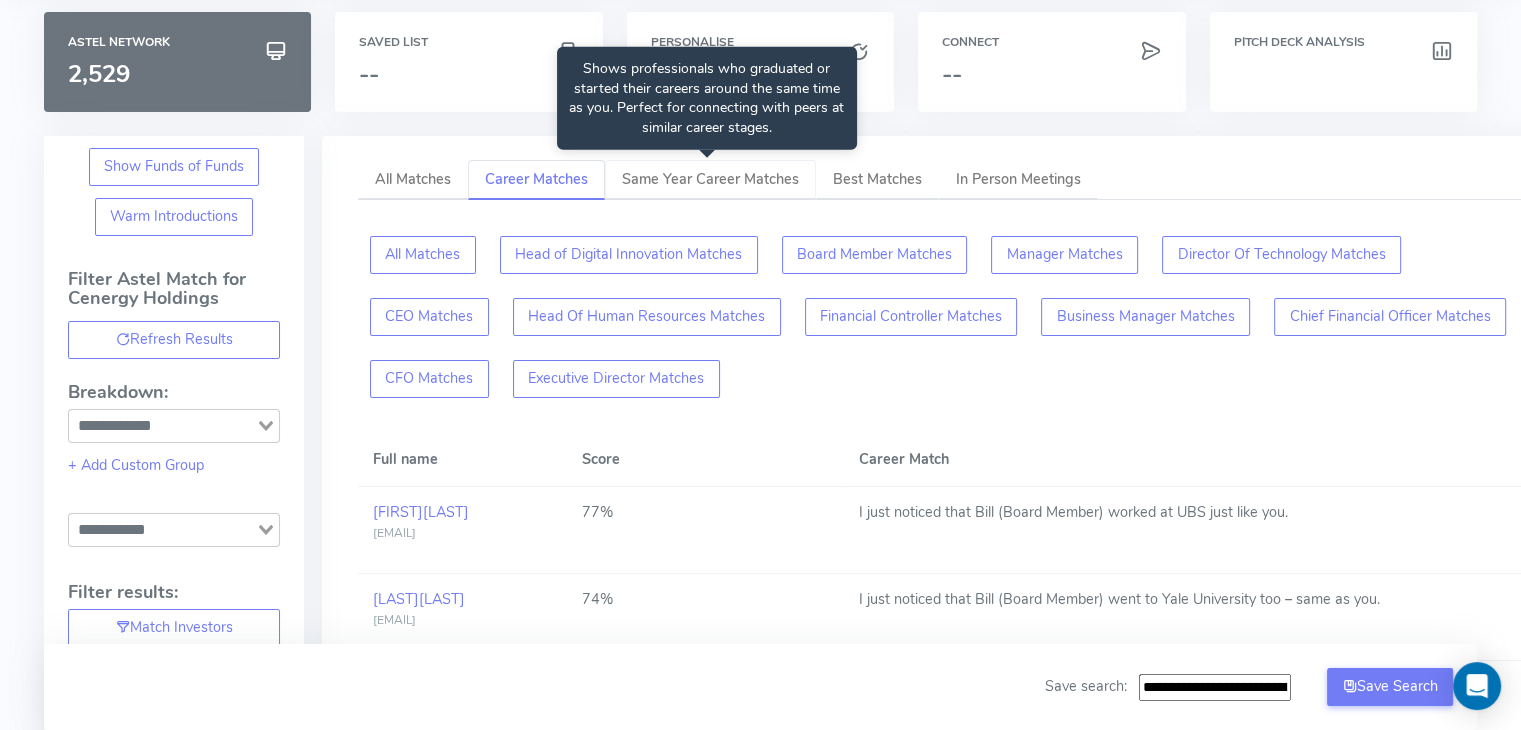 click on "Same Year Career Matches" at bounding box center (710, 179) 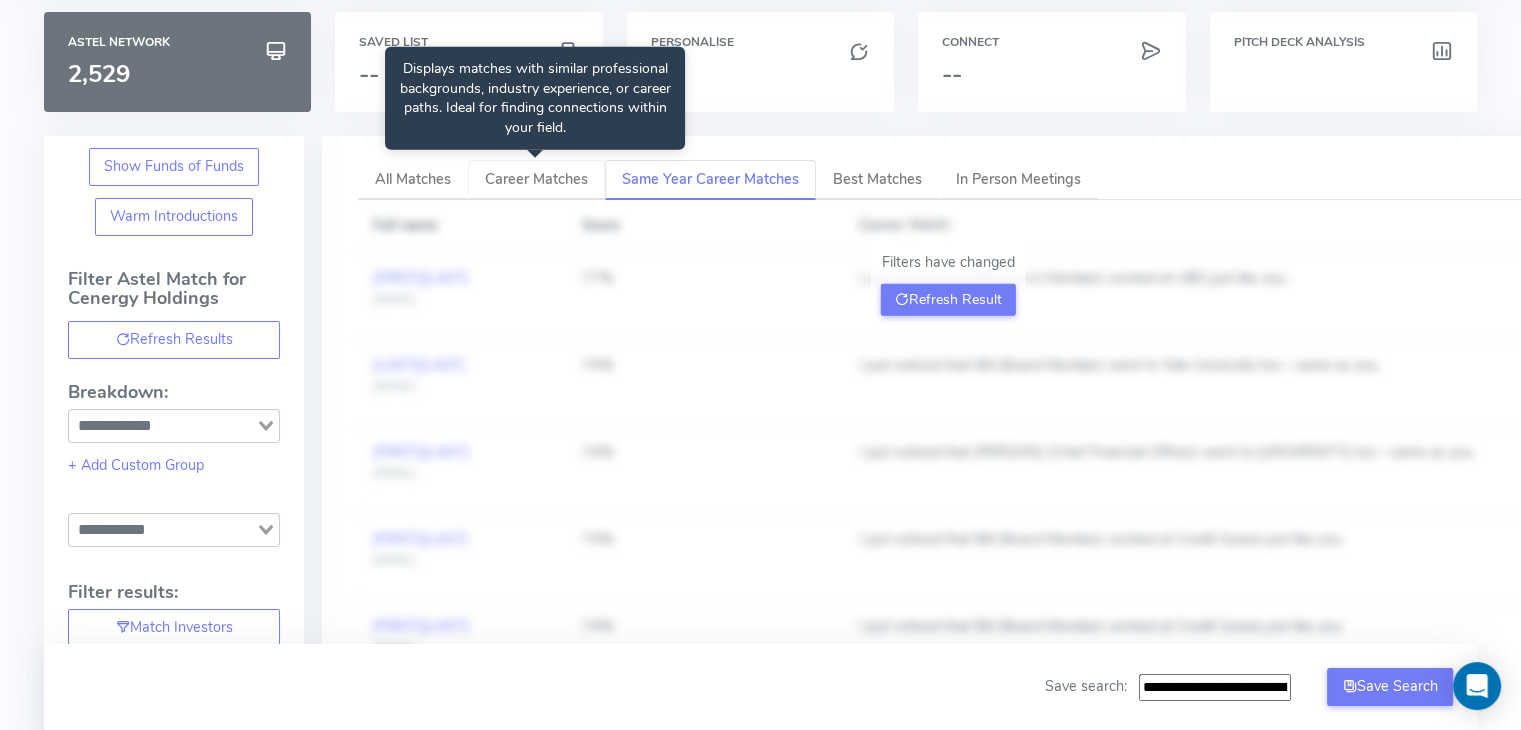 click on "Career Matches" at bounding box center [536, 179] 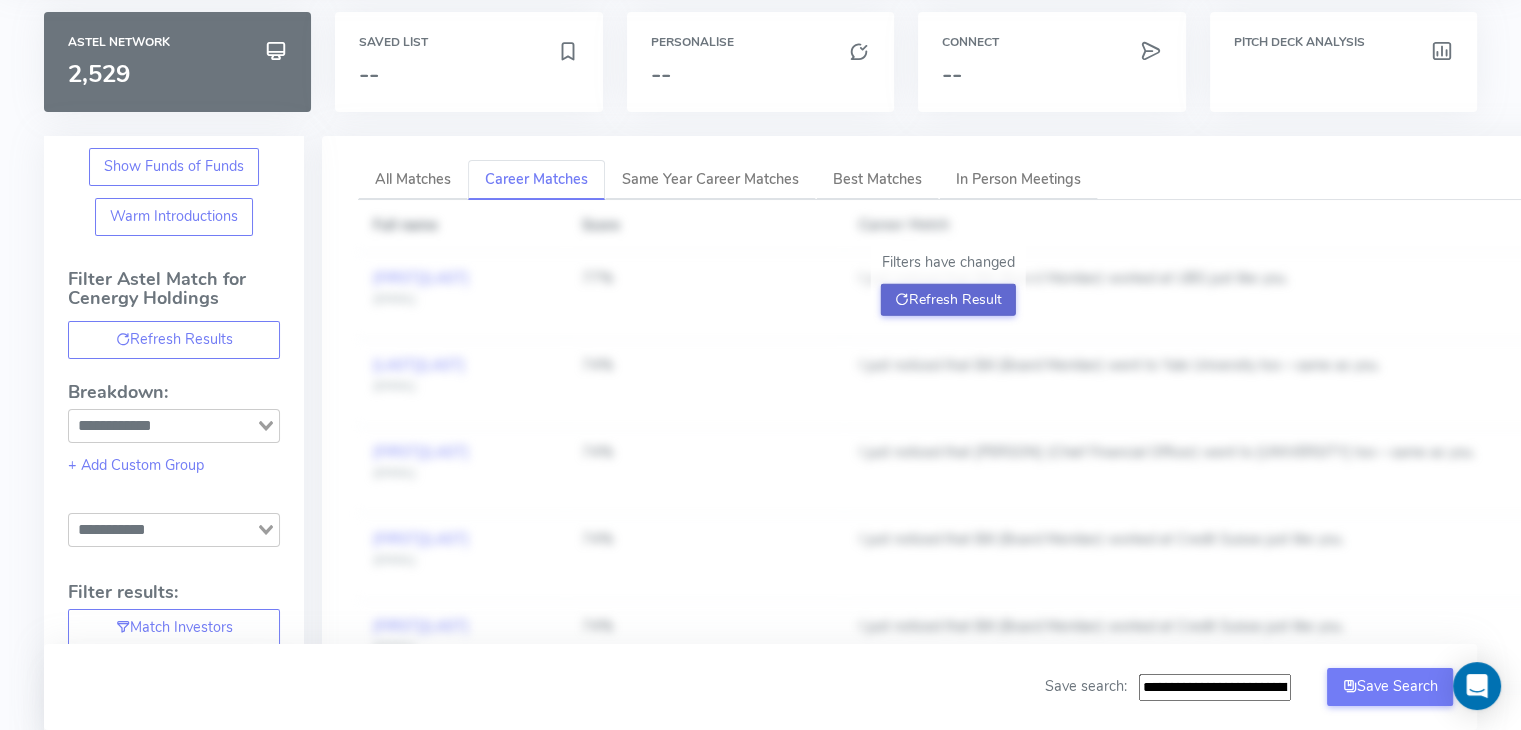 click on "Refresh Result" 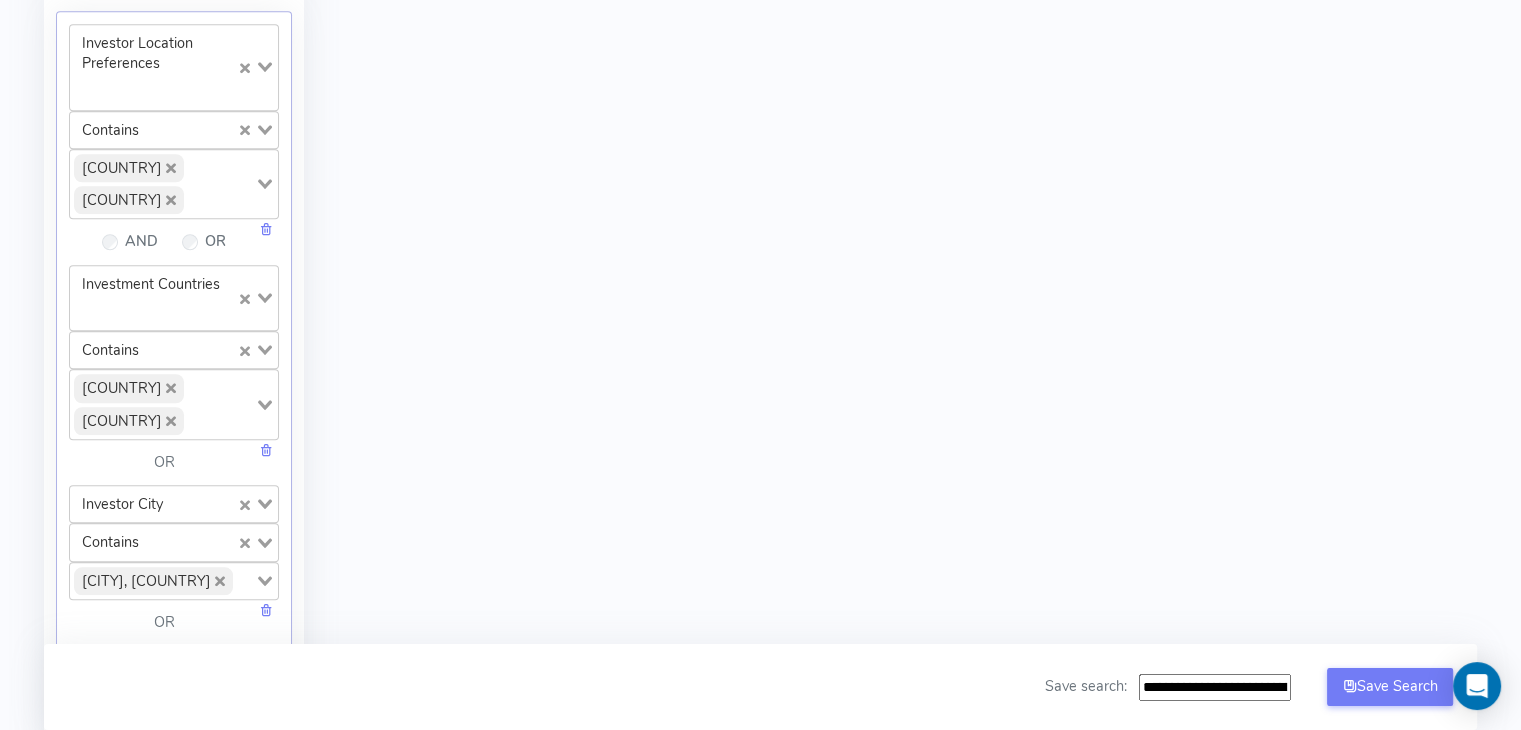 scroll, scrollTop: 2396, scrollLeft: 0, axis: vertical 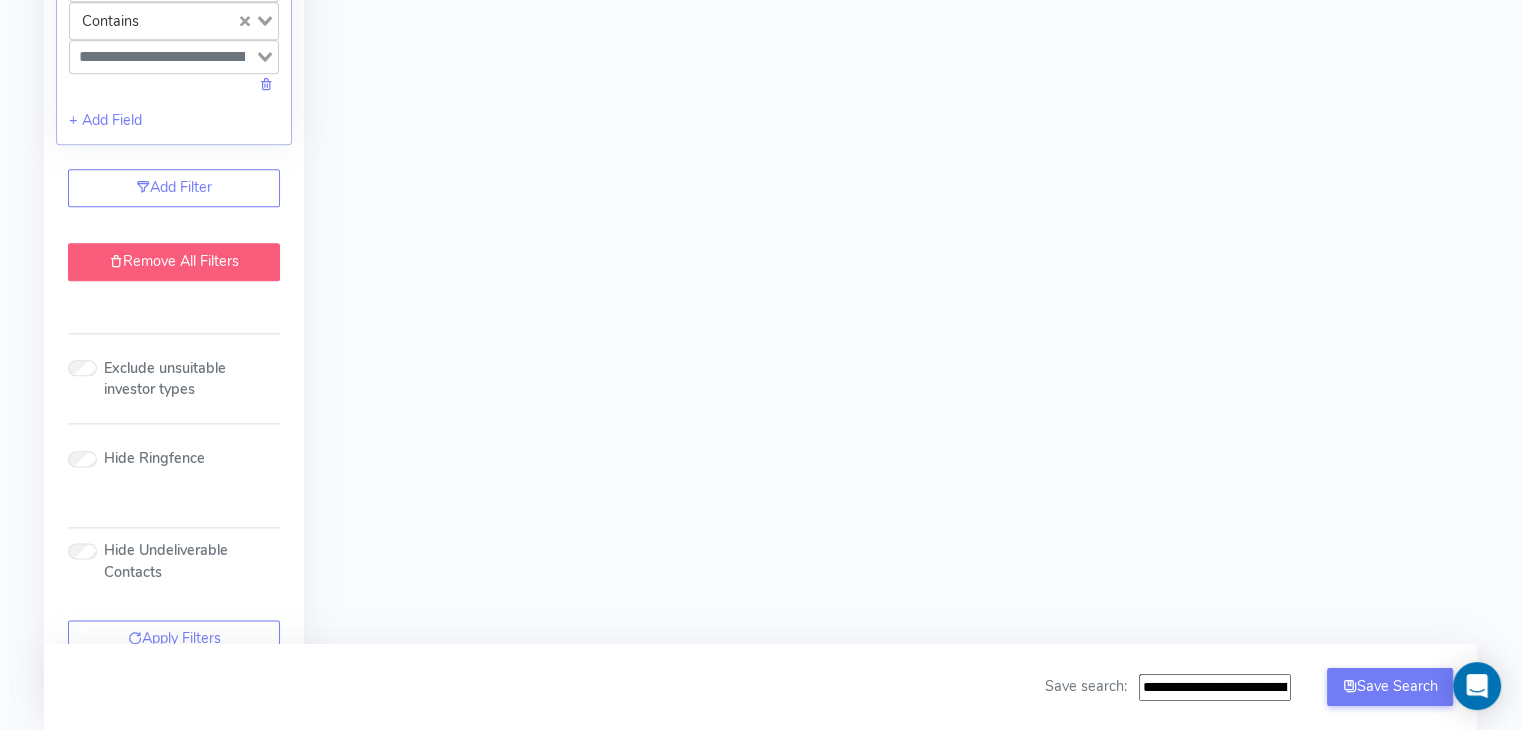 click on "Remove All Filters" at bounding box center [174, 262] 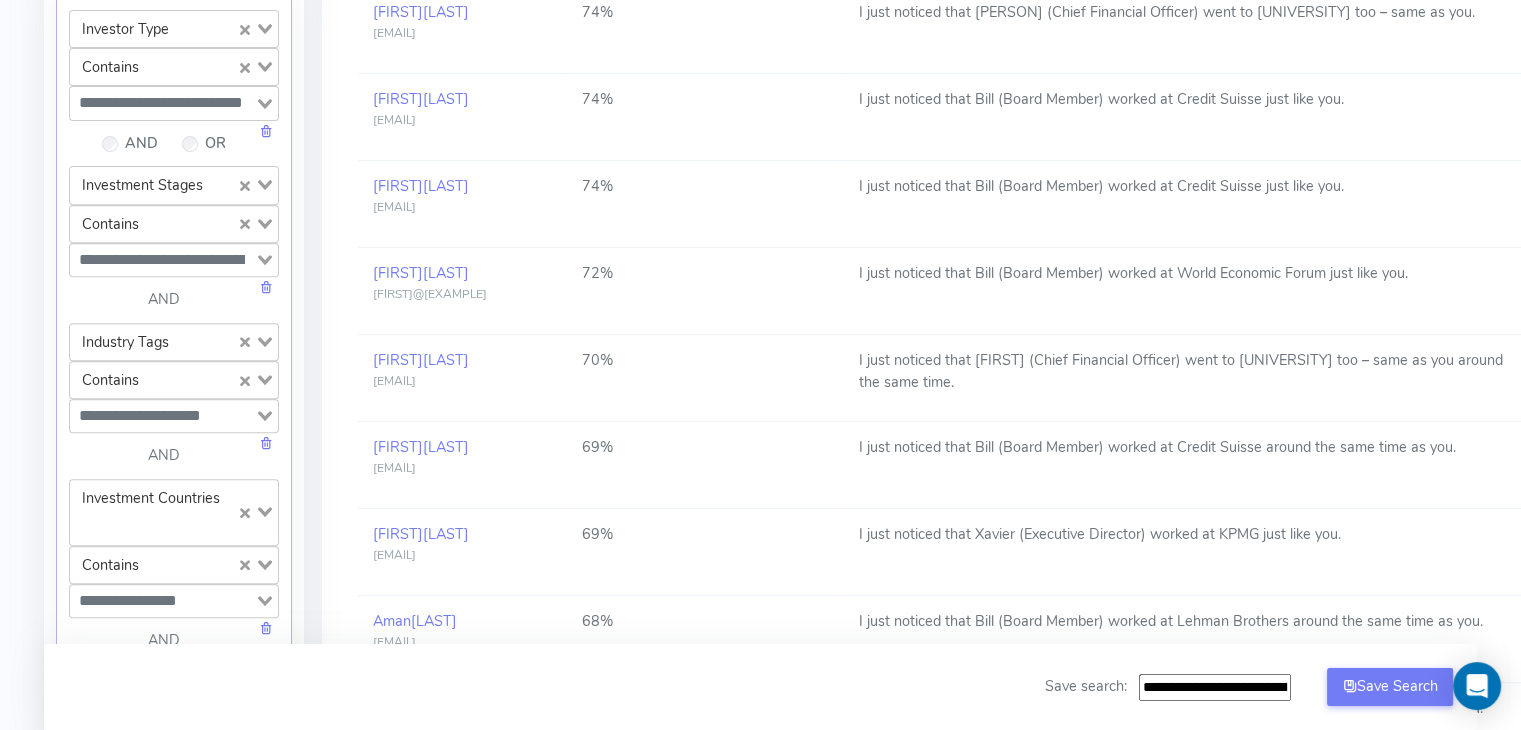 scroll, scrollTop: 0, scrollLeft: 0, axis: both 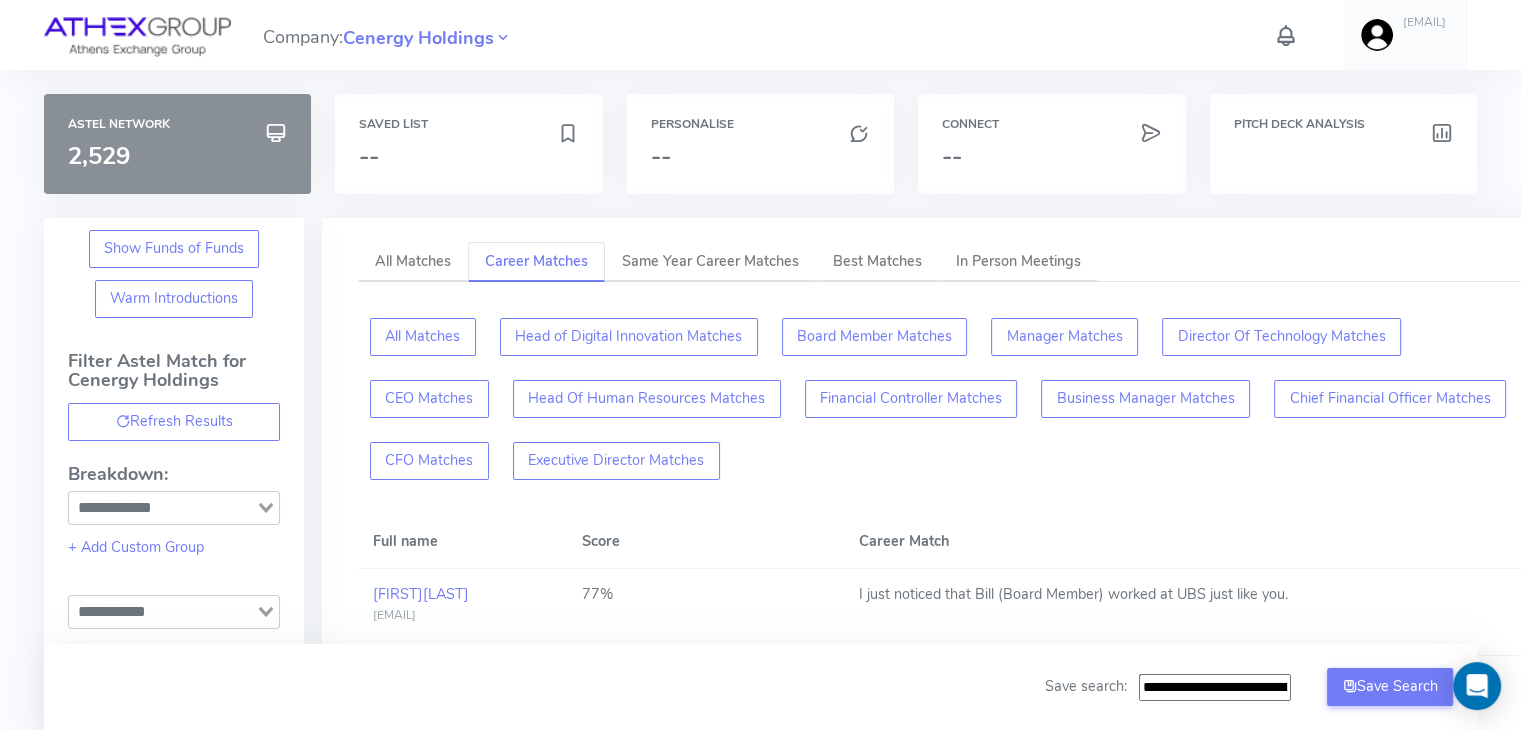 click on "Astel Network 2,529" at bounding box center (177, 144) 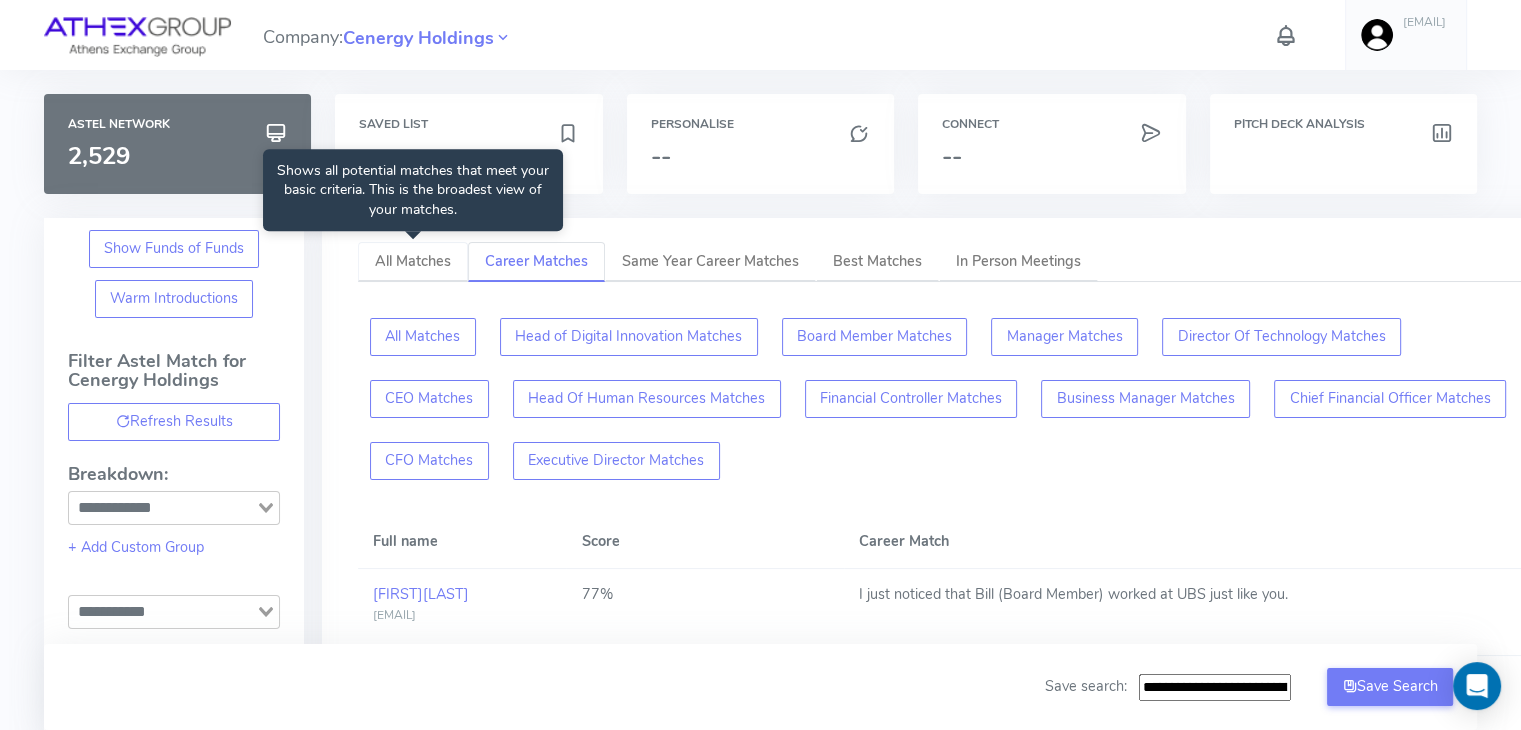 click on "All Matches" at bounding box center [413, 261] 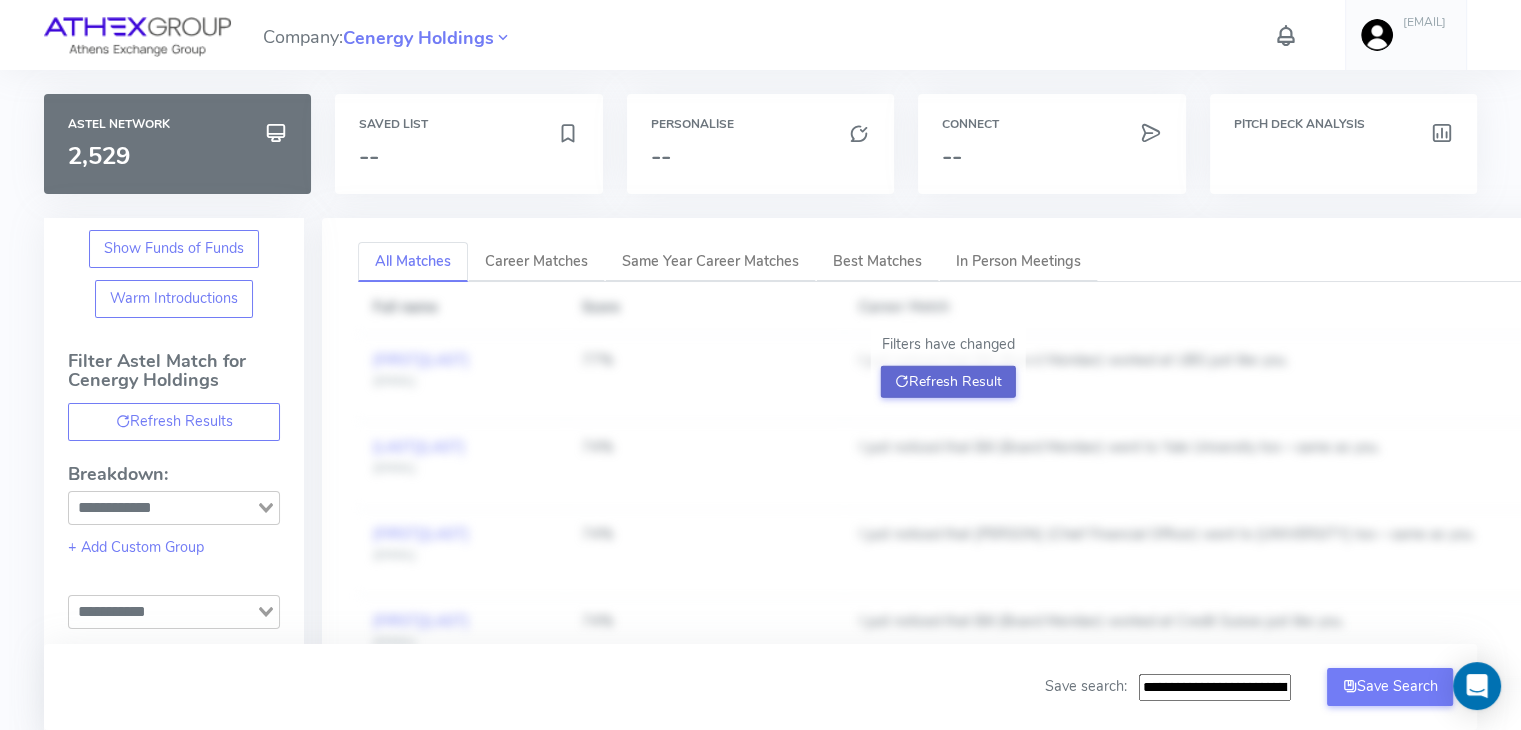click on "Refresh Result" 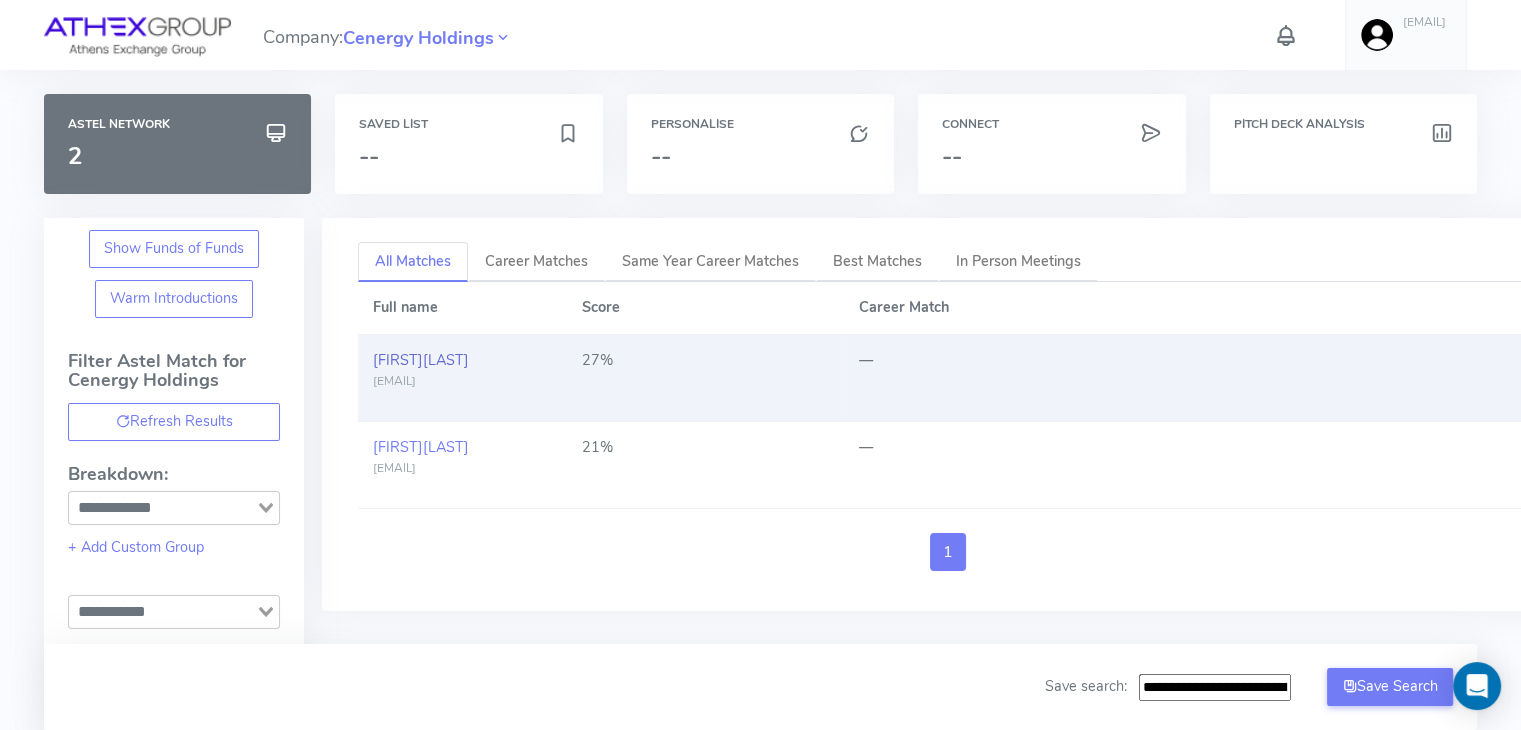 click on "Koen  Schrever" at bounding box center (421, 360) 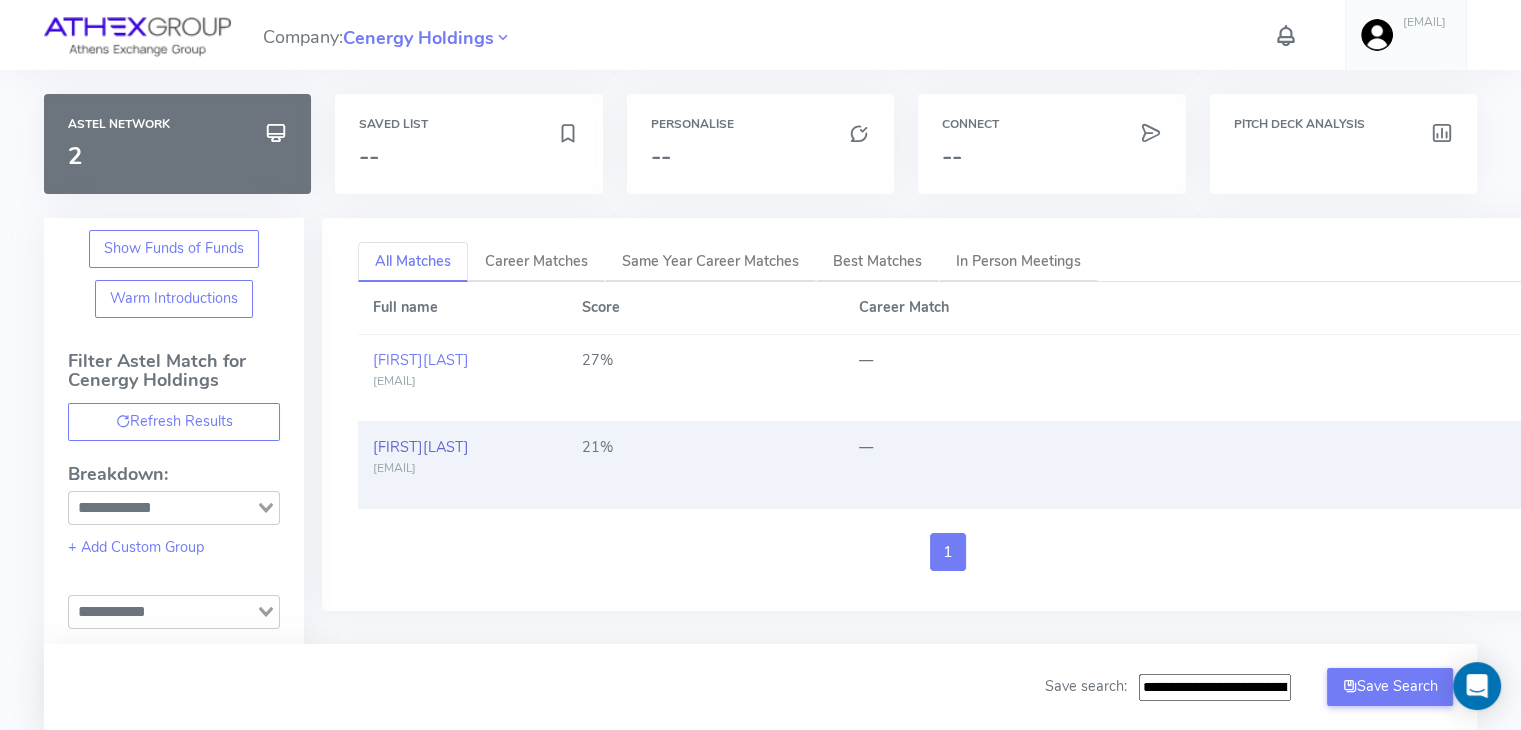 click on "Pitfield" at bounding box center [446, 447] 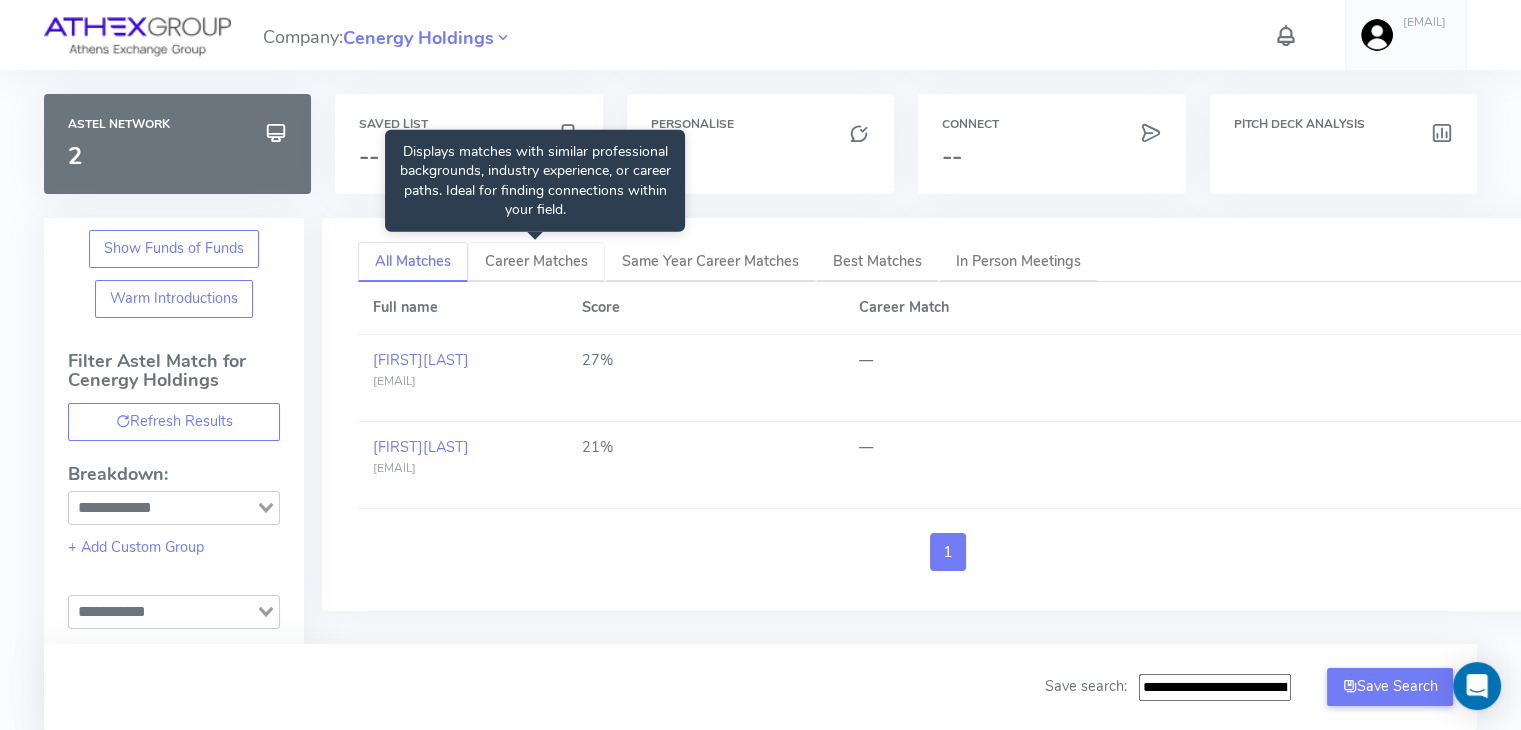 click on "Career Matches" at bounding box center [536, 261] 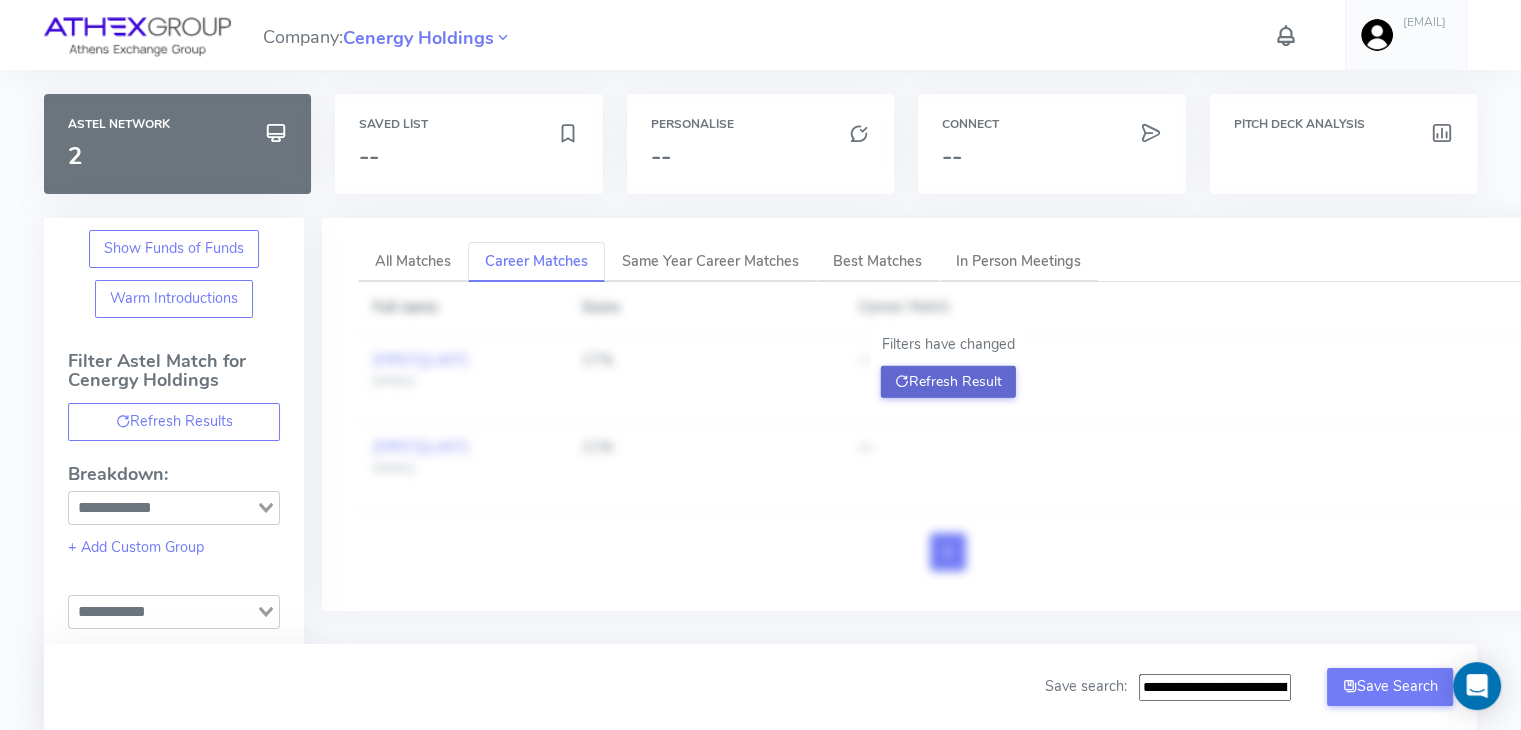 click on "Refresh Result" 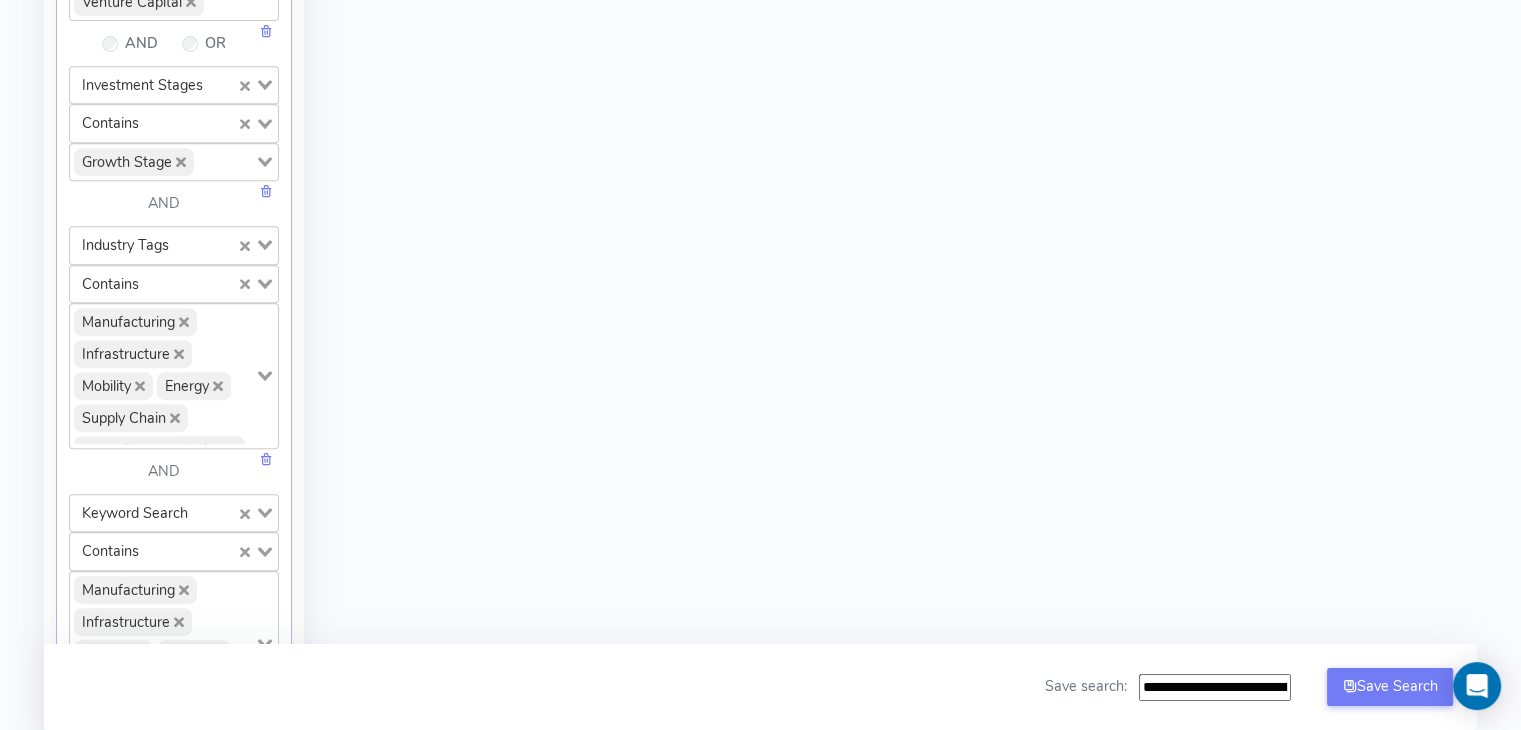 scroll, scrollTop: 482, scrollLeft: 0, axis: vertical 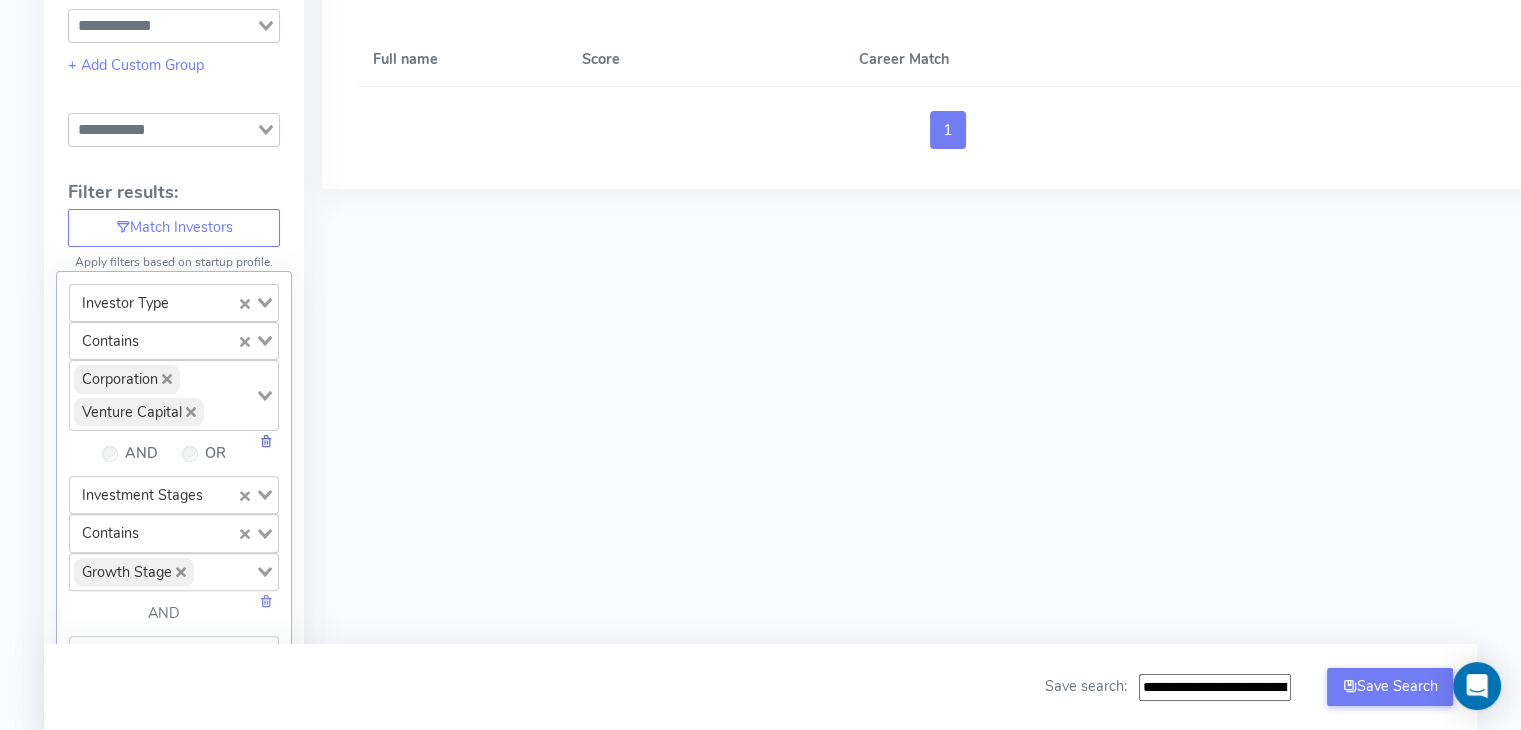 click at bounding box center [266, 441] 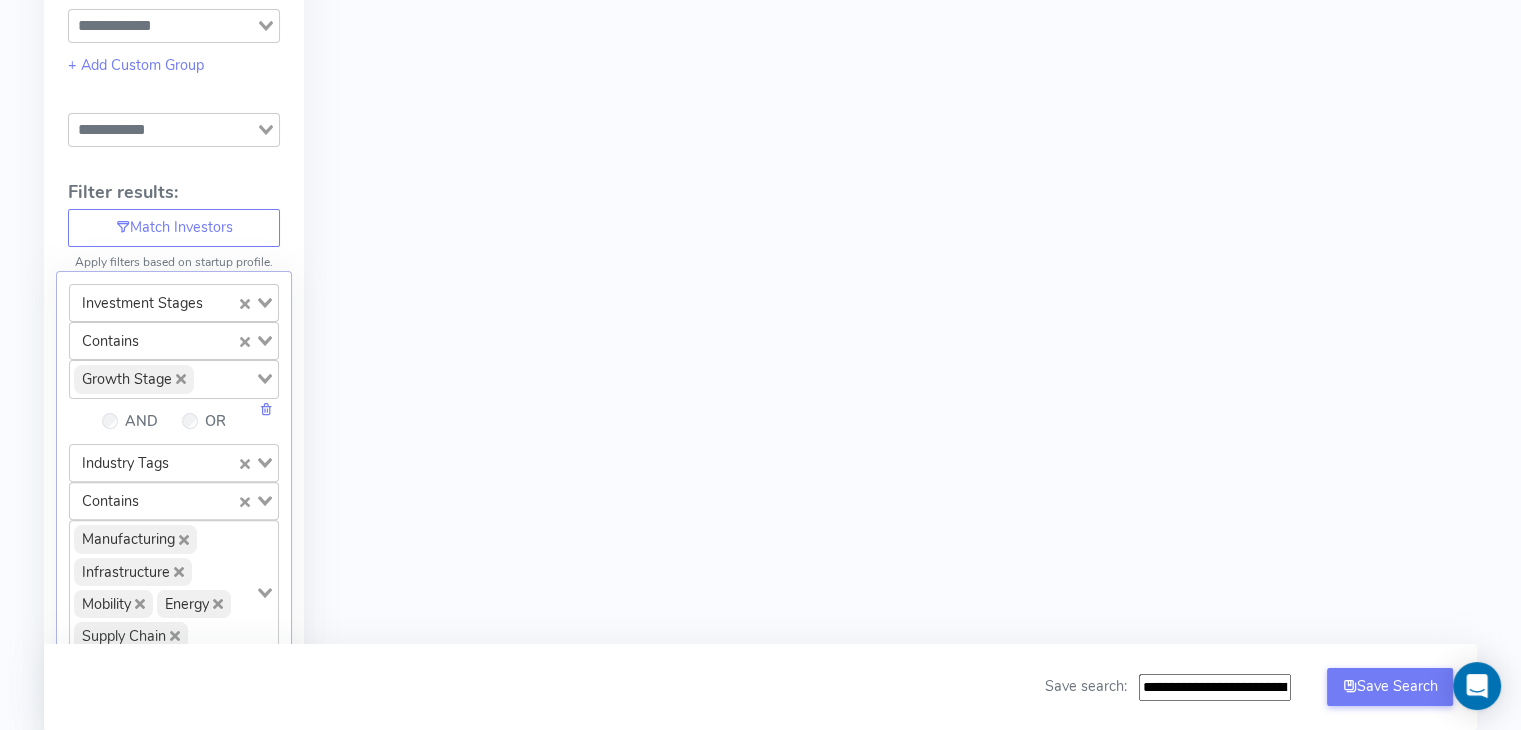 scroll, scrollTop: 0, scrollLeft: 0, axis: both 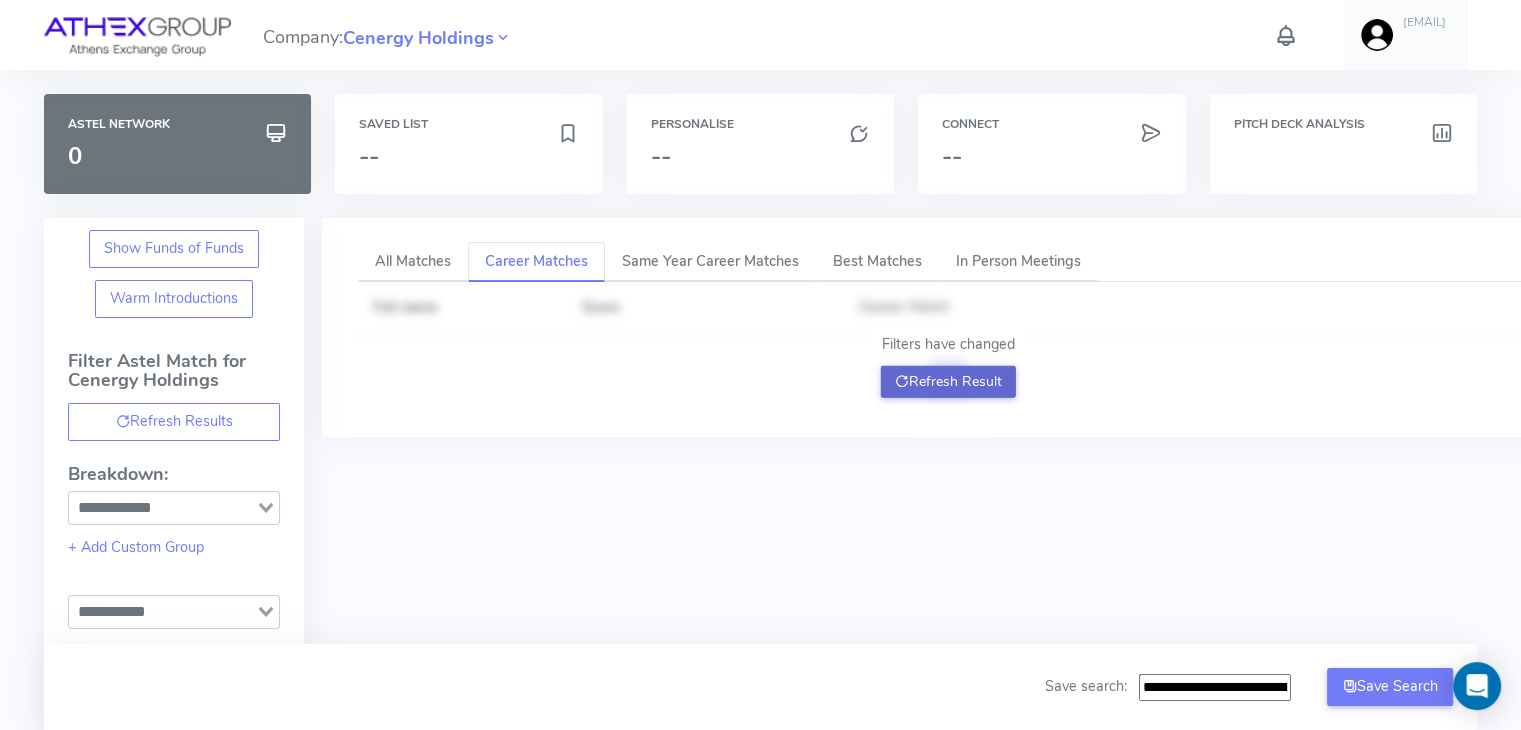 click on "Refresh Result" 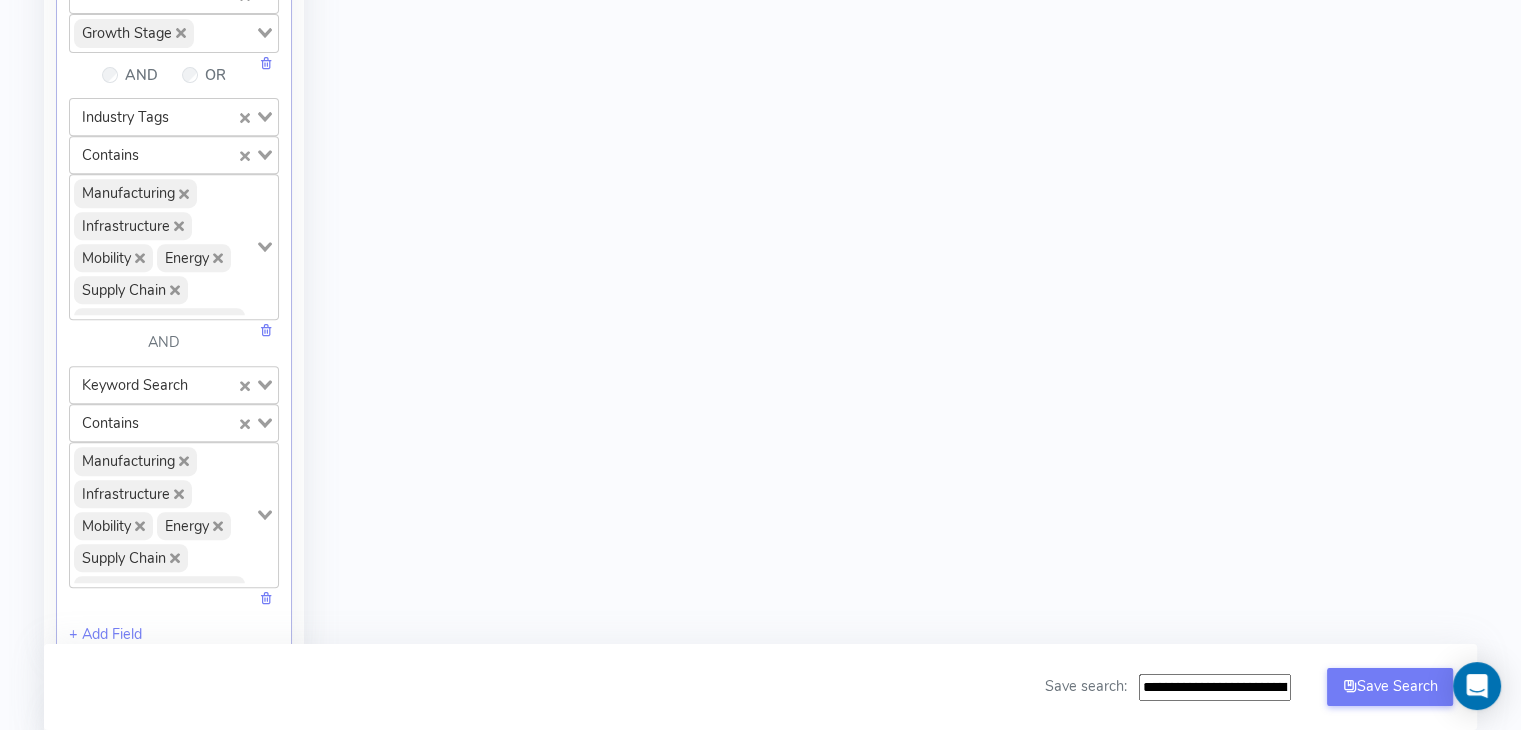 scroll, scrollTop: 935, scrollLeft: 0, axis: vertical 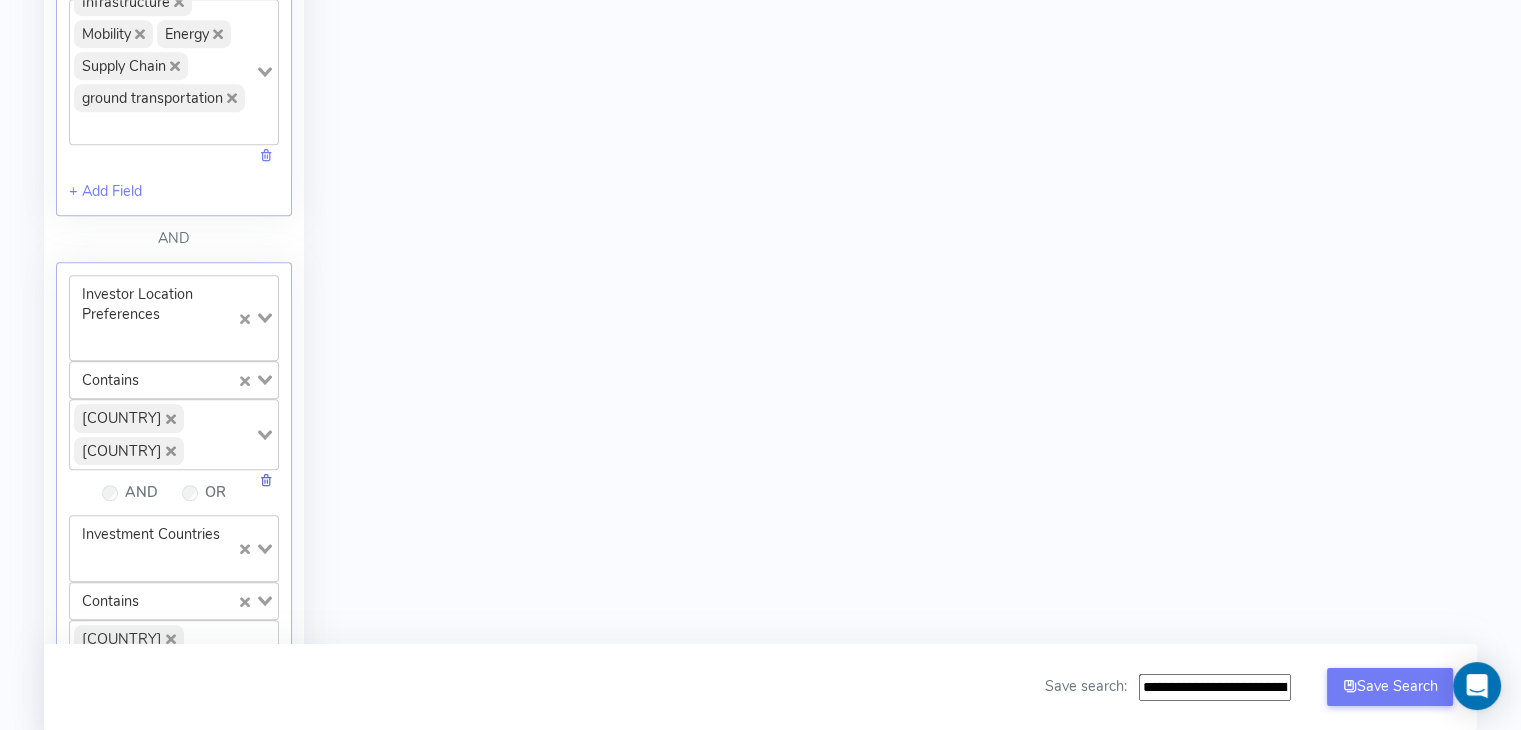click at bounding box center (266, 480) 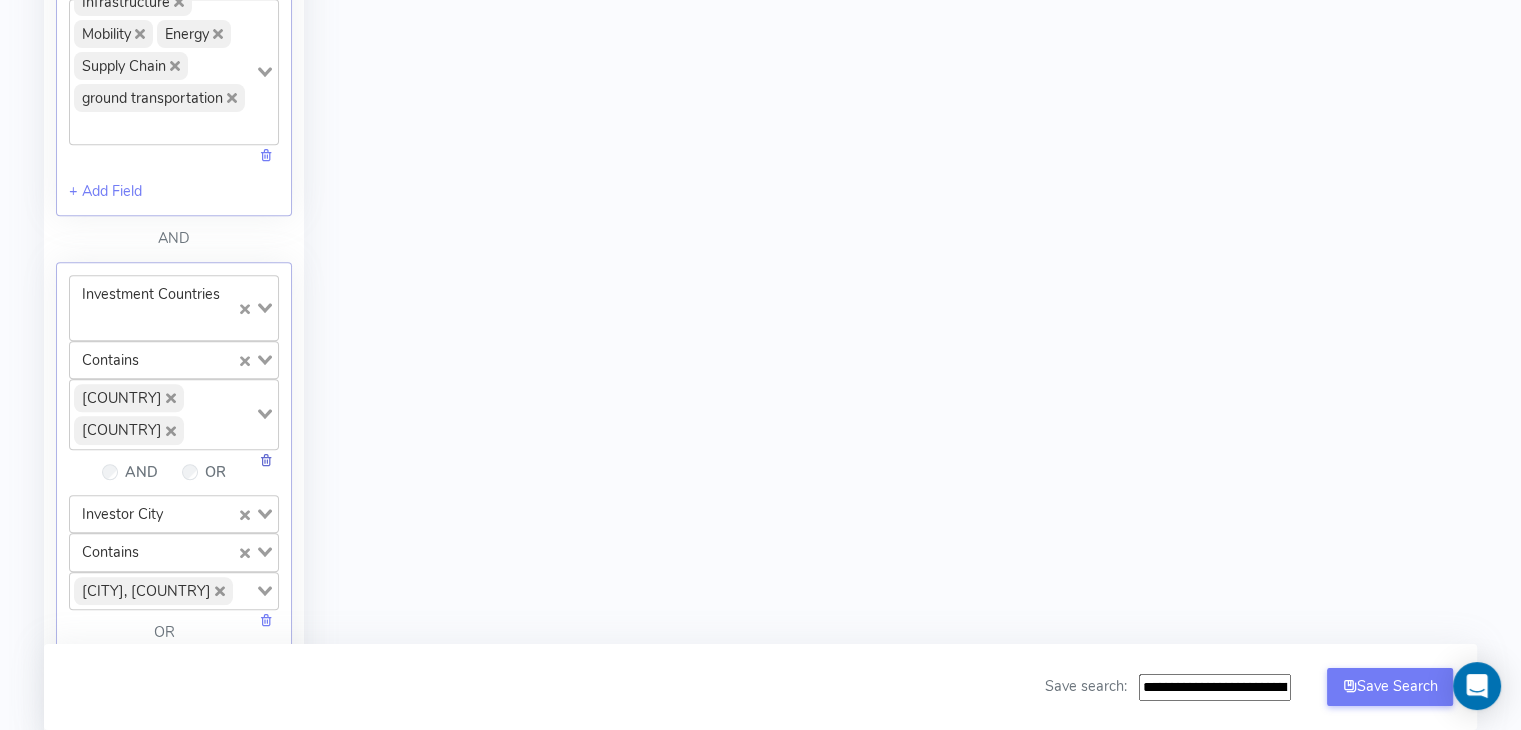 click at bounding box center [266, 460] 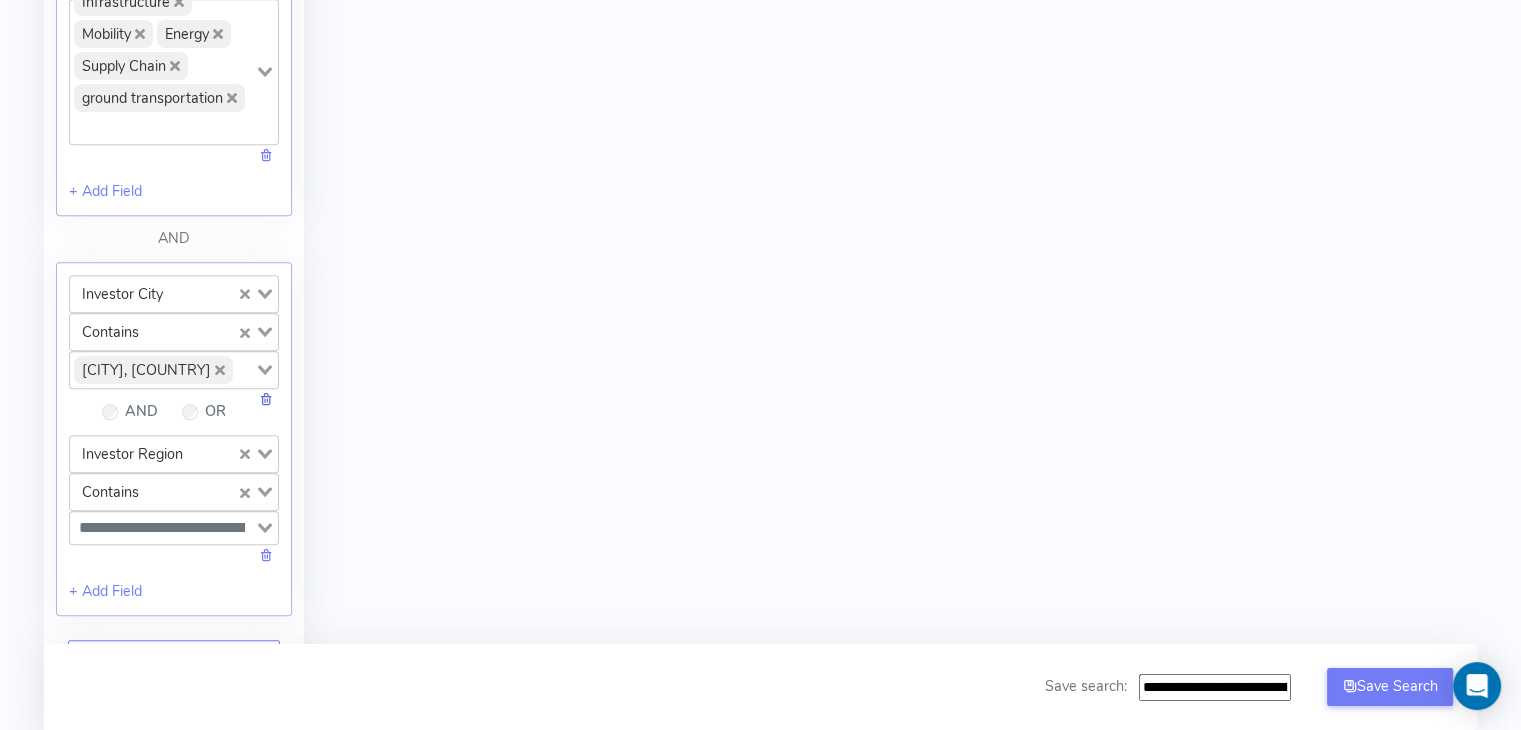 click at bounding box center [266, 399] 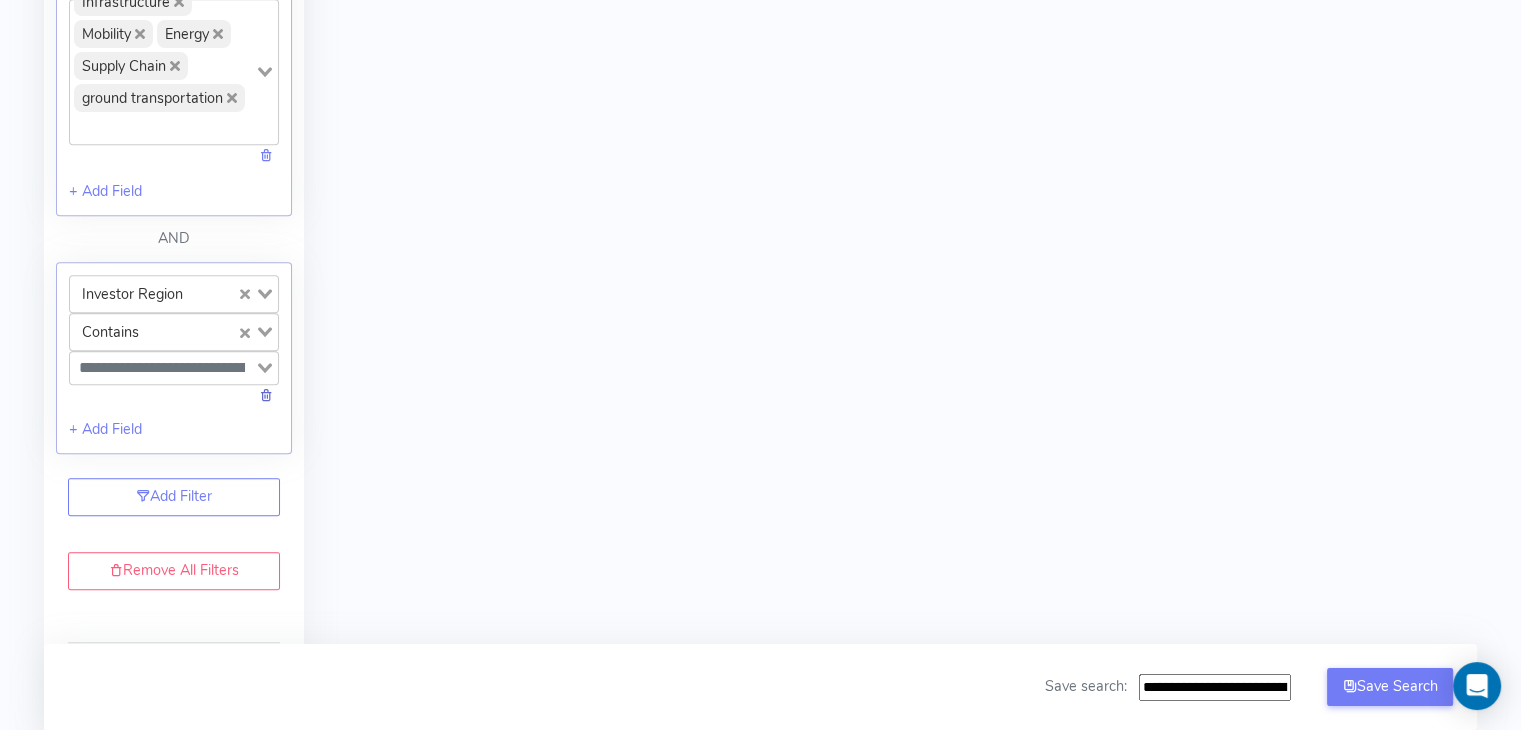 click at bounding box center (266, 395) 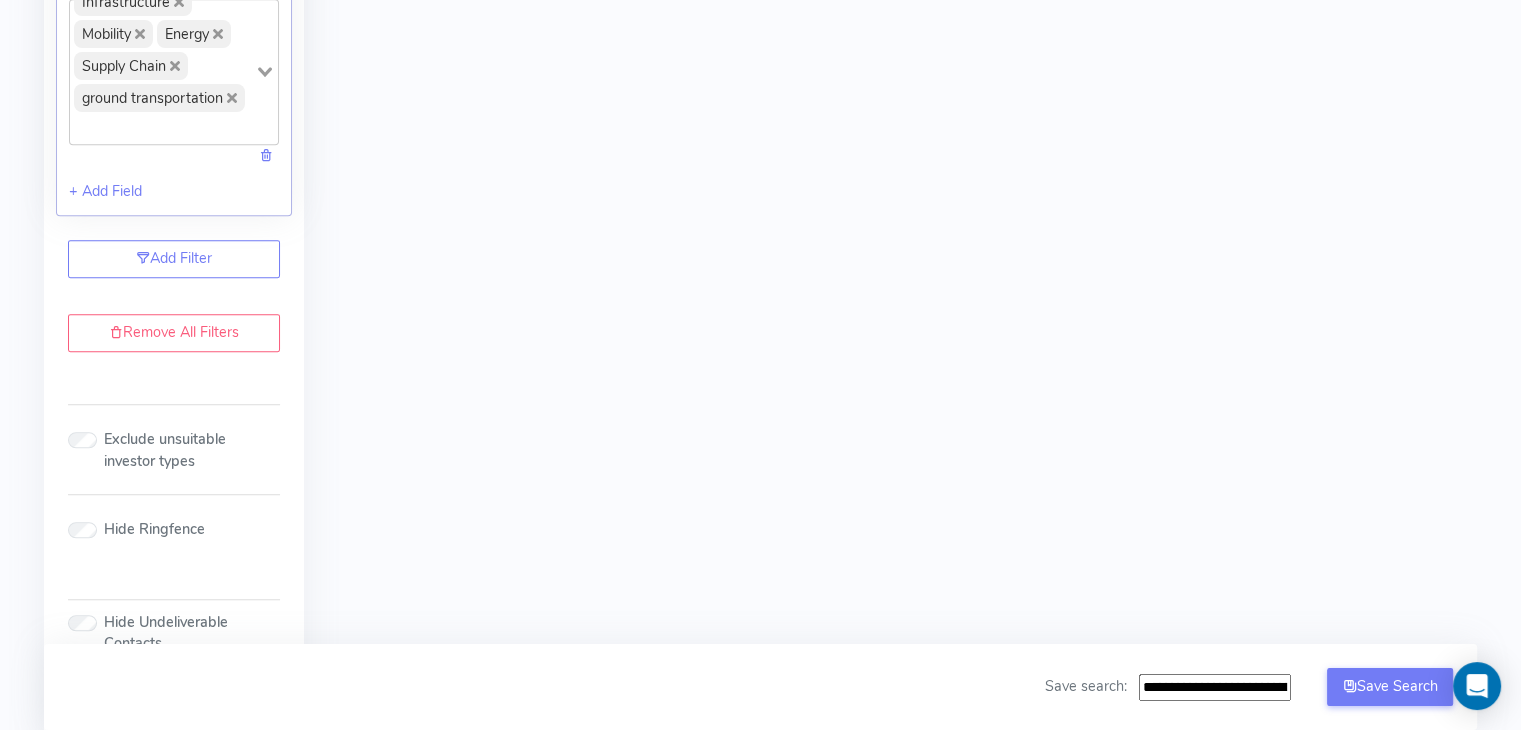 scroll, scrollTop: 1414, scrollLeft: 0, axis: vertical 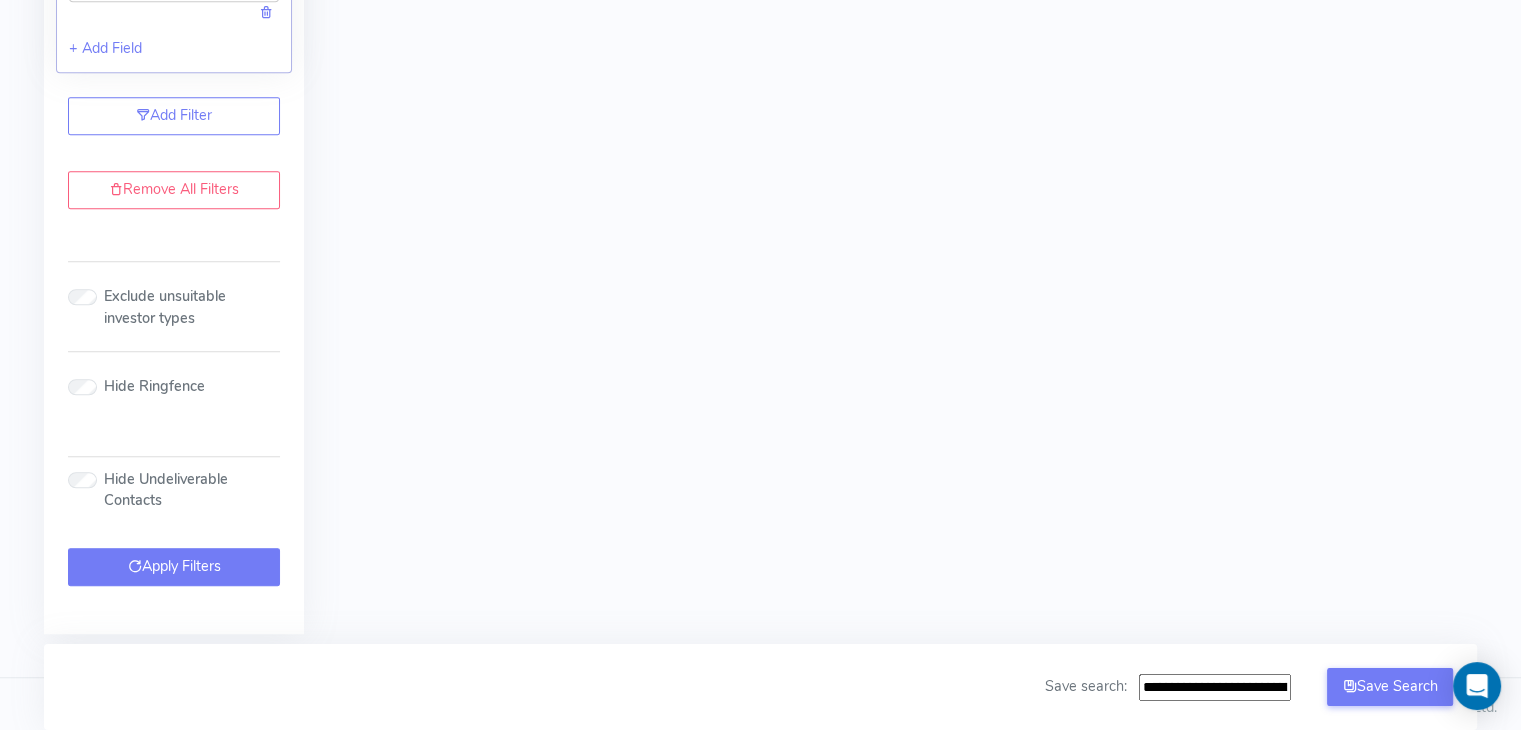 click on "Apply Filters" at bounding box center [174, 567] 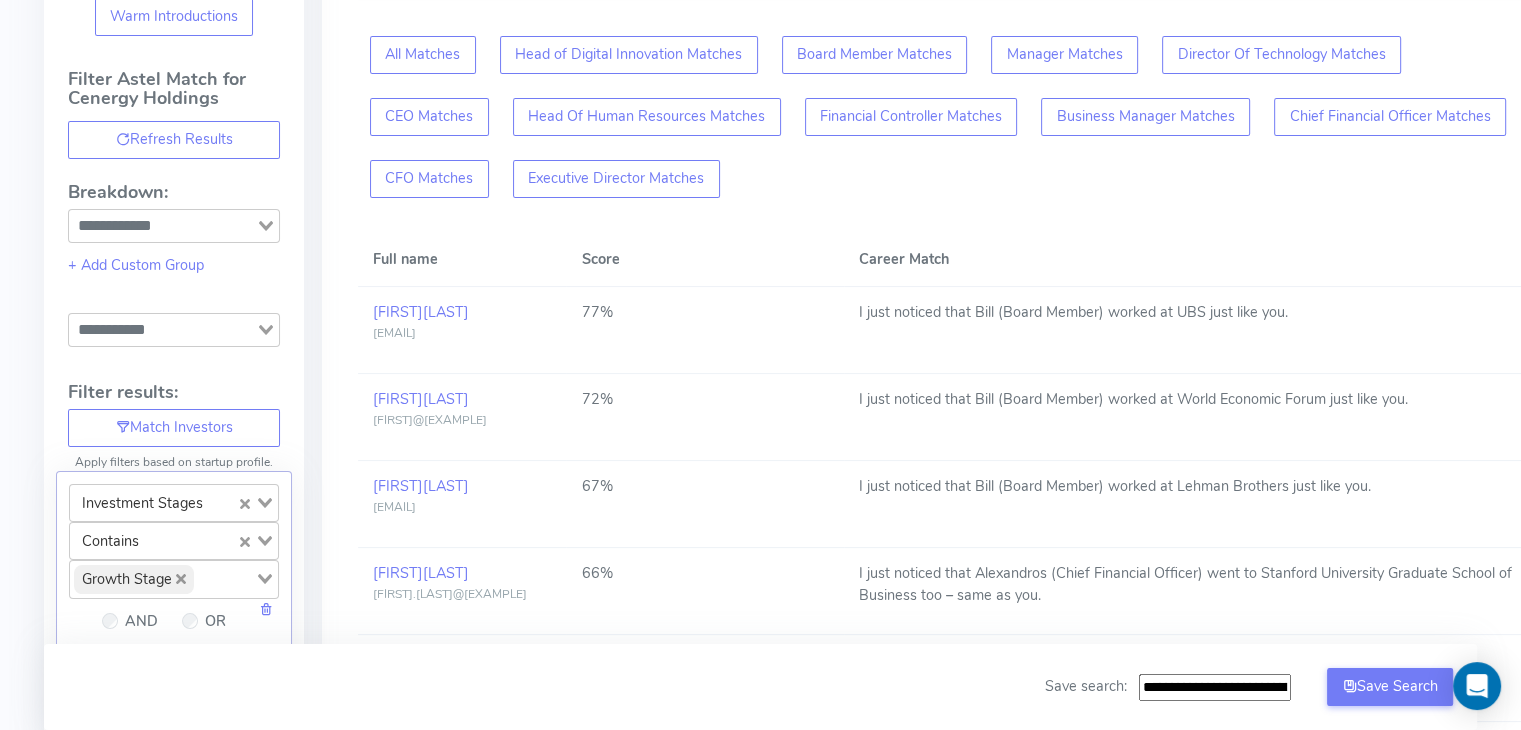 scroll, scrollTop: 284, scrollLeft: 0, axis: vertical 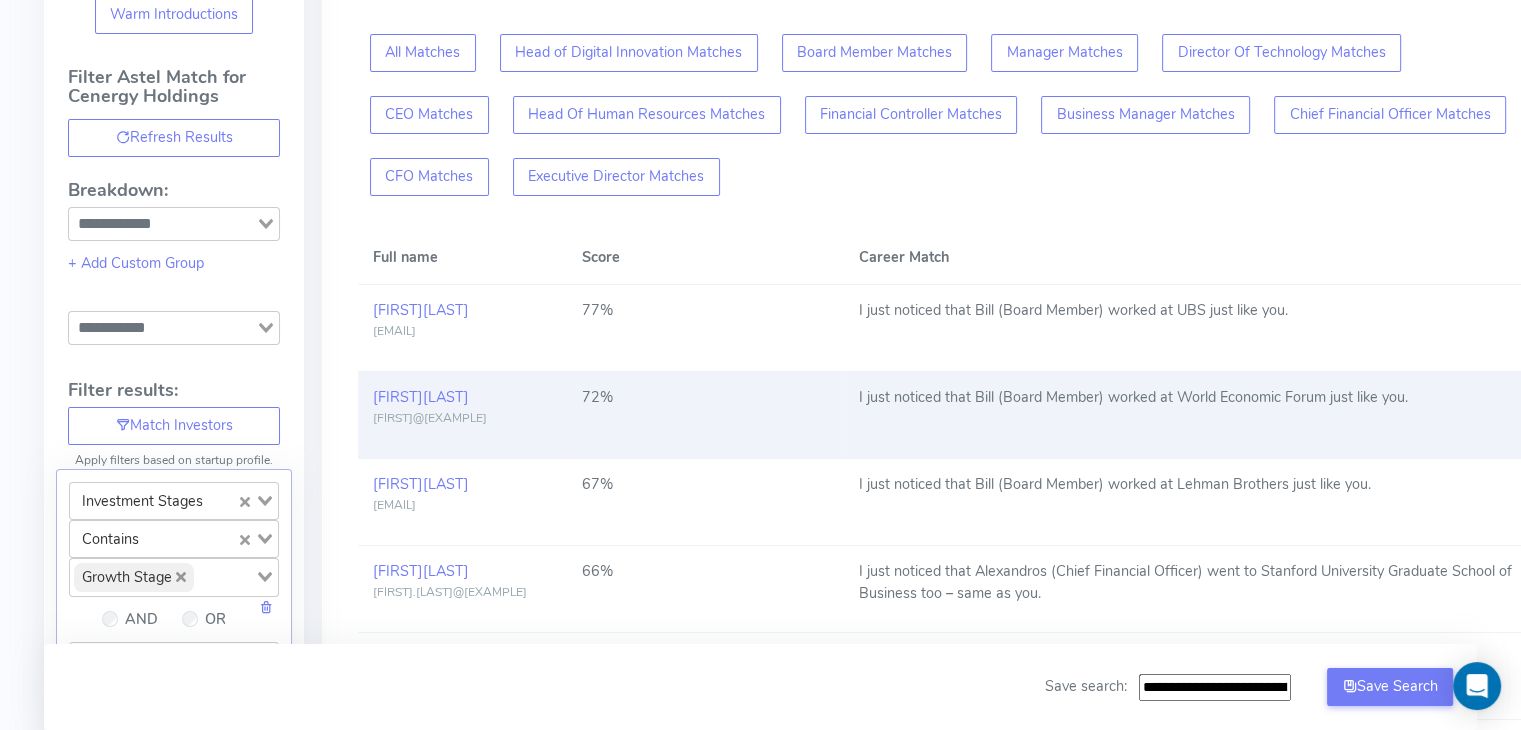 type 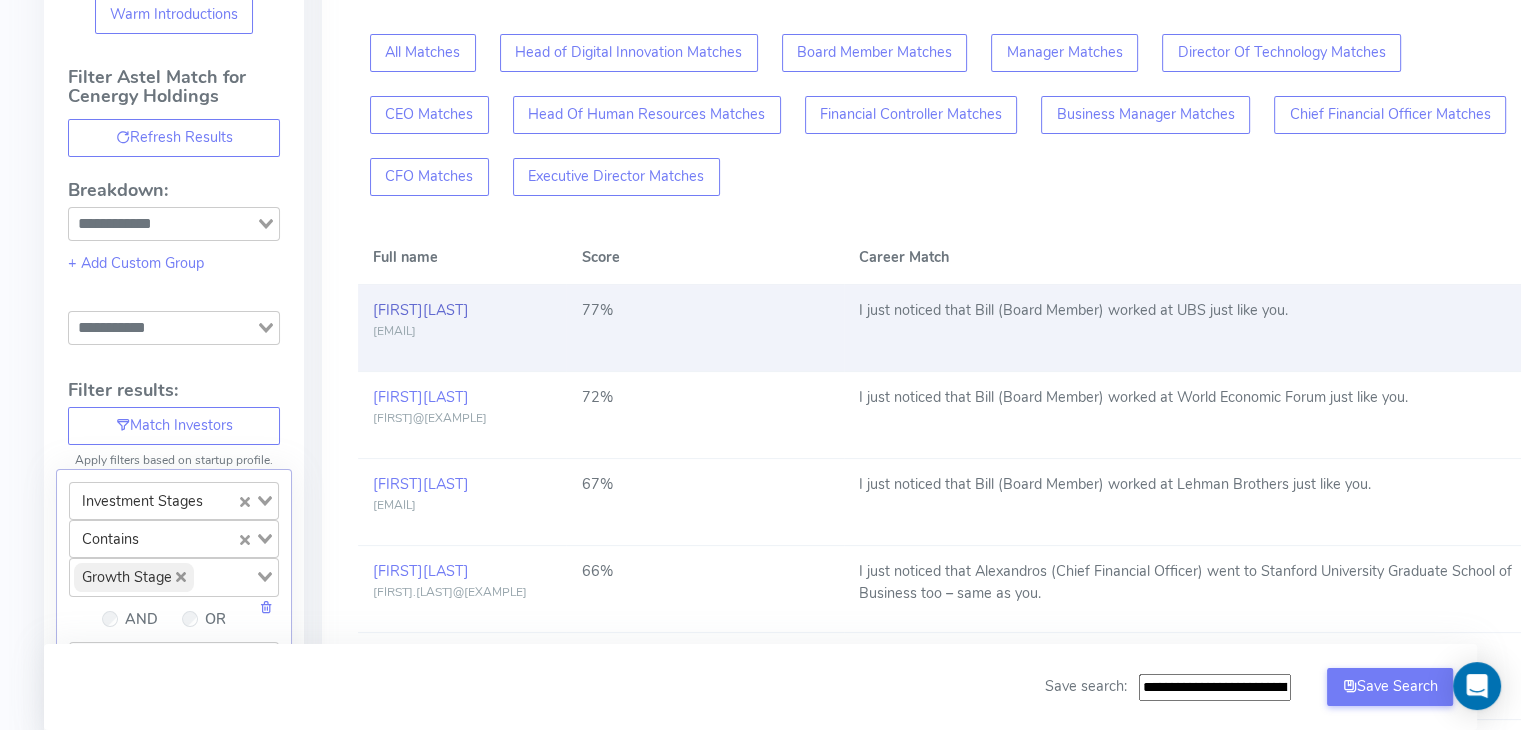 click on "Sosso" at bounding box center (446, 310) 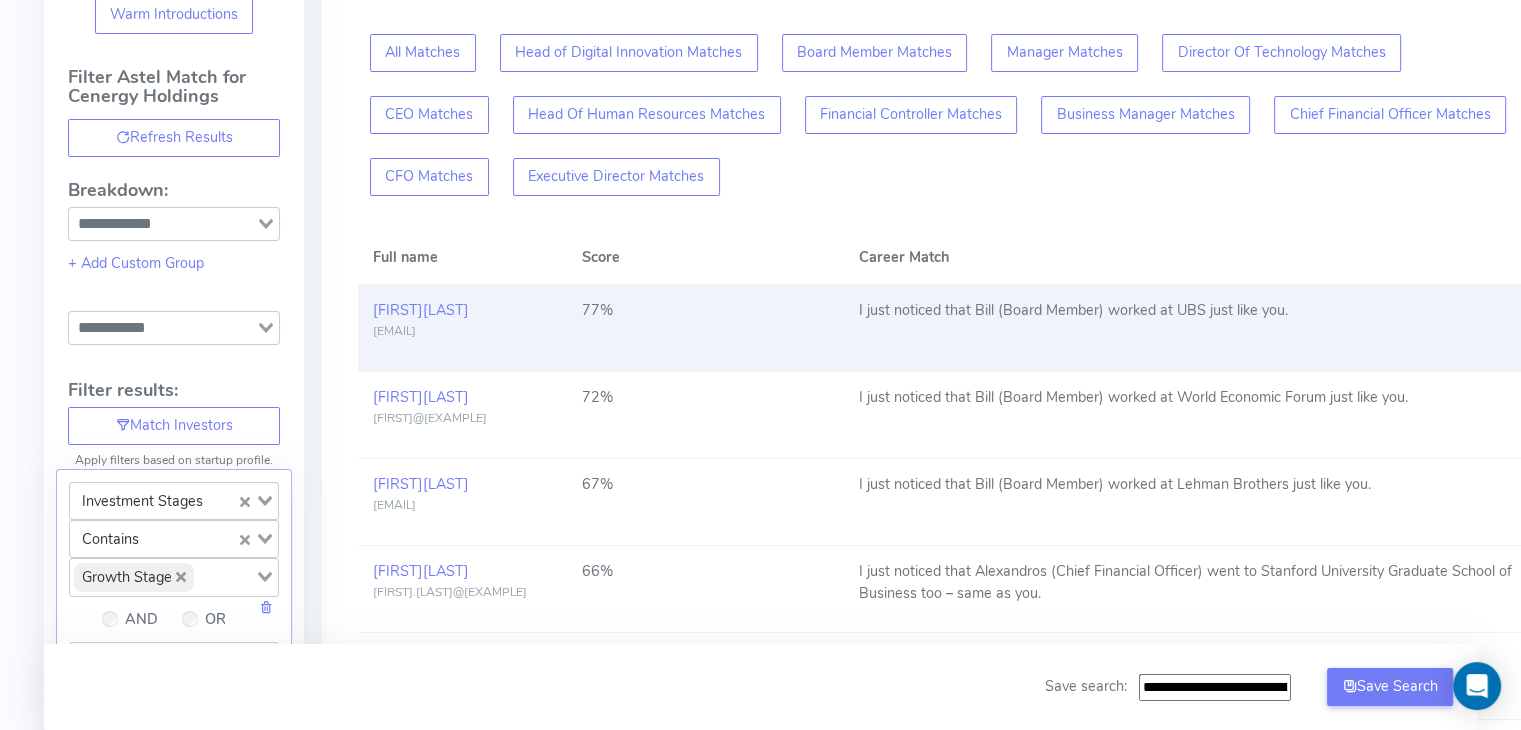 scroll, scrollTop: 0, scrollLeft: 0, axis: both 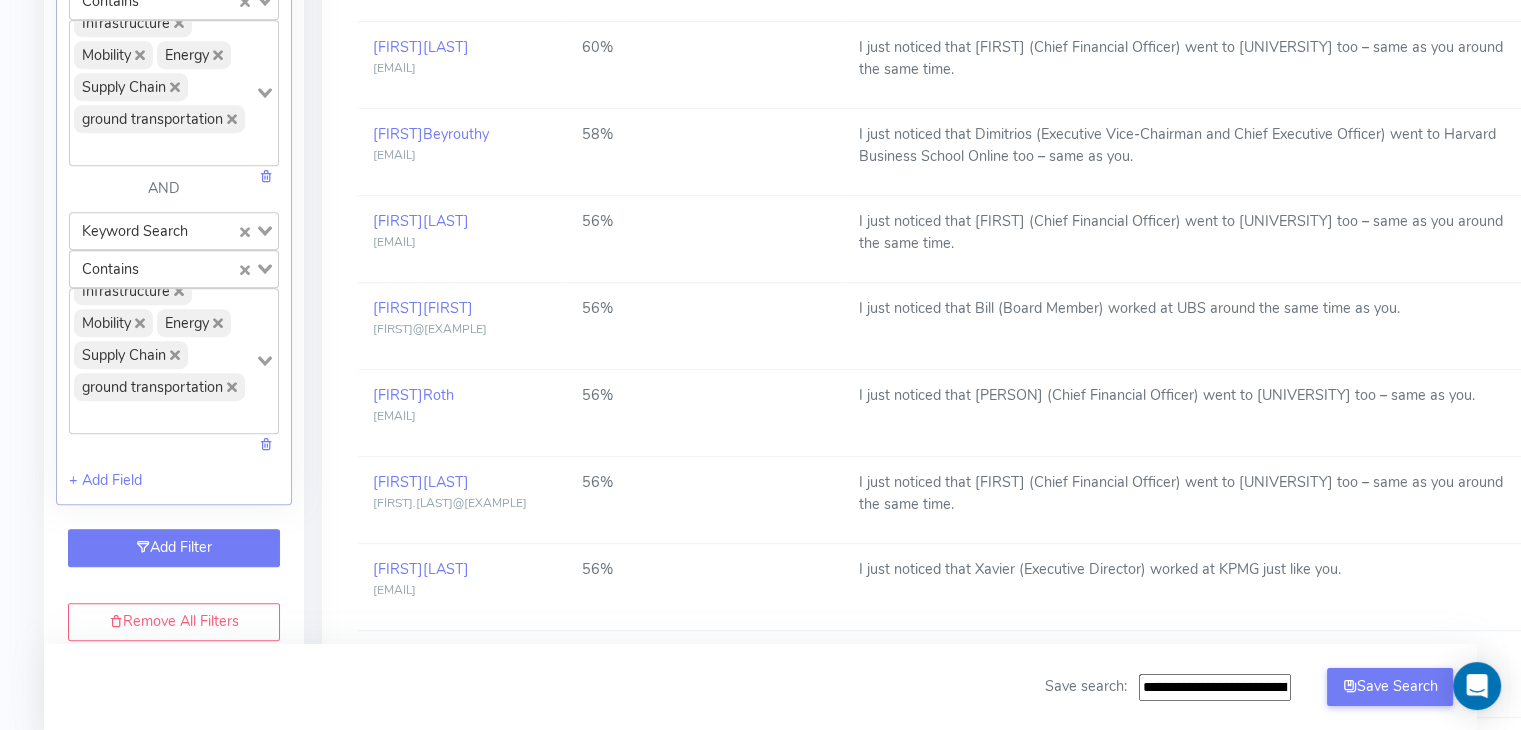 click at bounding box center [143, 547] 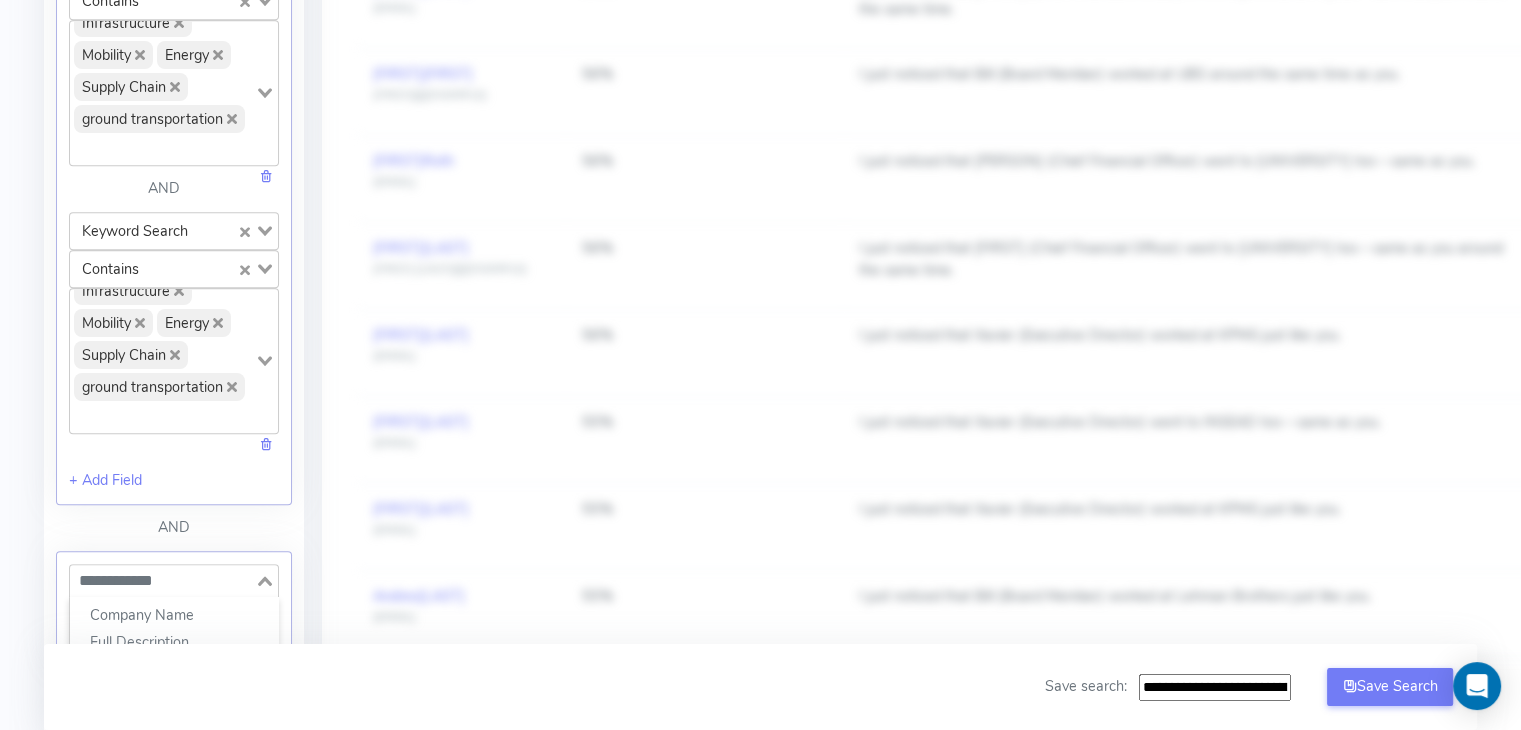click 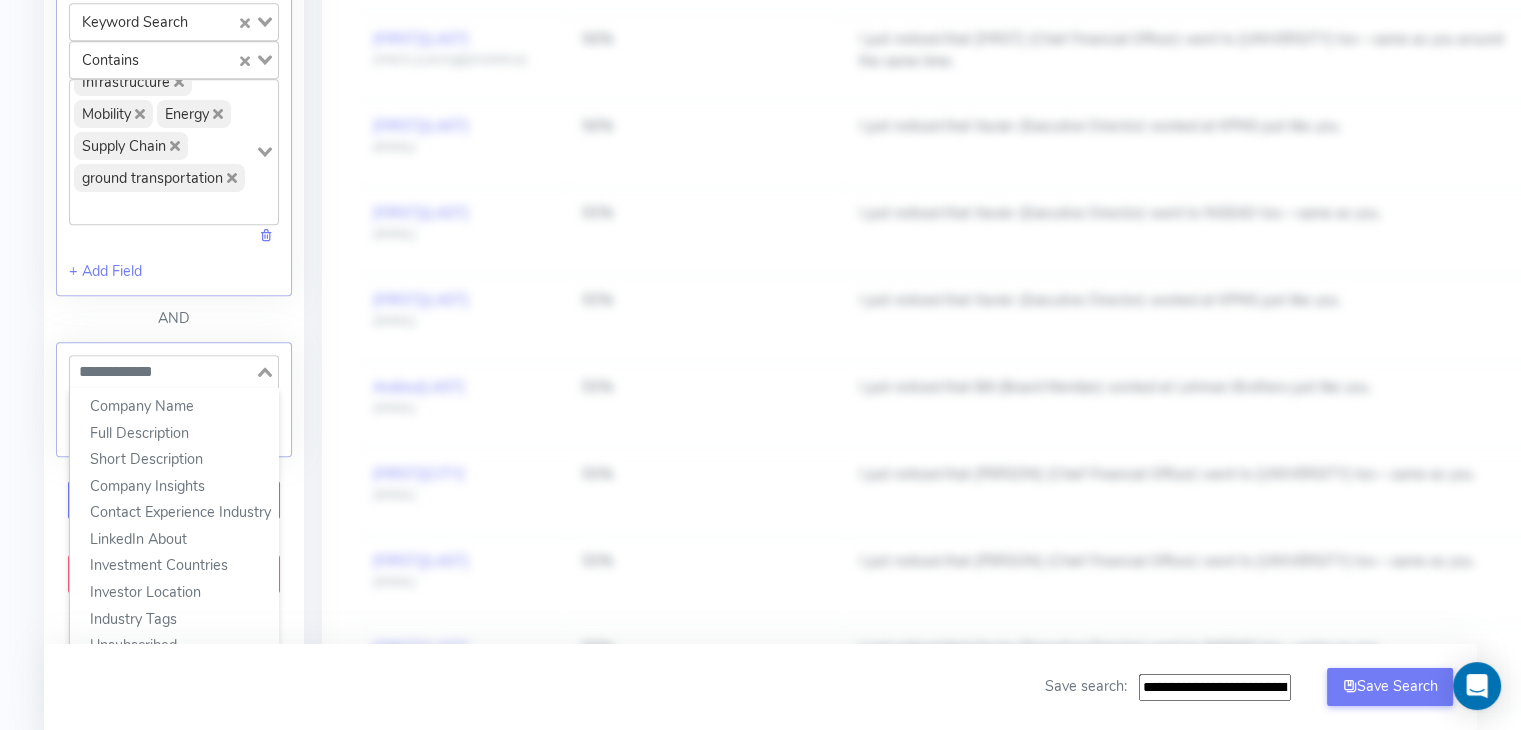 scroll, scrollTop: 1238, scrollLeft: 0, axis: vertical 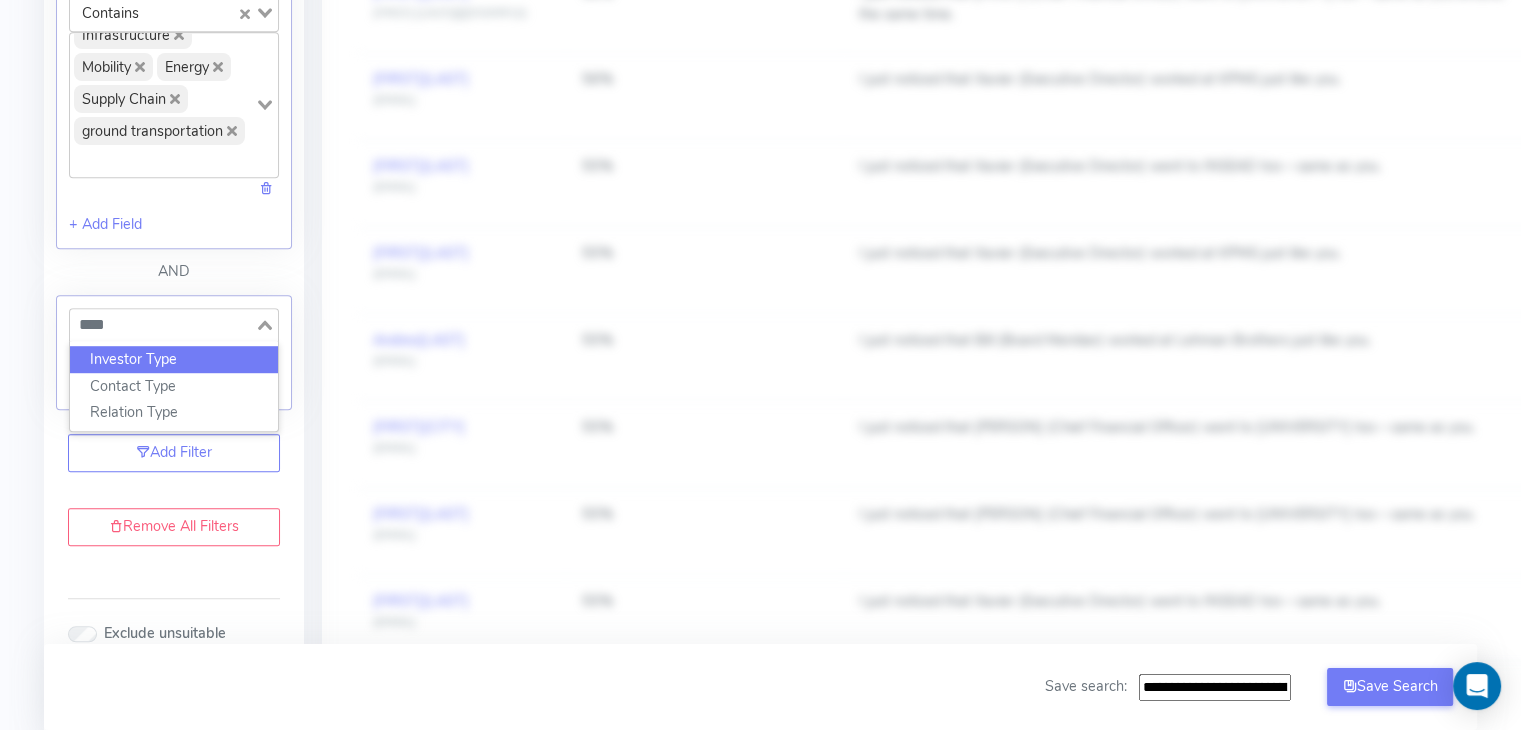 click on "Investor Type" 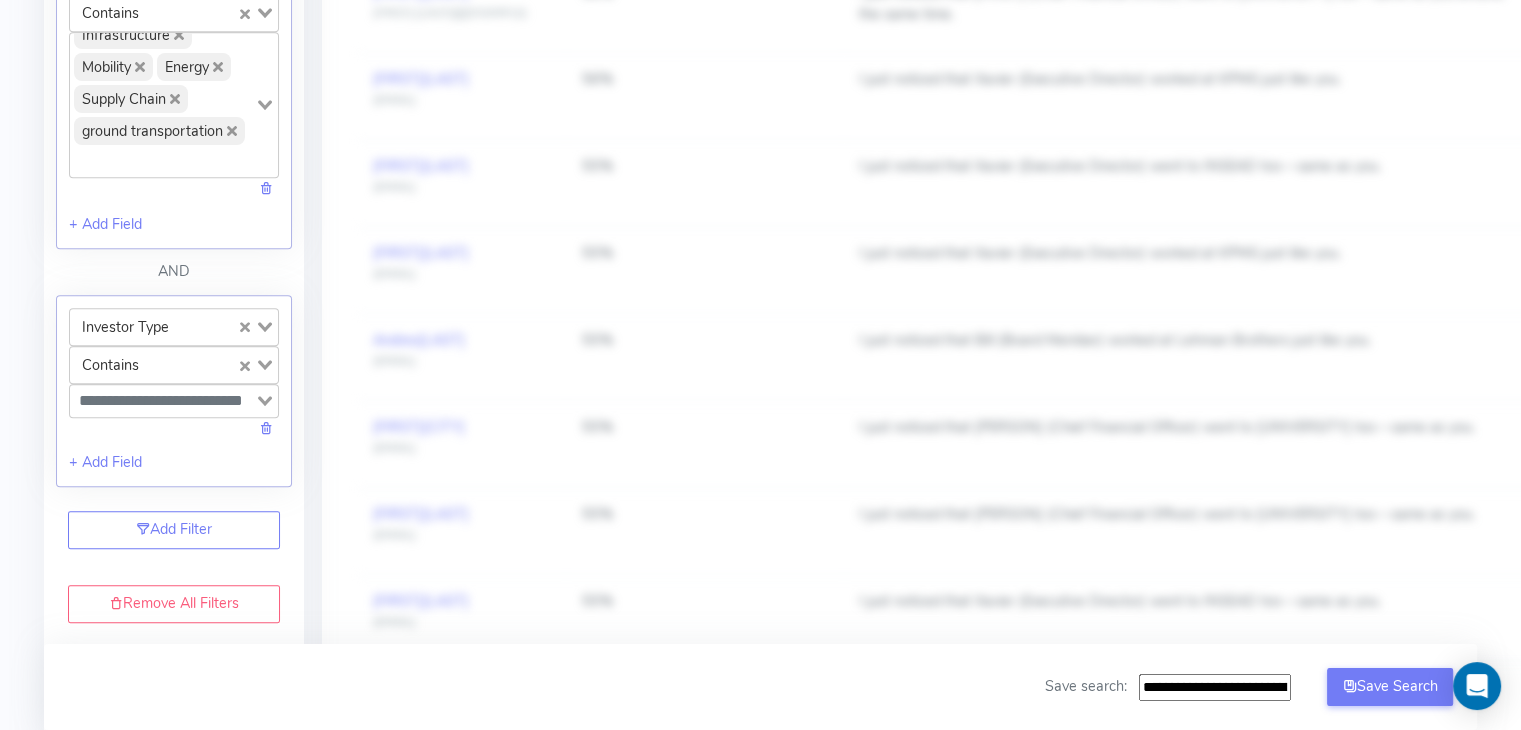 click 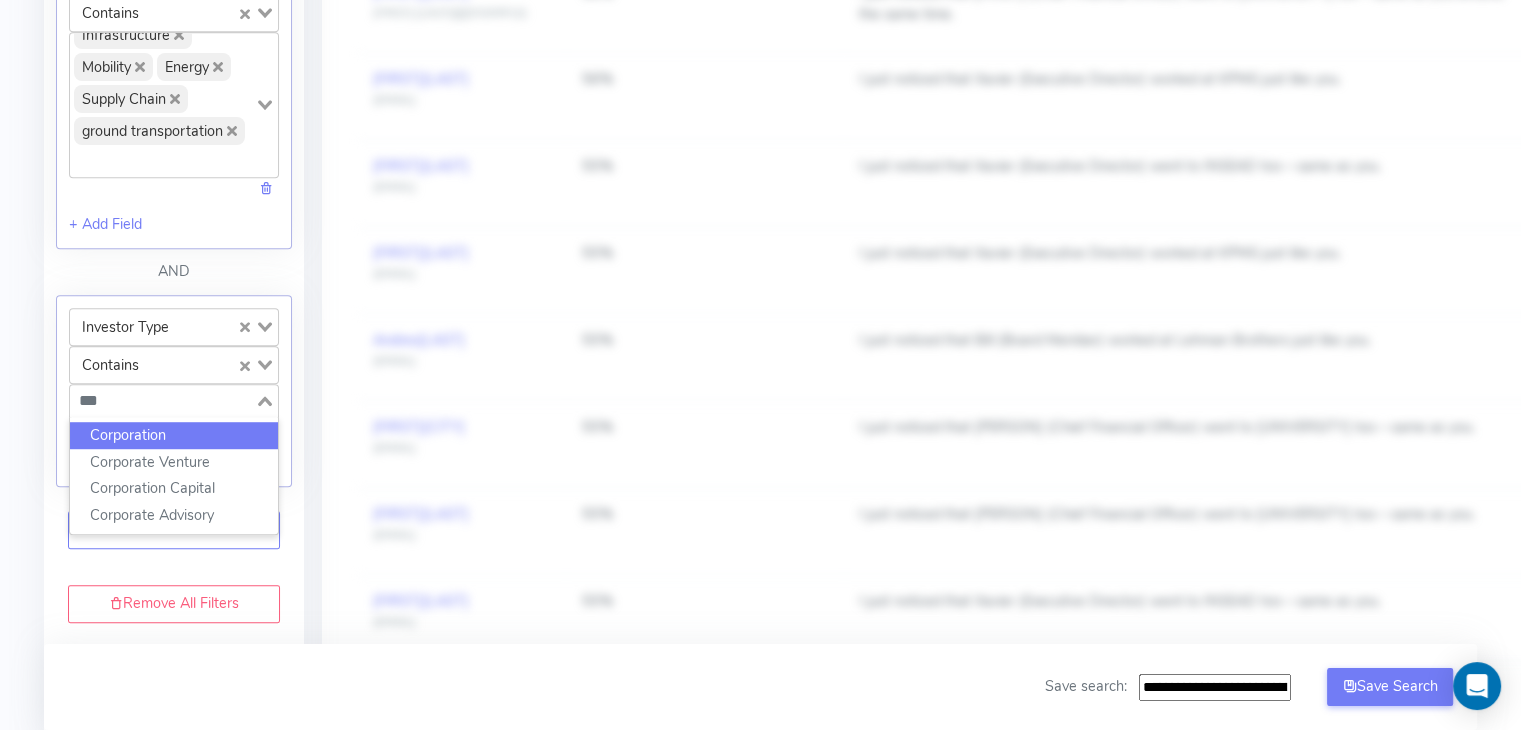 type on "***" 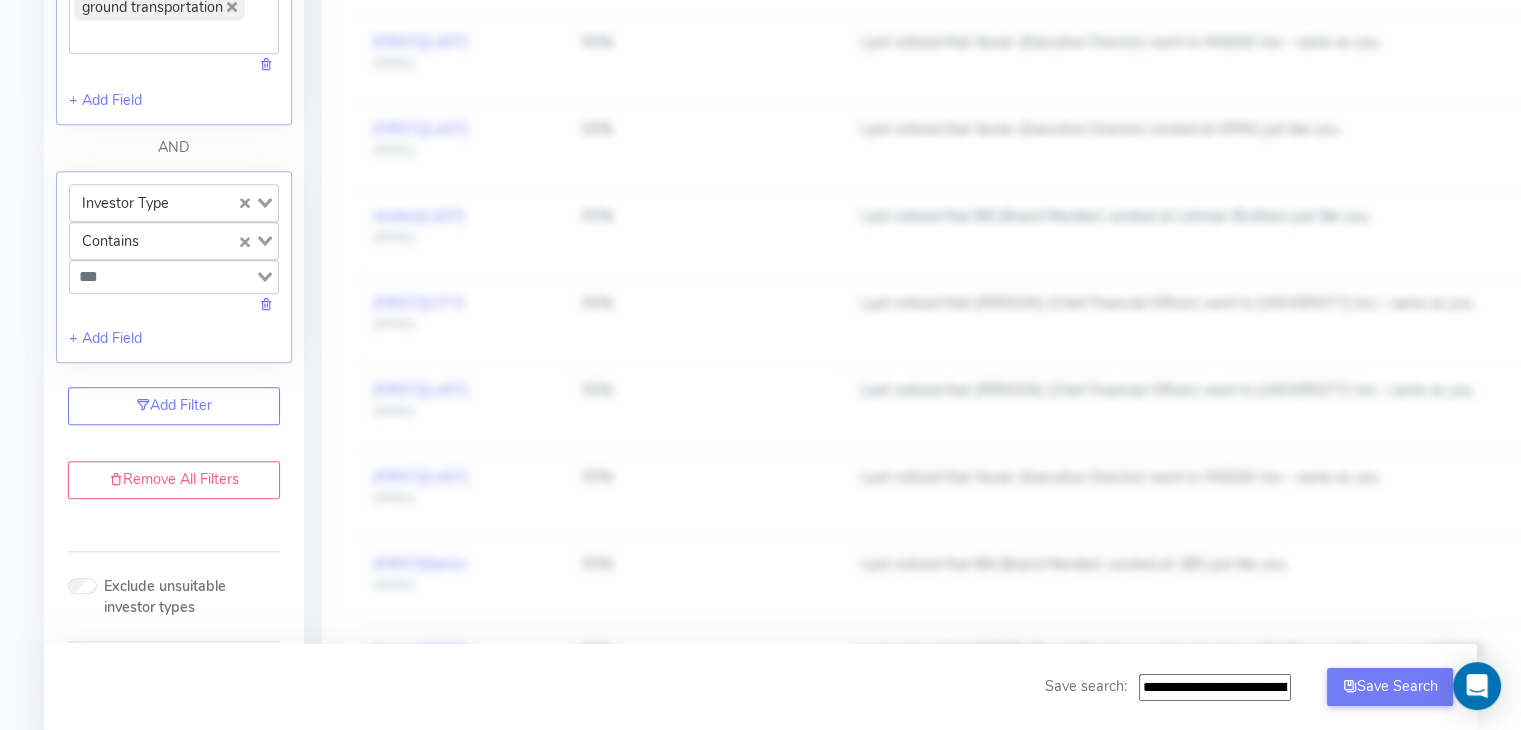 scroll, scrollTop: 1360, scrollLeft: 0, axis: vertical 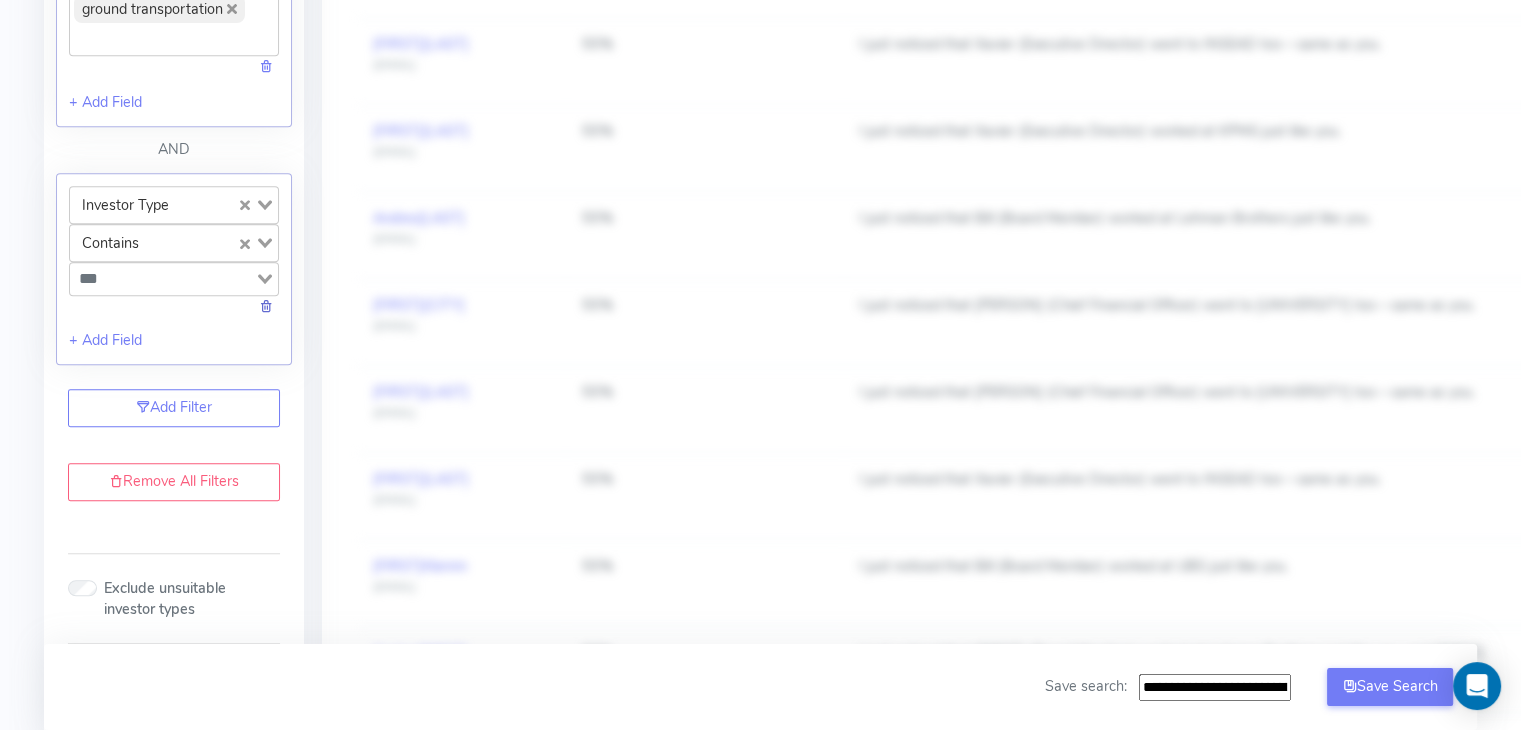 click at bounding box center (266, 306) 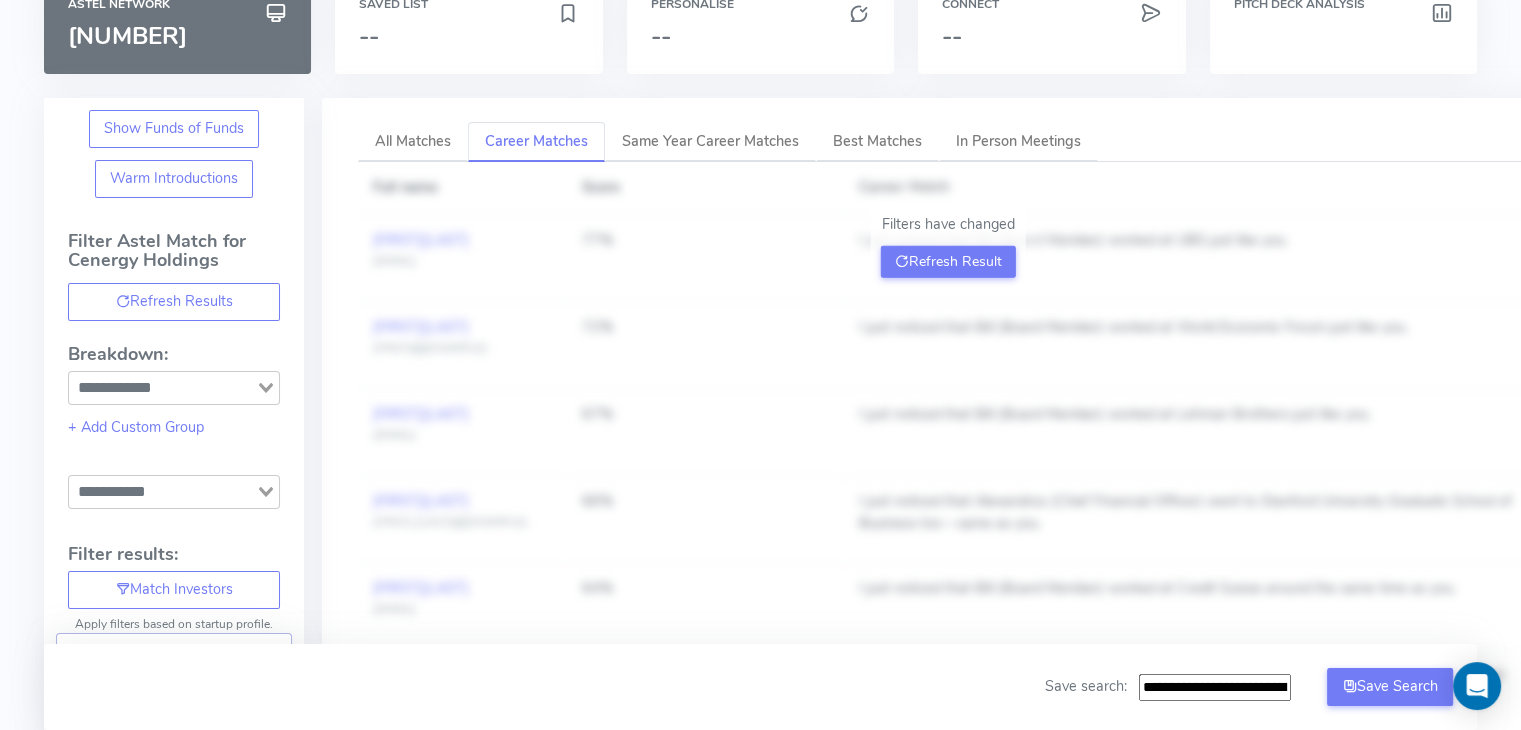 scroll, scrollTop: 0, scrollLeft: 0, axis: both 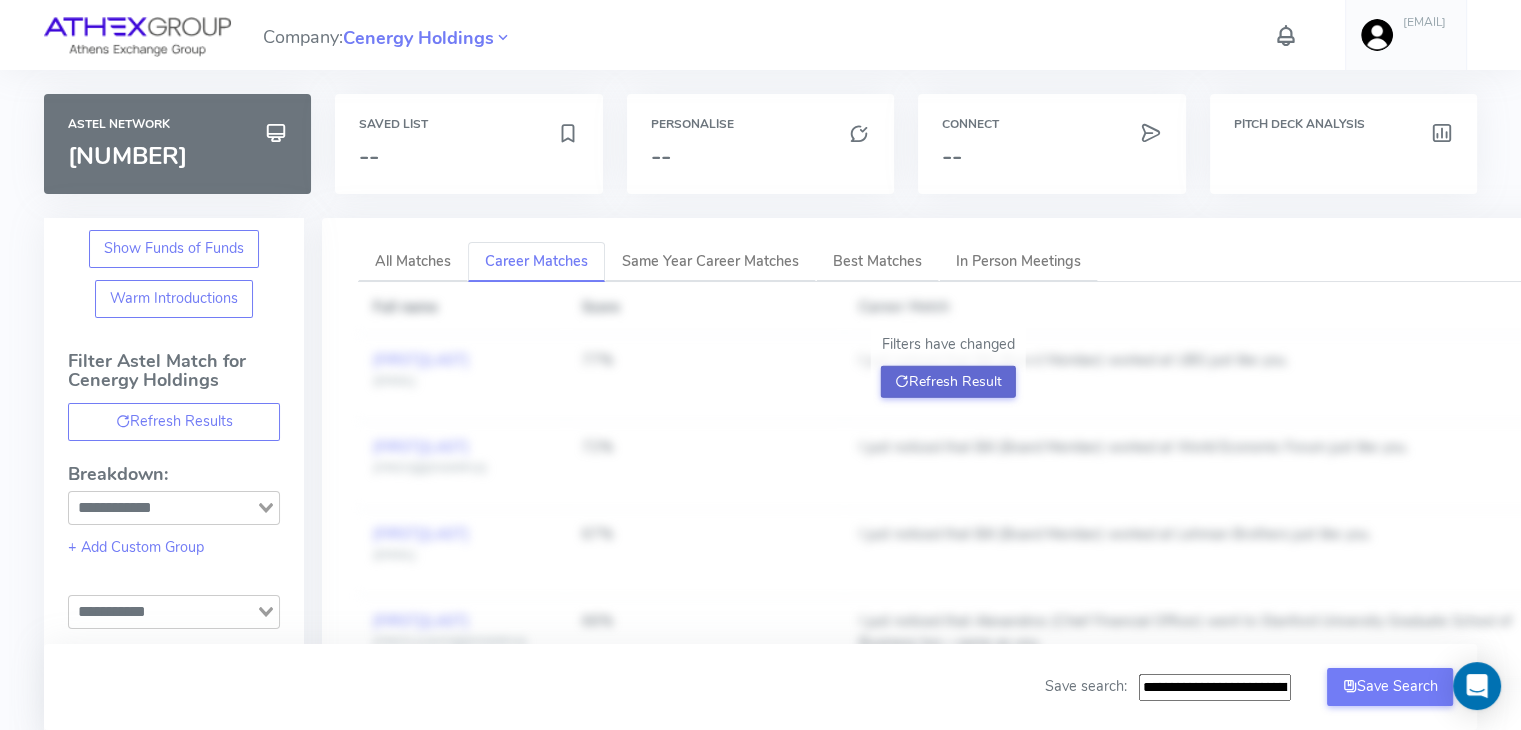click on "Refresh Result" 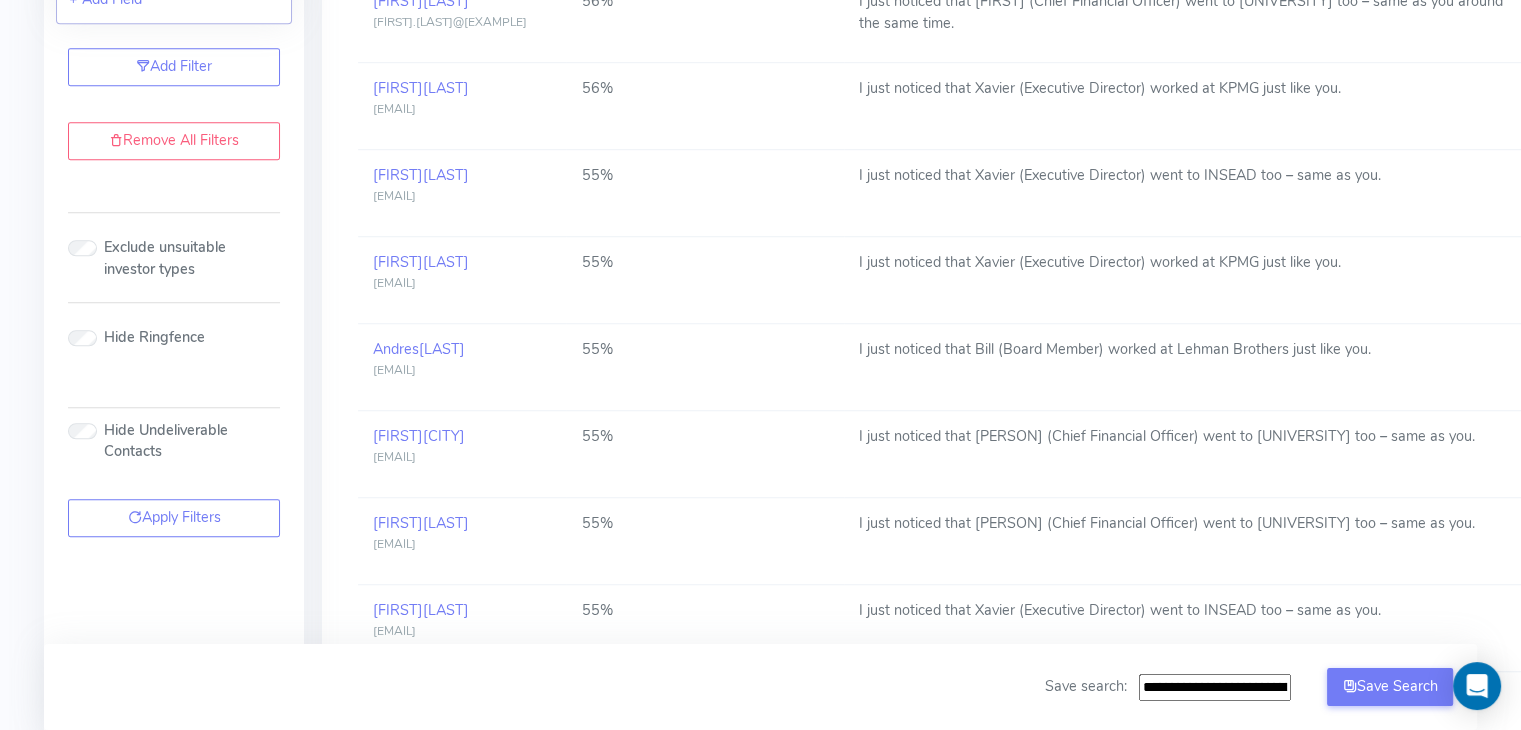 scroll, scrollTop: 1464, scrollLeft: 0, axis: vertical 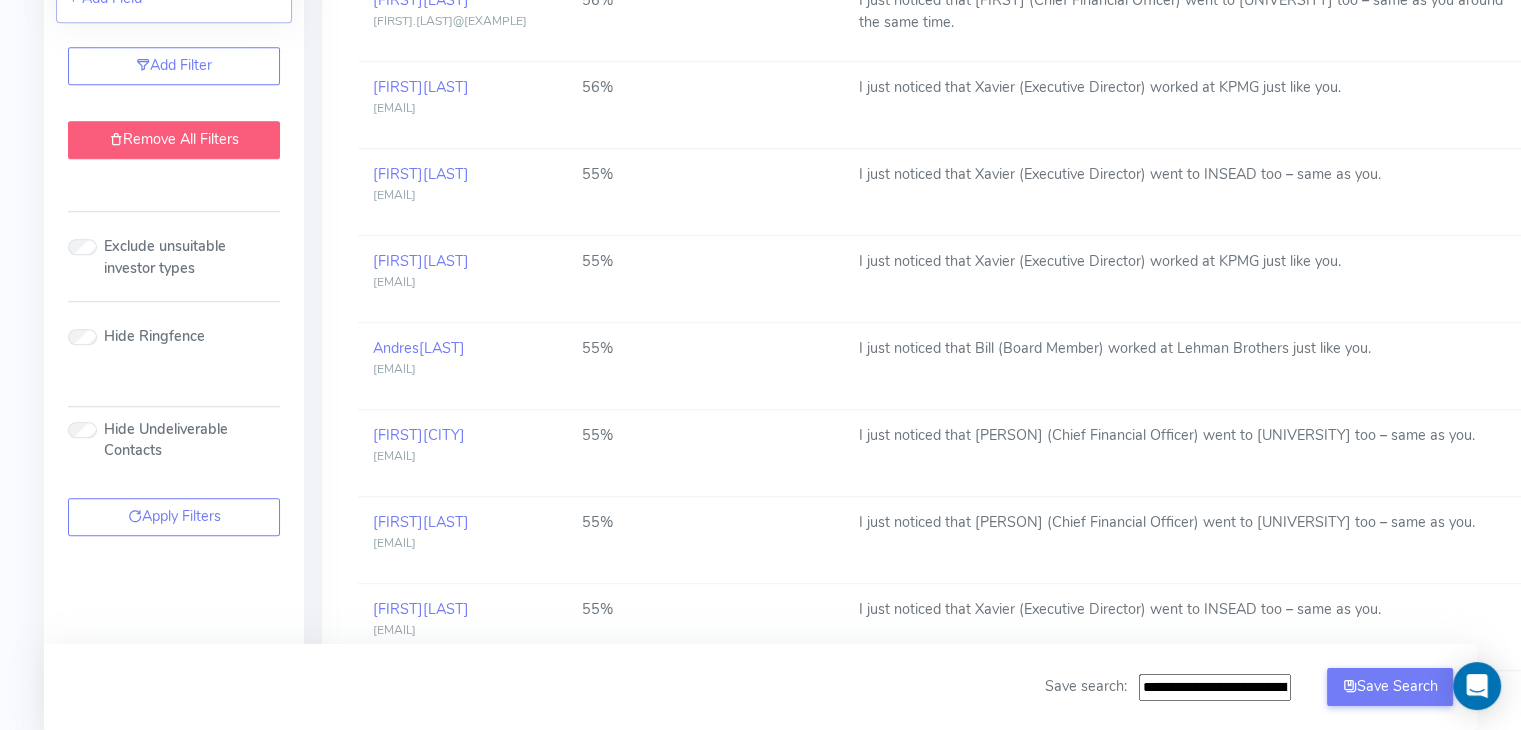 click on "Remove All Filters" at bounding box center (174, 140) 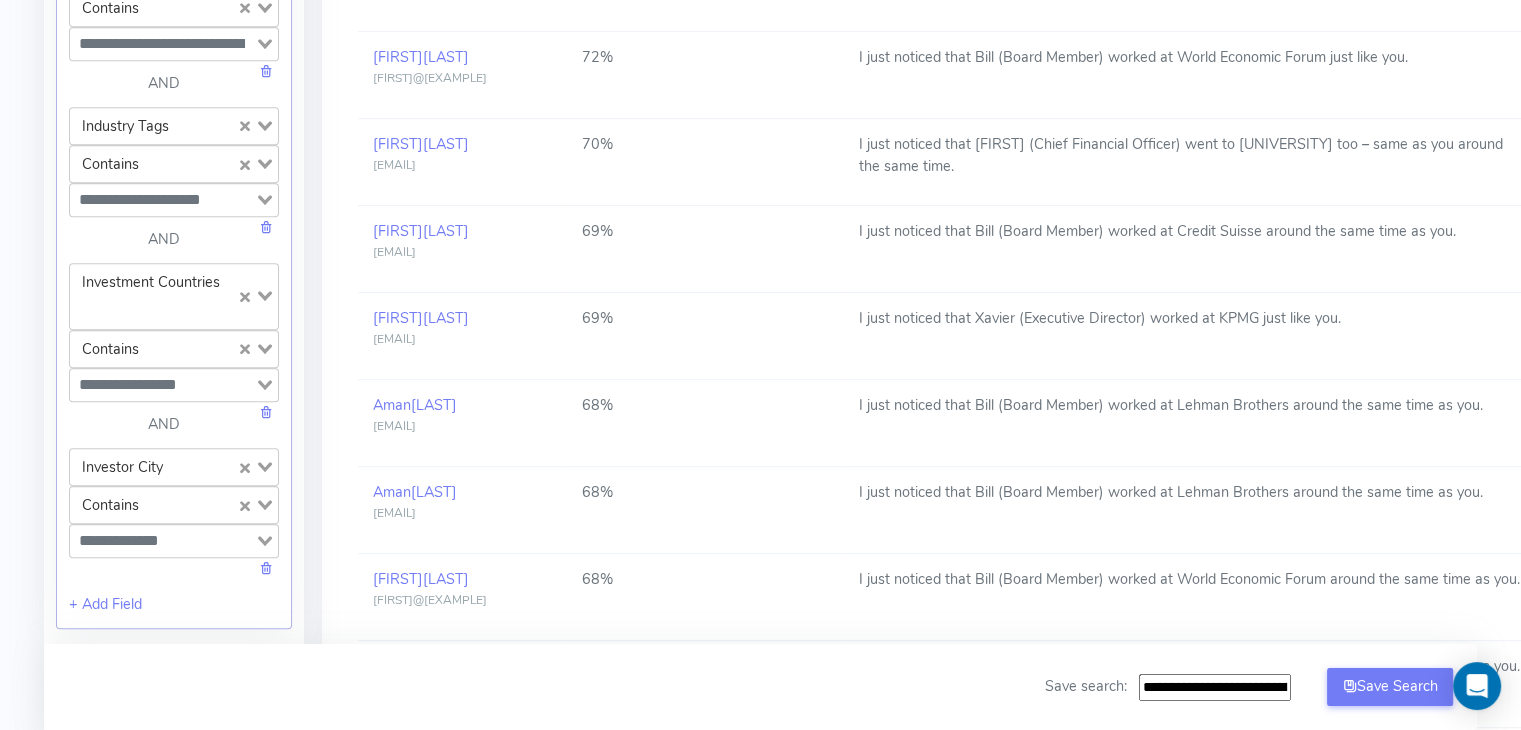 scroll, scrollTop: 1, scrollLeft: 0, axis: vertical 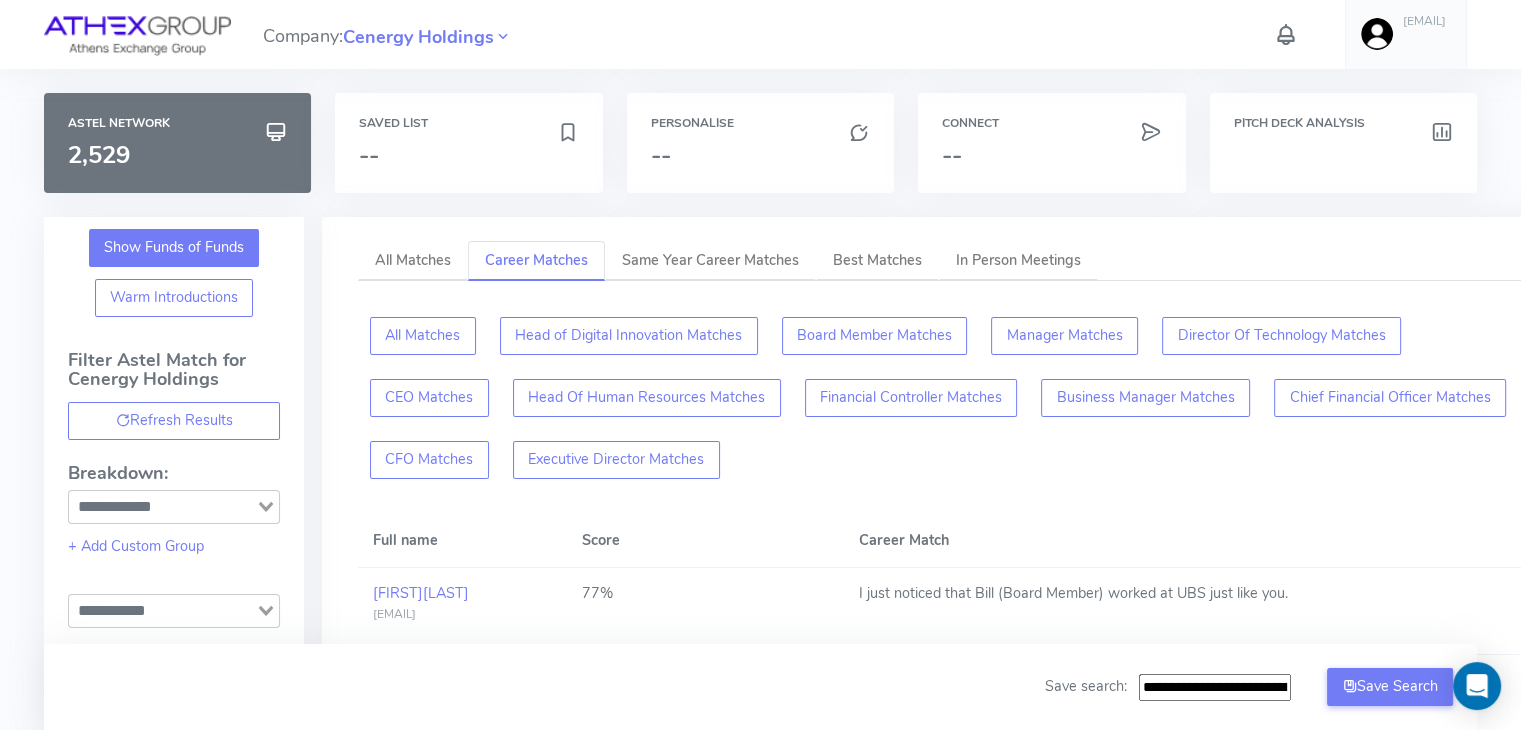 click on "Show Funds of Funds" at bounding box center [174, 248] 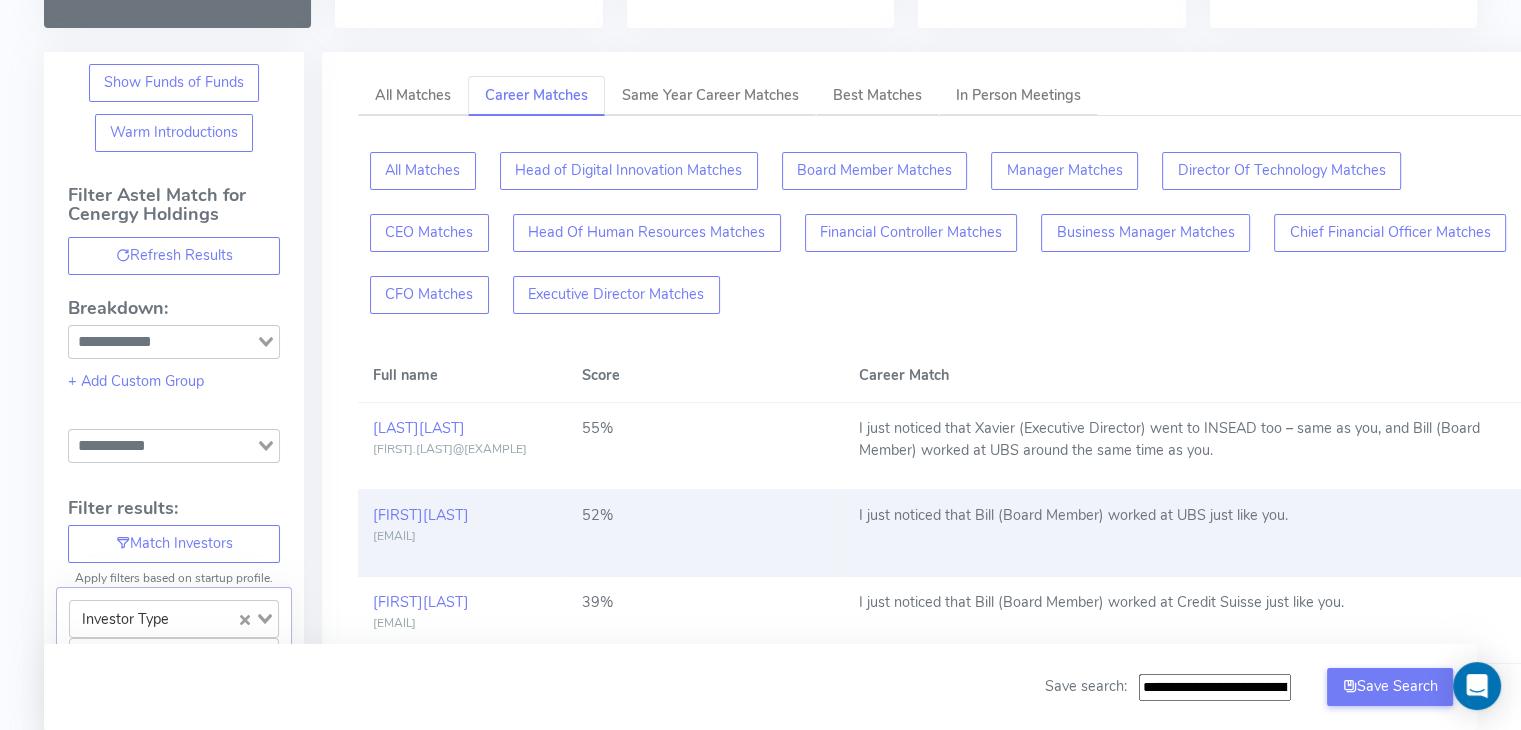 scroll, scrollTop: 165, scrollLeft: 0, axis: vertical 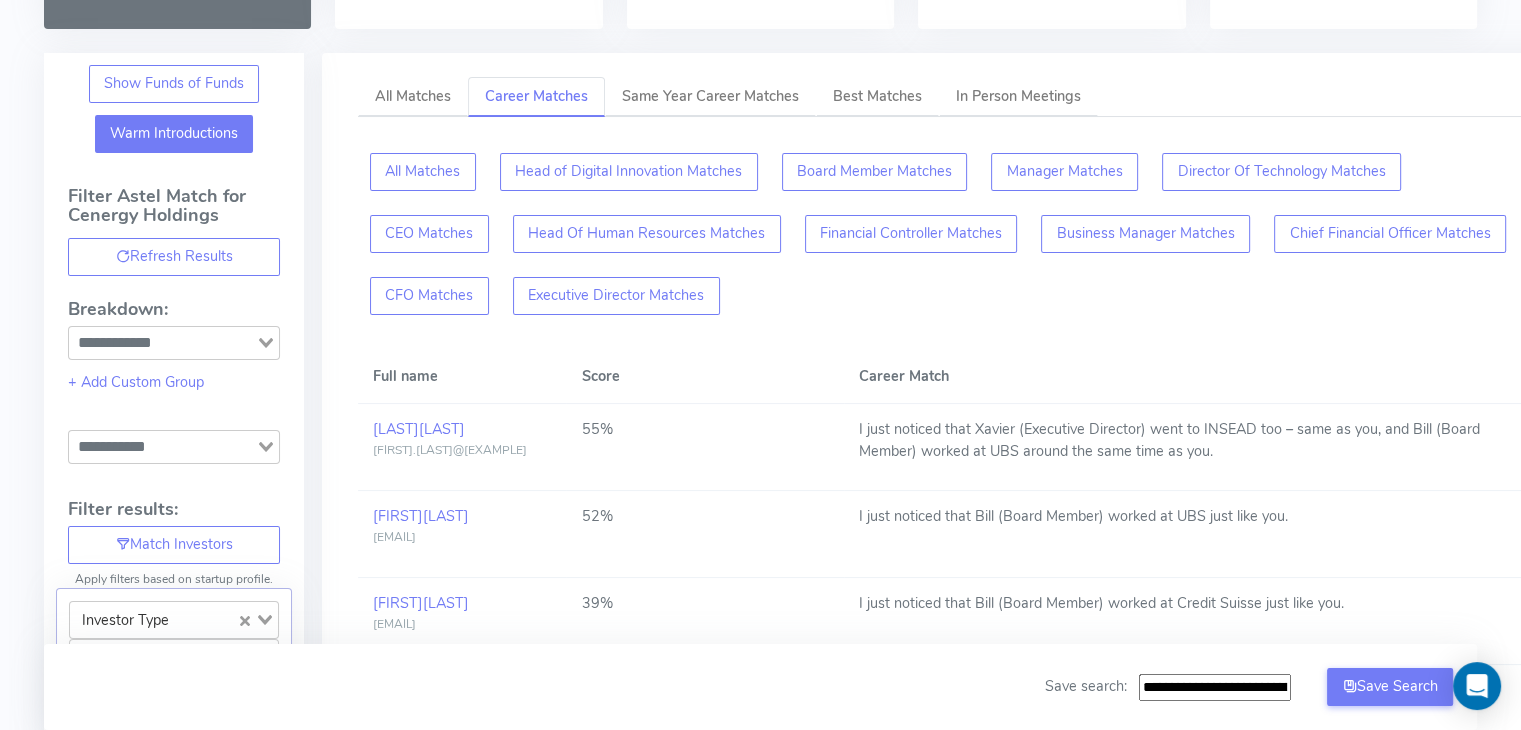 click on "Warm Introductions" at bounding box center [174, 134] 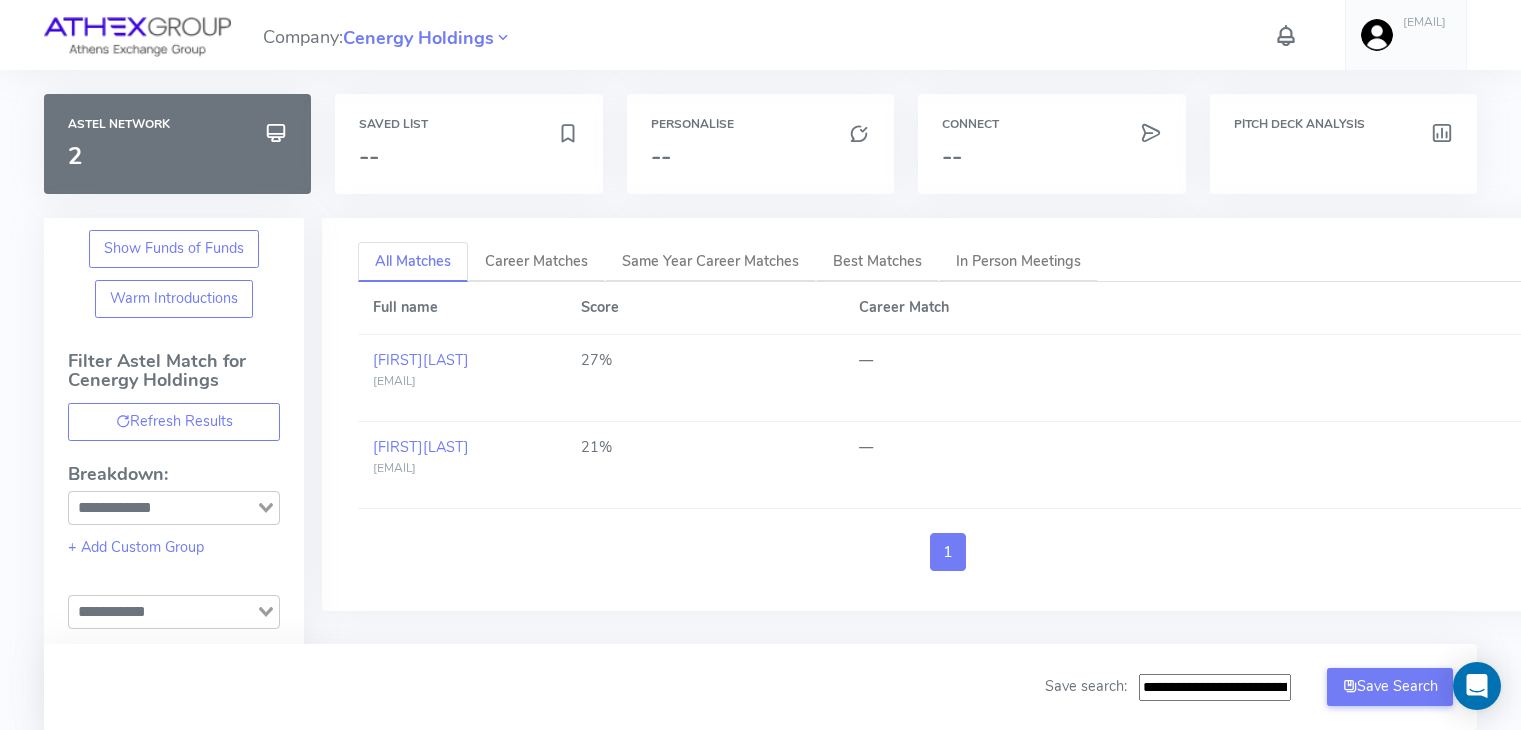 scroll, scrollTop: 0, scrollLeft: 0, axis: both 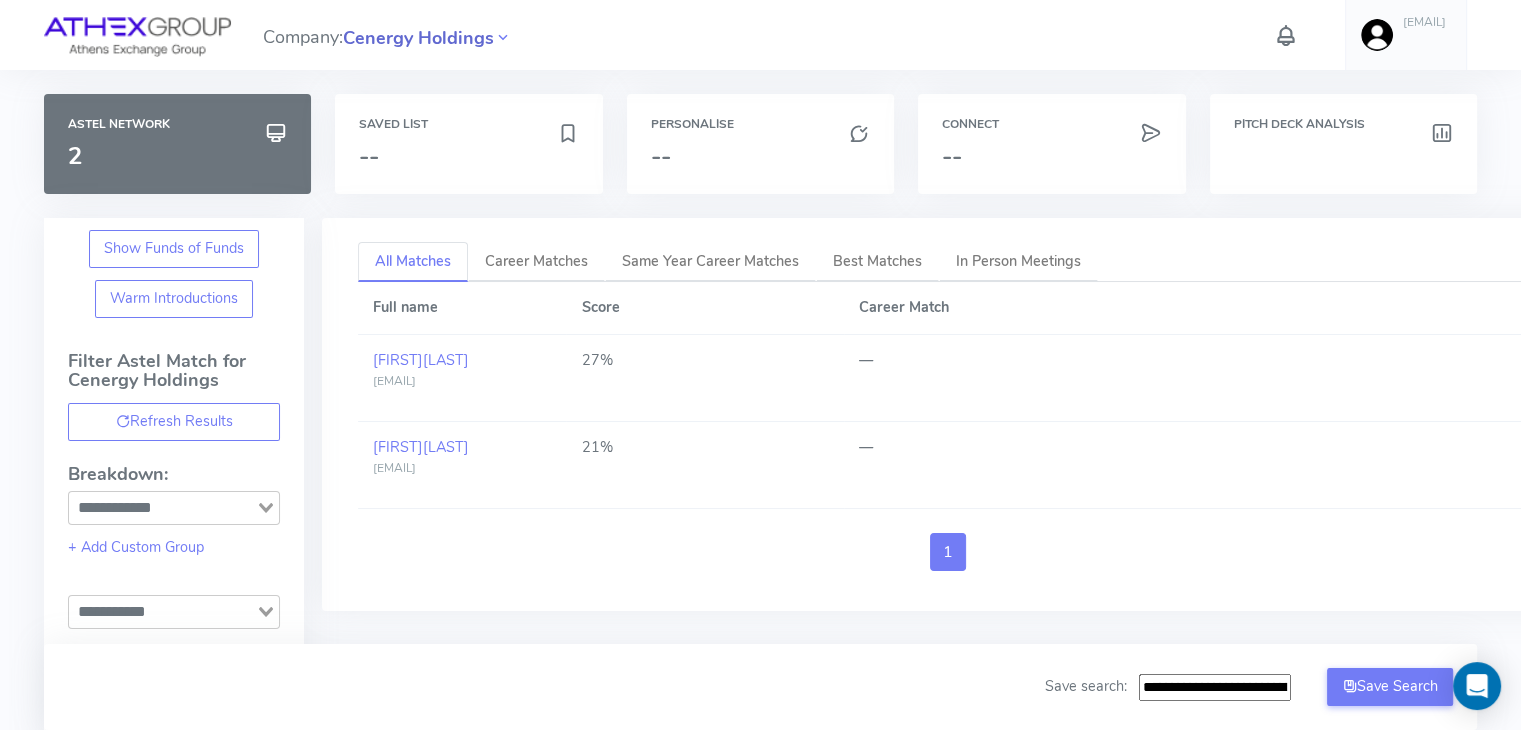 click on "Cenergy Holdings" at bounding box center (418, 38) 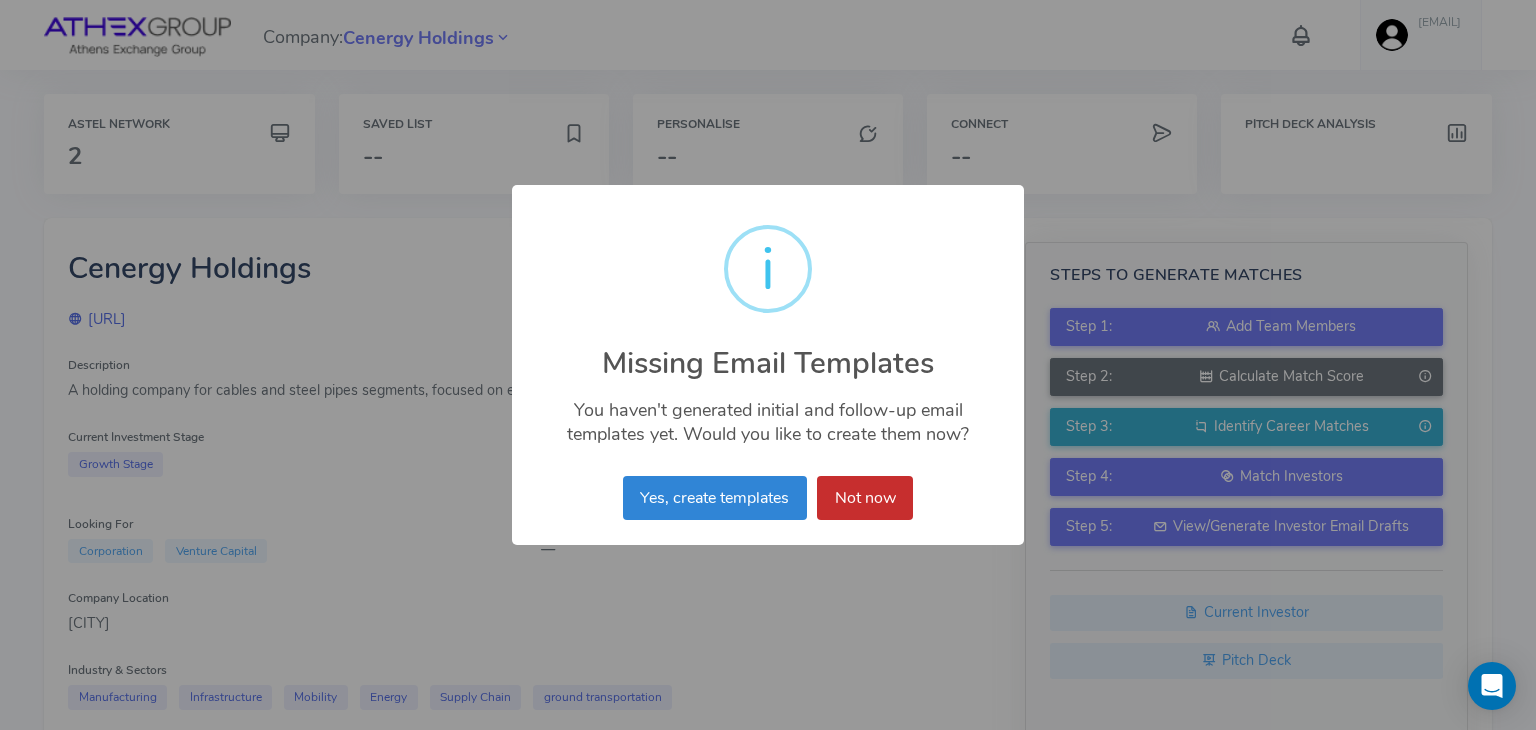 click on "Not now" at bounding box center (865, 498) 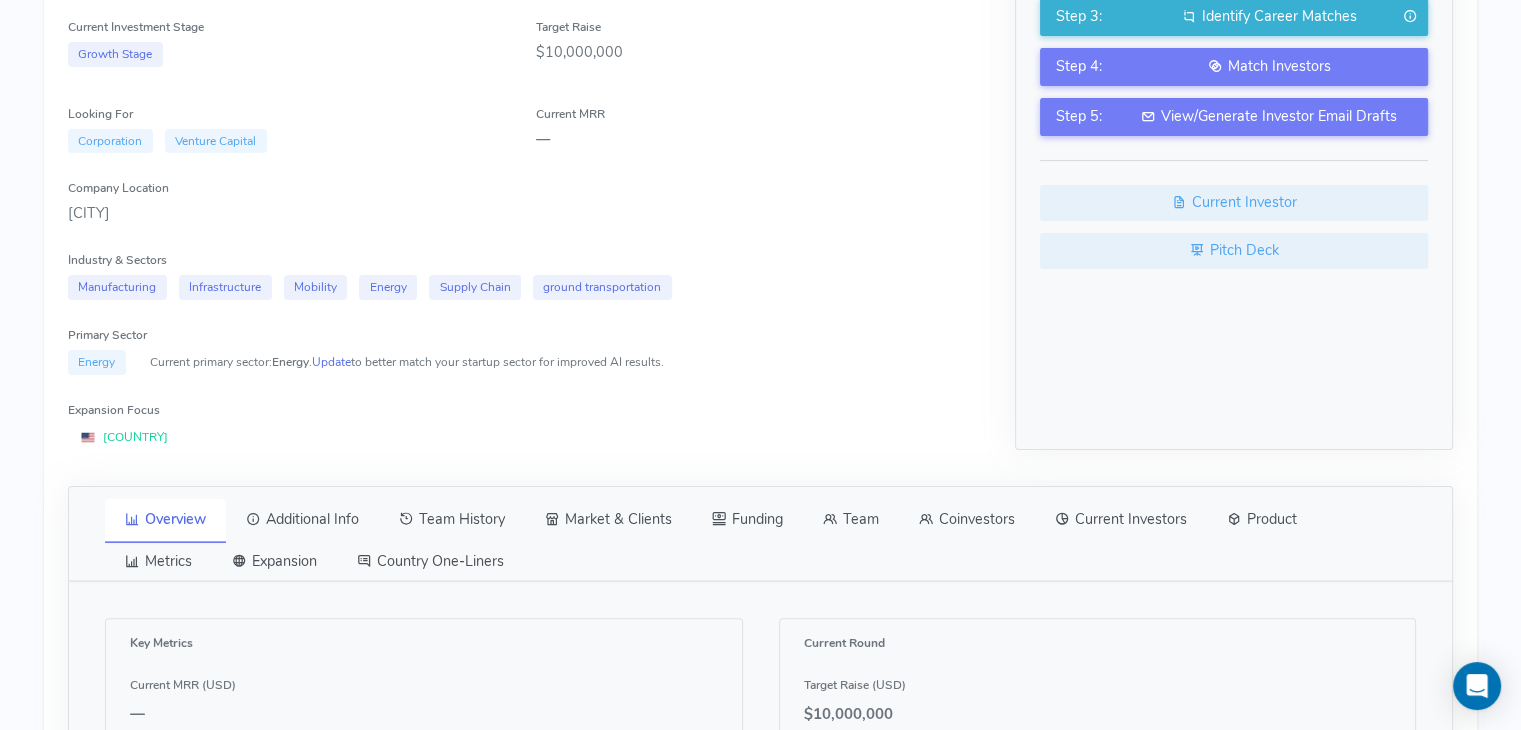 scroll, scrollTop: 424, scrollLeft: 0, axis: vertical 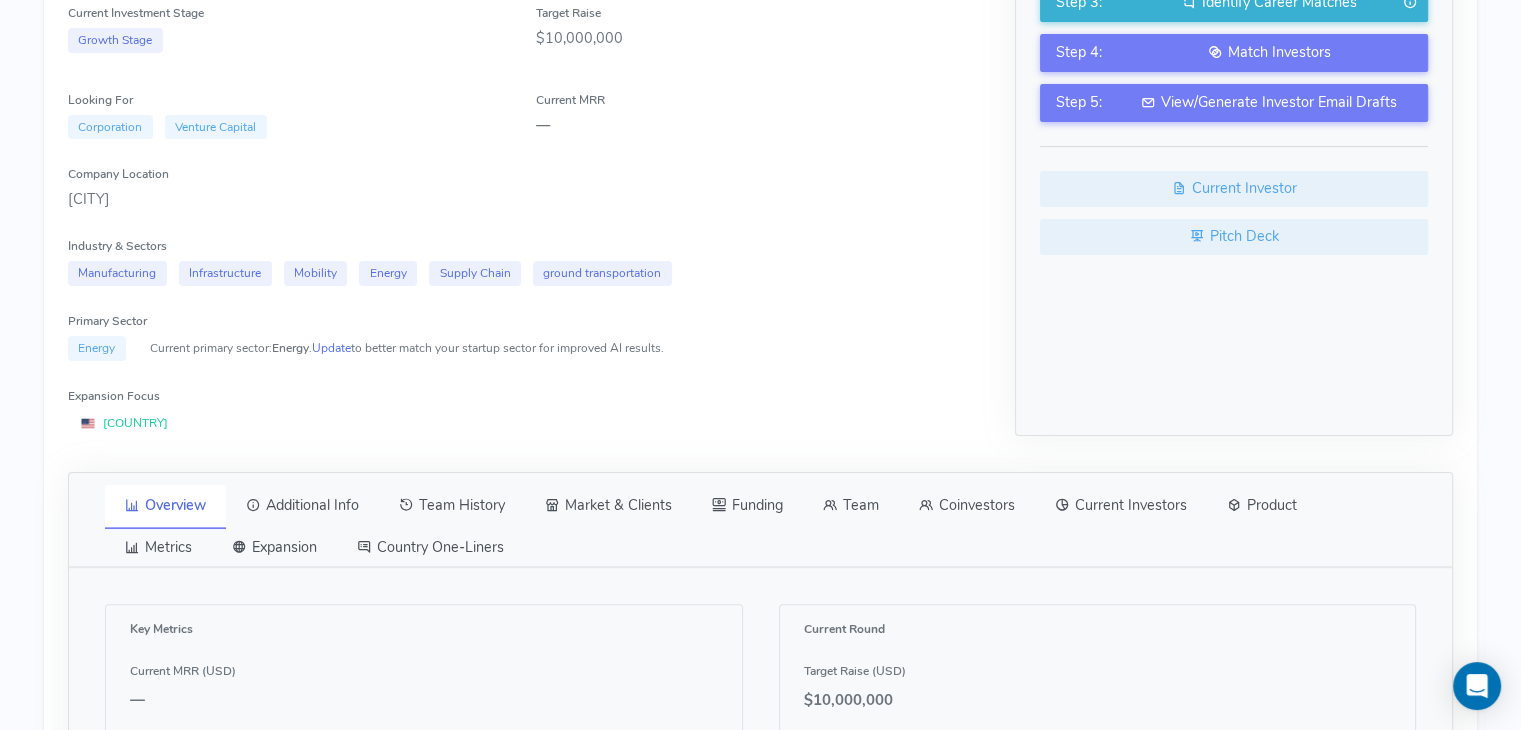 click on "Team" at bounding box center (851, 506) 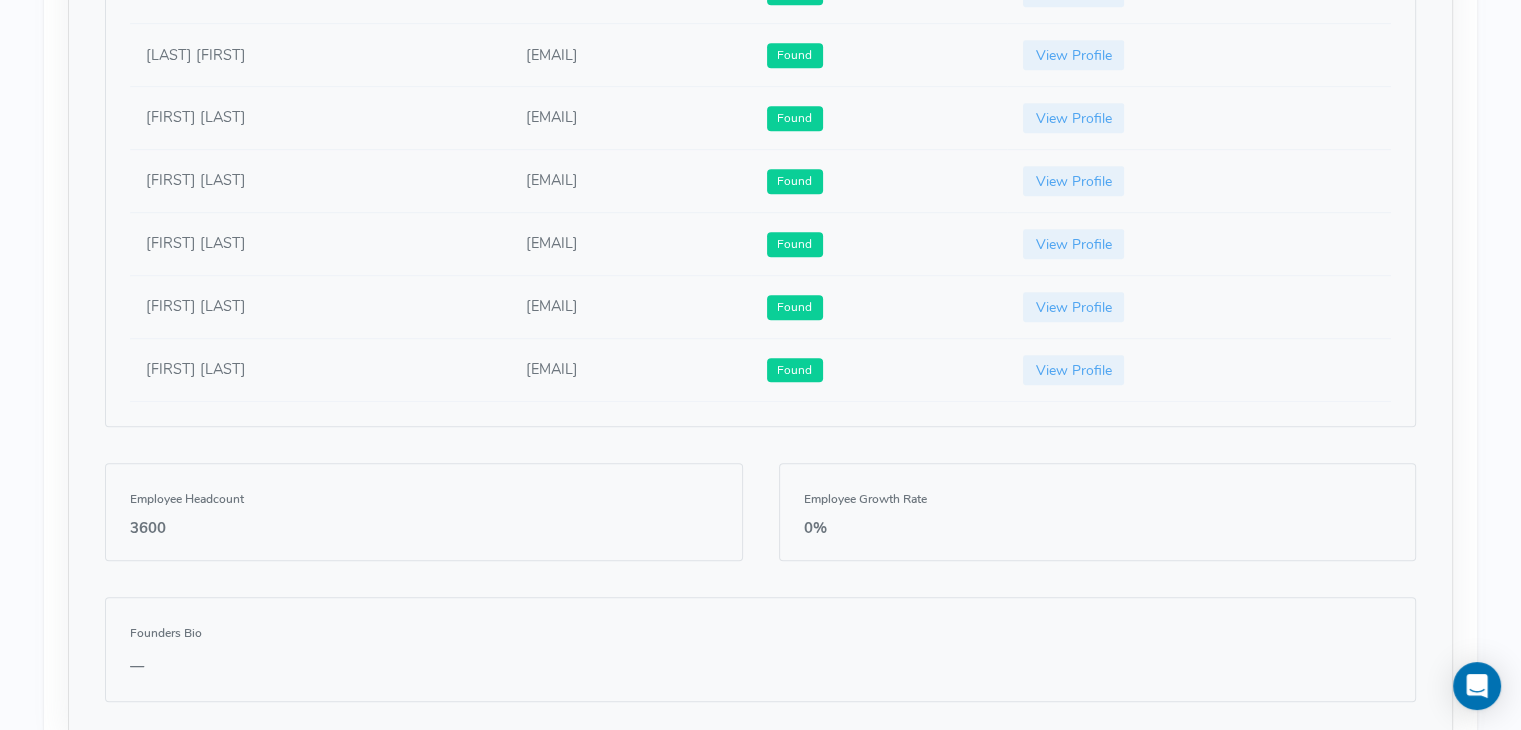 scroll, scrollTop: 1464, scrollLeft: 0, axis: vertical 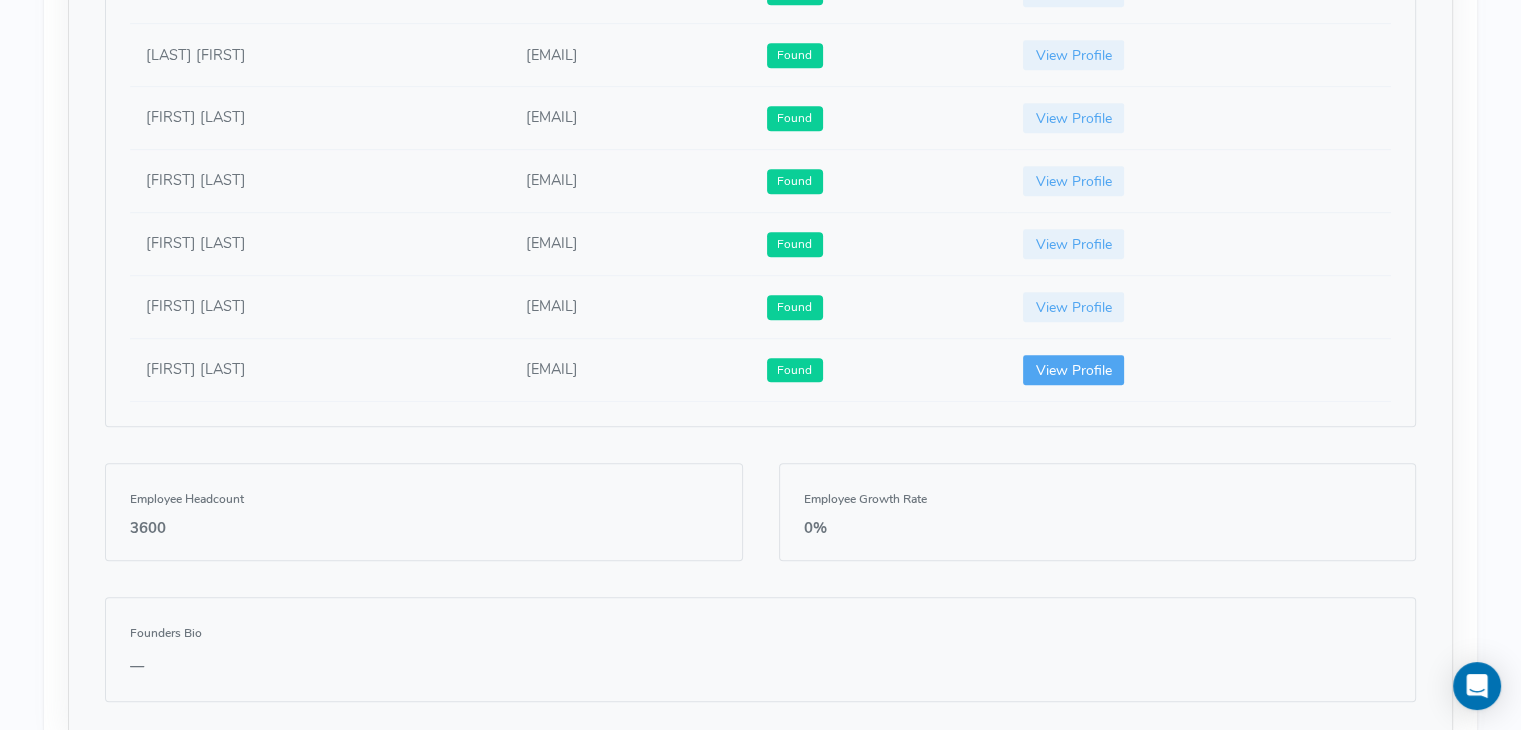 click on "View Profile" at bounding box center (1074, 370) 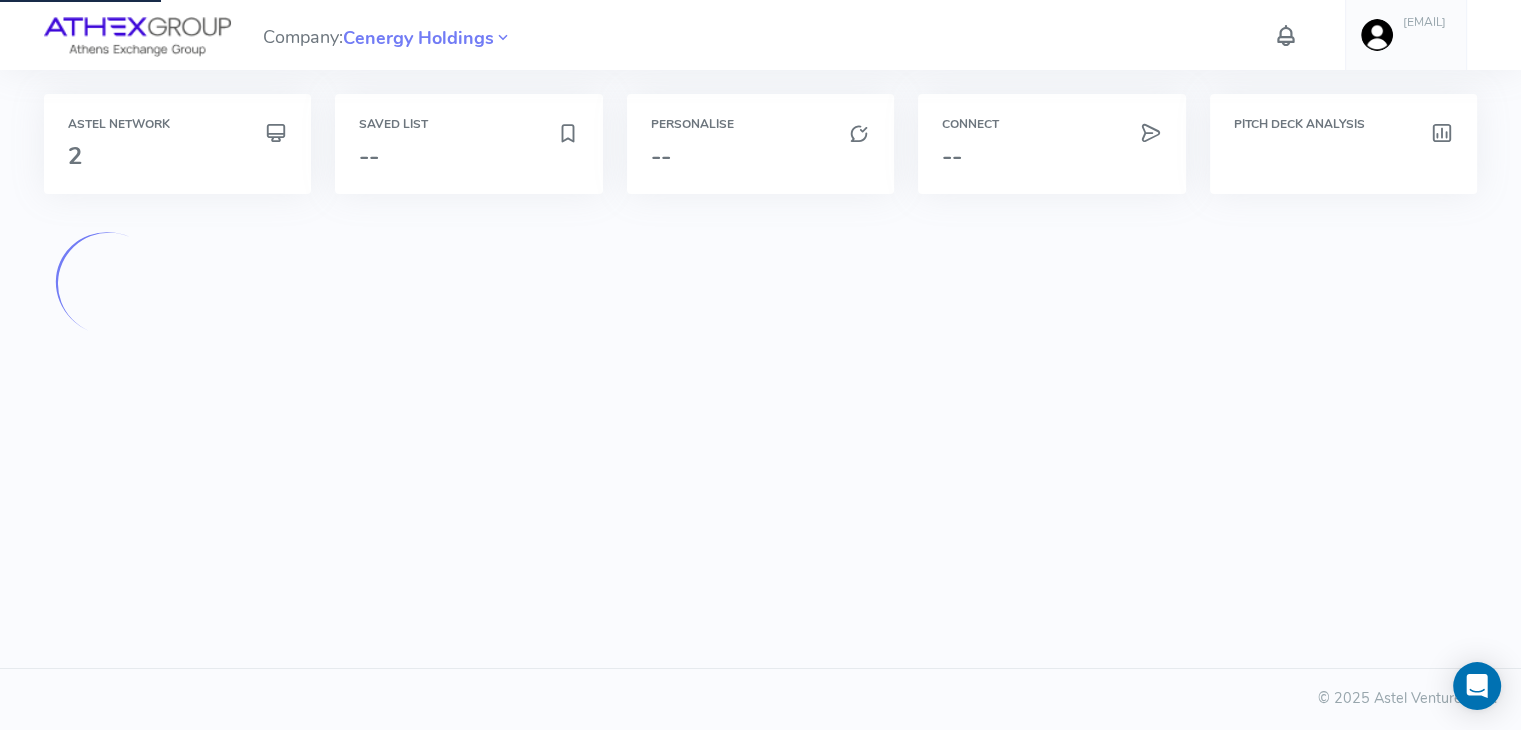 scroll, scrollTop: 0, scrollLeft: 0, axis: both 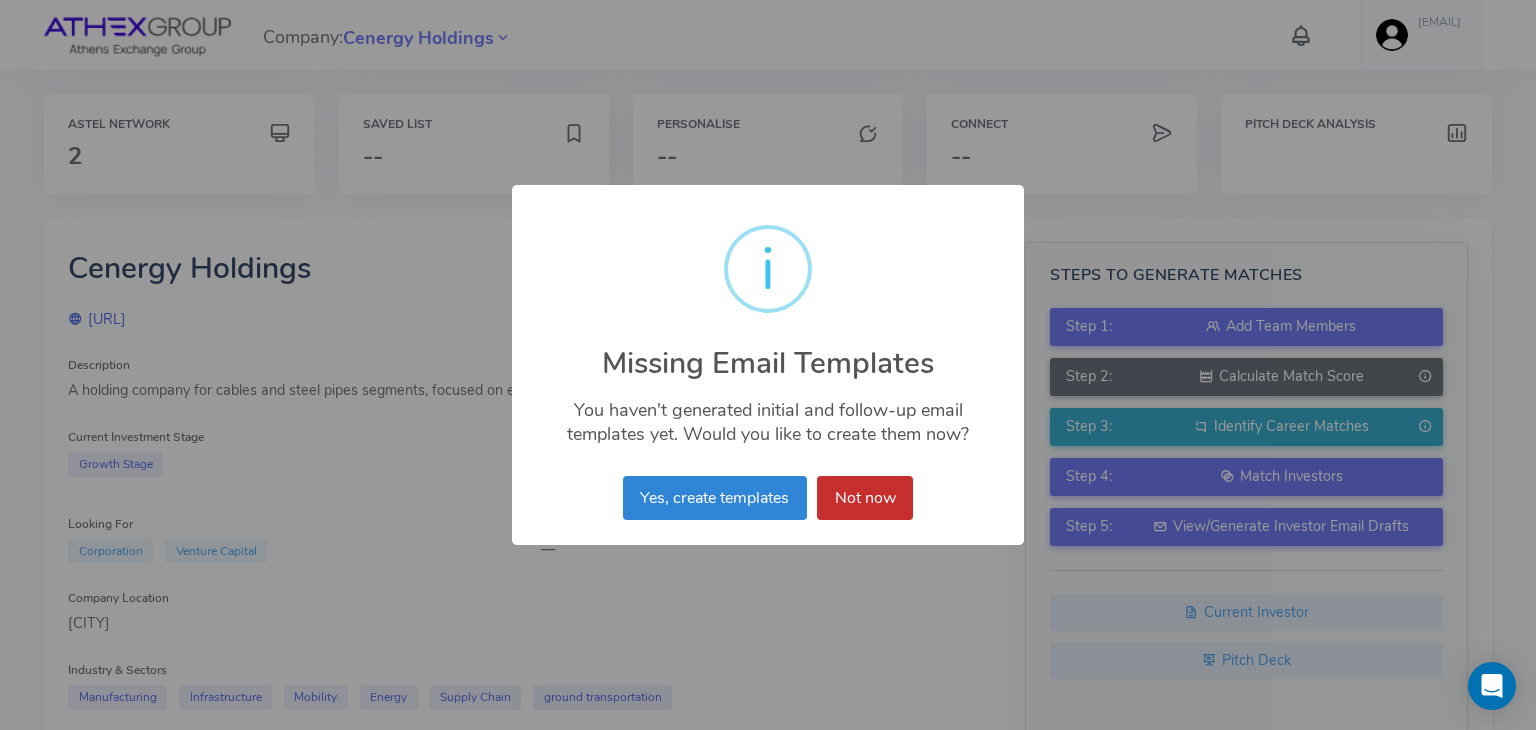 click on "Not now" at bounding box center (865, 498) 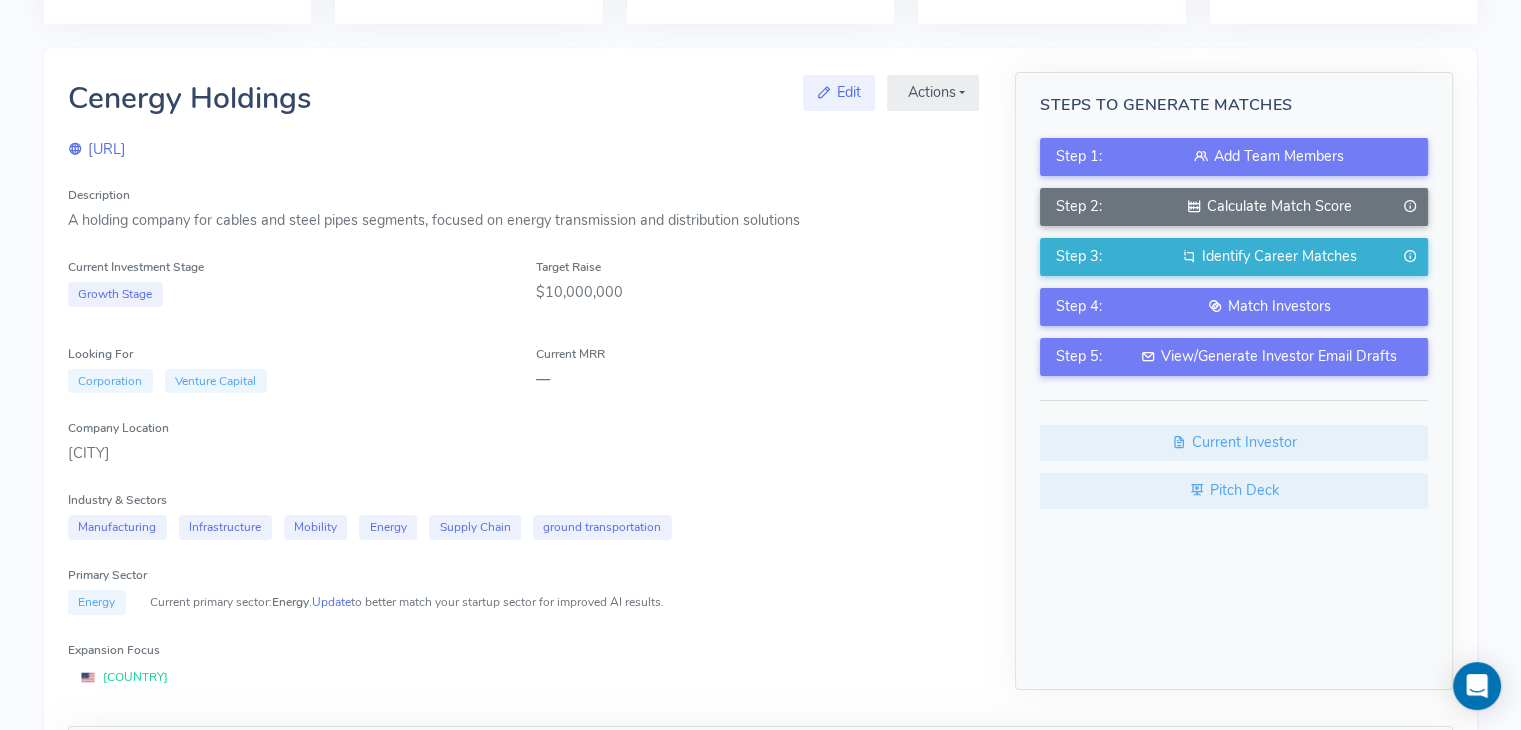 scroll, scrollTop: 0, scrollLeft: 0, axis: both 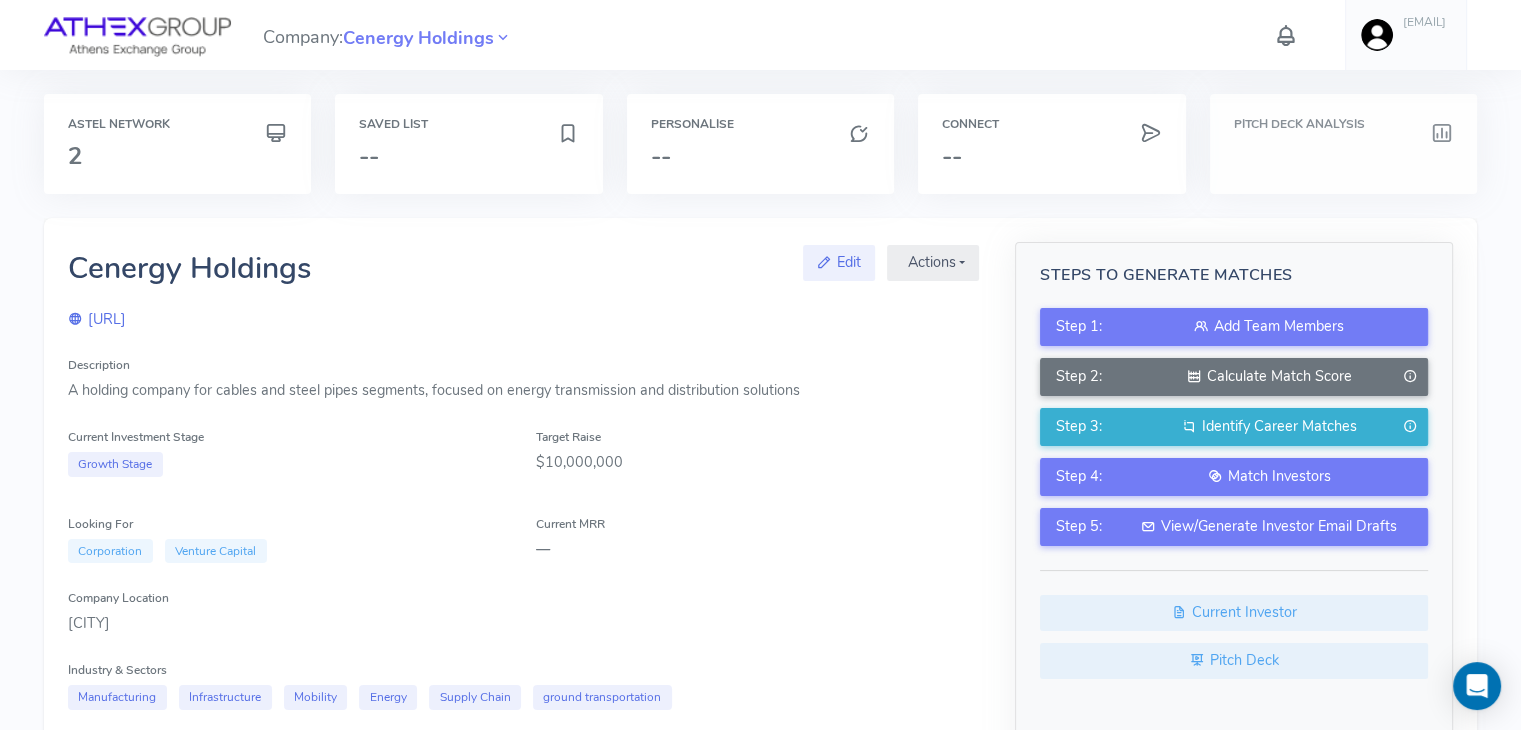 click at bounding box center [1343, 156] 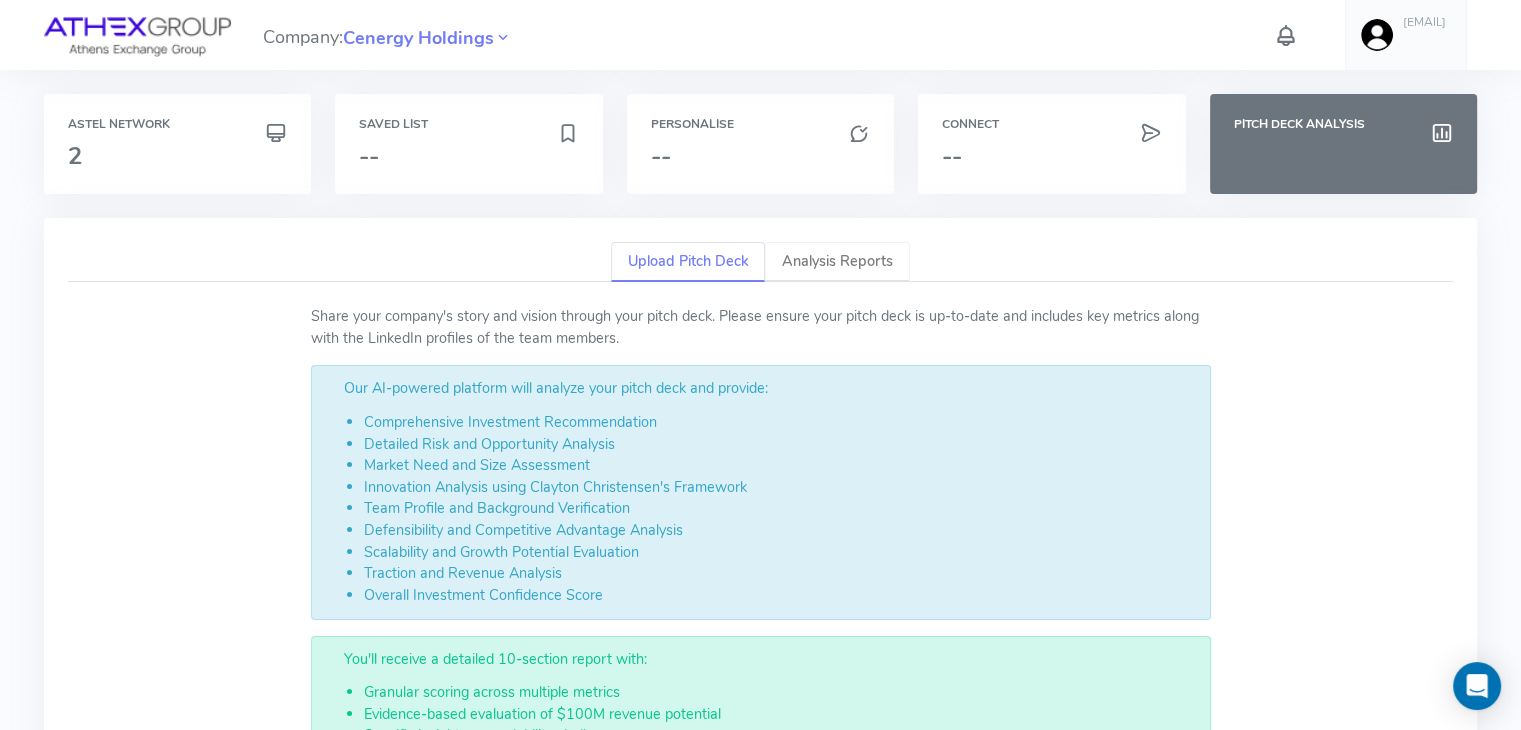 click on "Analysis Reports" at bounding box center [837, 262] 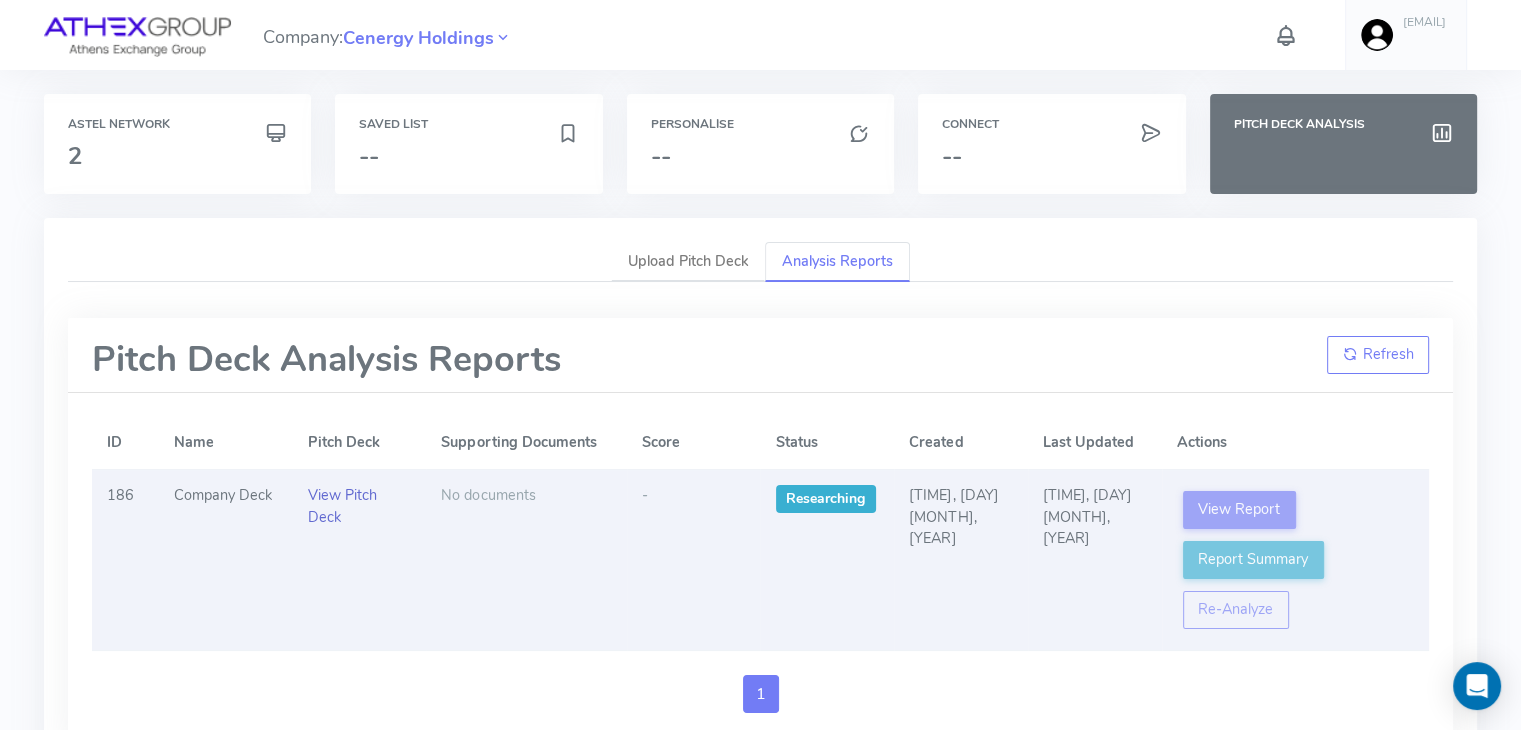 click on "View Pitch Deck" at bounding box center (342, 506) 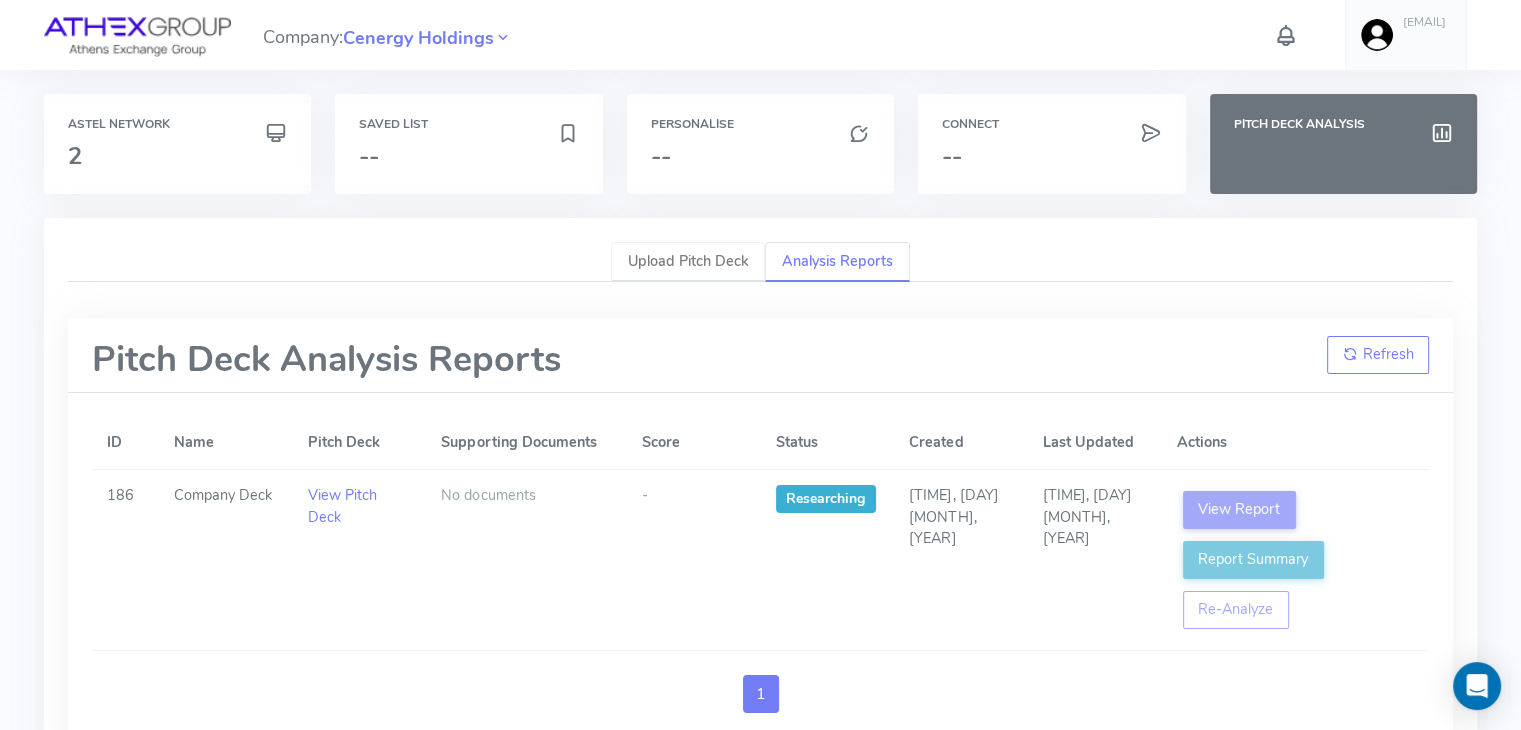 click on "Upload Pitch Deck" at bounding box center [688, 262] 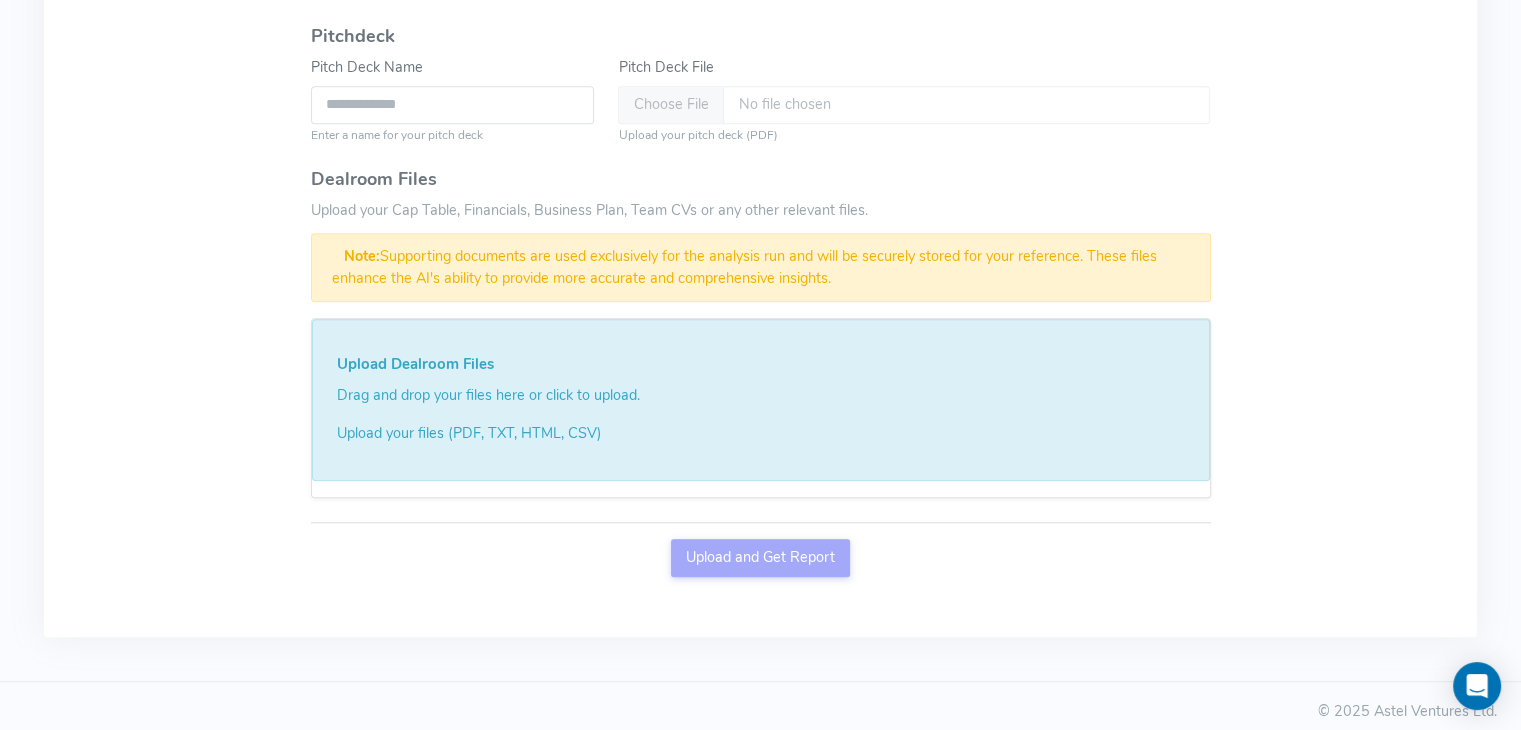 scroll, scrollTop: 1364, scrollLeft: 0, axis: vertical 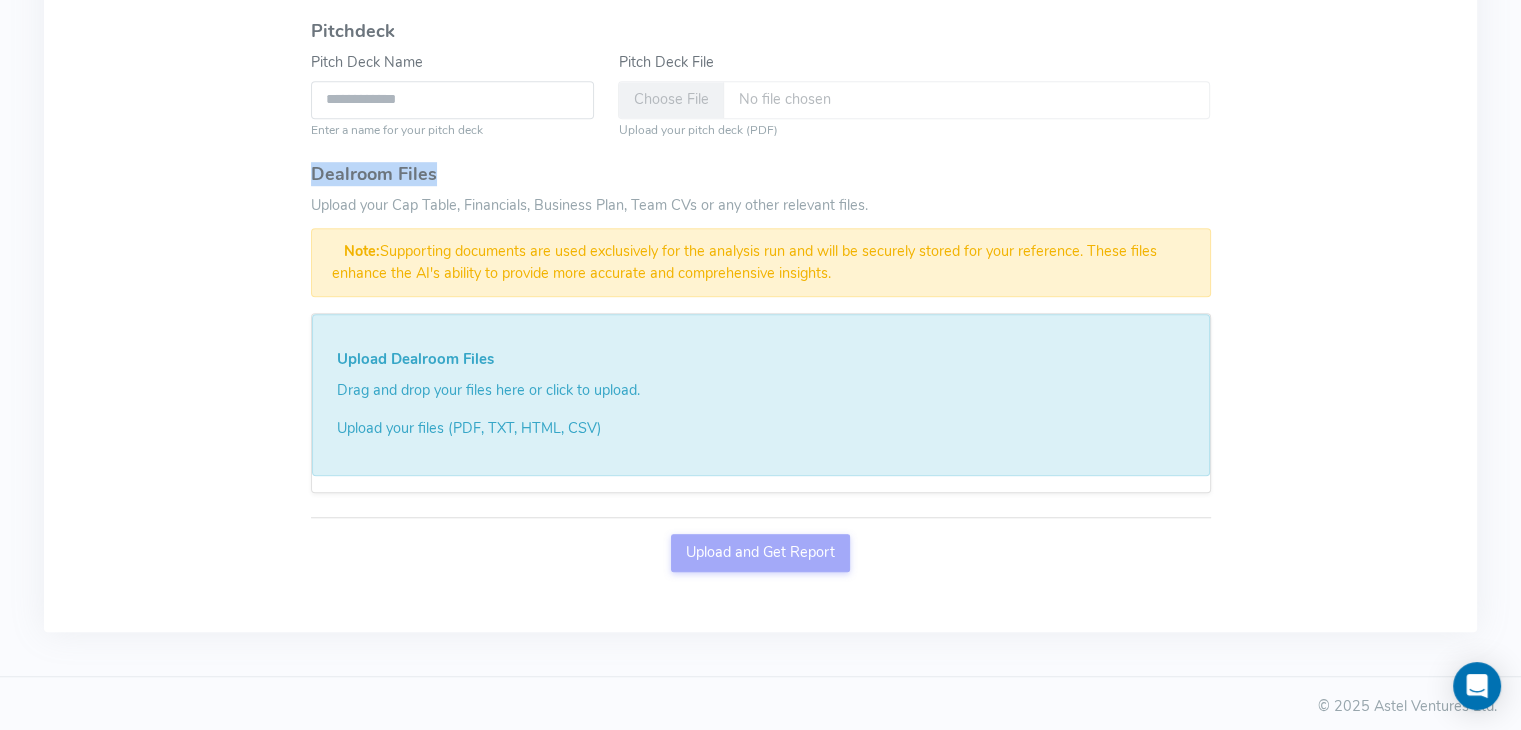 drag, startPoint x: 888, startPoint y: 135, endPoint x: 678, endPoint y: 101, distance: 212.73457 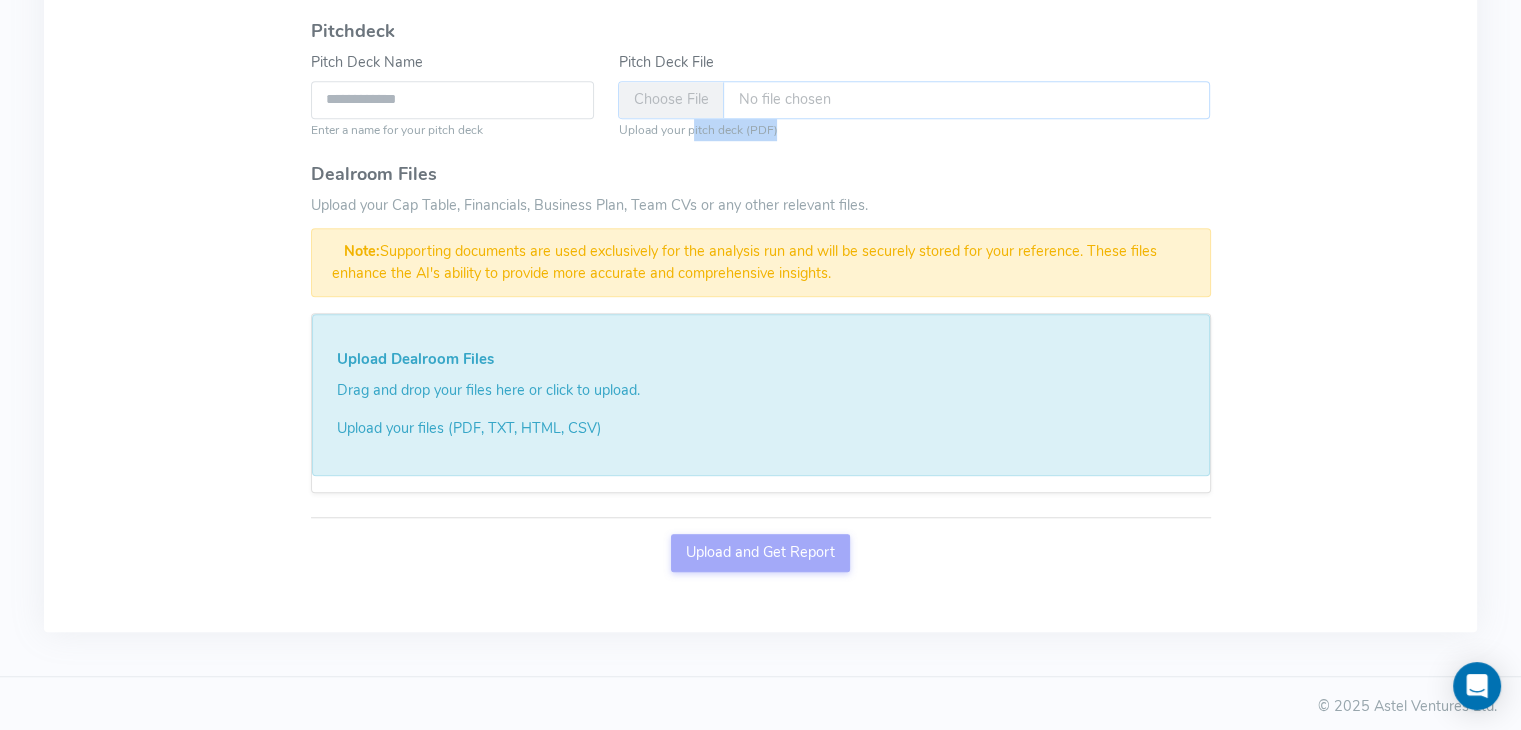 click on "Pitch Deck File" at bounding box center [914, 100] 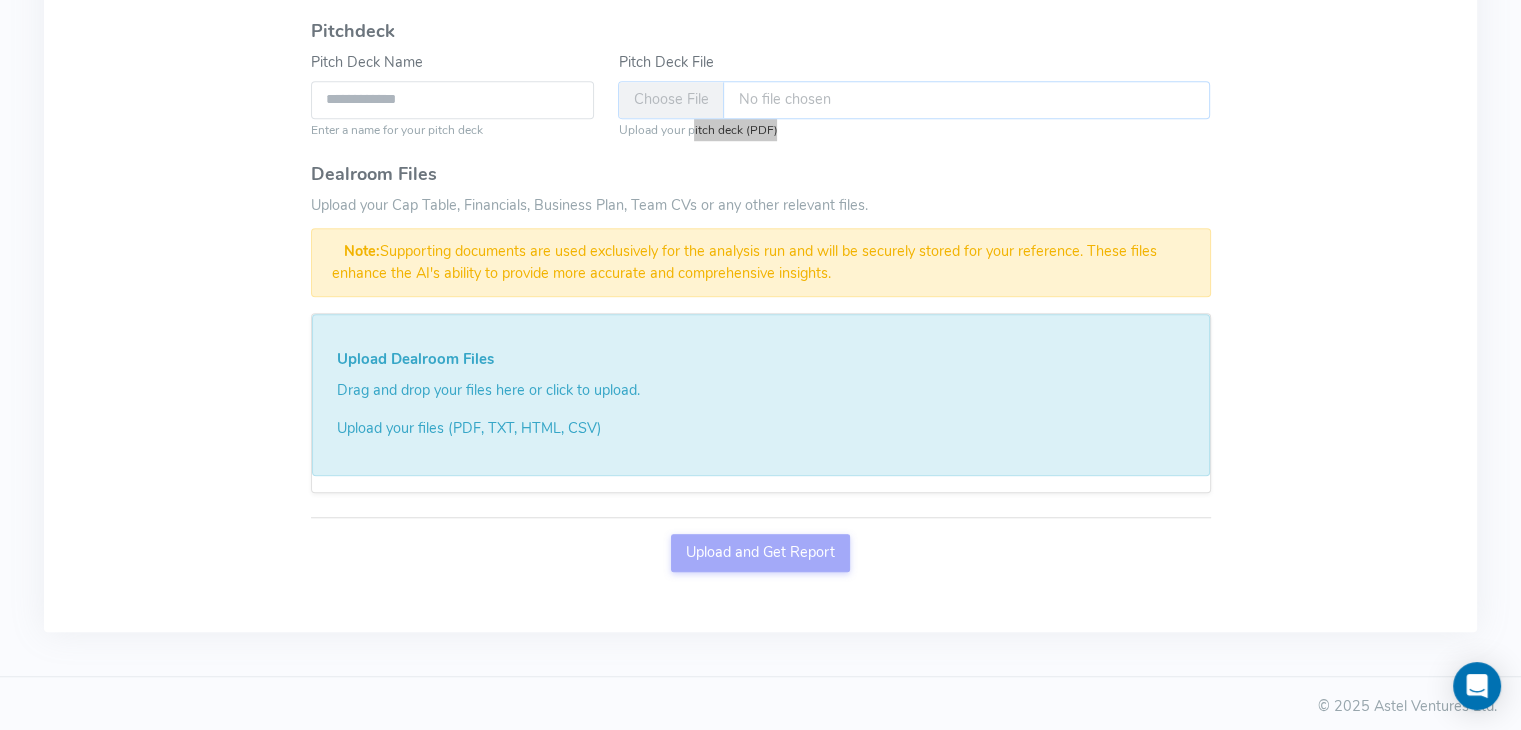 type on "**********" 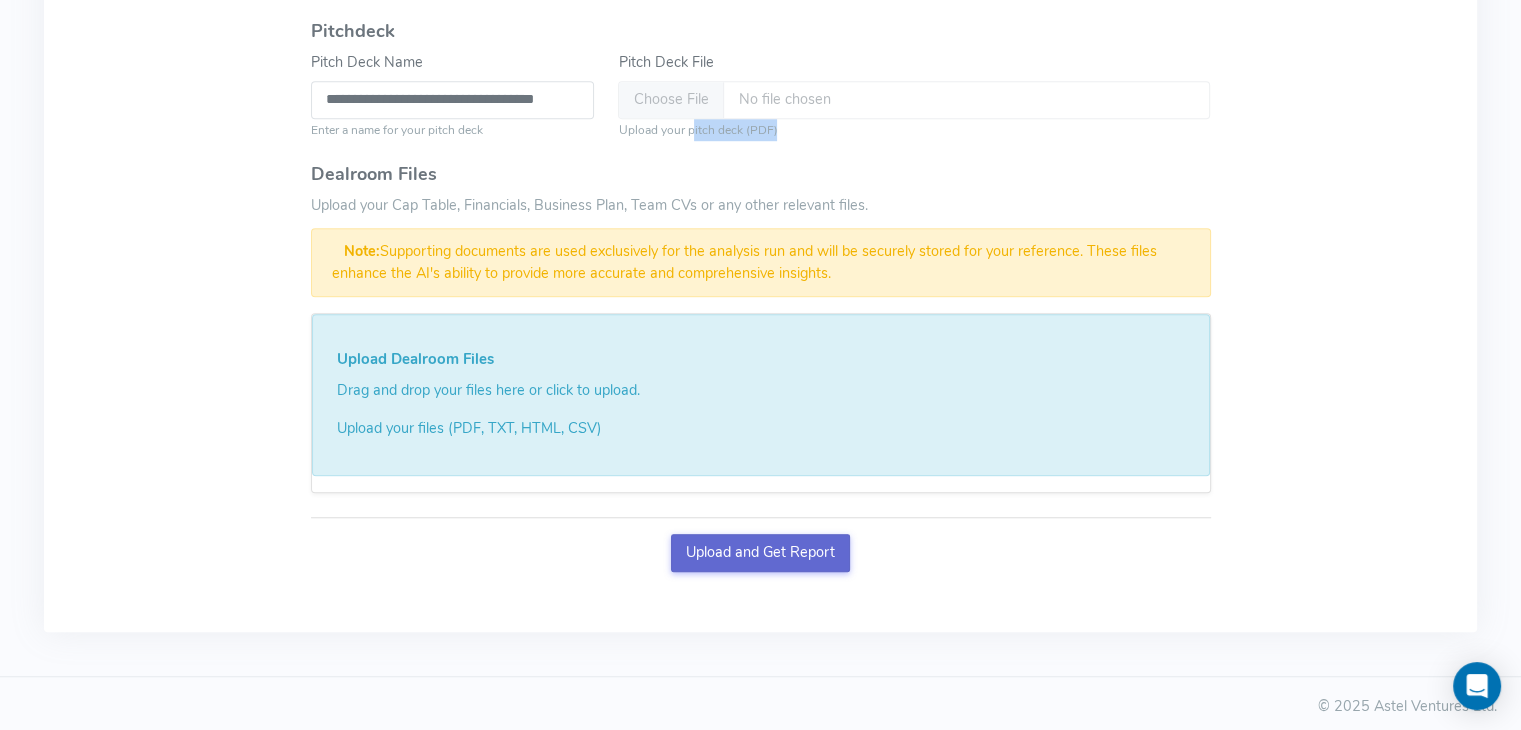 click on "Upload and Get Report" at bounding box center [761, 553] 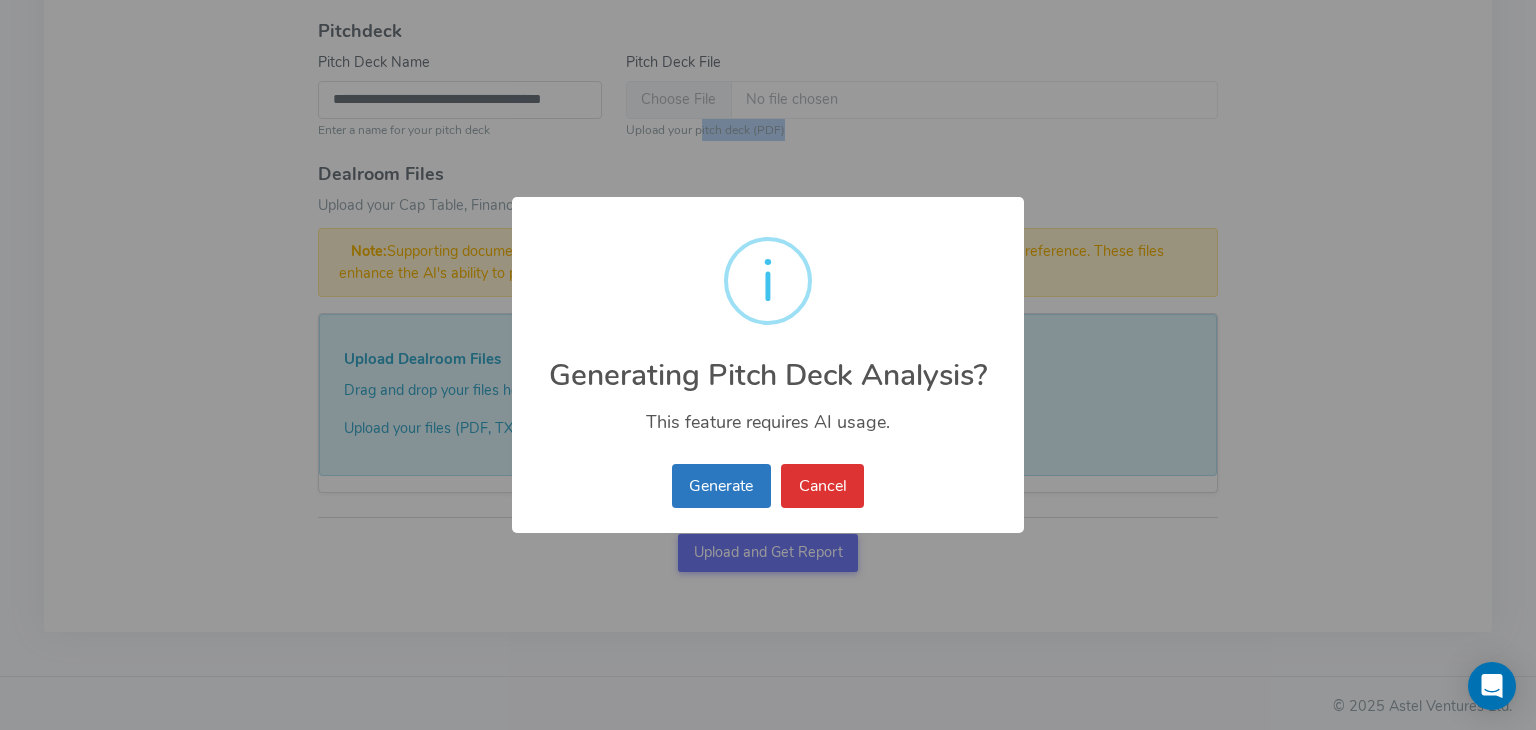 click on "Generate" at bounding box center [721, 486] 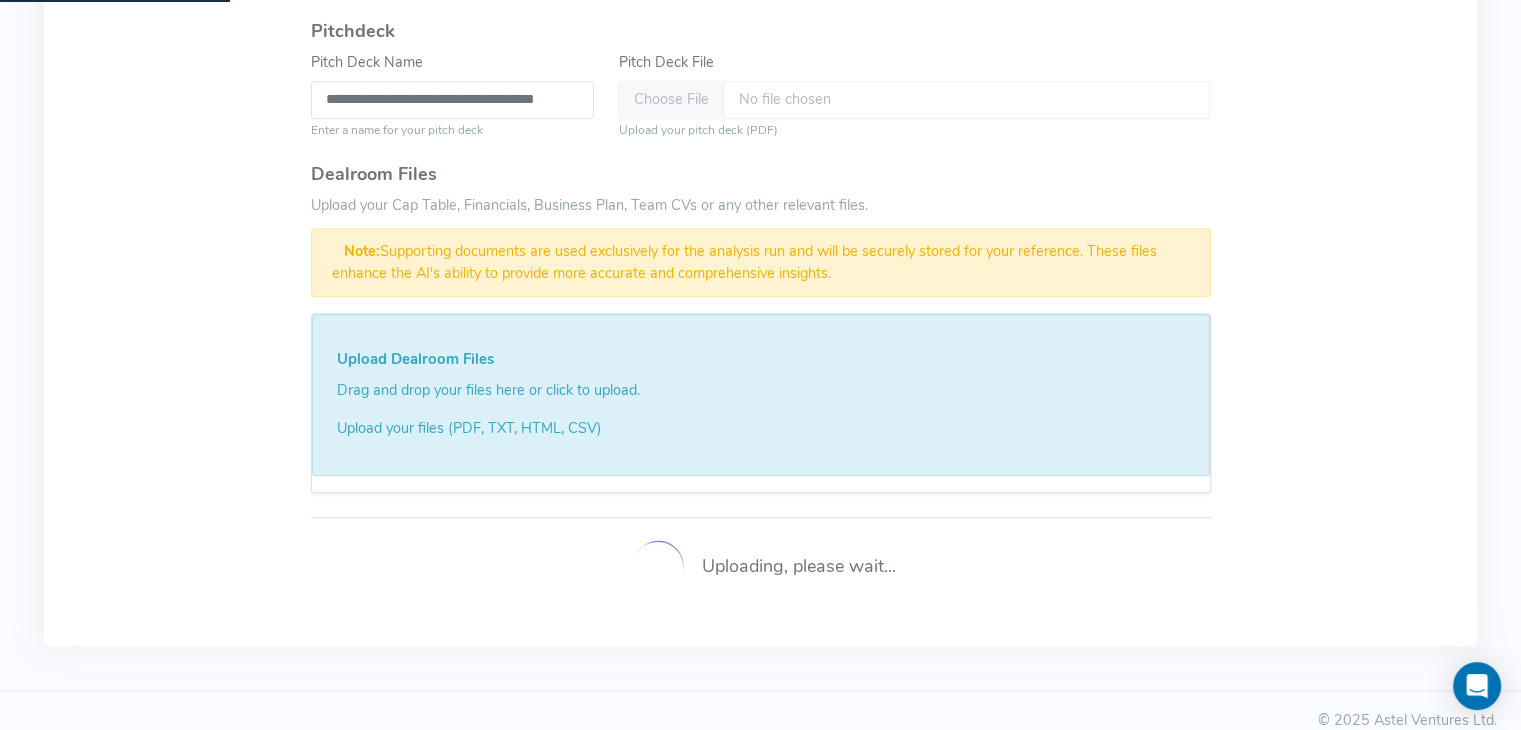 click on "Upload Dealroom Files Drag and drop your files here or click to upload.  Upload your files (PDF, TXT, HTML, CSV)" 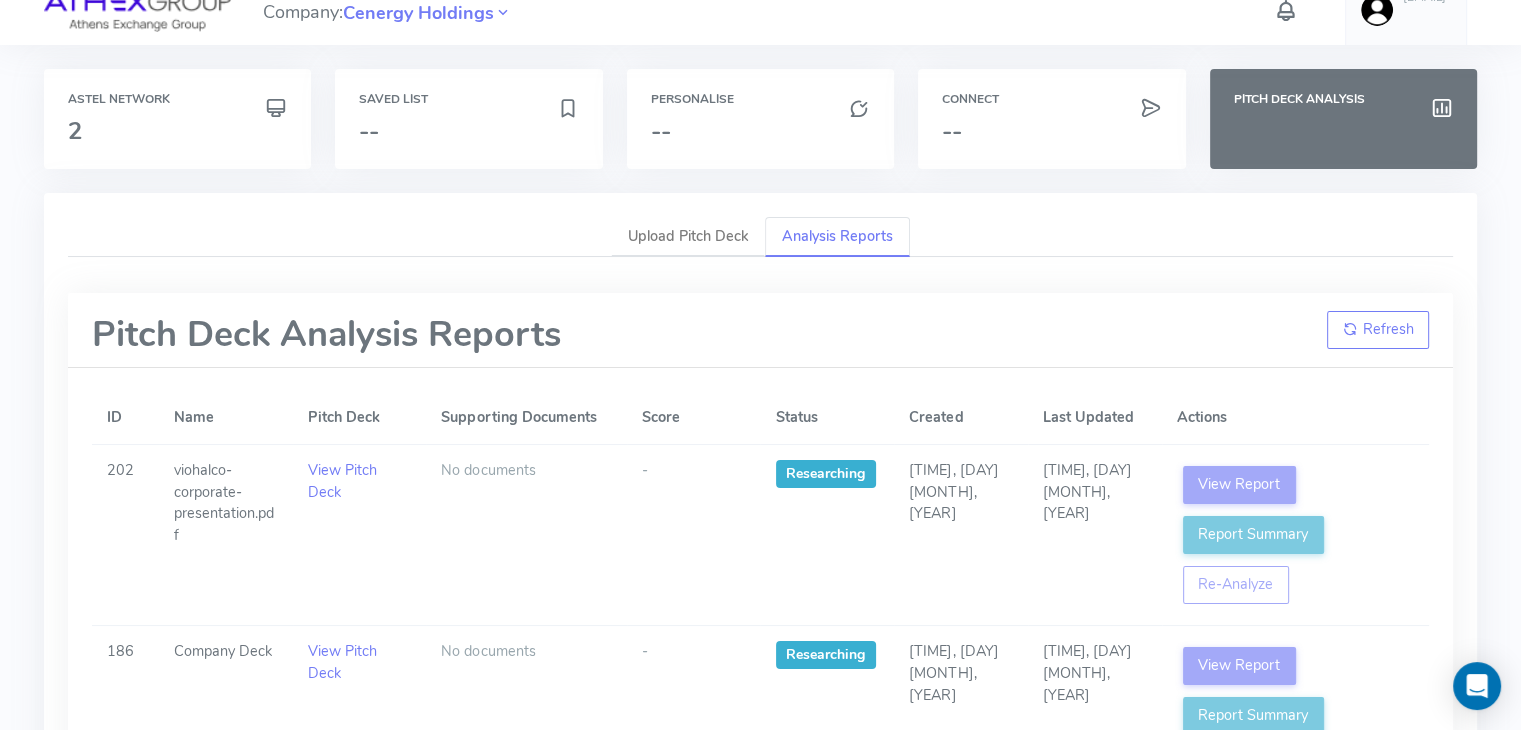 scroll, scrollTop: 0, scrollLeft: 0, axis: both 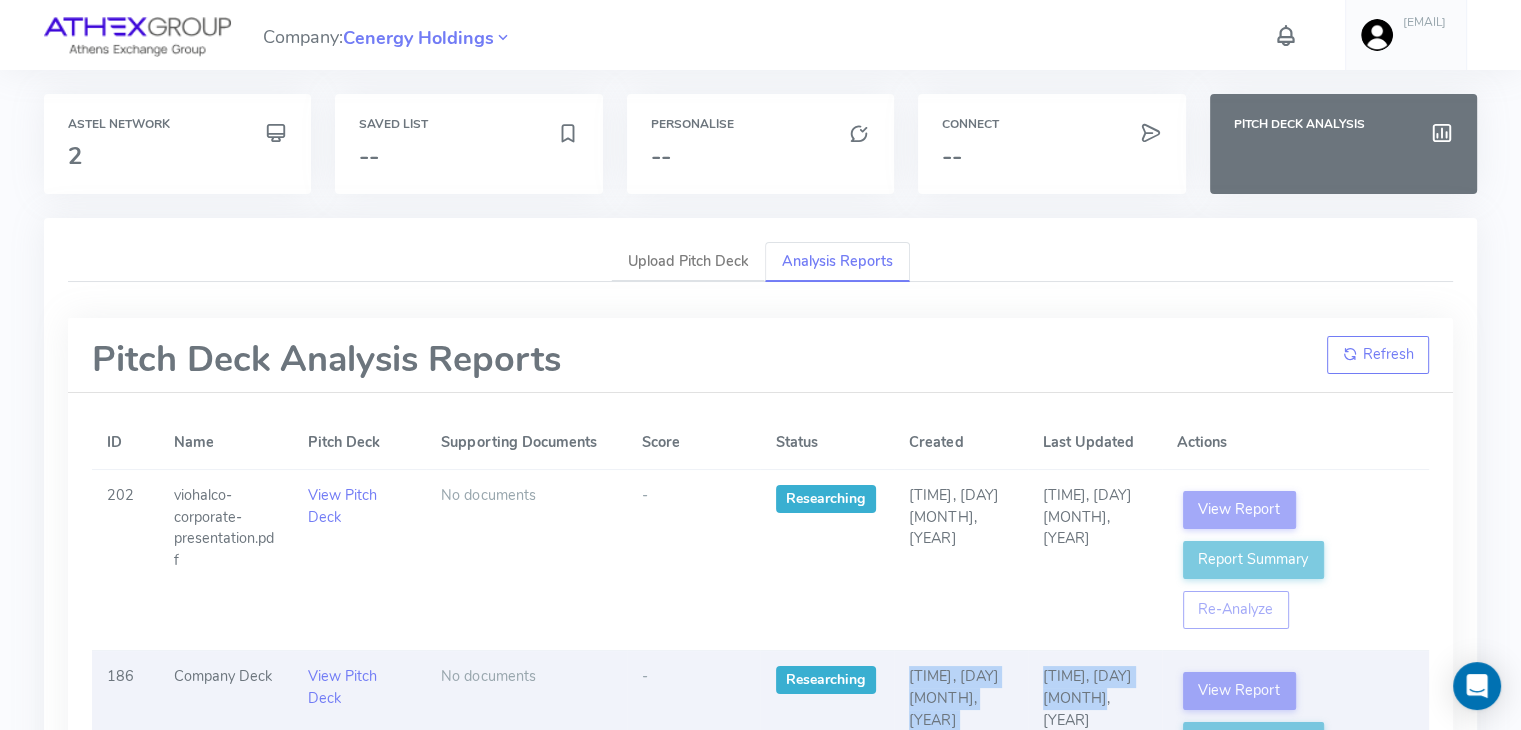 drag, startPoint x: 905, startPoint y: 671, endPoint x: 1100, endPoint y: 698, distance: 196.86035 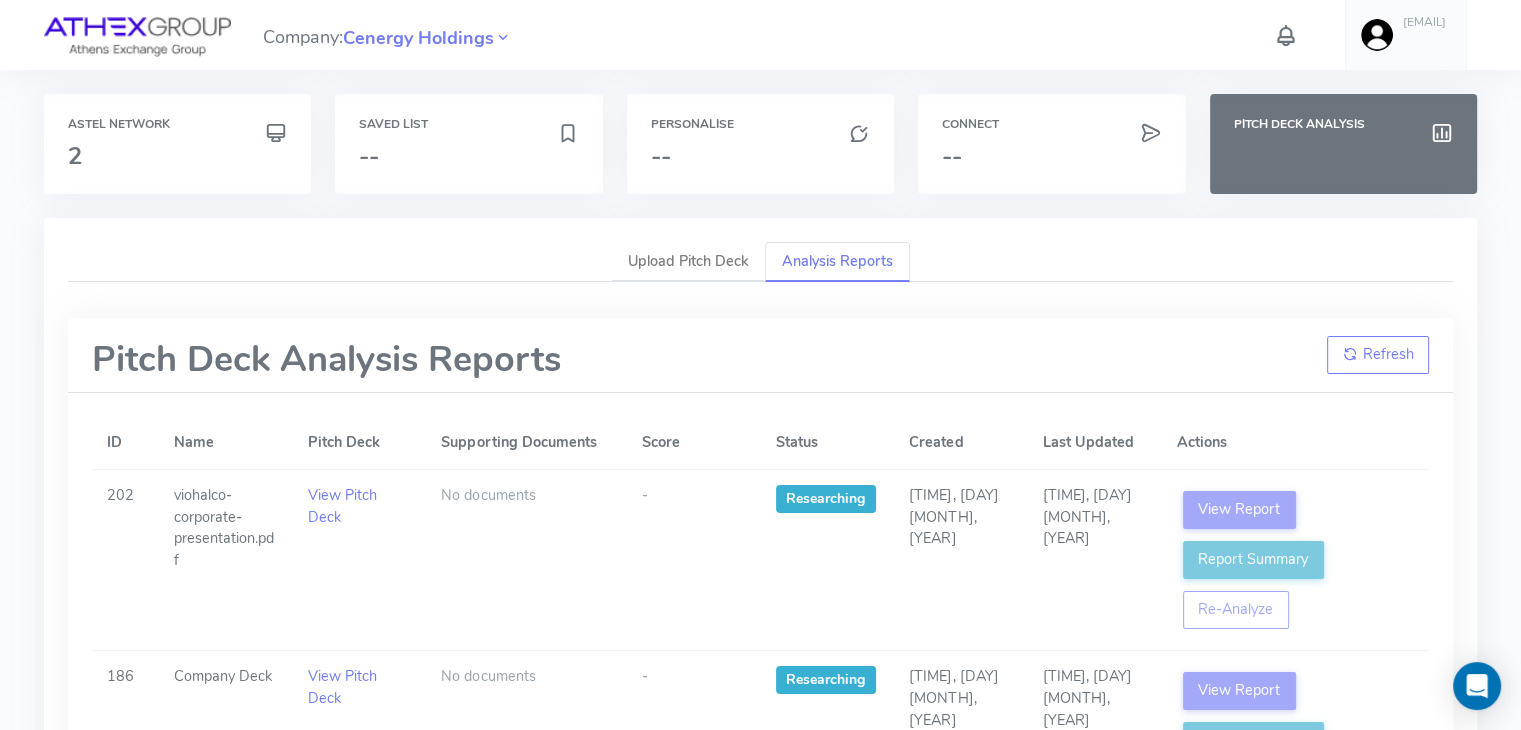 click on "Pitch Deck Analysis Reports  Refresh" at bounding box center (760, 355) 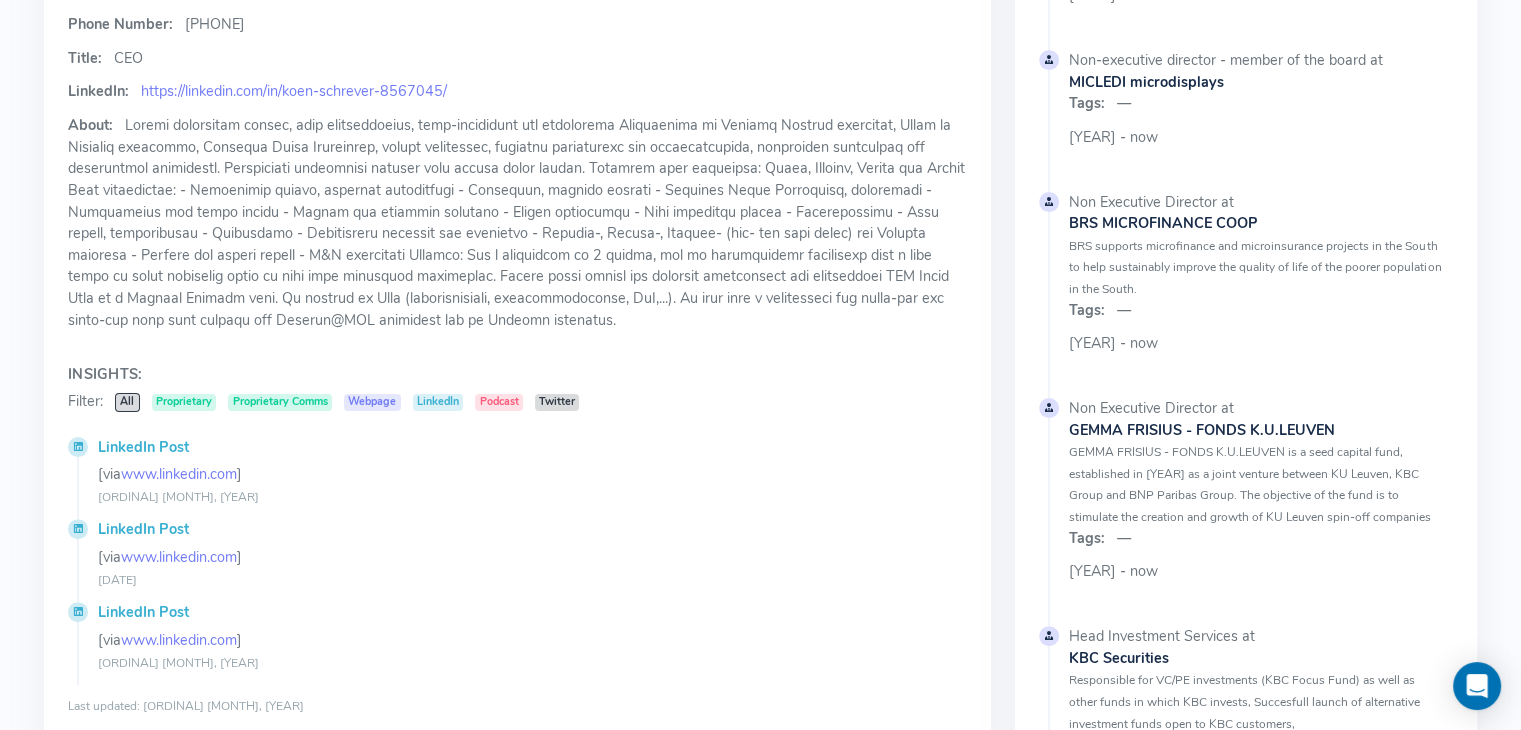 scroll, scrollTop: 0, scrollLeft: 0, axis: both 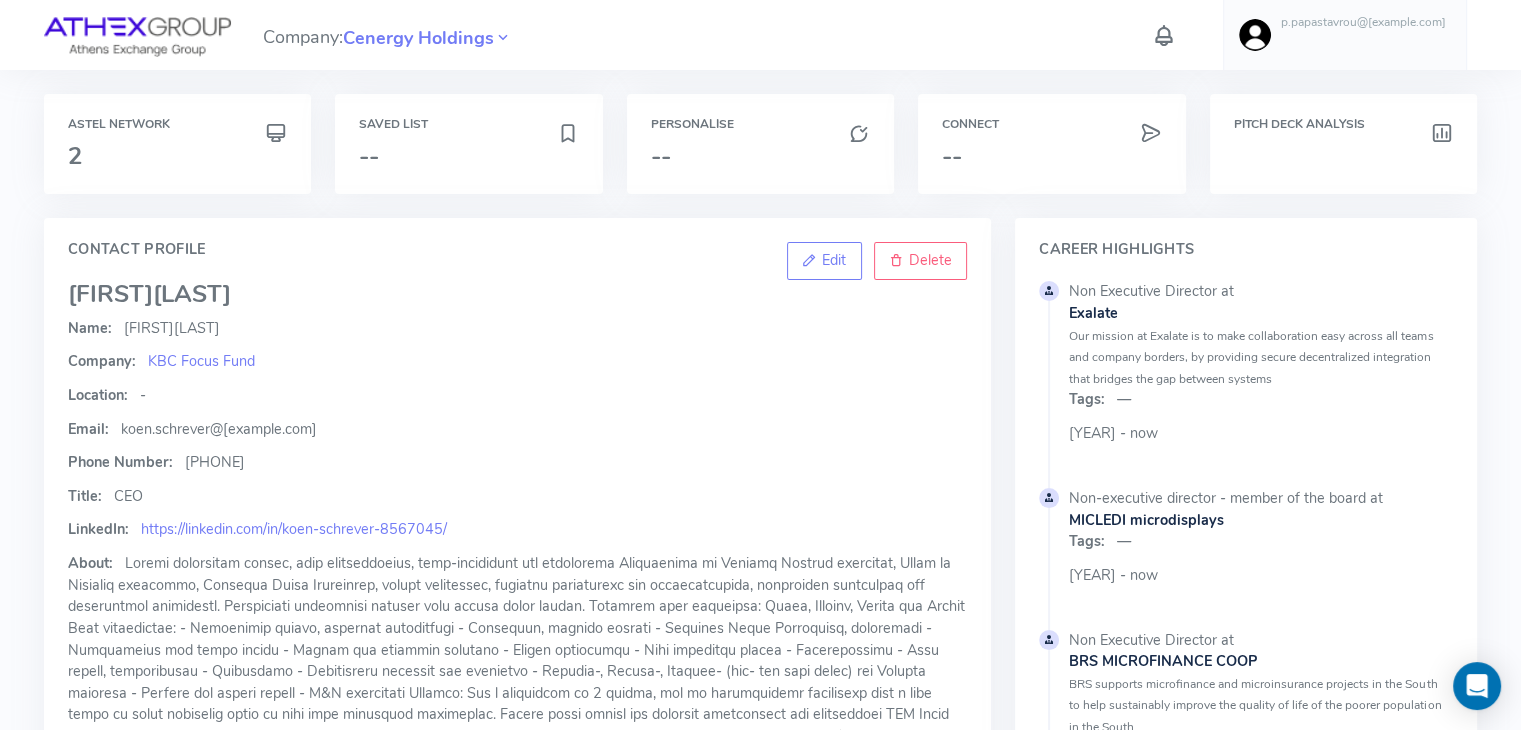 click on "Email: koen.schrever@[example.com]" at bounding box center [517, 430] 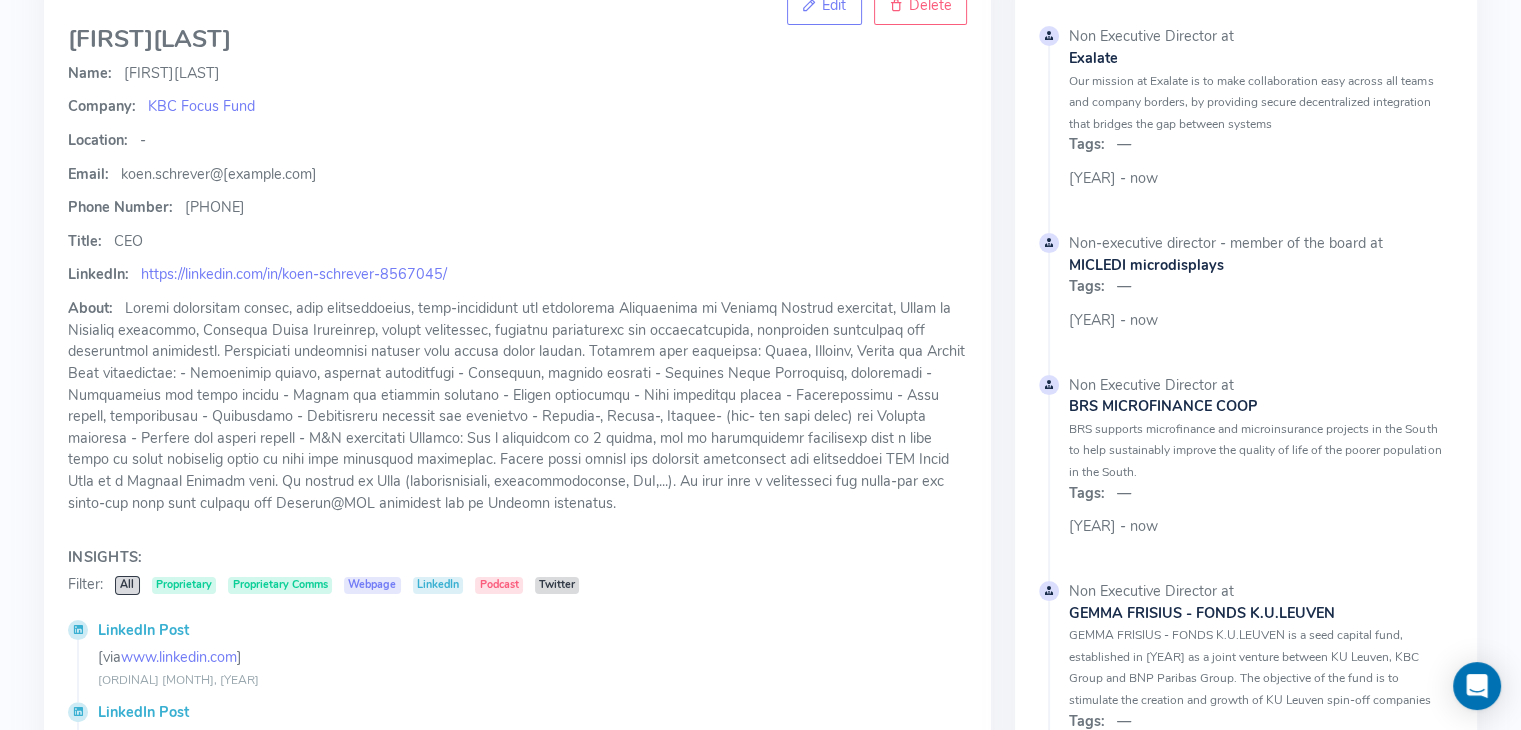 scroll, scrollTop: 0, scrollLeft: 0, axis: both 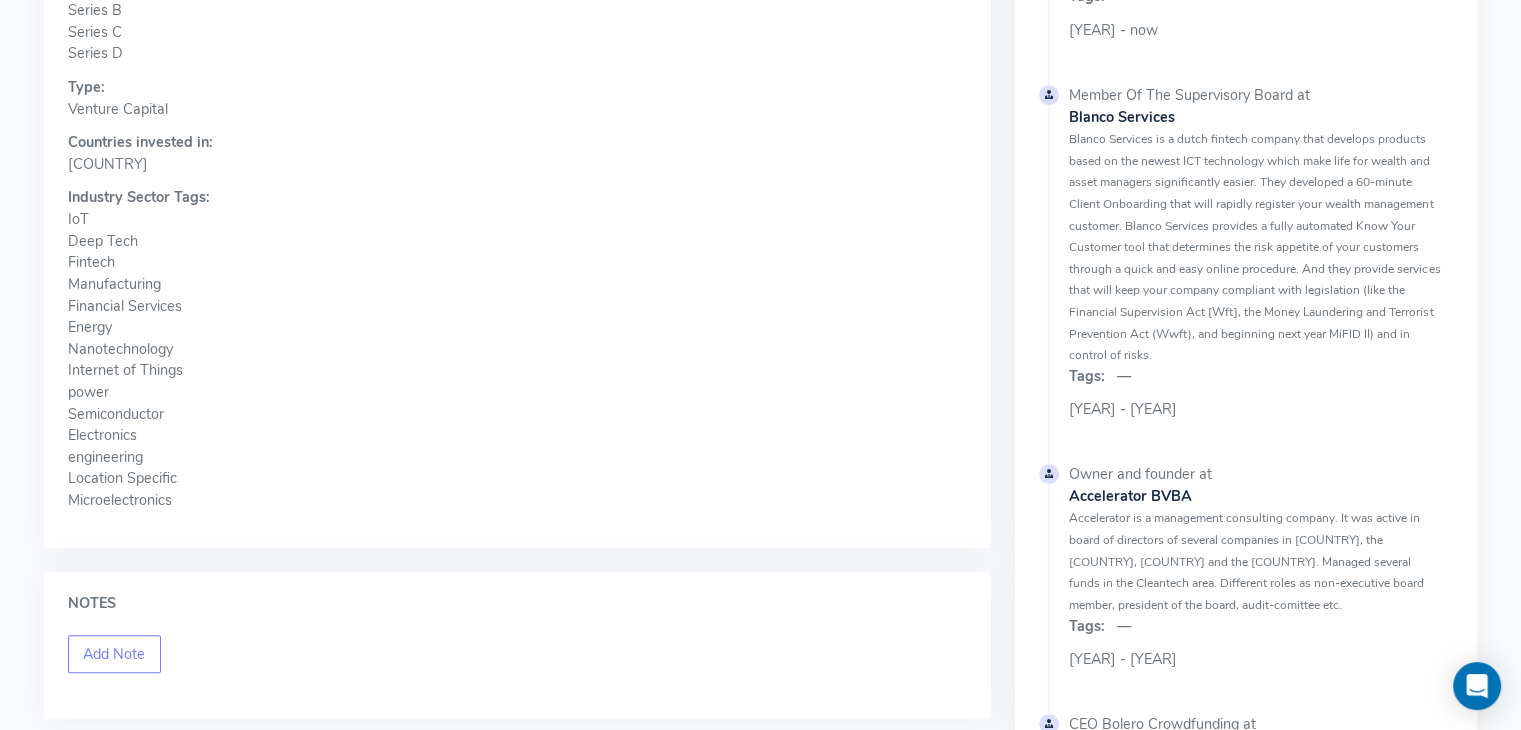 click on "Energy" 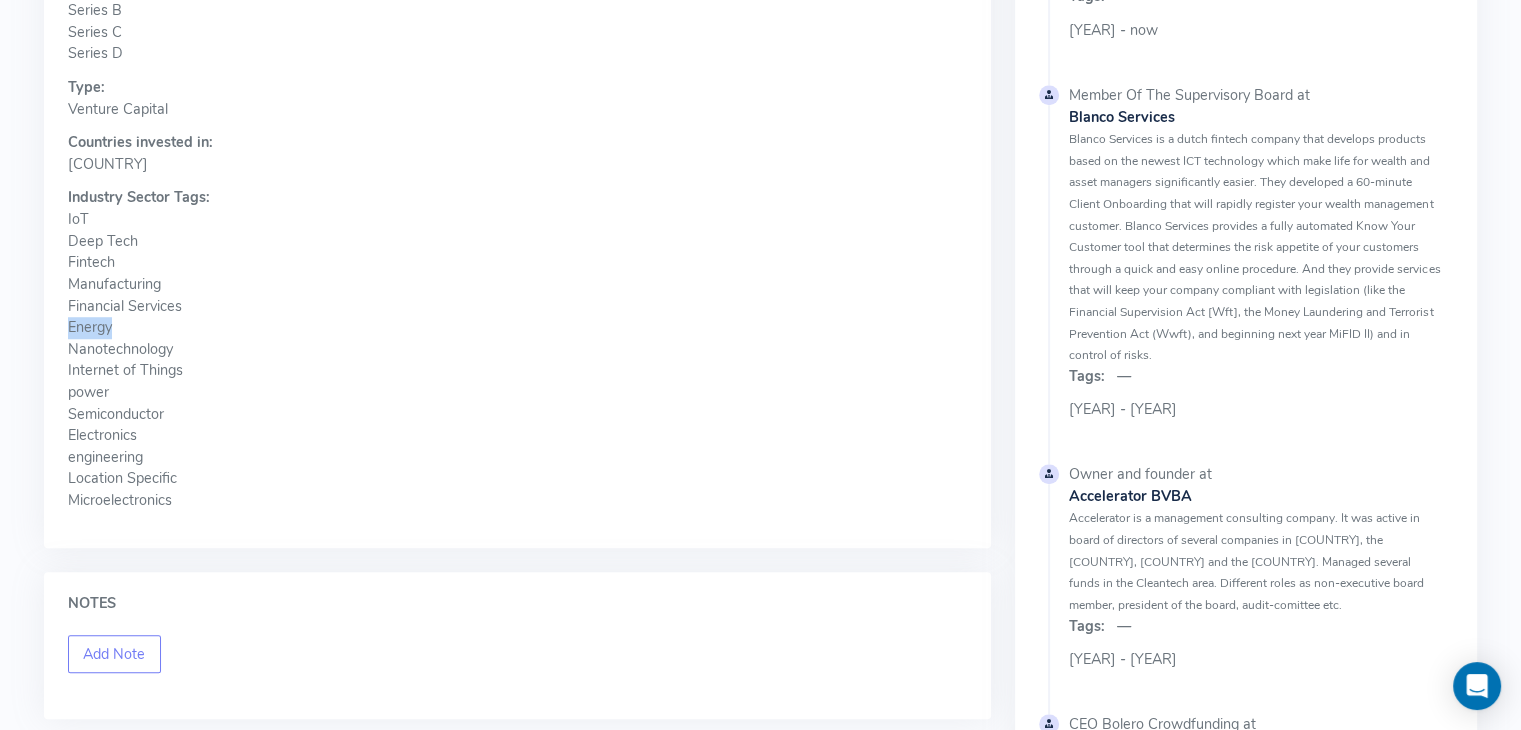 click on "Energy" 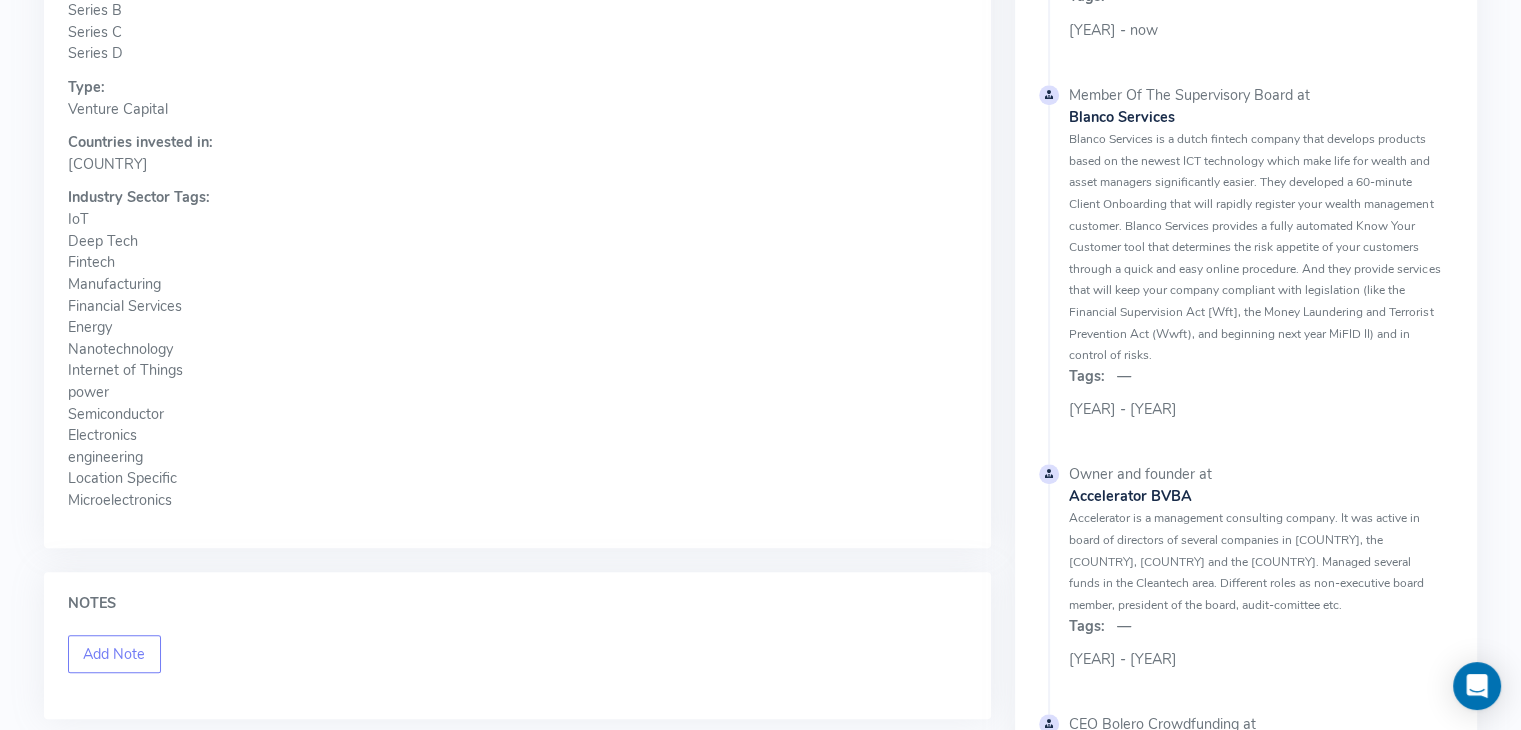 click on "Nanotechnology" 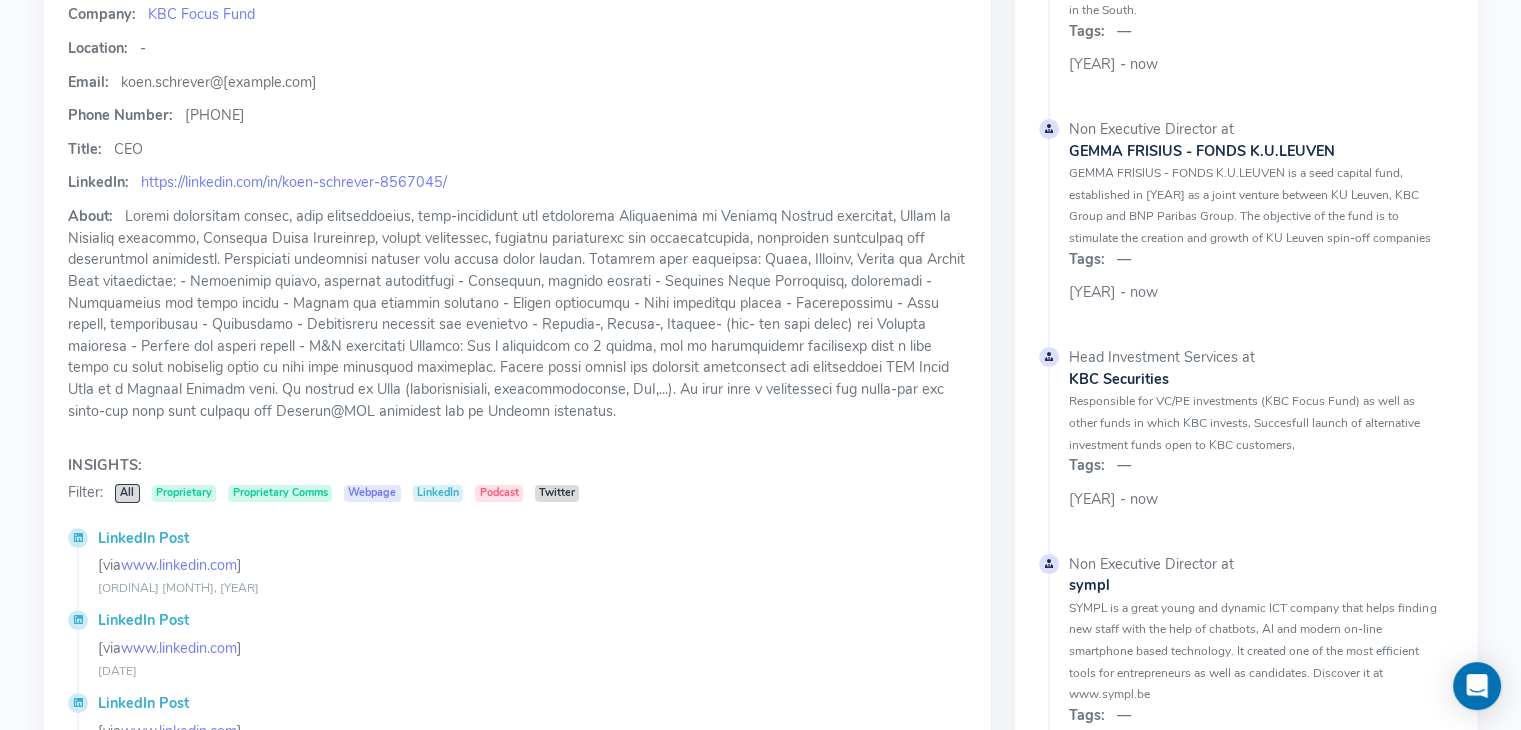 scroll, scrollTop: 40, scrollLeft: 0, axis: vertical 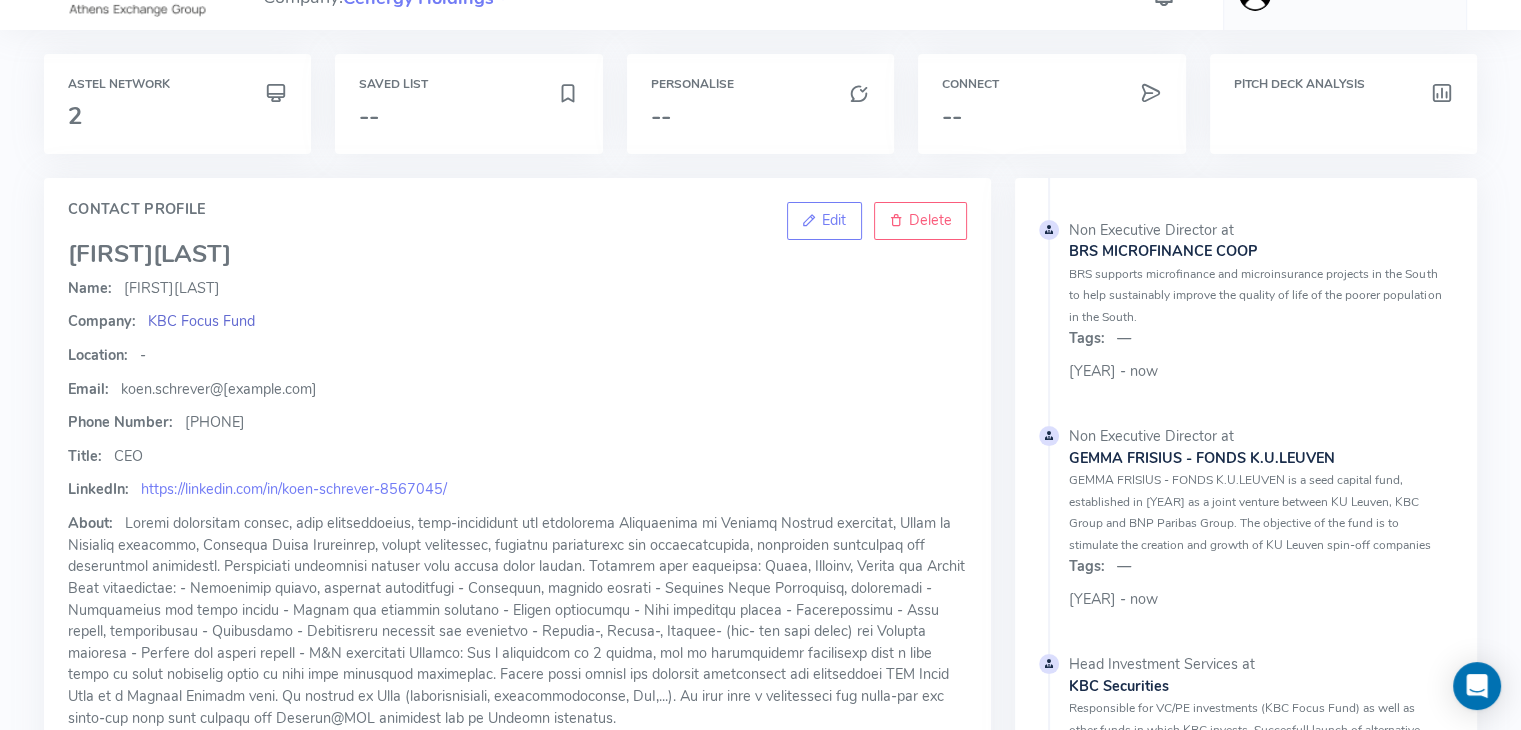 click on "KBC Focus Fund" at bounding box center (201, 321) 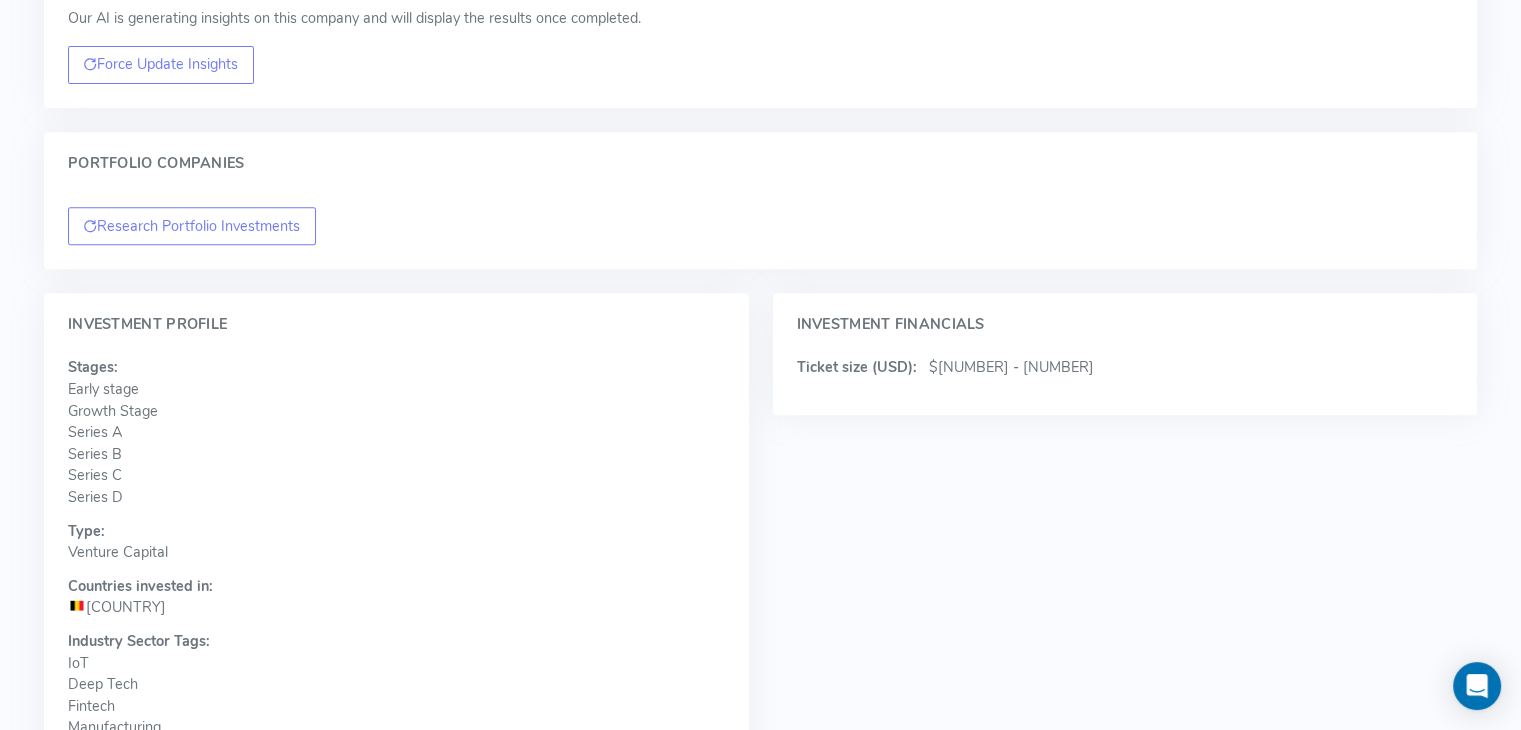 scroll, scrollTop: 832, scrollLeft: 0, axis: vertical 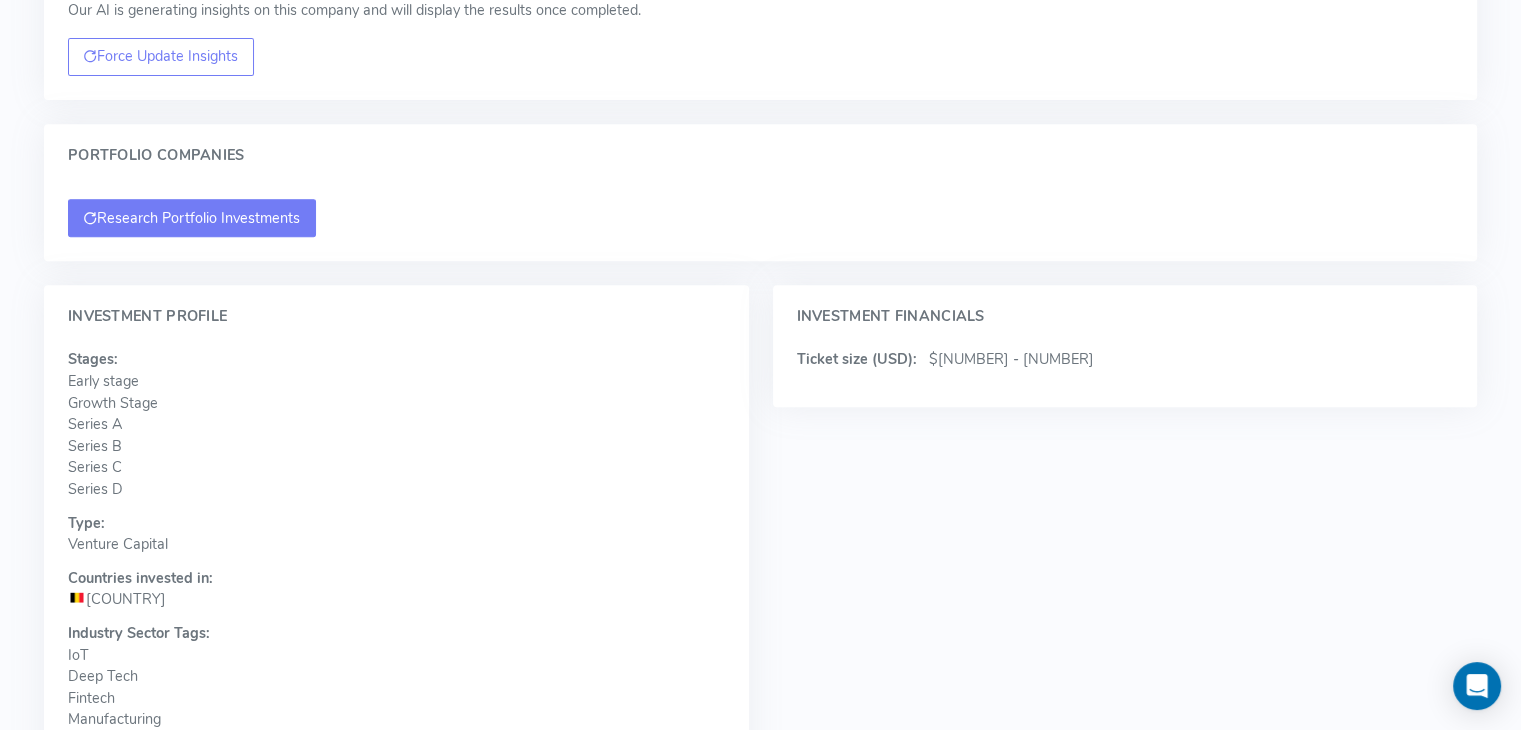 click on "Research Portfolio Investments" at bounding box center (192, 218) 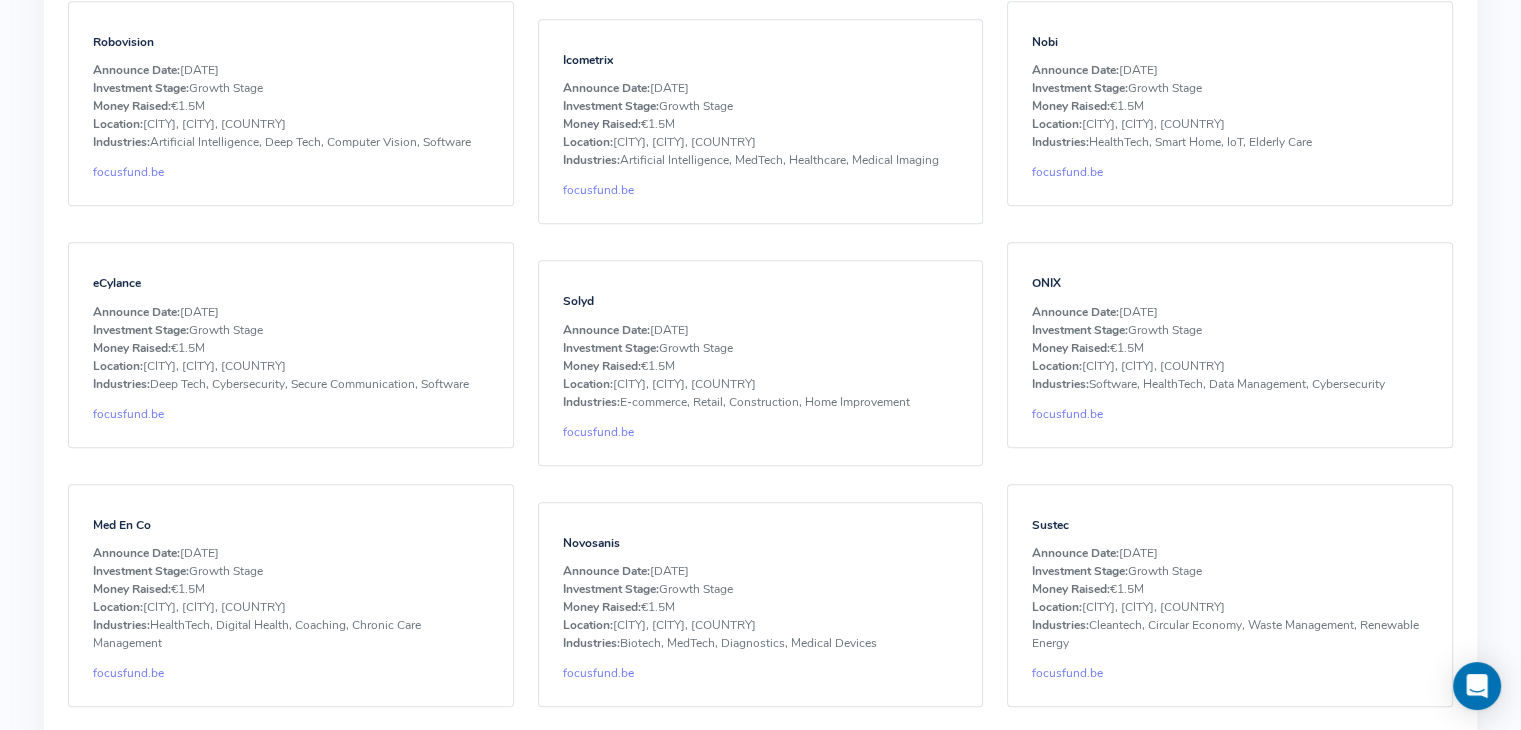 scroll, scrollTop: 3067, scrollLeft: 0, axis: vertical 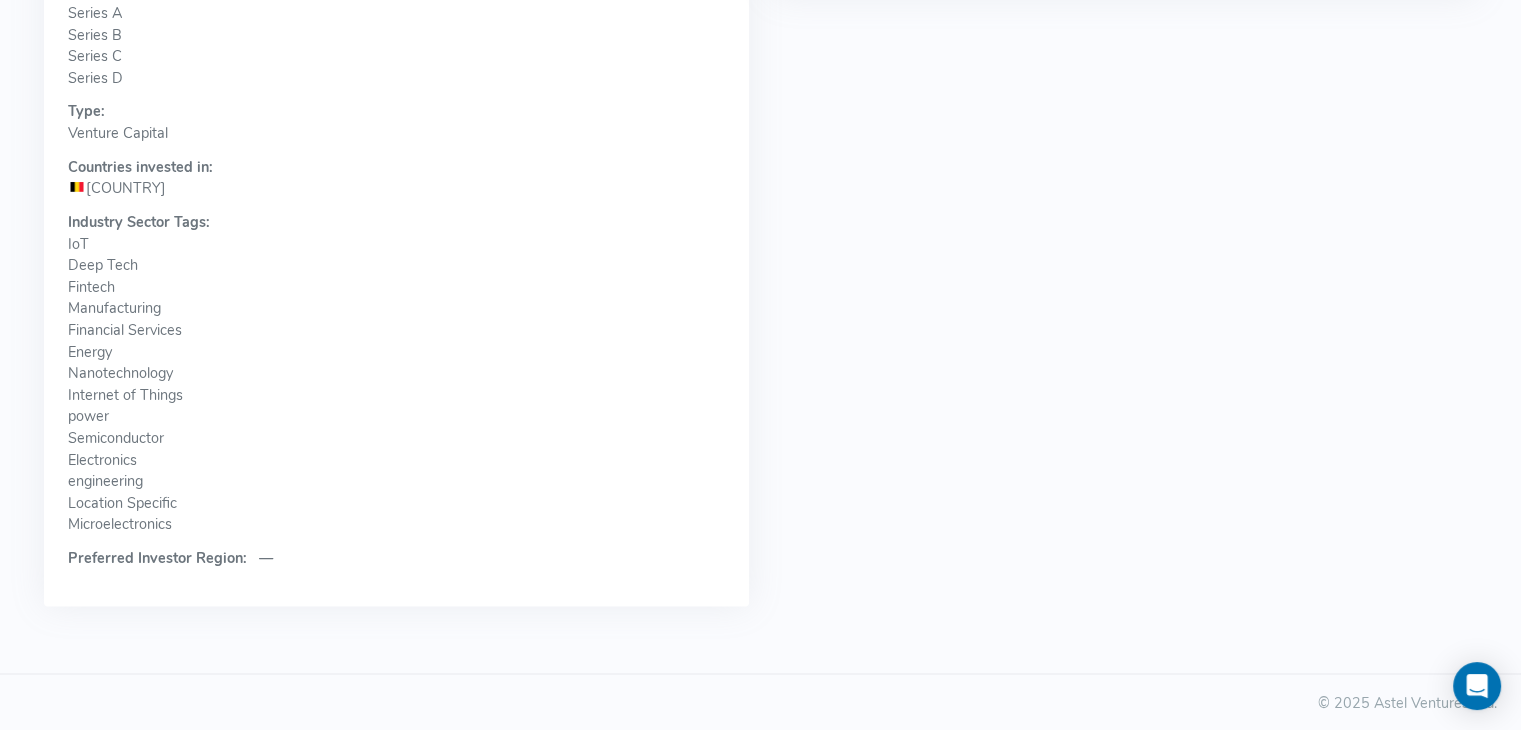 click on "Internet of Things" 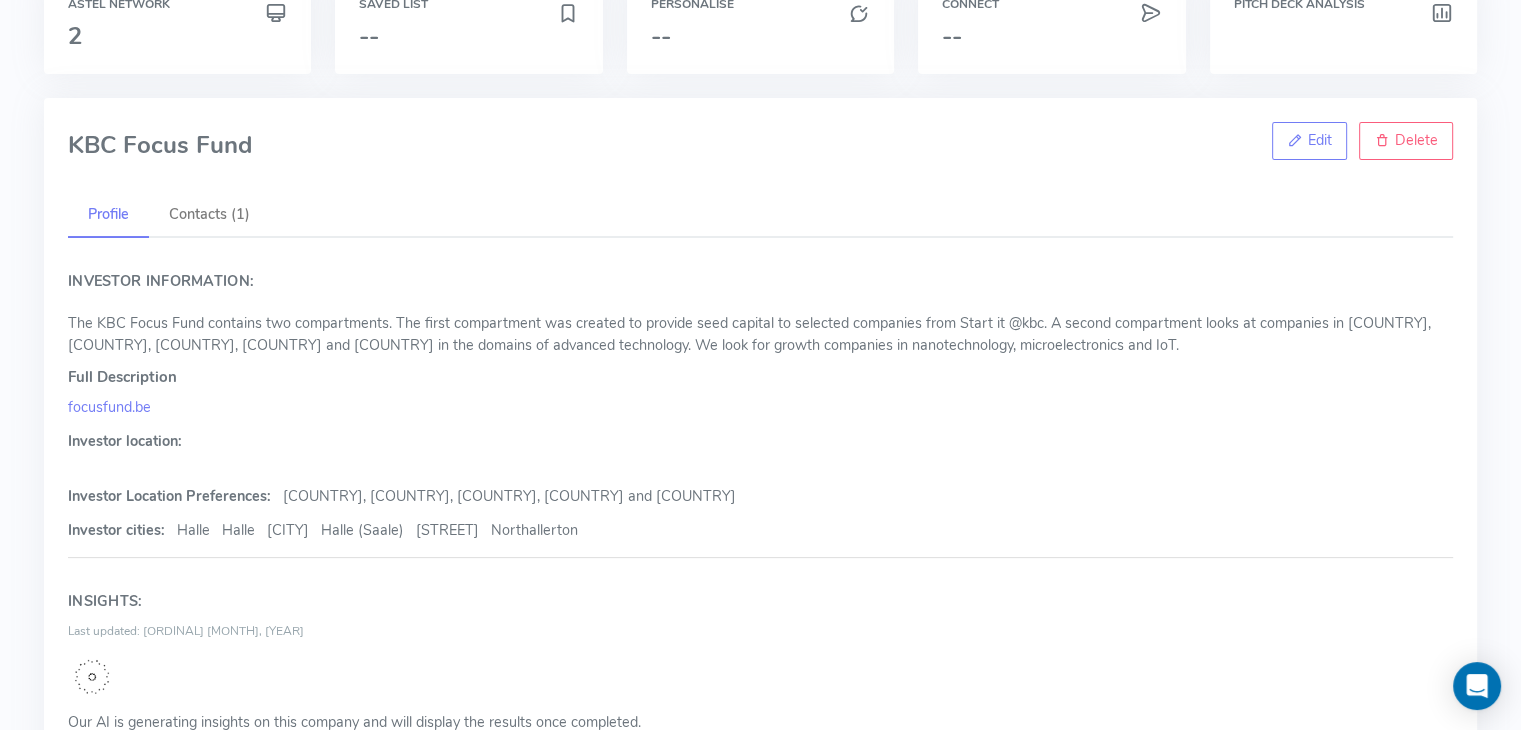 scroll, scrollTop: 87, scrollLeft: 0, axis: vertical 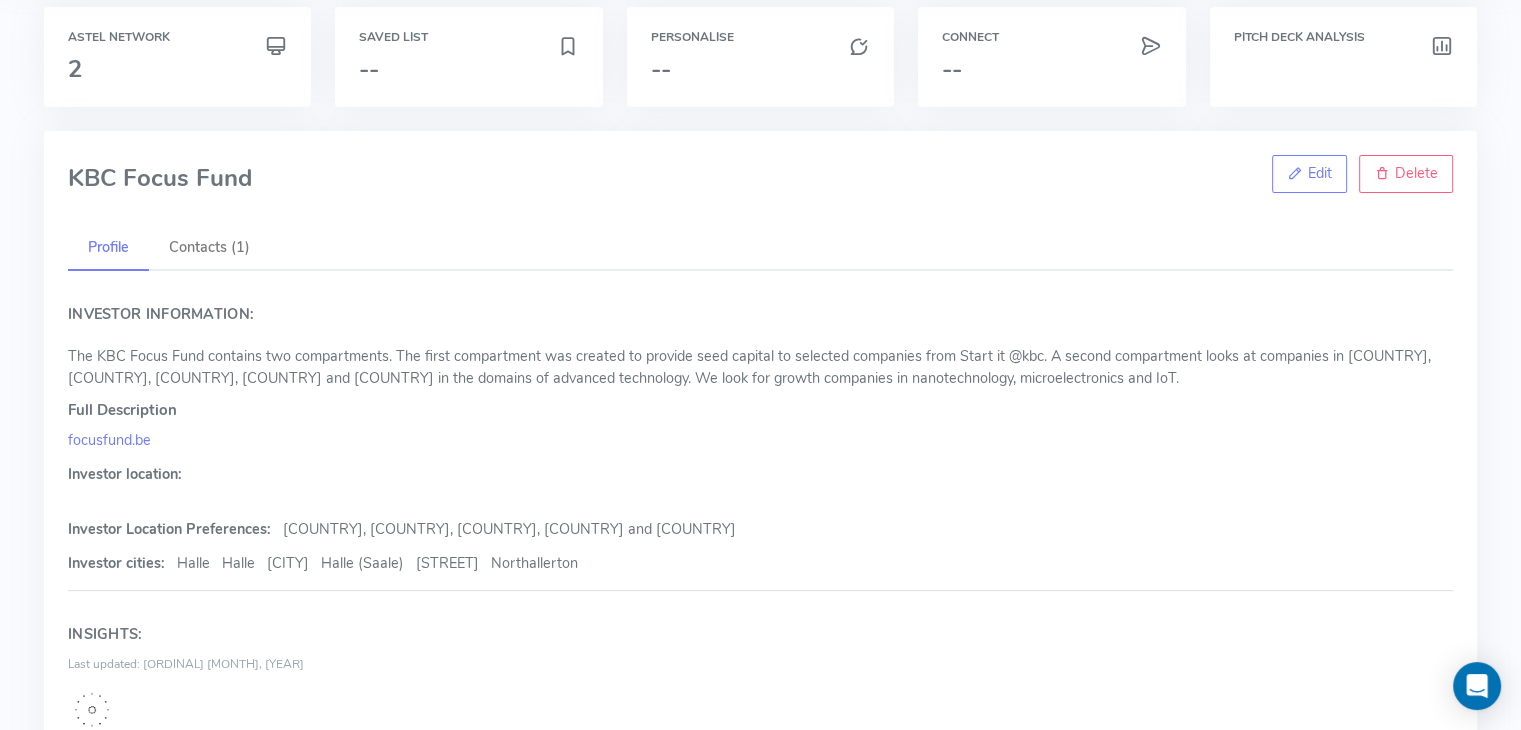 click on "Contacts (1)" at bounding box center [209, 248] 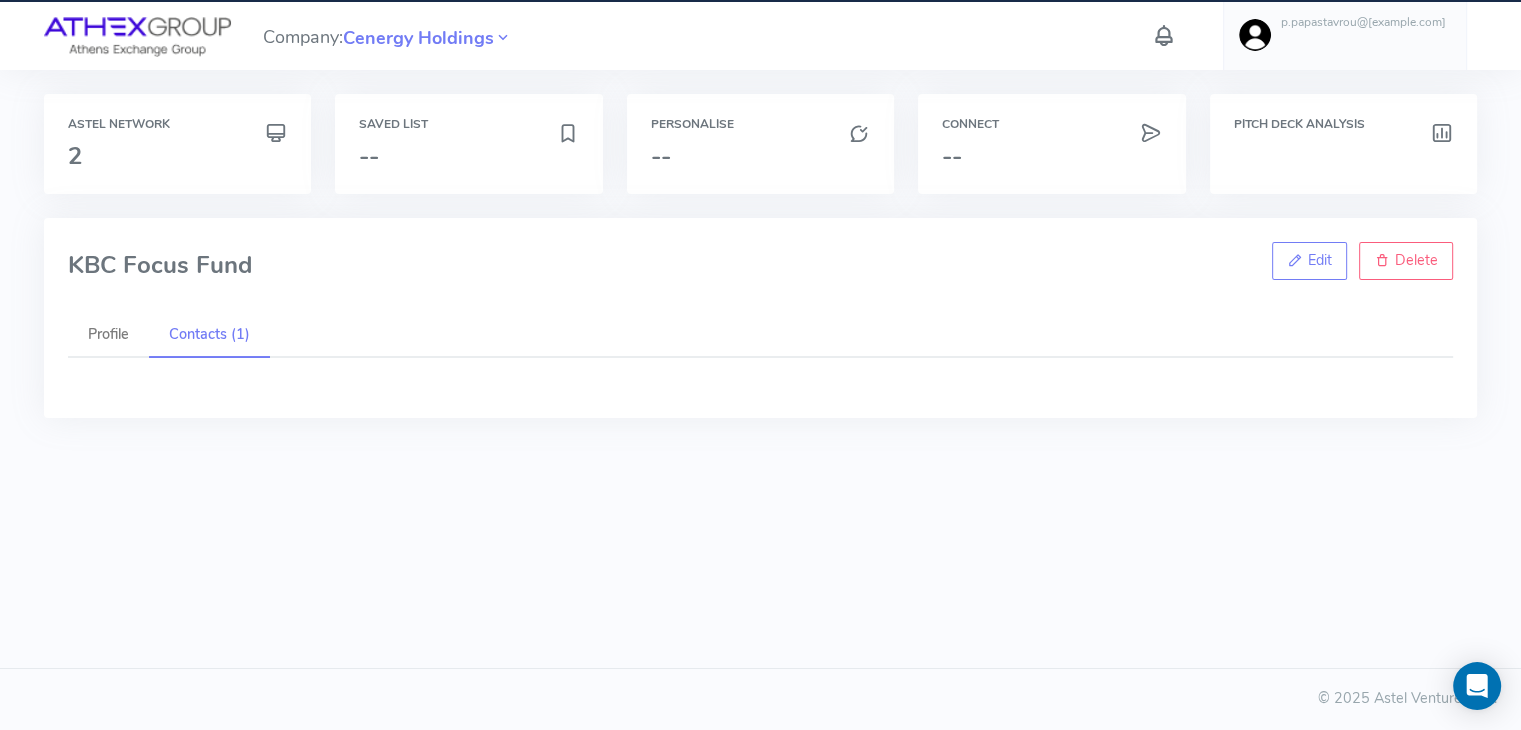 scroll, scrollTop: 0, scrollLeft: 0, axis: both 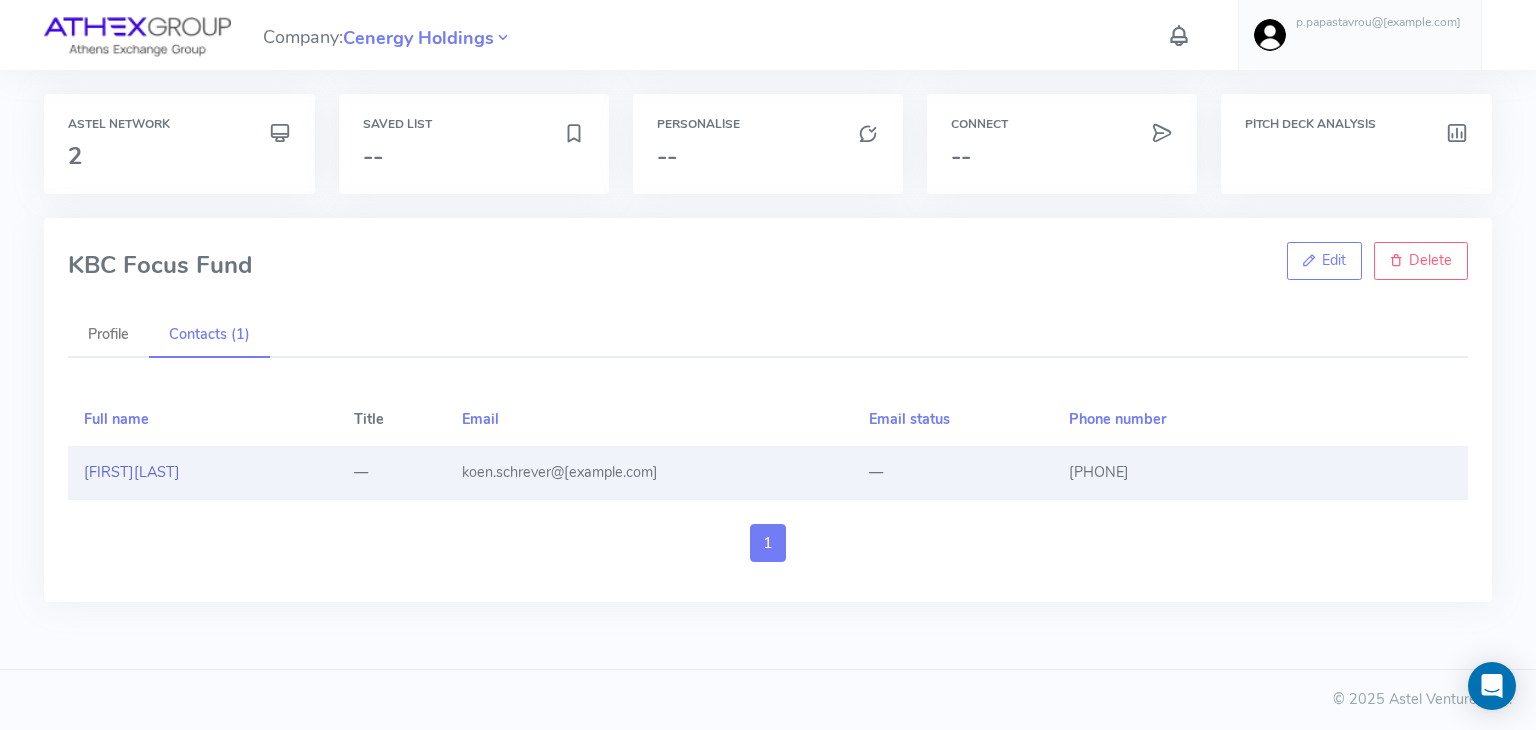 click on "Schrever" at bounding box center (157, 472) 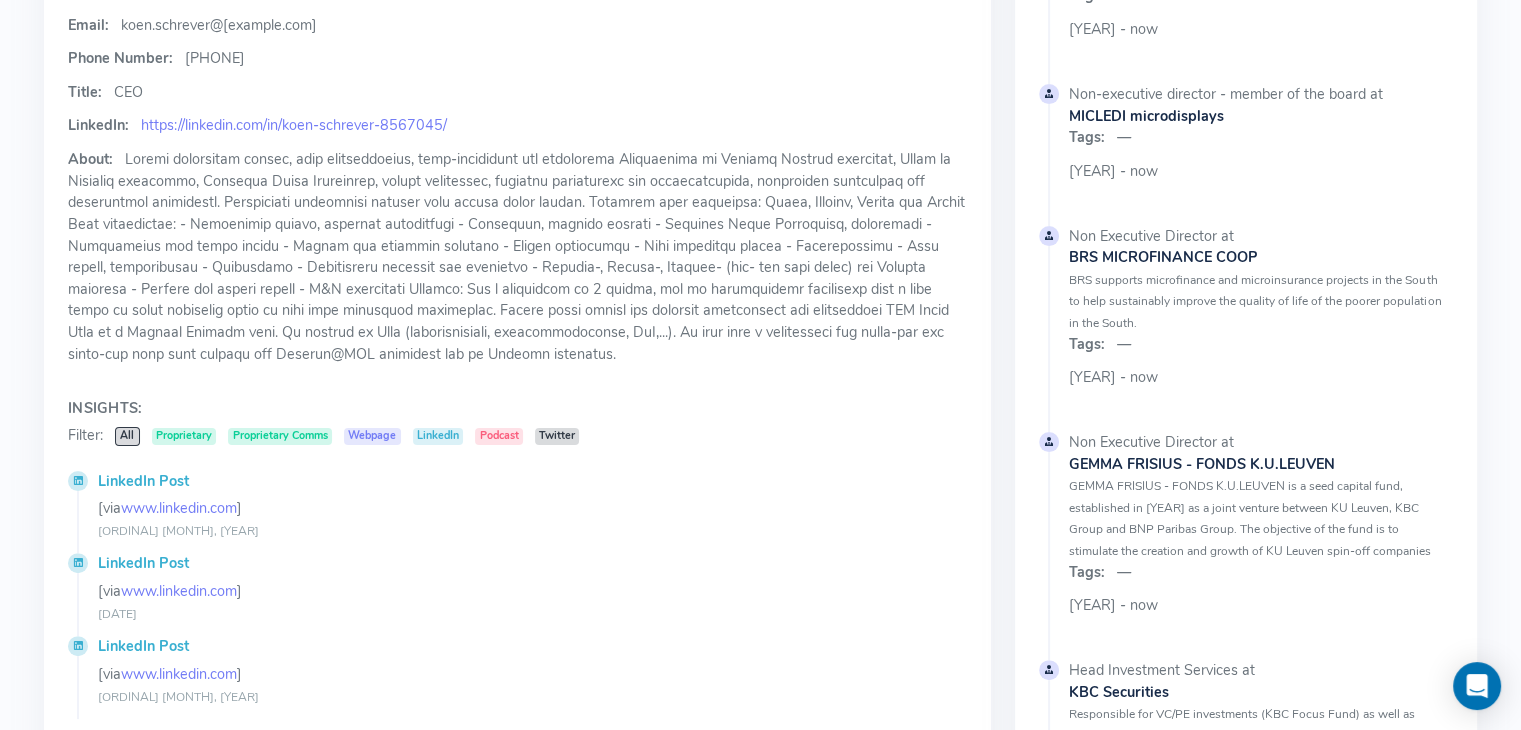 scroll, scrollTop: 0, scrollLeft: 0, axis: both 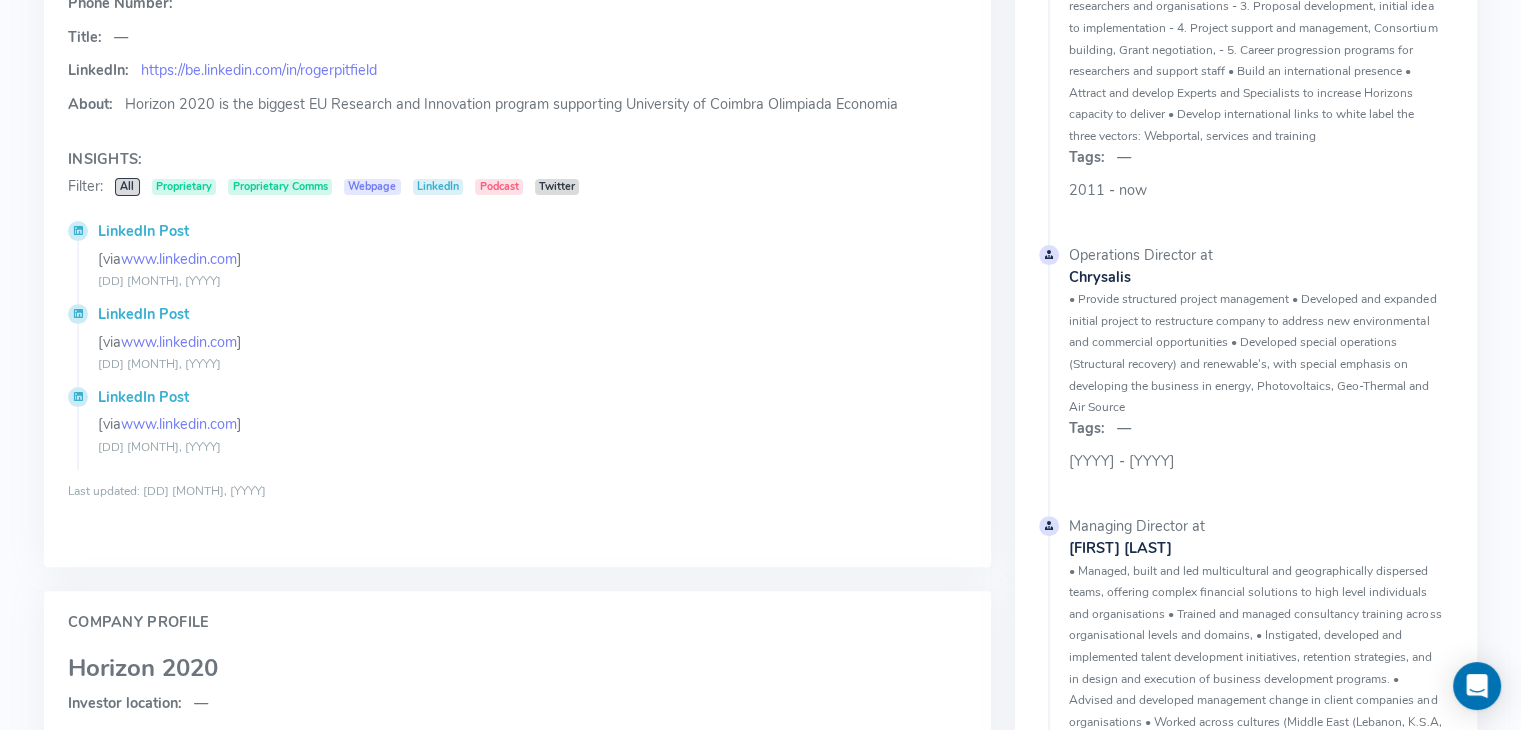 drag, startPoint x: 460, startPoint y: 381, endPoint x: 357, endPoint y: 433, distance: 115.38197 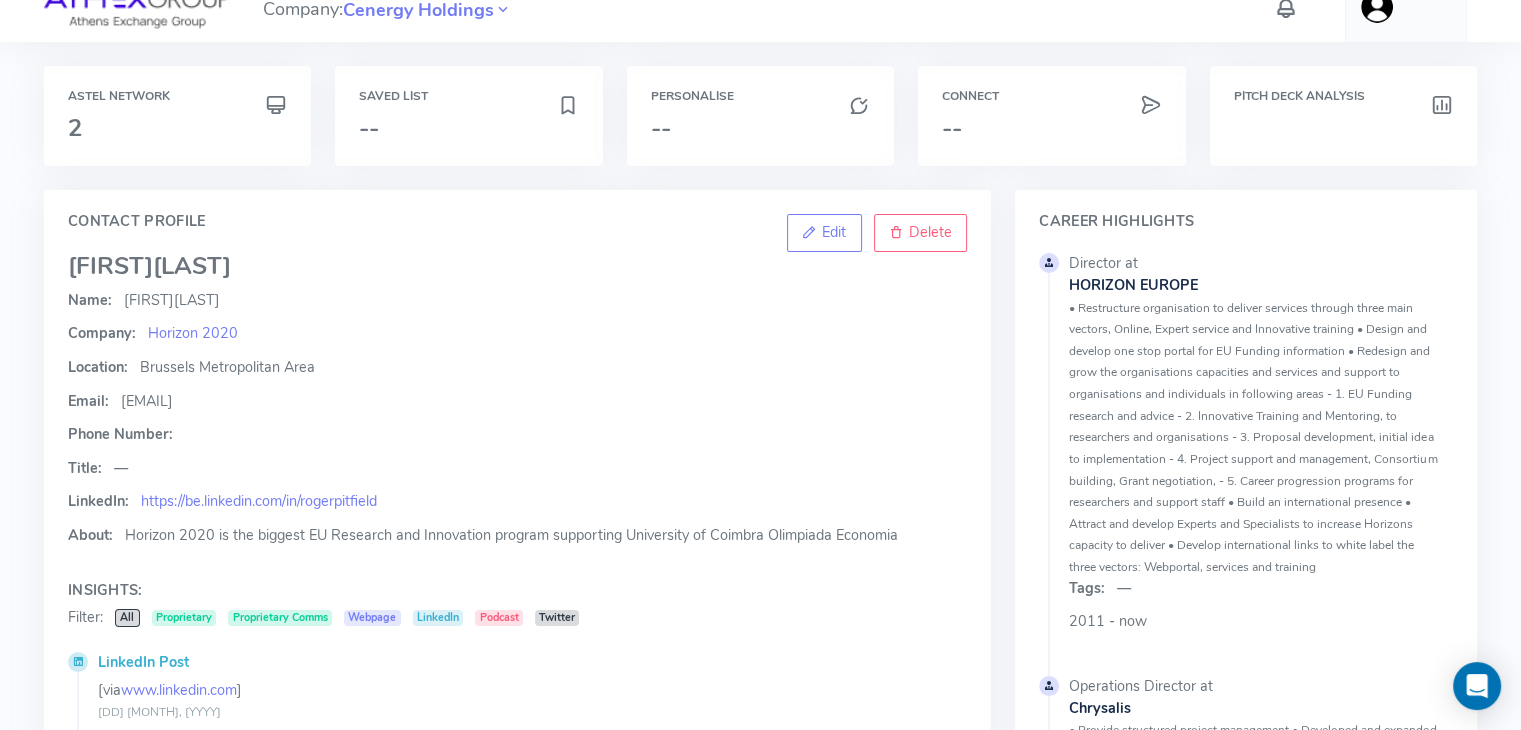 scroll, scrollTop: 0, scrollLeft: 0, axis: both 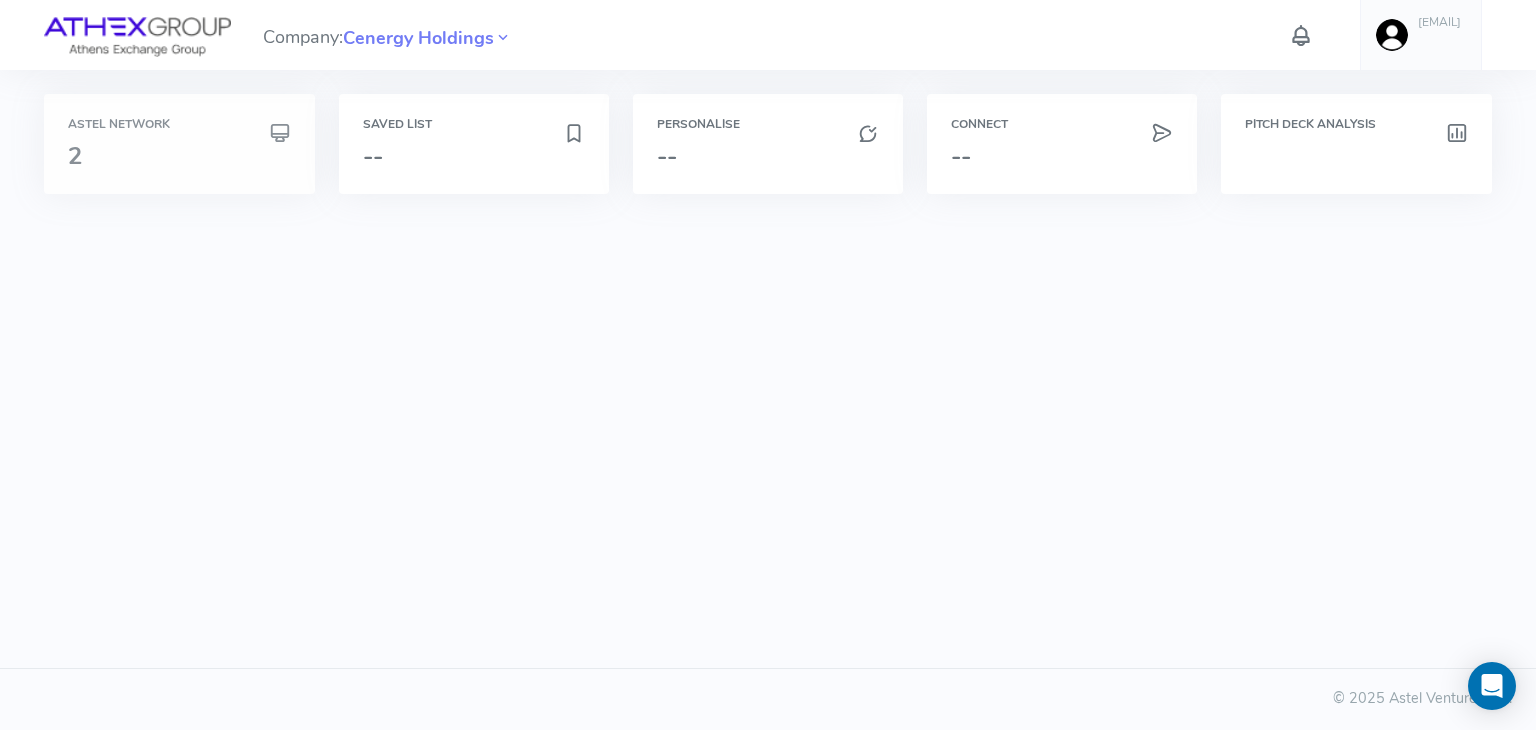 click on "Astel Network" at bounding box center (179, 124) 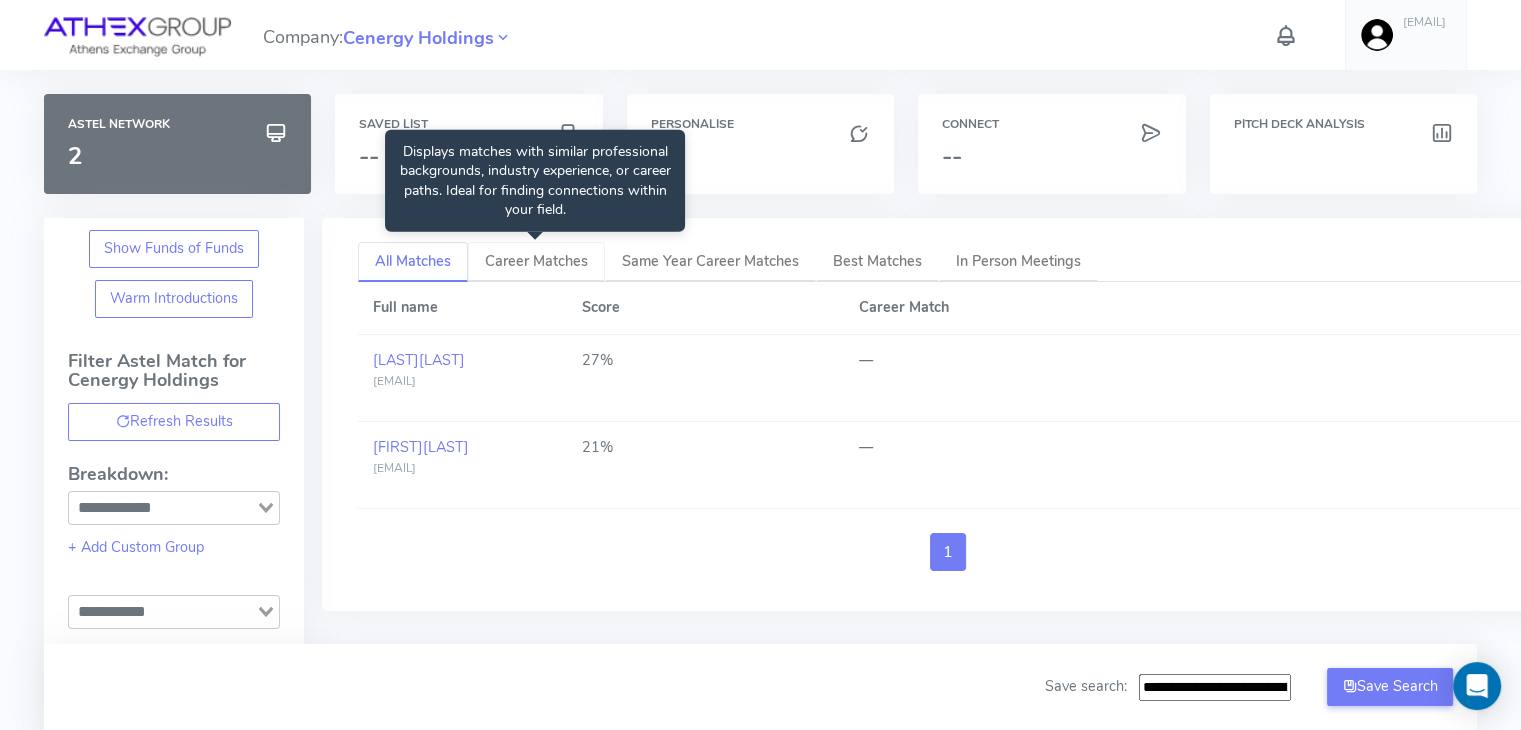 click on "Career Matches" at bounding box center (536, 261) 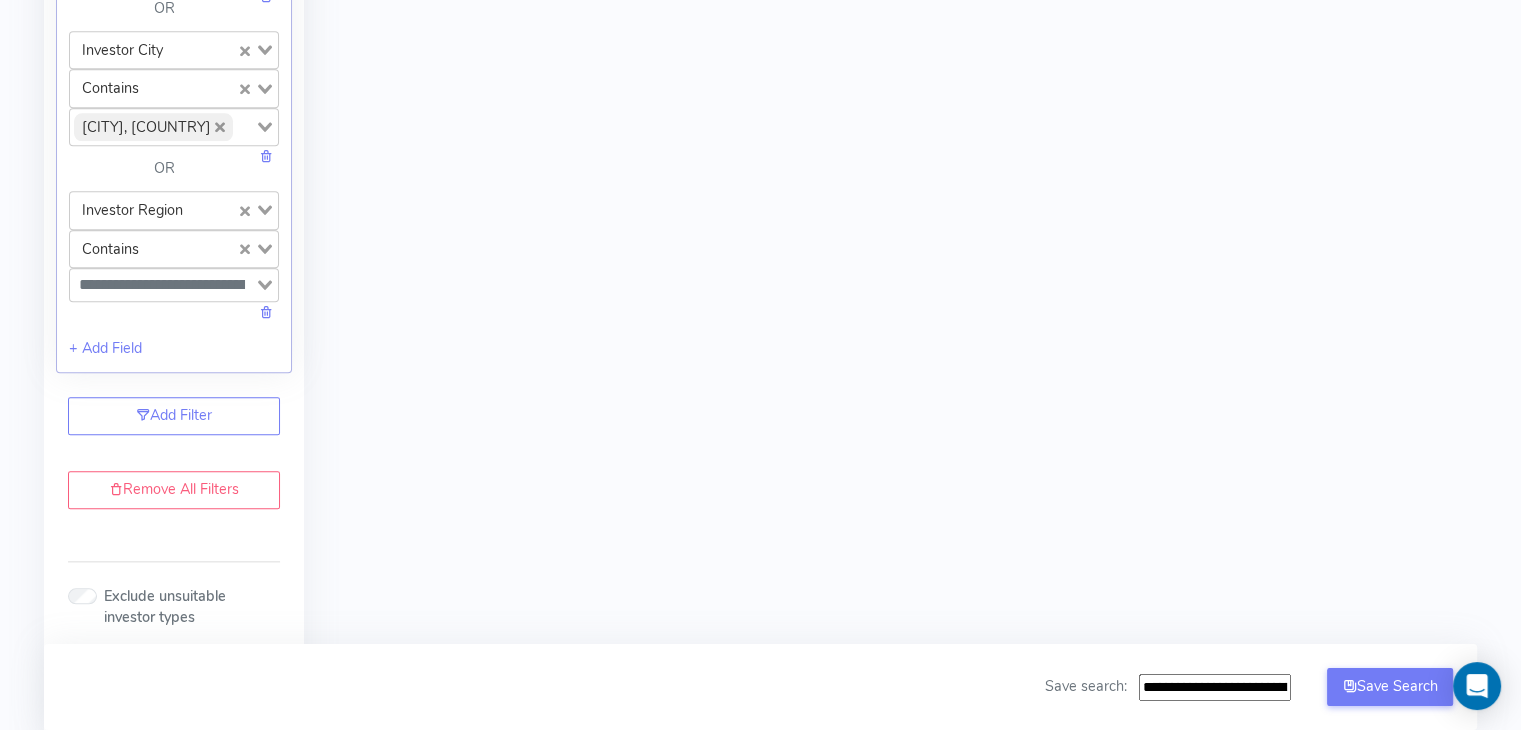 click on "Remove All Filters" at bounding box center [174, 490] 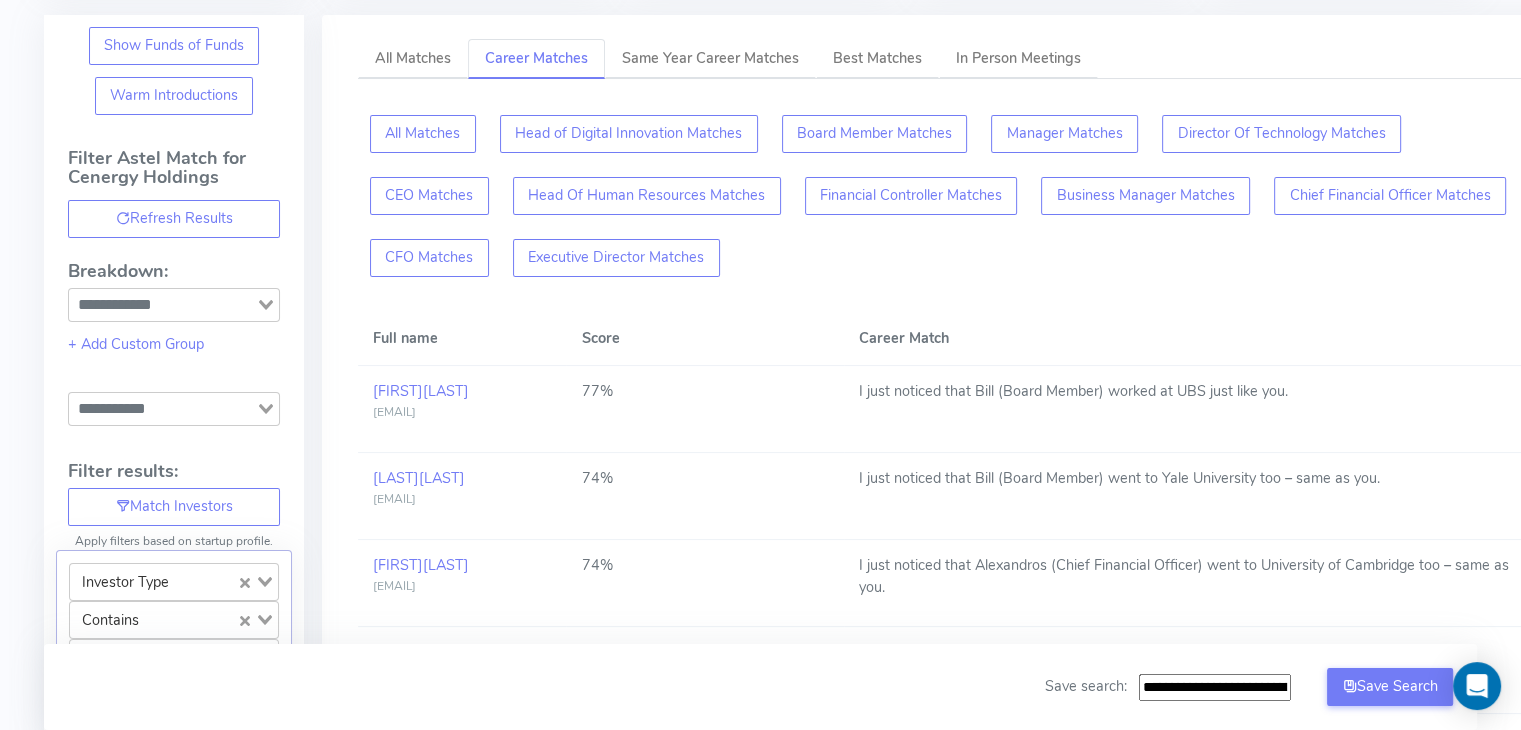 scroll, scrollTop: 0, scrollLeft: 0, axis: both 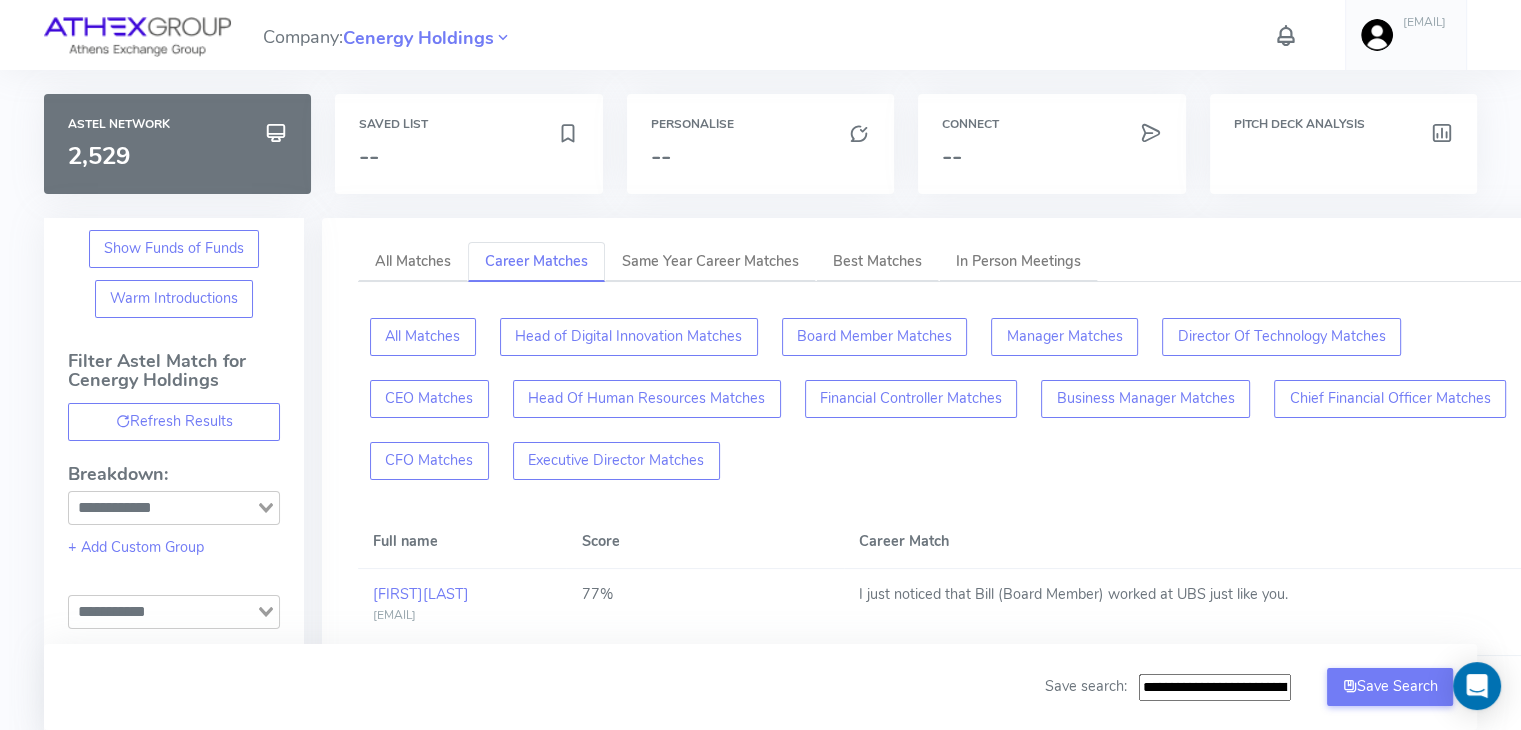 click on "Pitch Deck Analysis" at bounding box center [1343, 156] 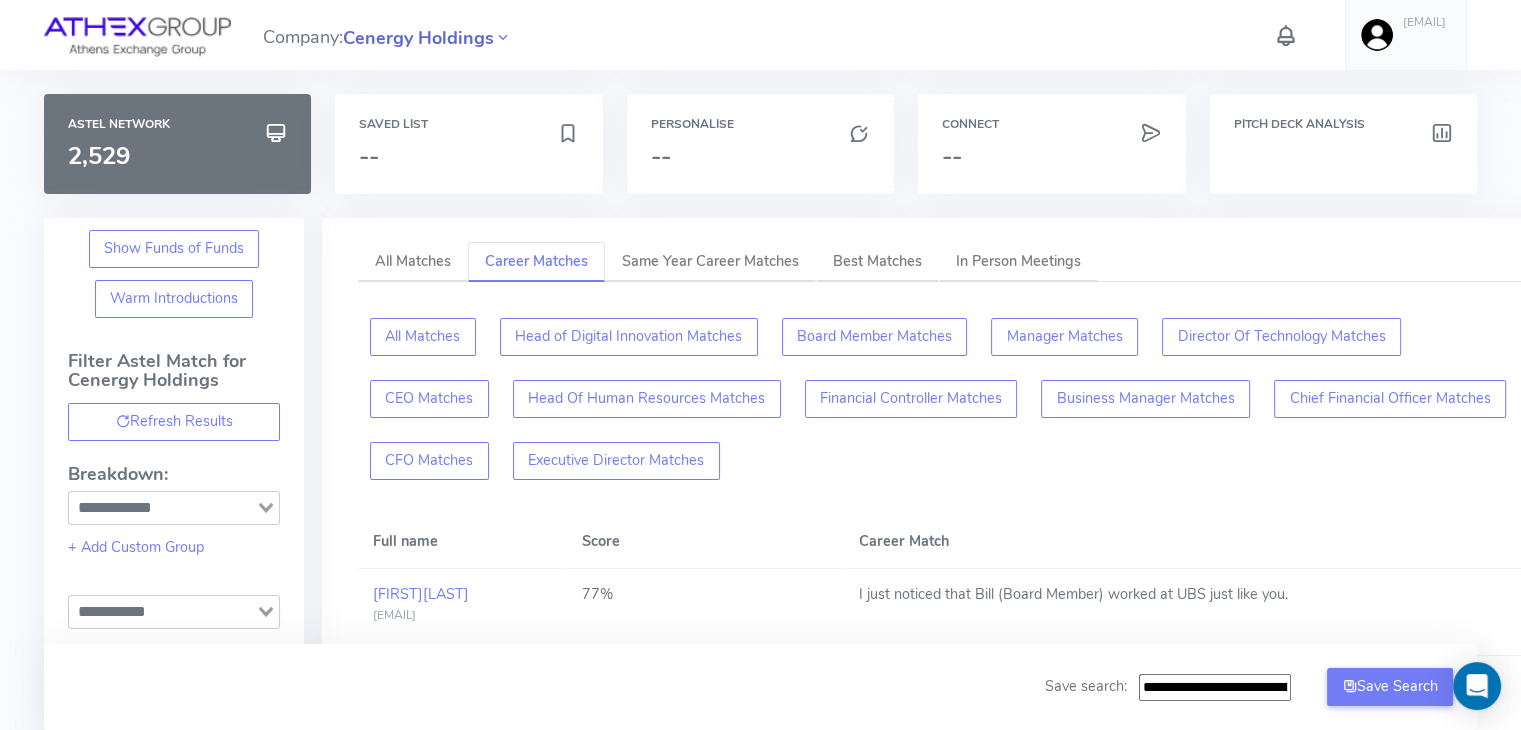 click on "Cenergy Holdings" at bounding box center [418, 38] 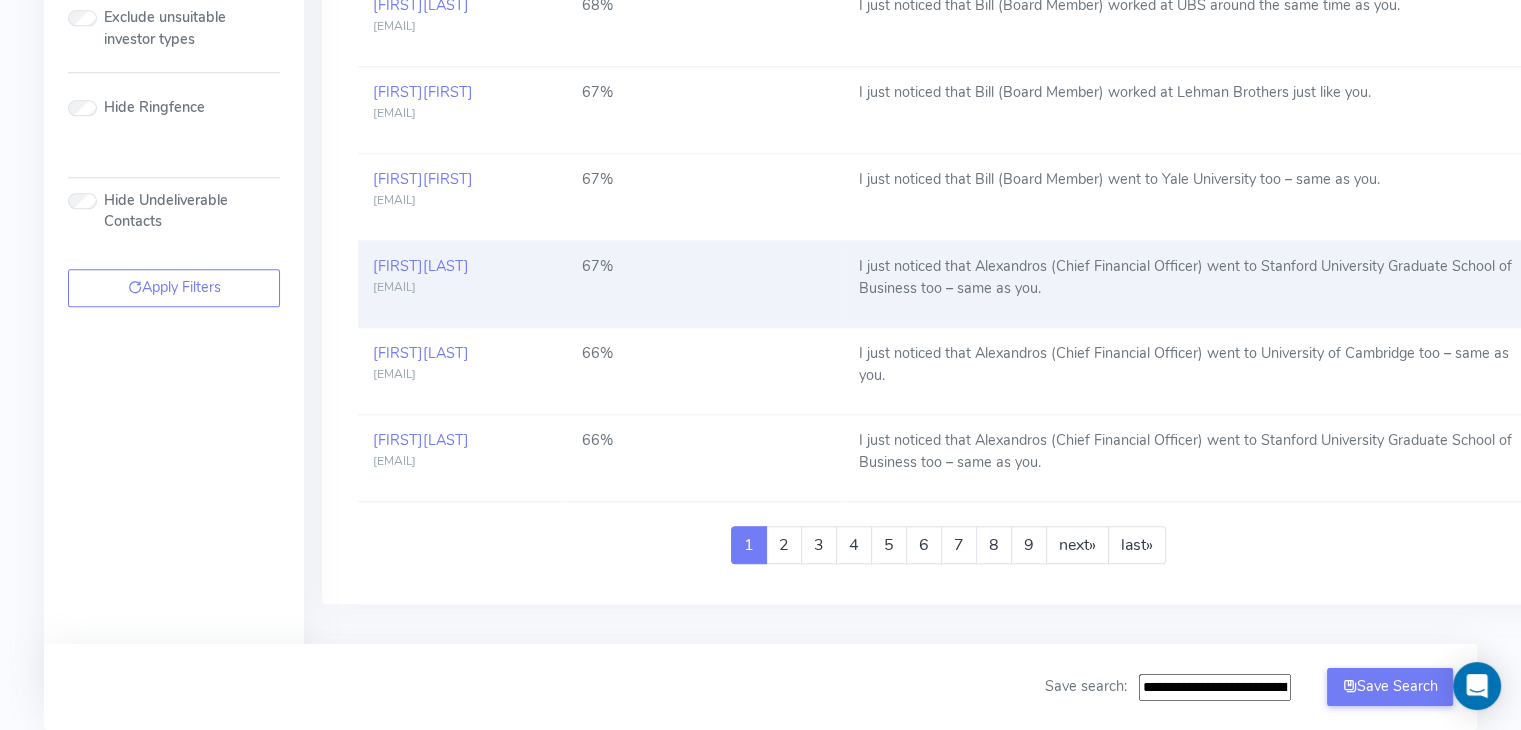scroll, scrollTop: 1766, scrollLeft: 0, axis: vertical 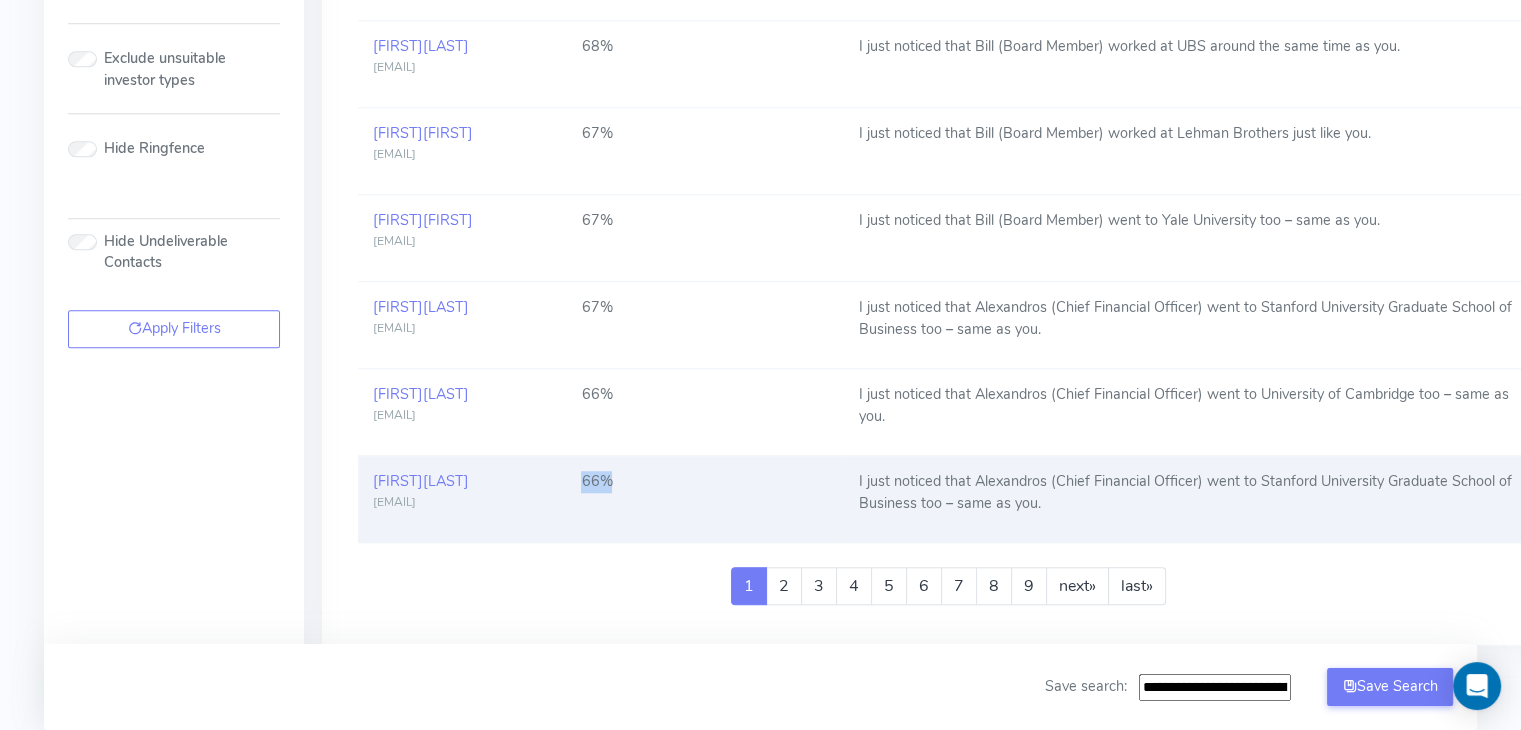 drag, startPoint x: 579, startPoint y: 494, endPoint x: 611, endPoint y: 493, distance: 32.01562 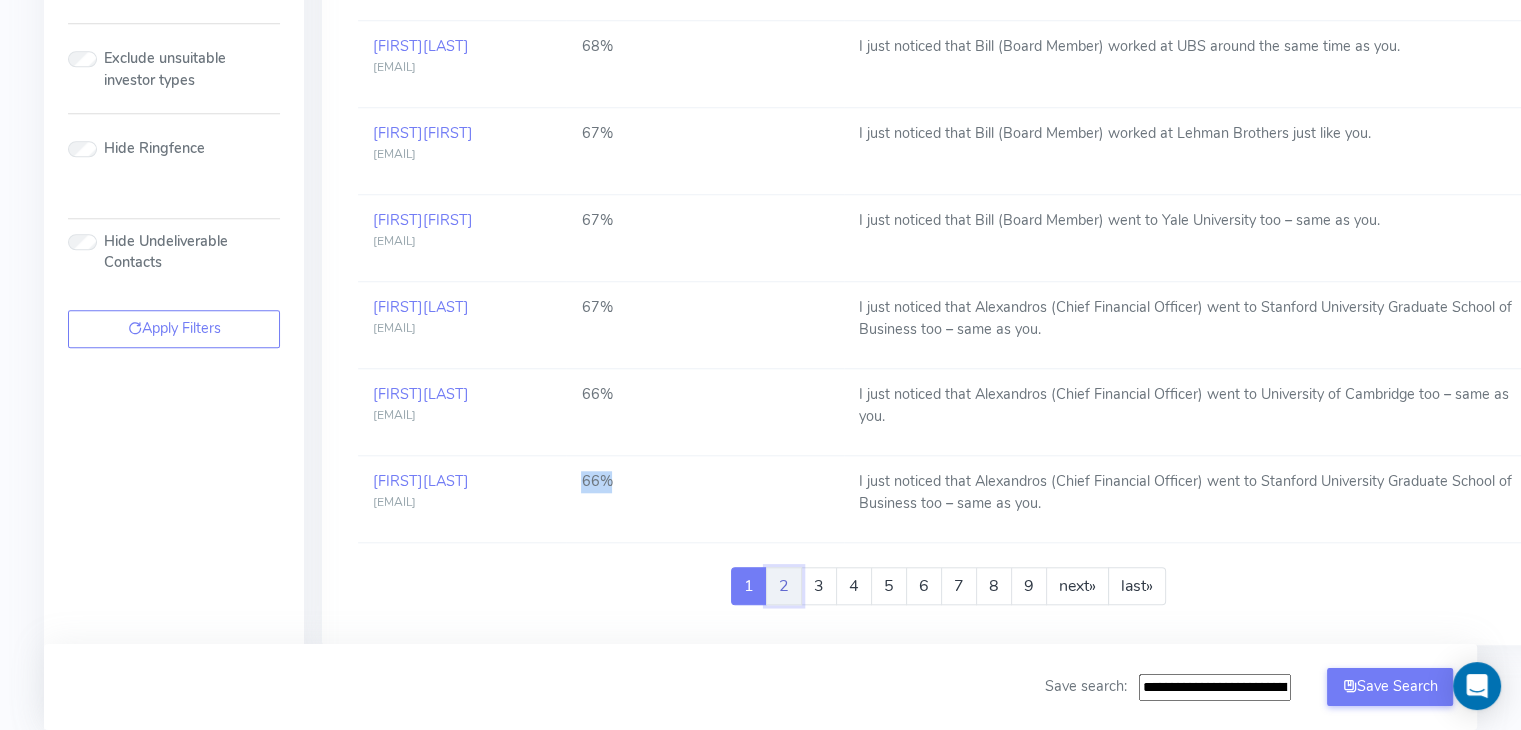 click on "2" at bounding box center [784, 586] 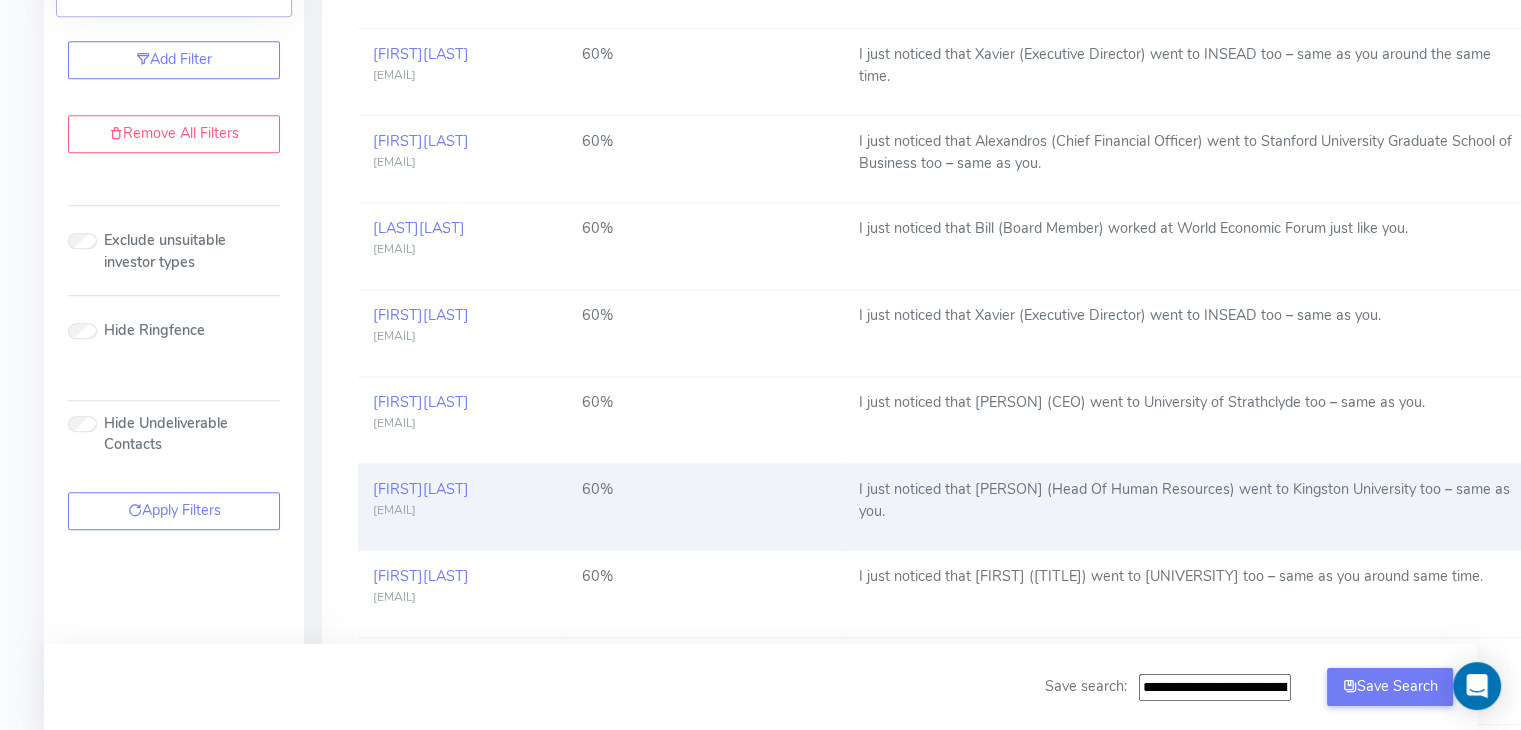 scroll, scrollTop: 1367, scrollLeft: 0, axis: vertical 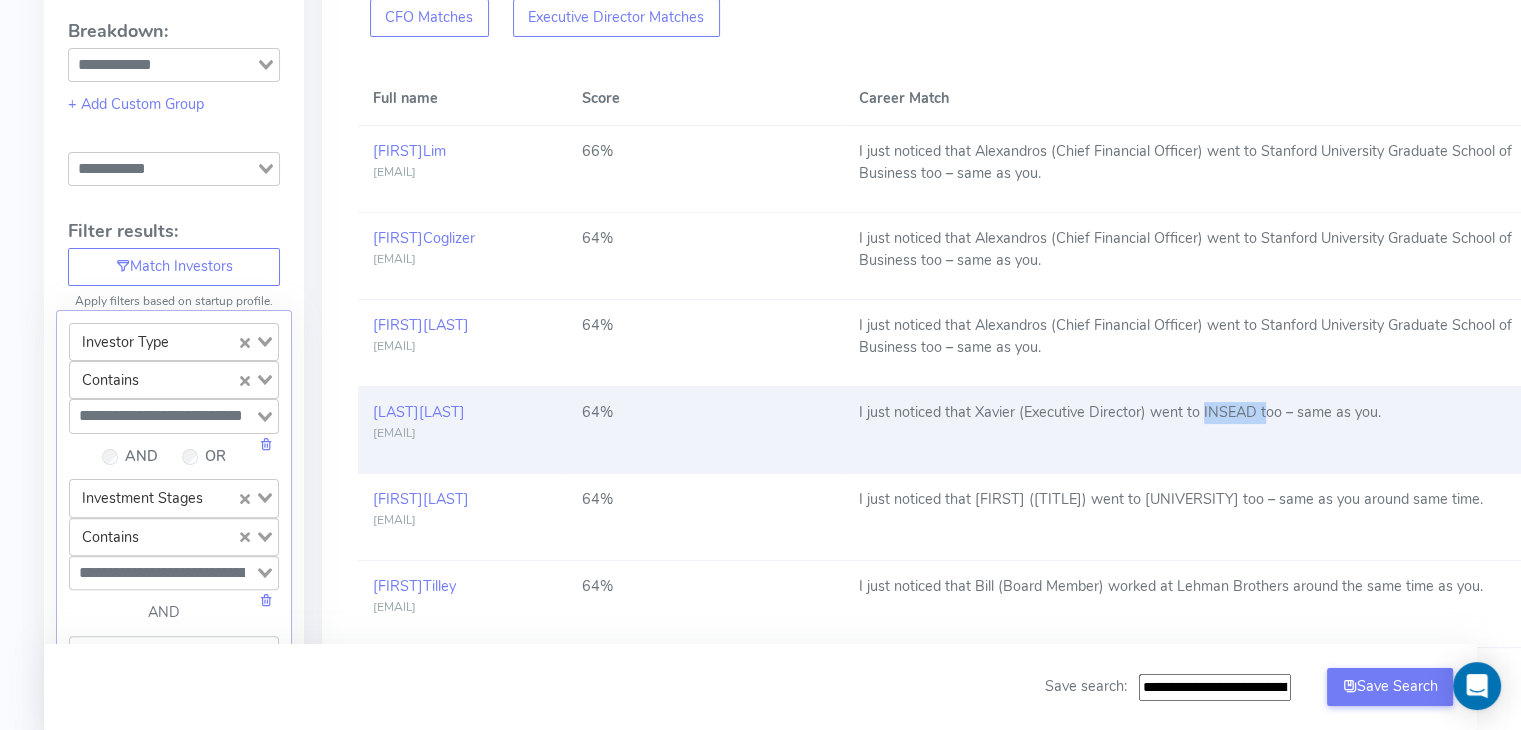 drag, startPoint x: 1201, startPoint y: 408, endPoint x: 1260, endPoint y: 408, distance: 59 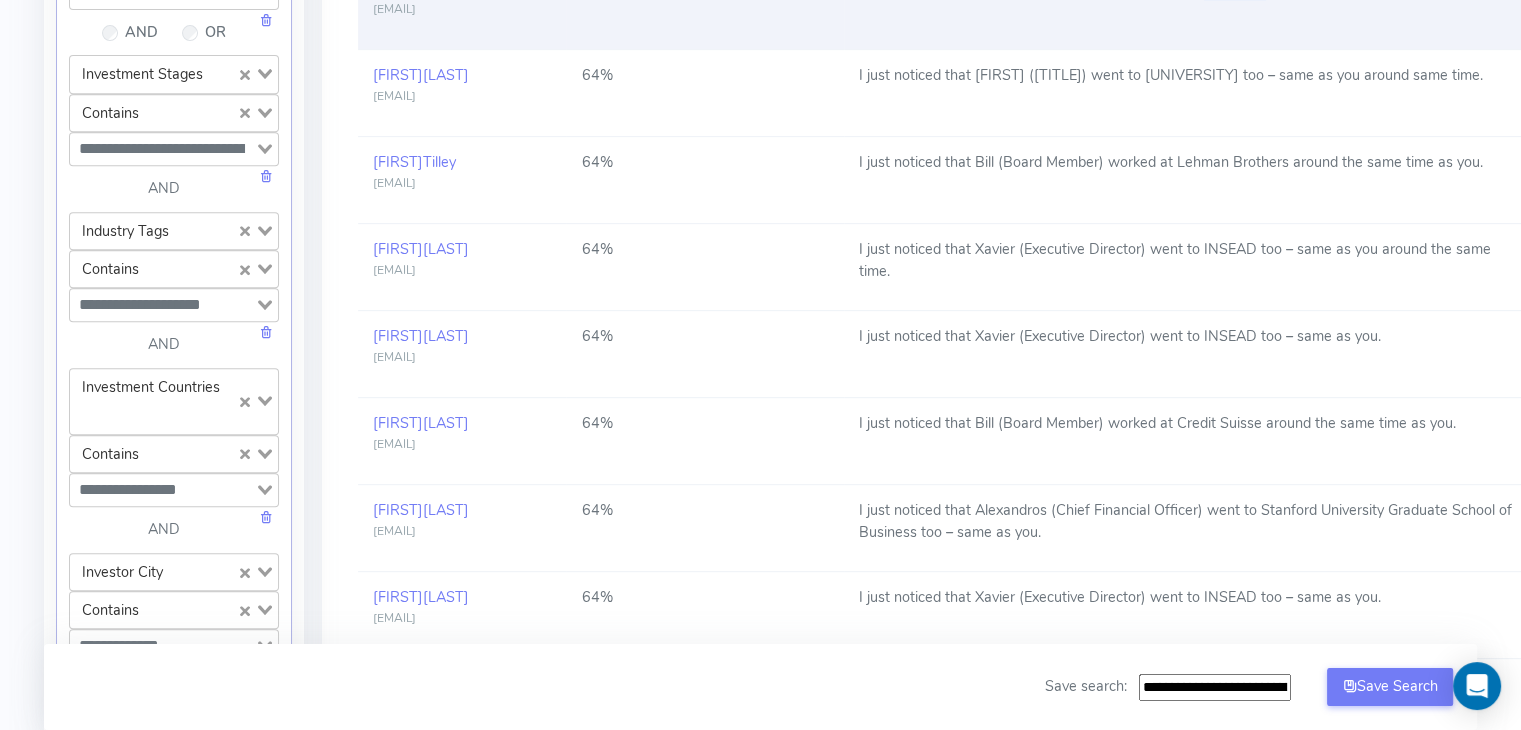 scroll, scrollTop: 864, scrollLeft: 0, axis: vertical 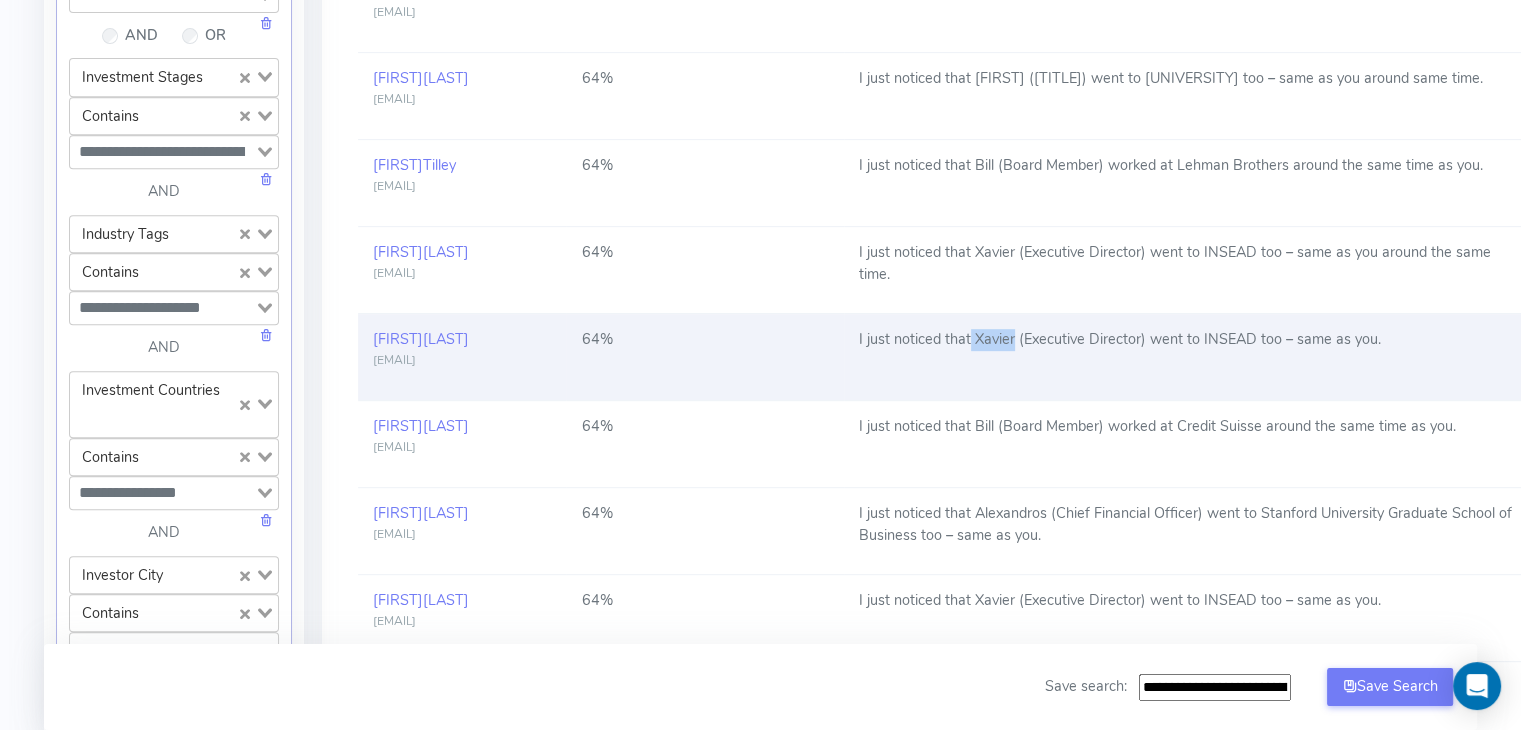 drag, startPoint x: 971, startPoint y: 337, endPoint x: 1013, endPoint y: 336, distance: 42.0119 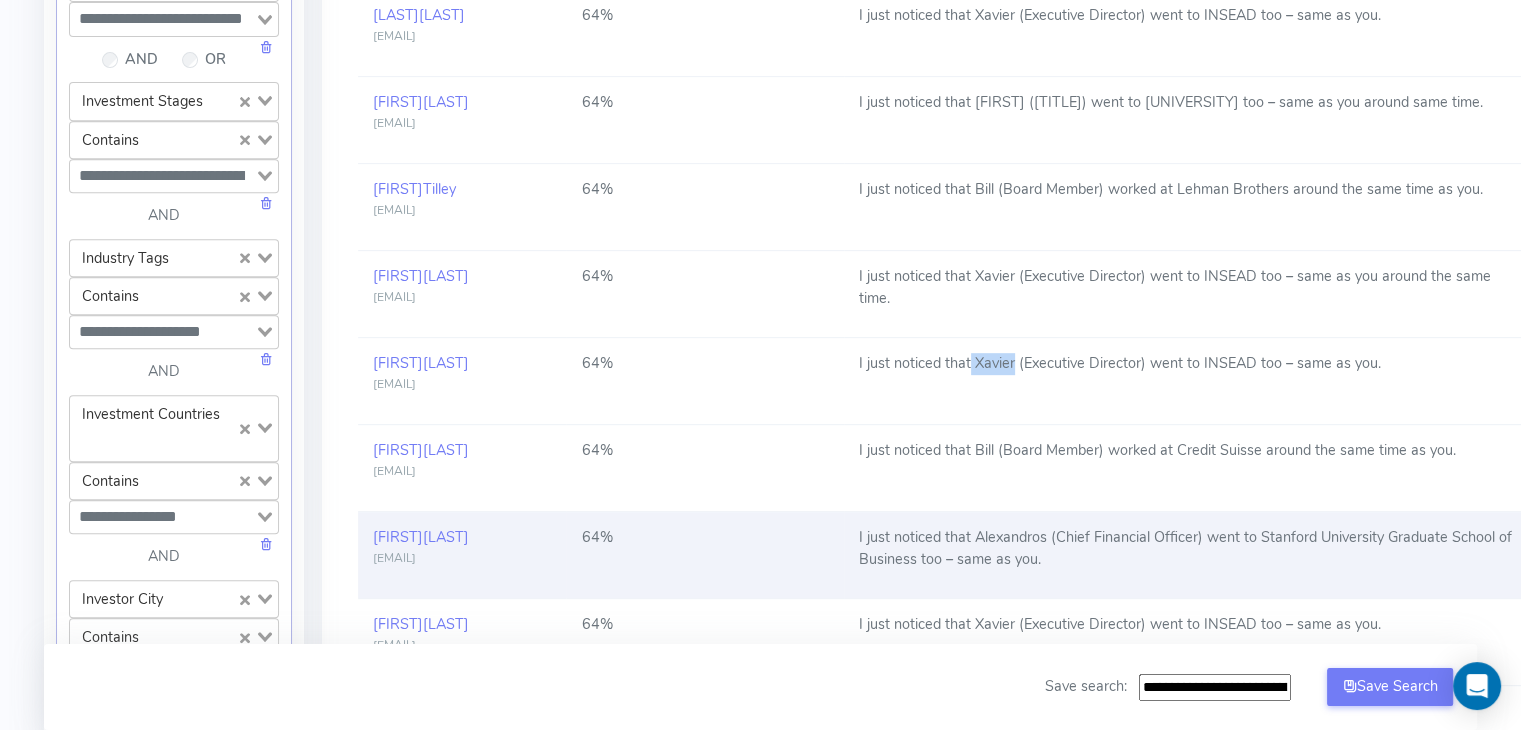 scroll, scrollTop: 840, scrollLeft: 0, axis: vertical 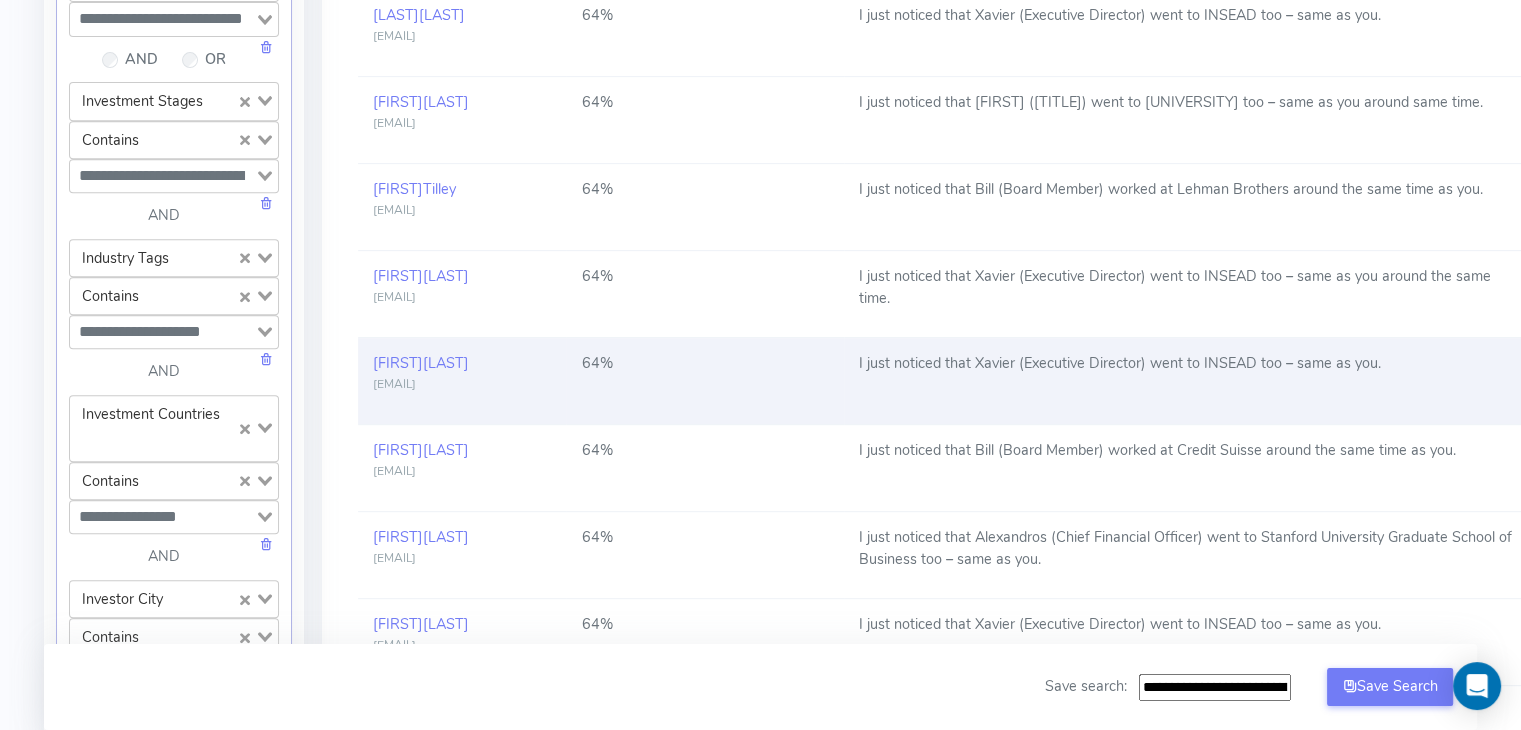 click on "I just noticed that Xavier (Executive Director) went to INSEAD too – same as you." at bounding box center (1191, 381) 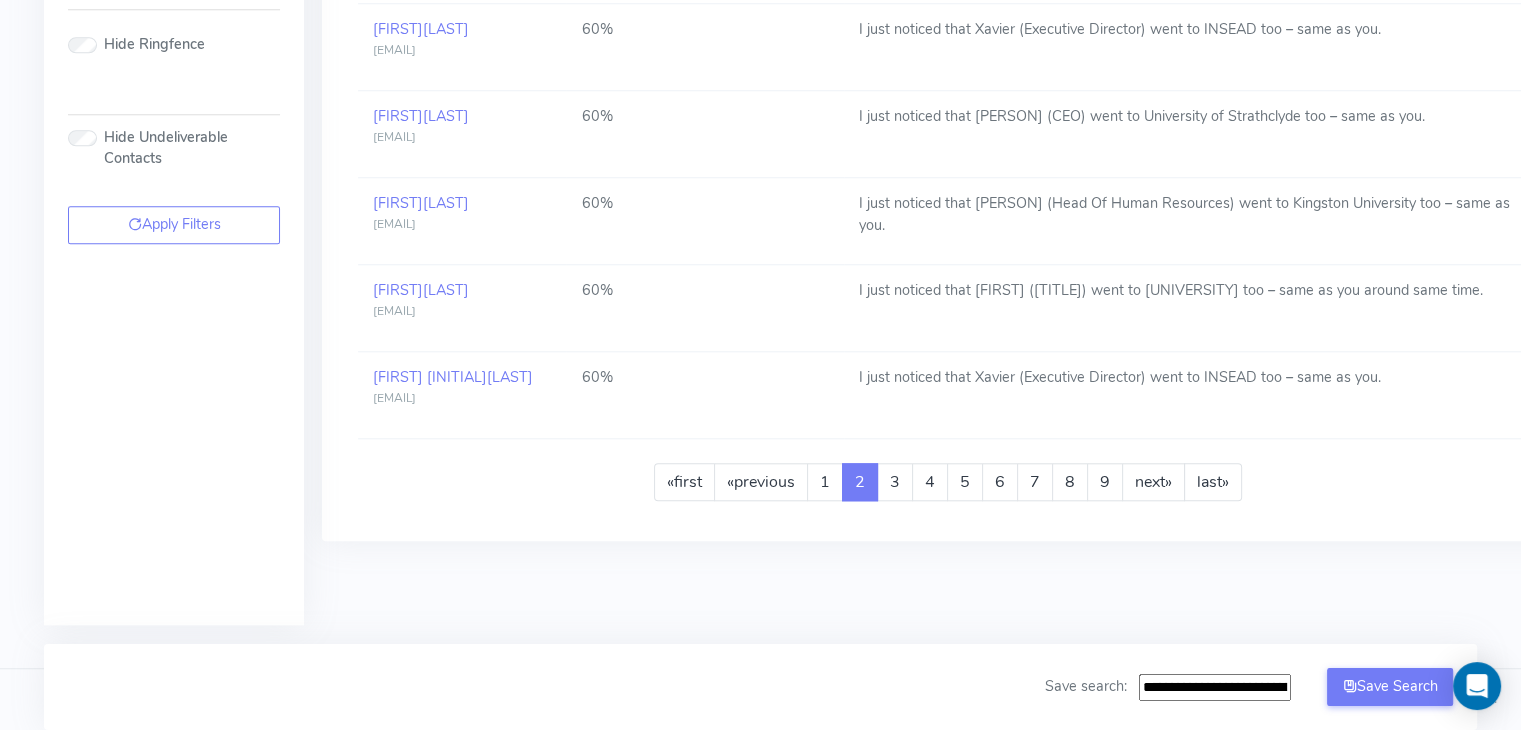 scroll, scrollTop: 1880, scrollLeft: 0, axis: vertical 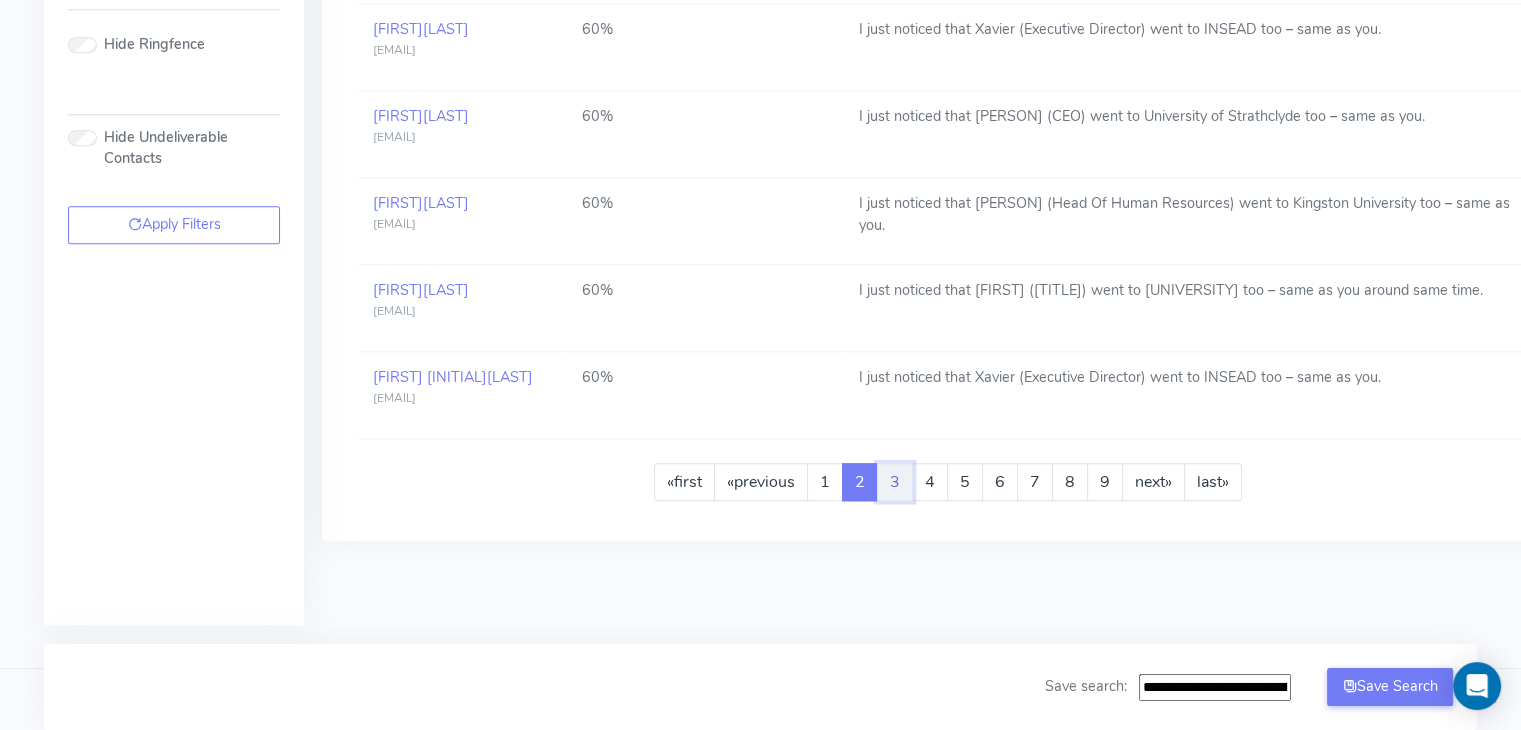 click on "3" at bounding box center (895, 482) 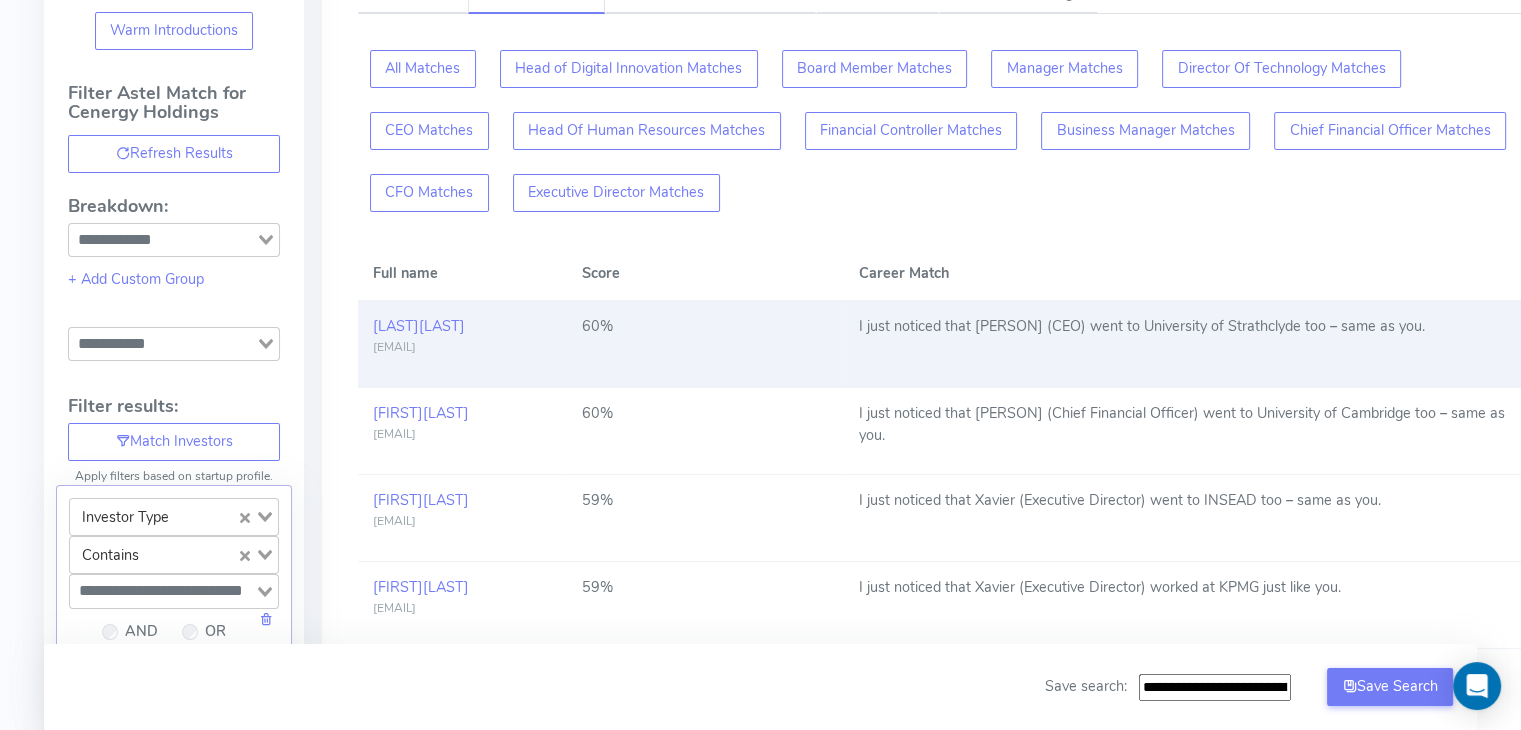 scroll, scrollTop: 0, scrollLeft: 0, axis: both 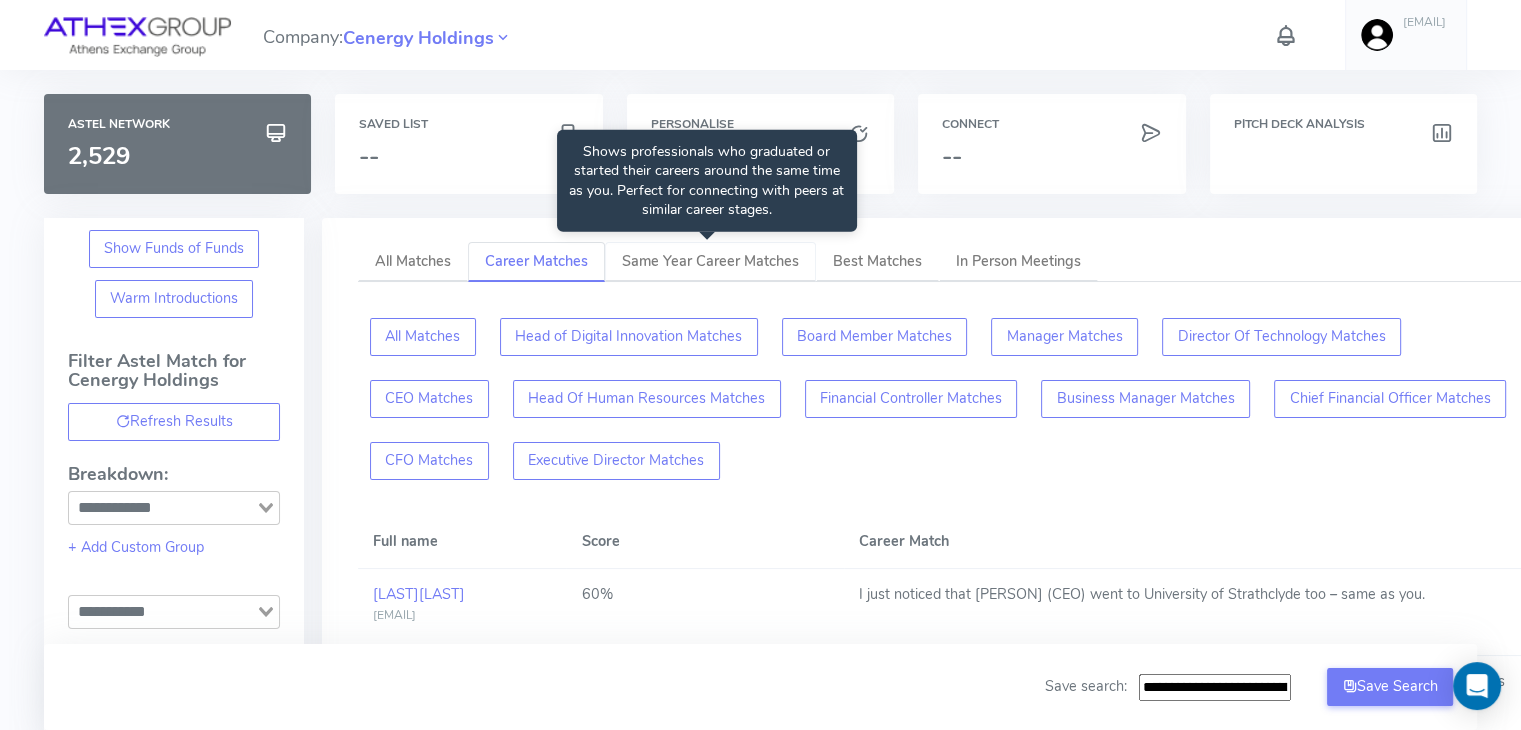 click on "Same Year Career Matches" at bounding box center [710, 261] 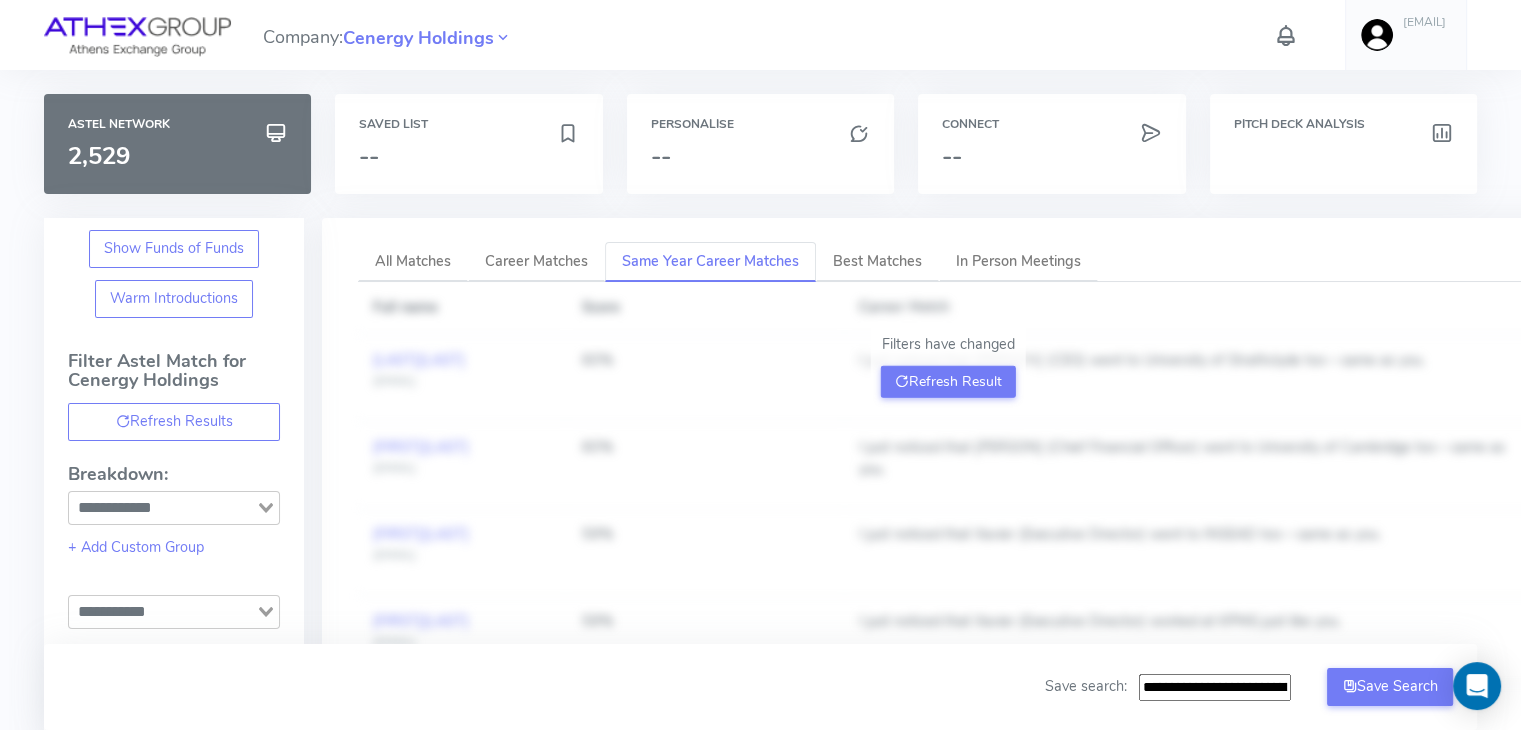 type on "**********" 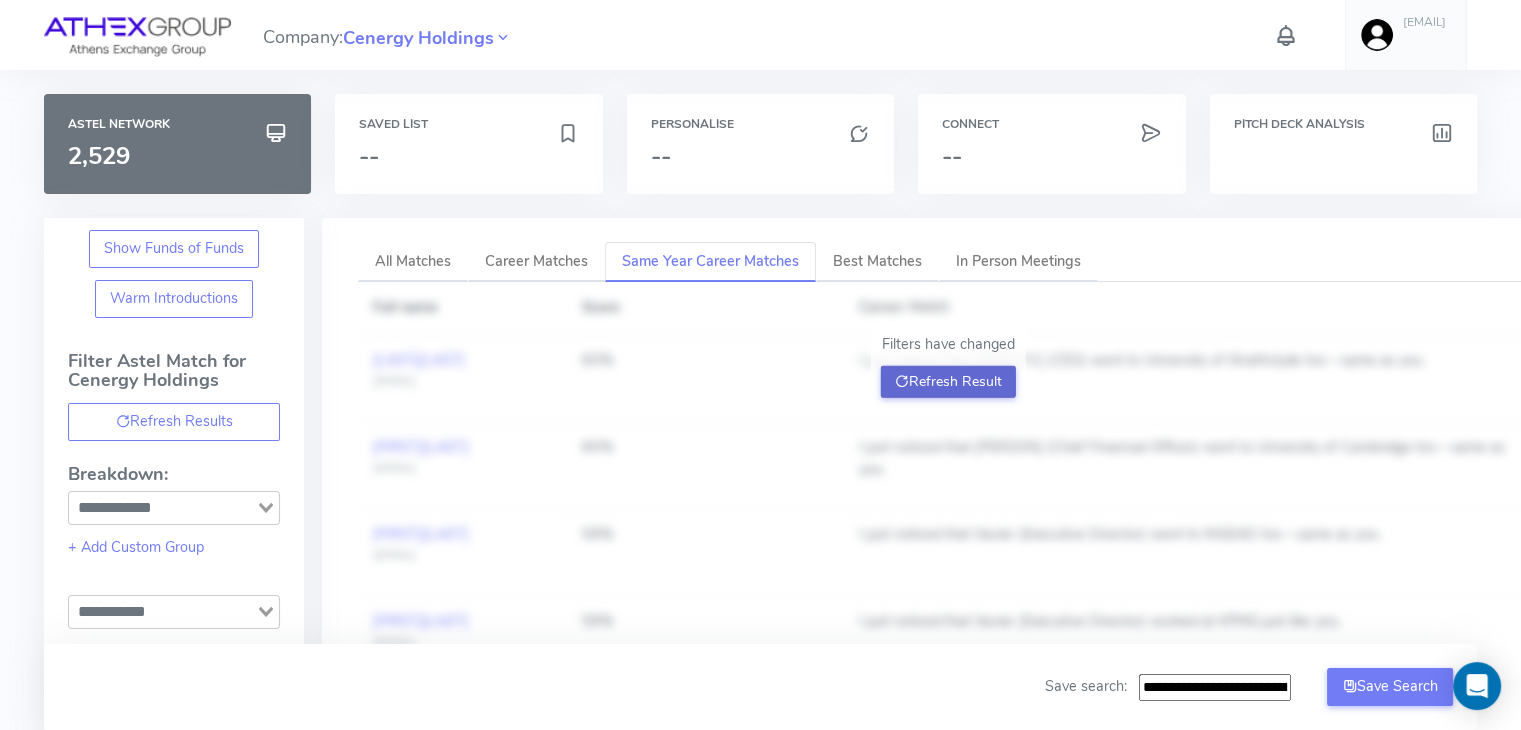click on "Refresh Result" 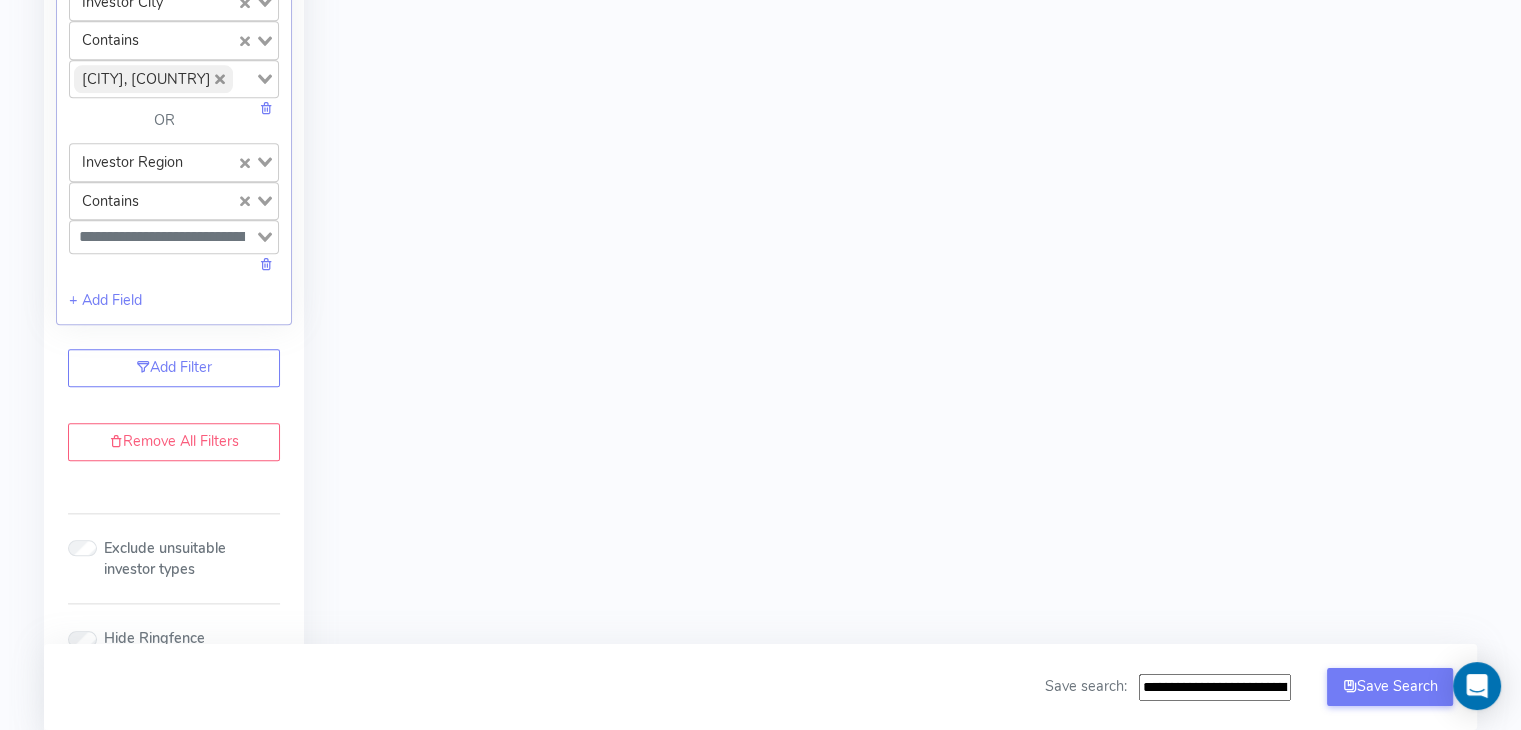 scroll, scrollTop: 2266, scrollLeft: 0, axis: vertical 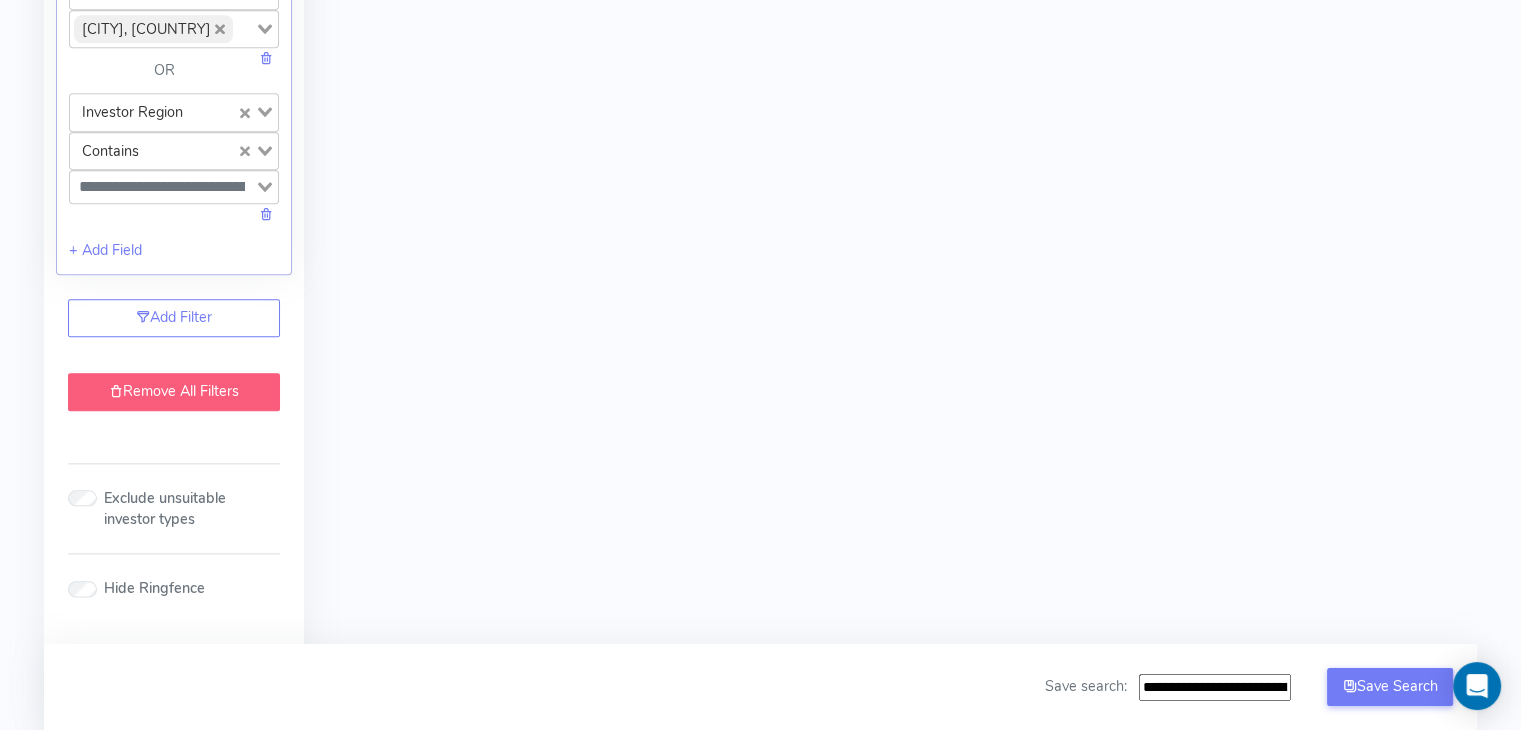 click on "Remove All Filters" at bounding box center [174, 392] 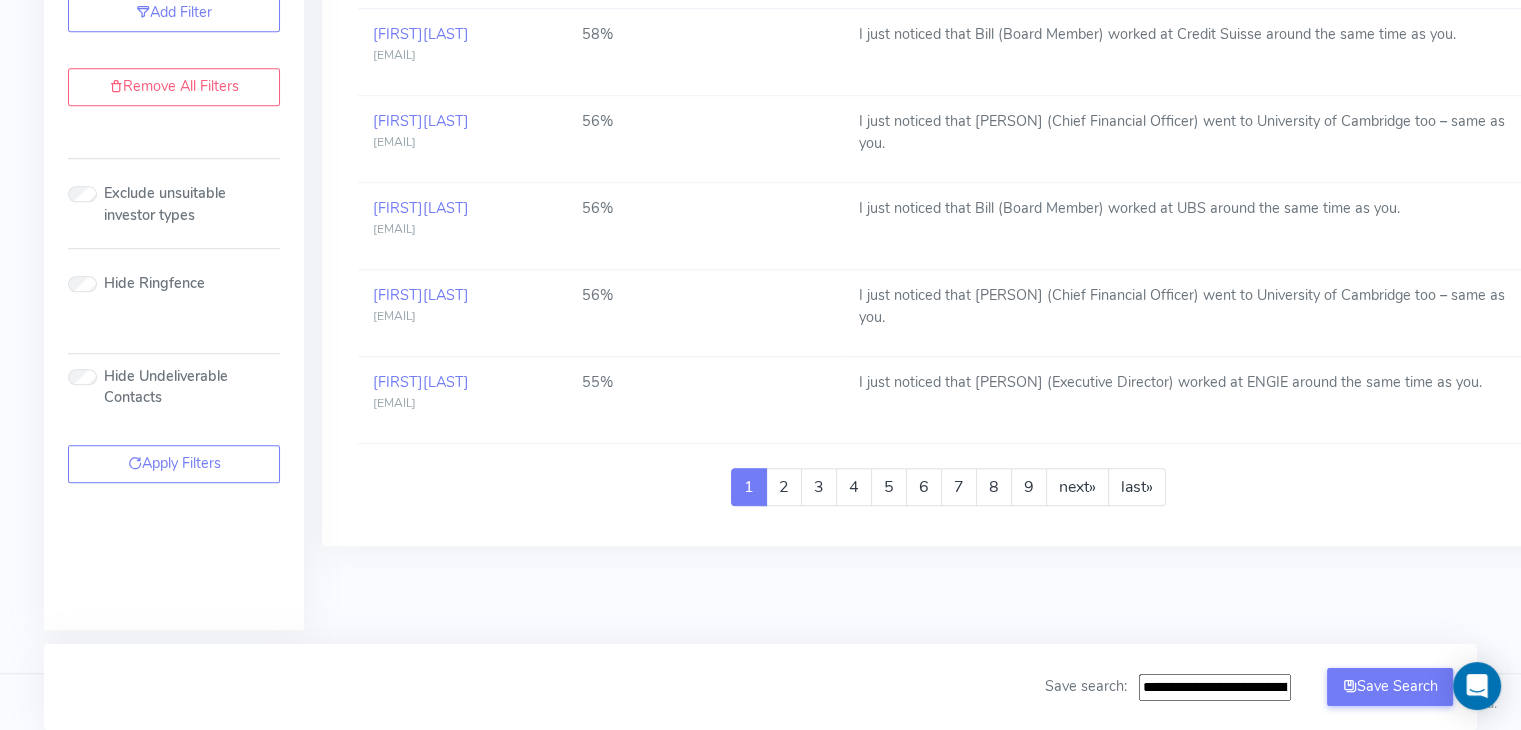 scroll, scrollTop: 1625, scrollLeft: 0, axis: vertical 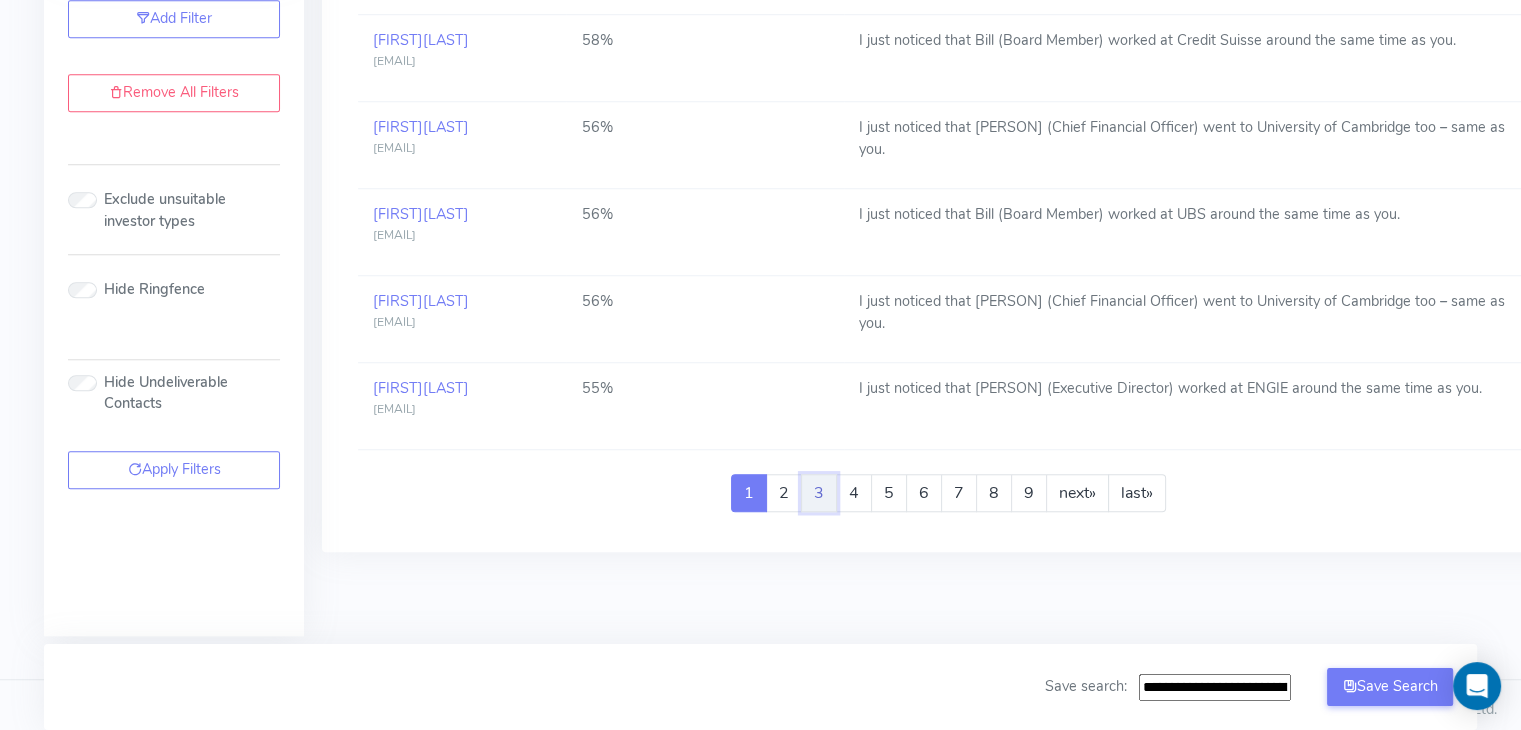 click on "3" at bounding box center (819, 493) 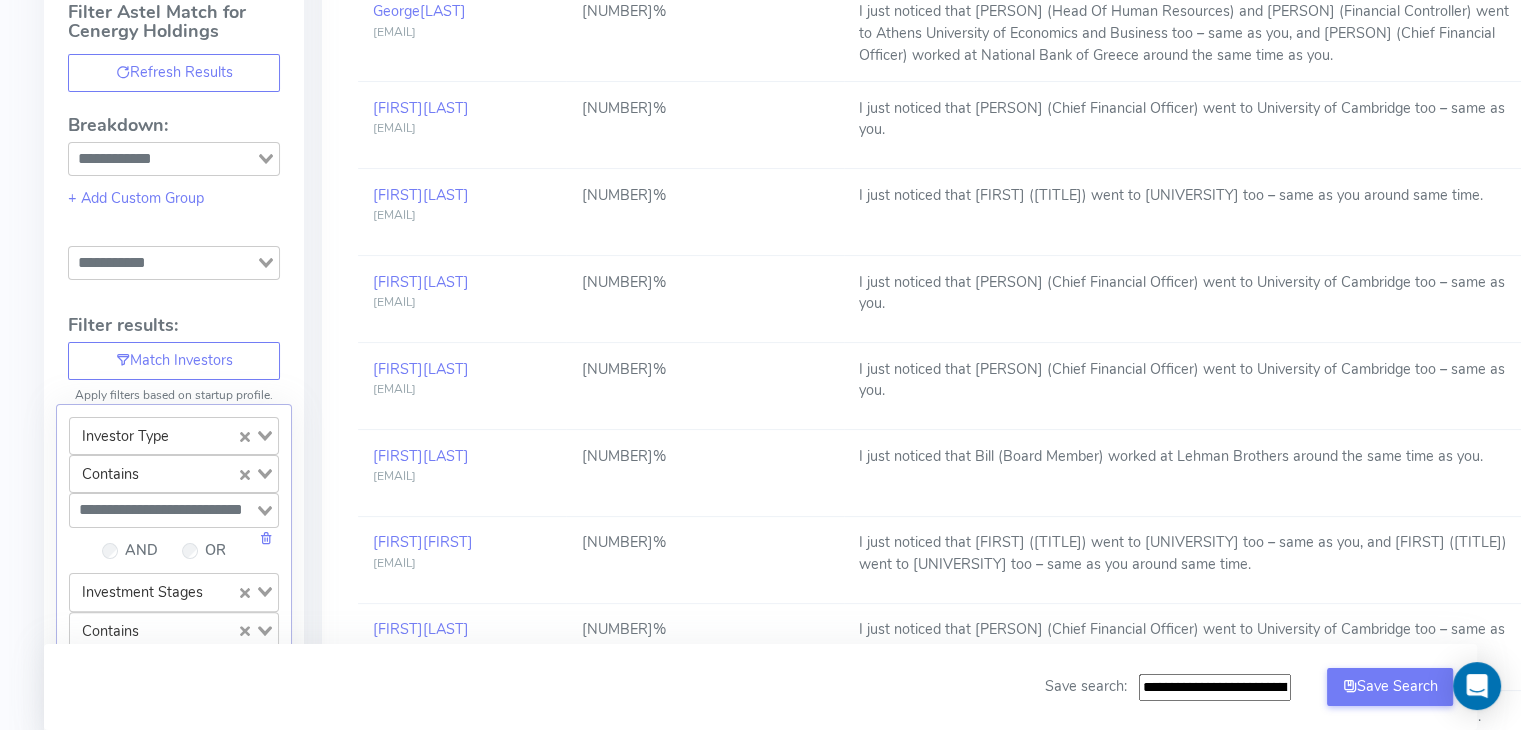 scroll, scrollTop: 0, scrollLeft: 0, axis: both 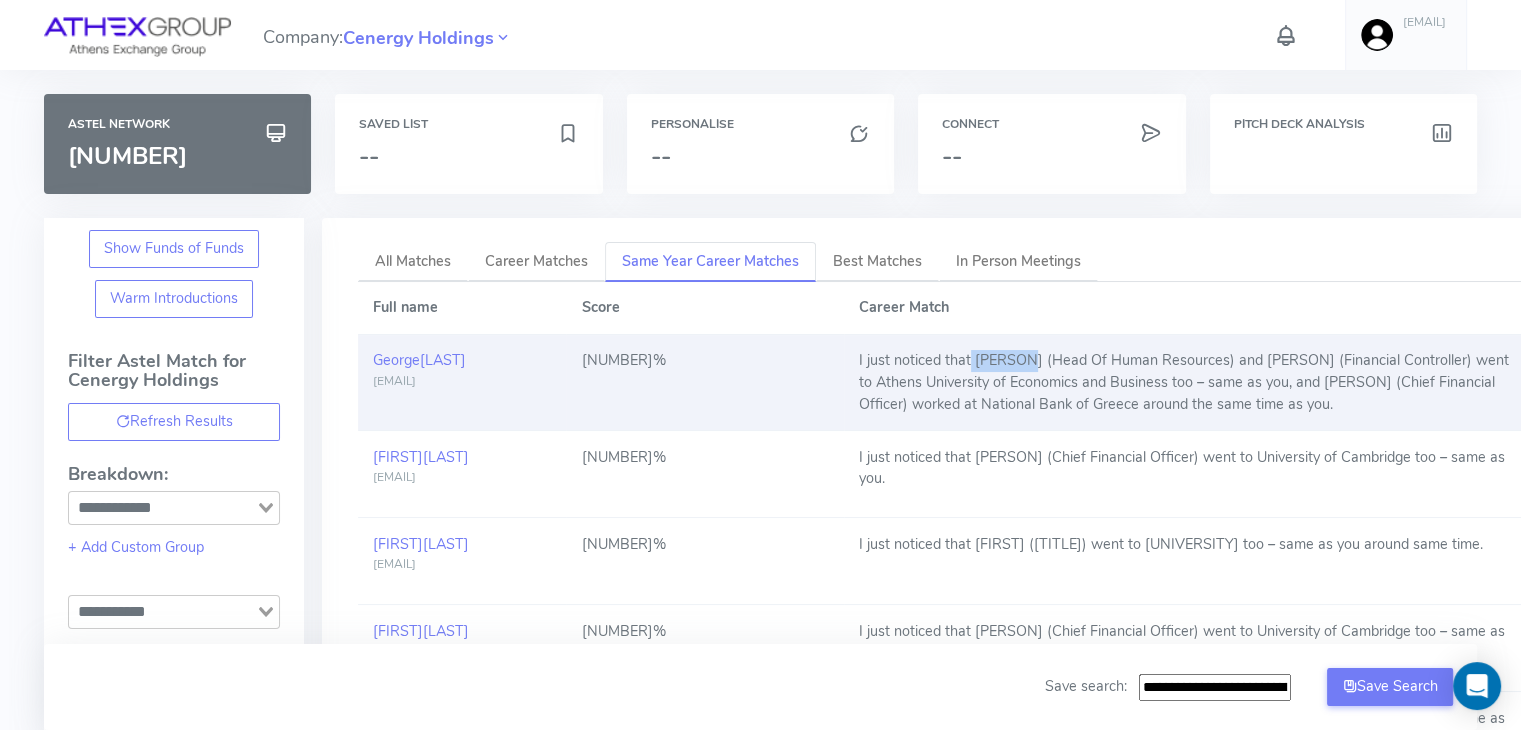 drag, startPoint x: 970, startPoint y: 363, endPoint x: 1020, endPoint y: 357, distance: 50.358715 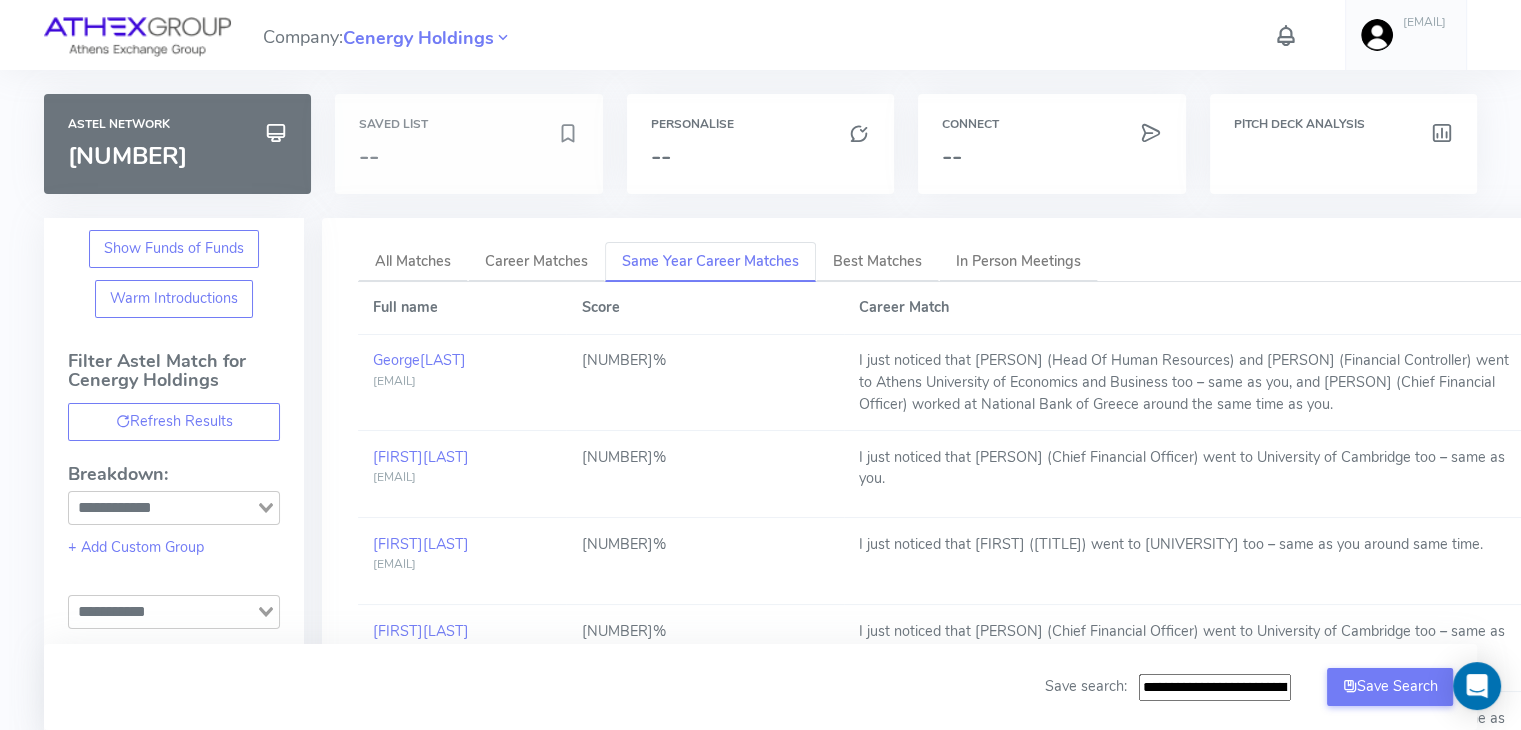 click on "--" at bounding box center (457, 156) 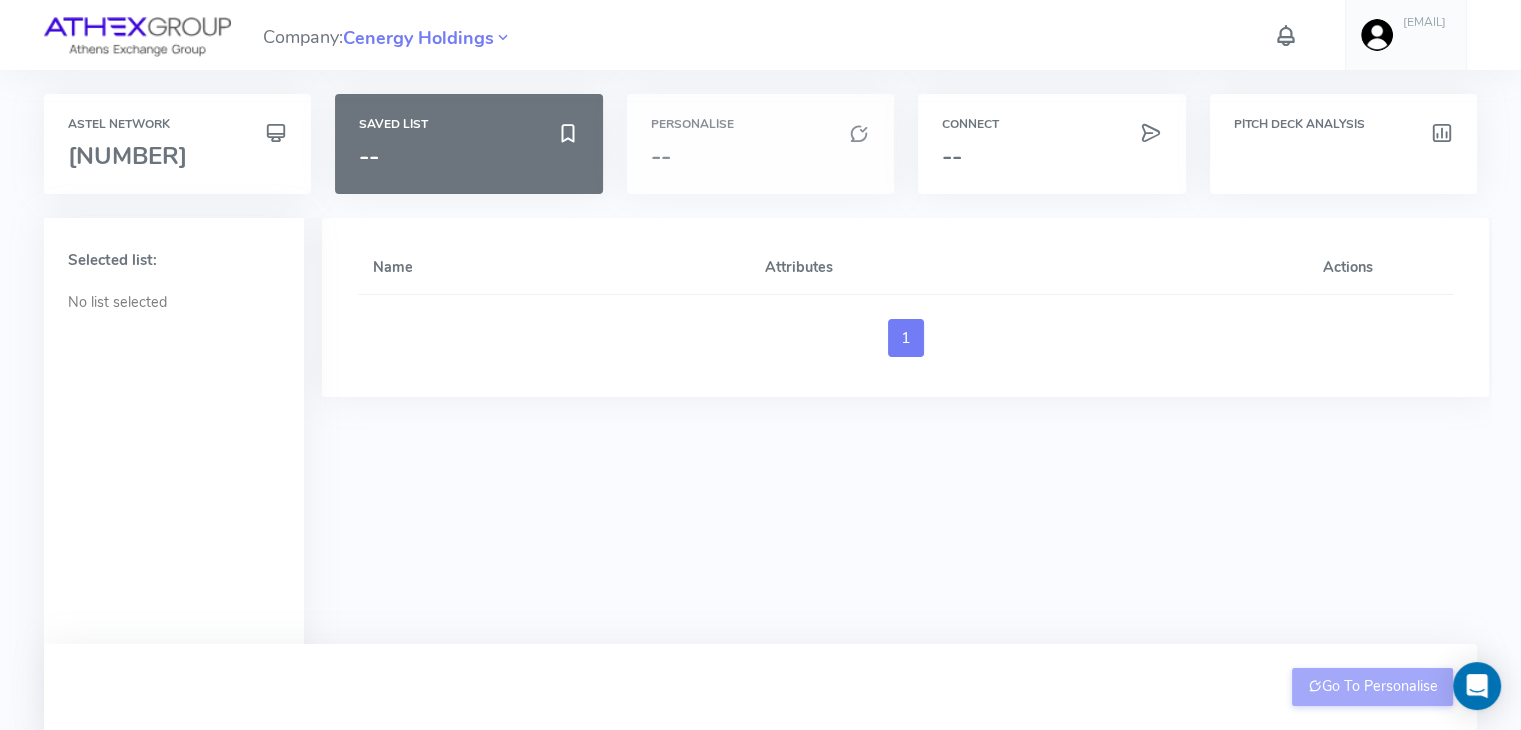 click on "--" at bounding box center [760, 156] 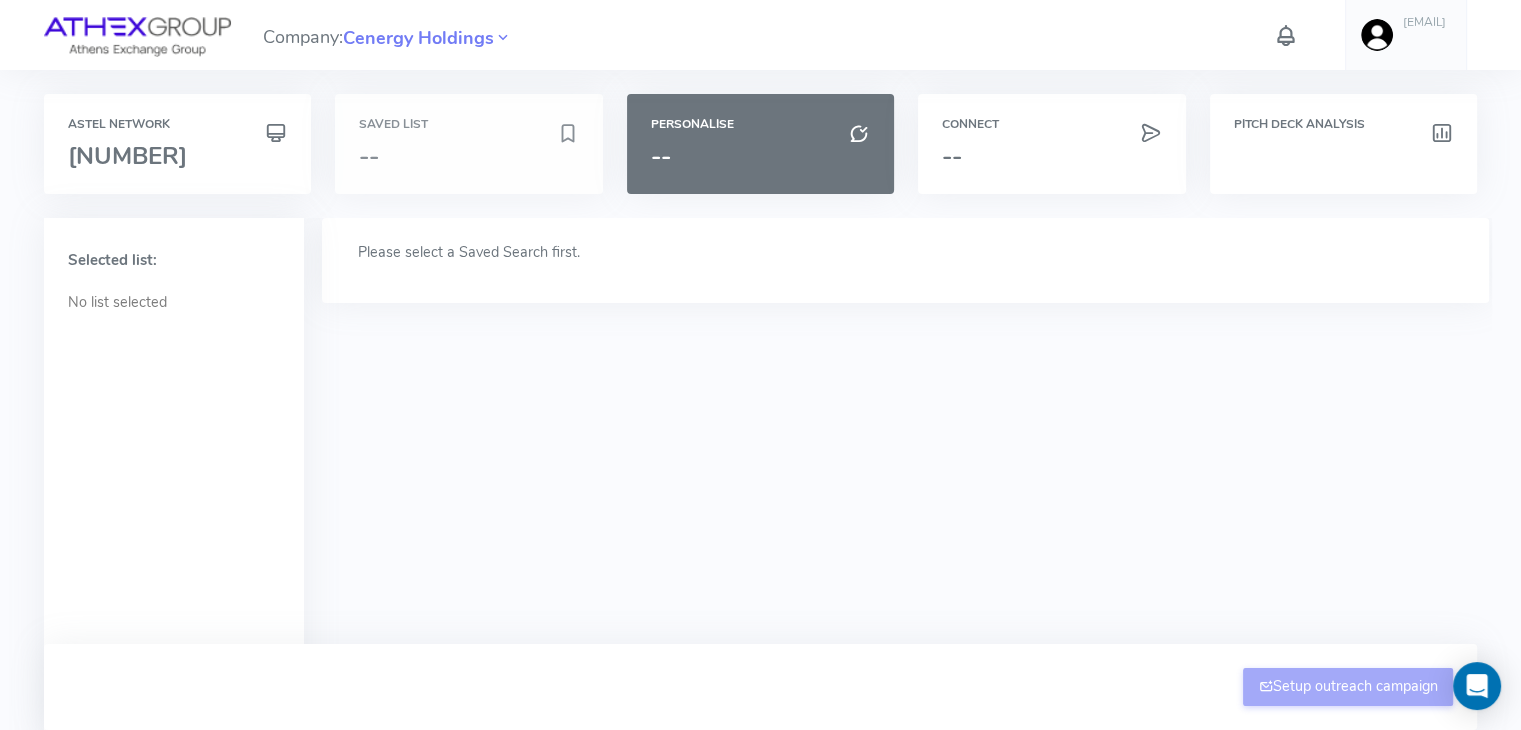 click on "Saved List --" at bounding box center (468, 144) 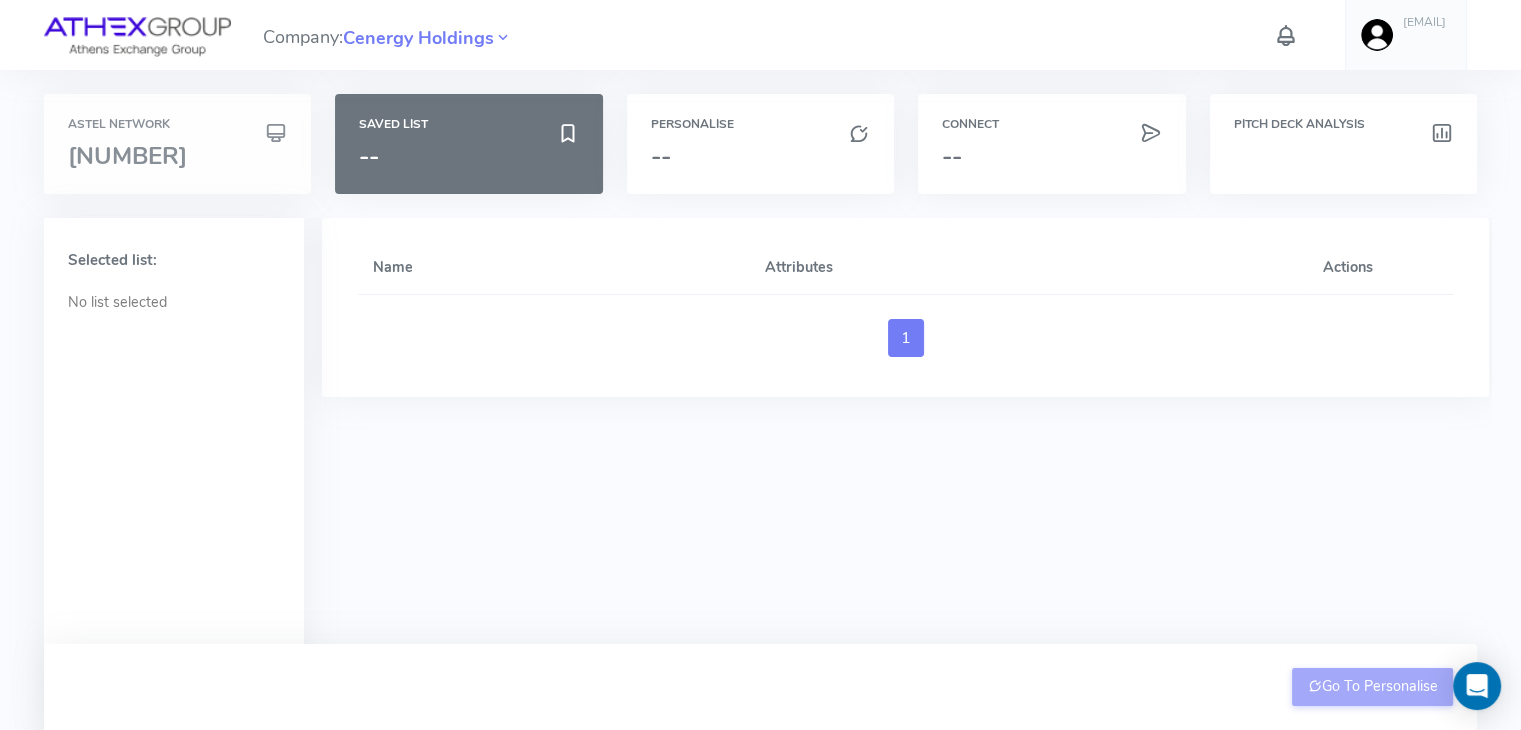 click on "506" at bounding box center [177, 156] 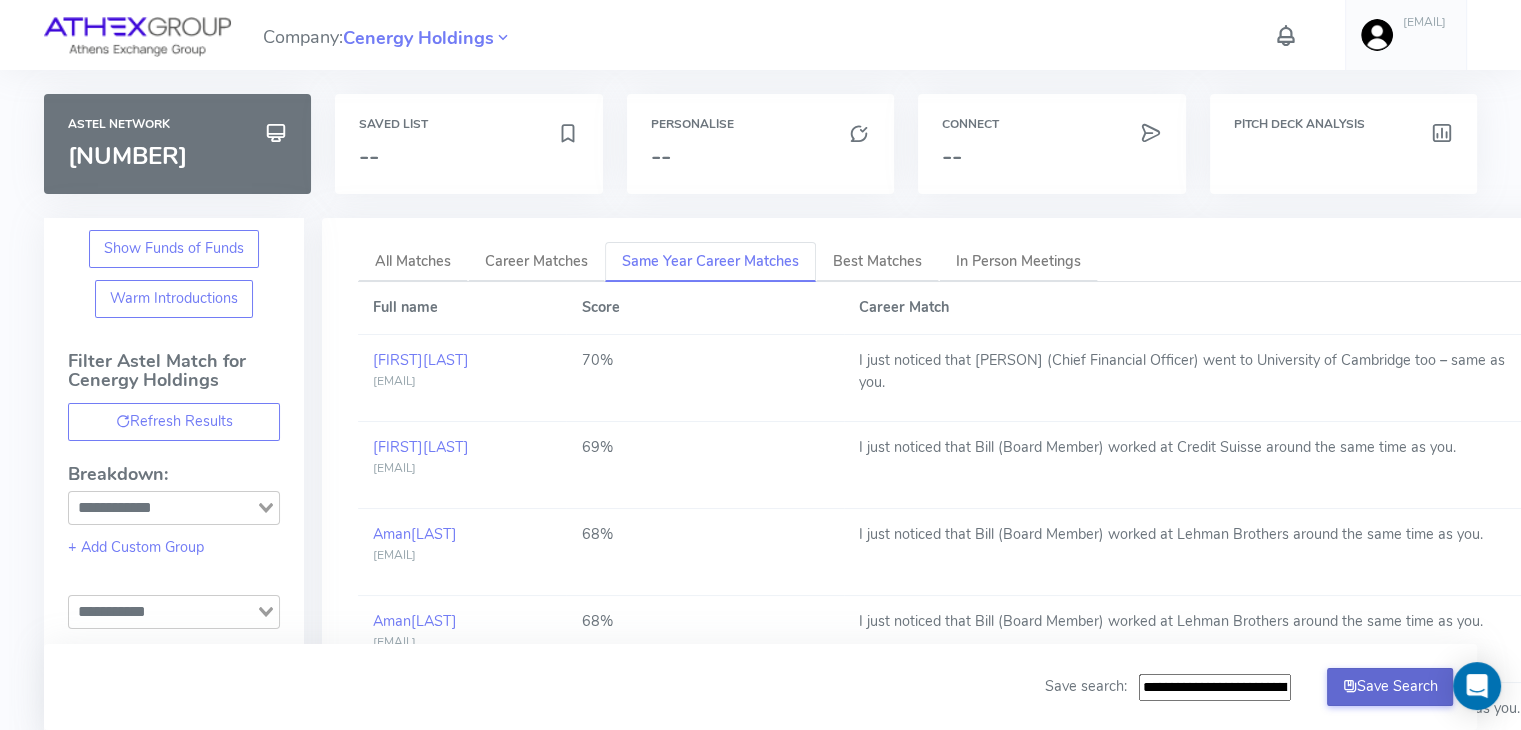 click on "Save Search" at bounding box center [1390, 687] 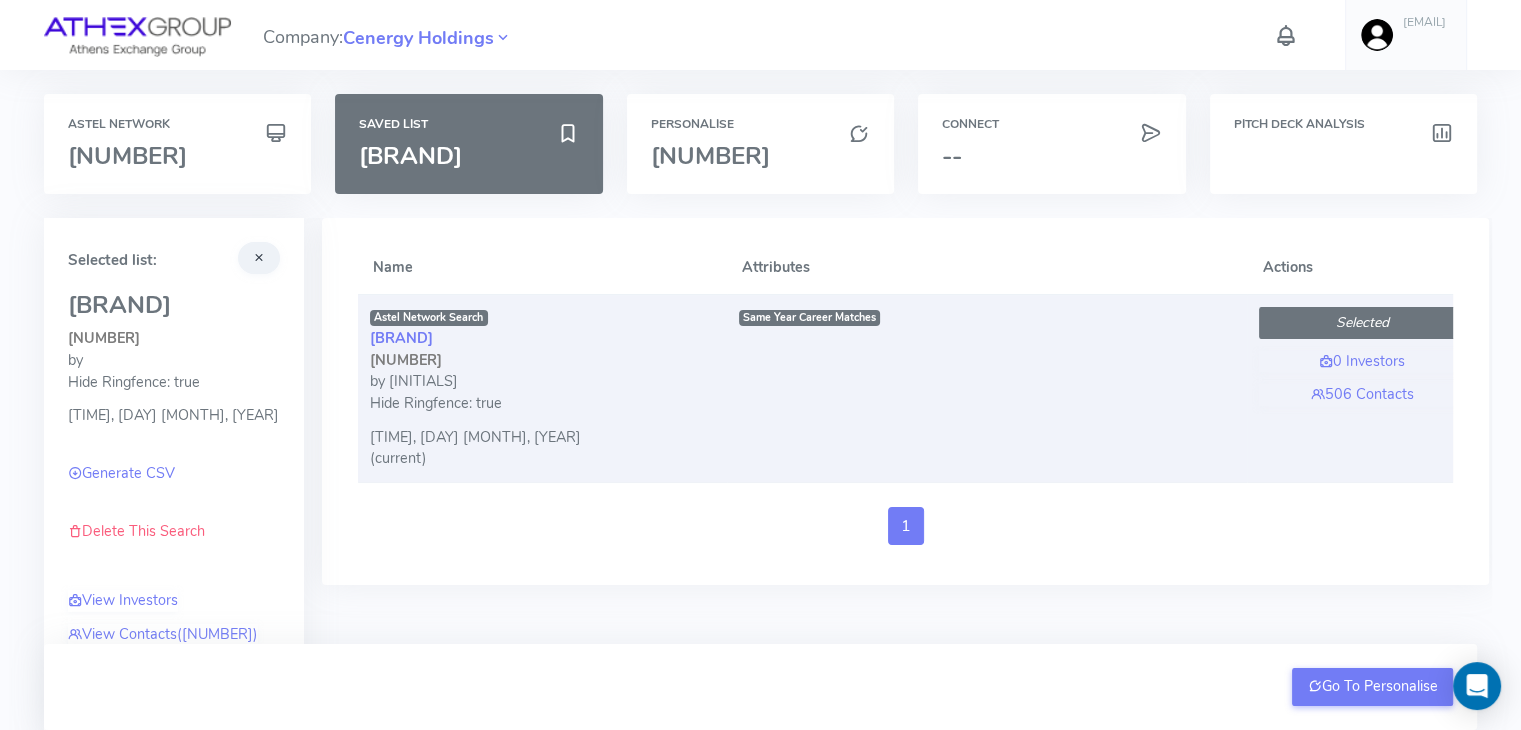 click on "Selected" at bounding box center [1362, 323] 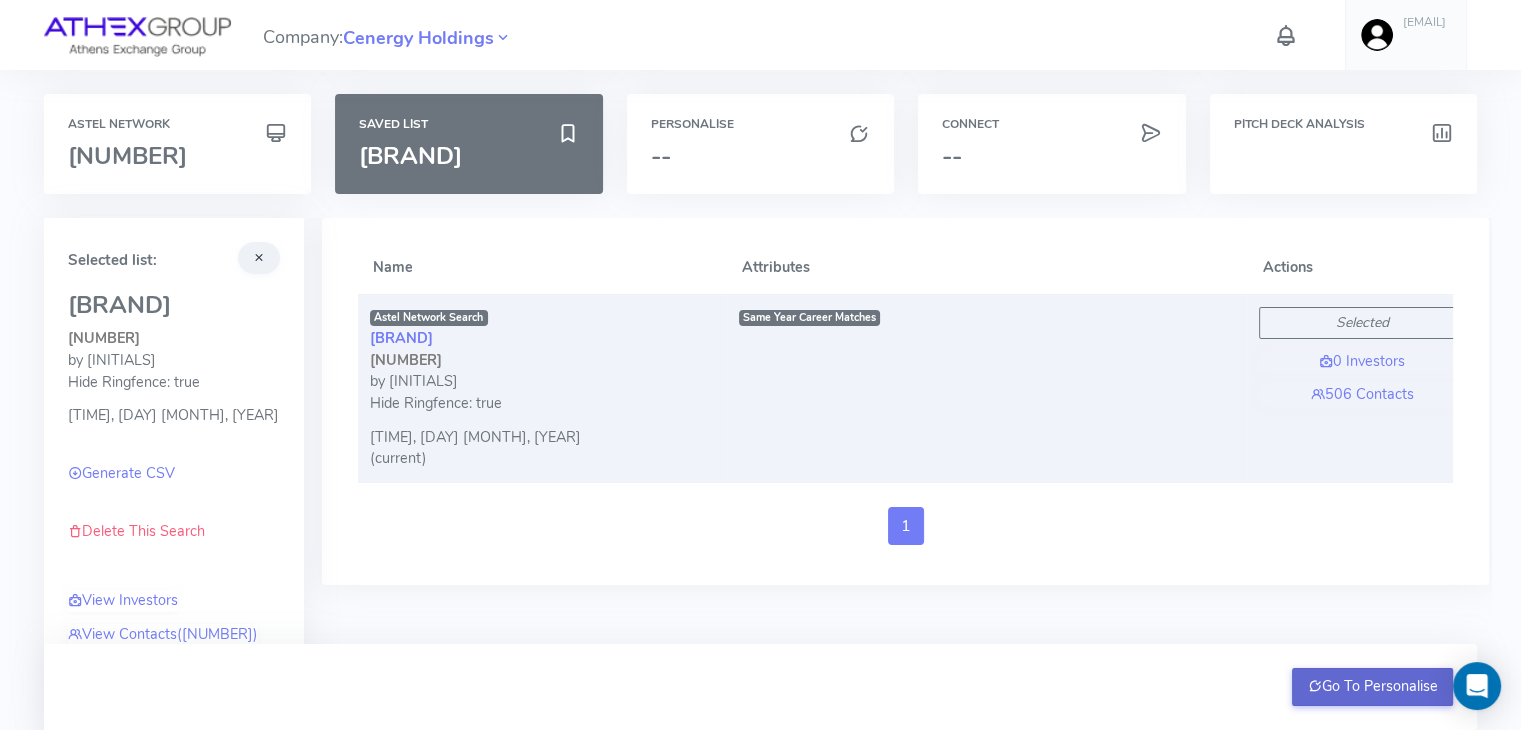 click on "Go To Personalise" at bounding box center (1372, 687) 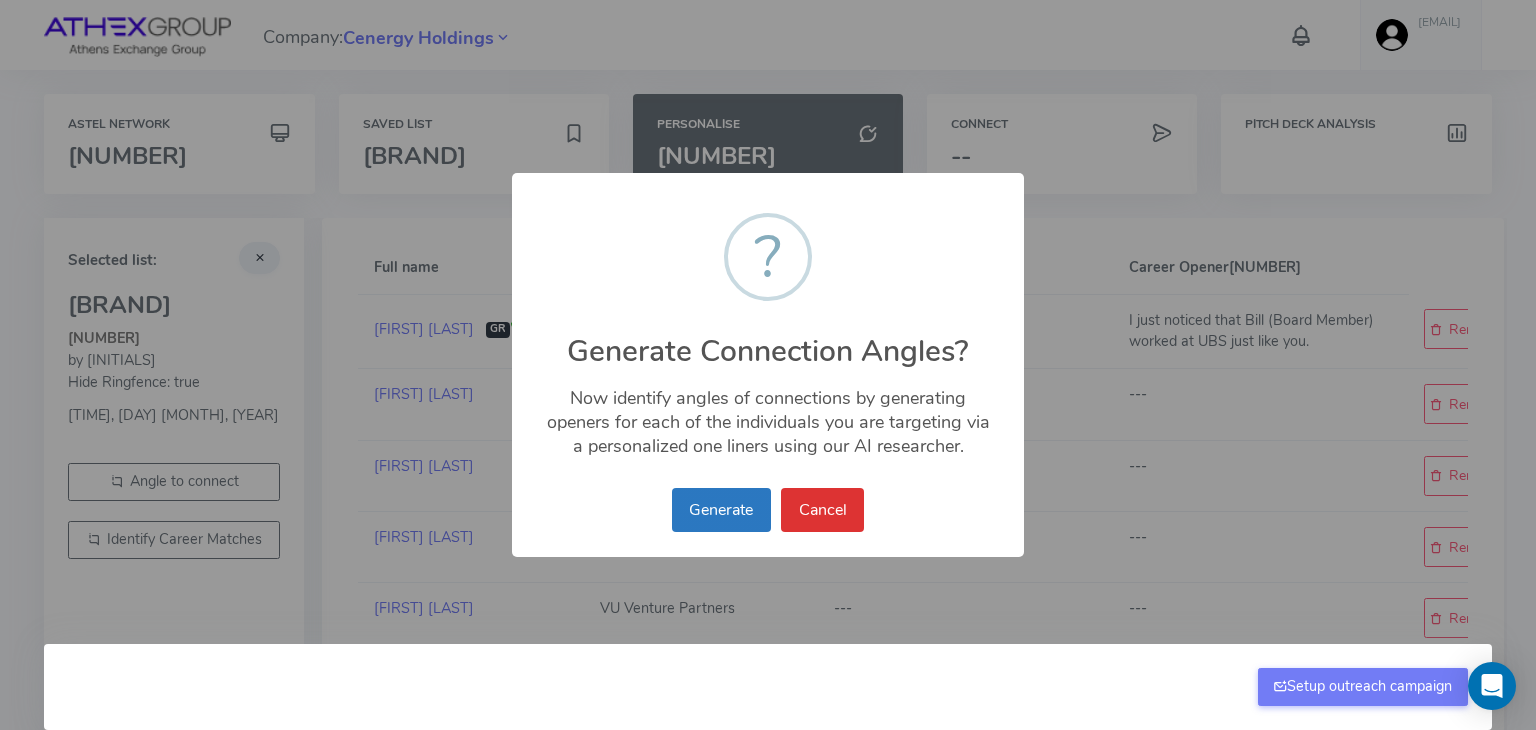 click on "Generate" at bounding box center [721, 510] 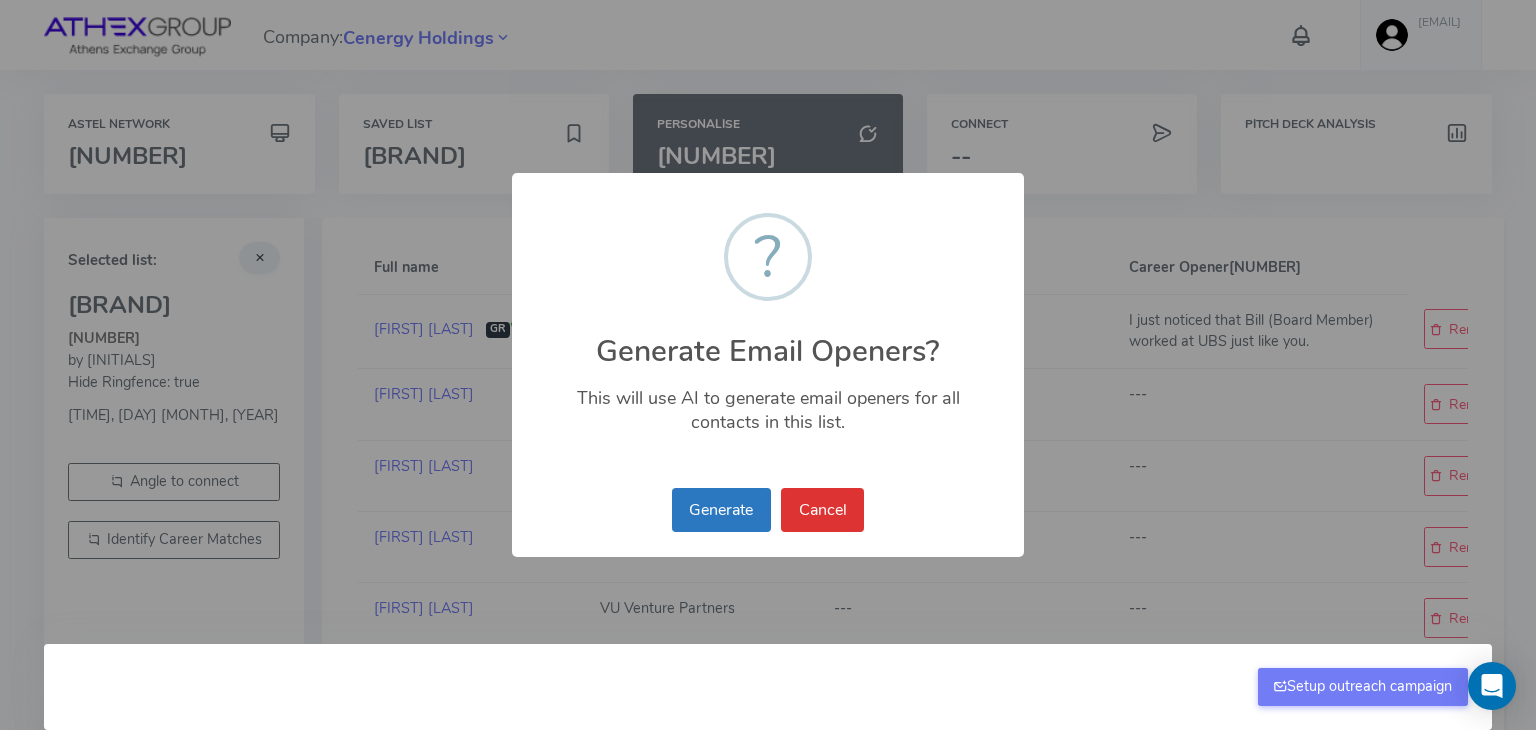 click on "Generate" at bounding box center (721, 510) 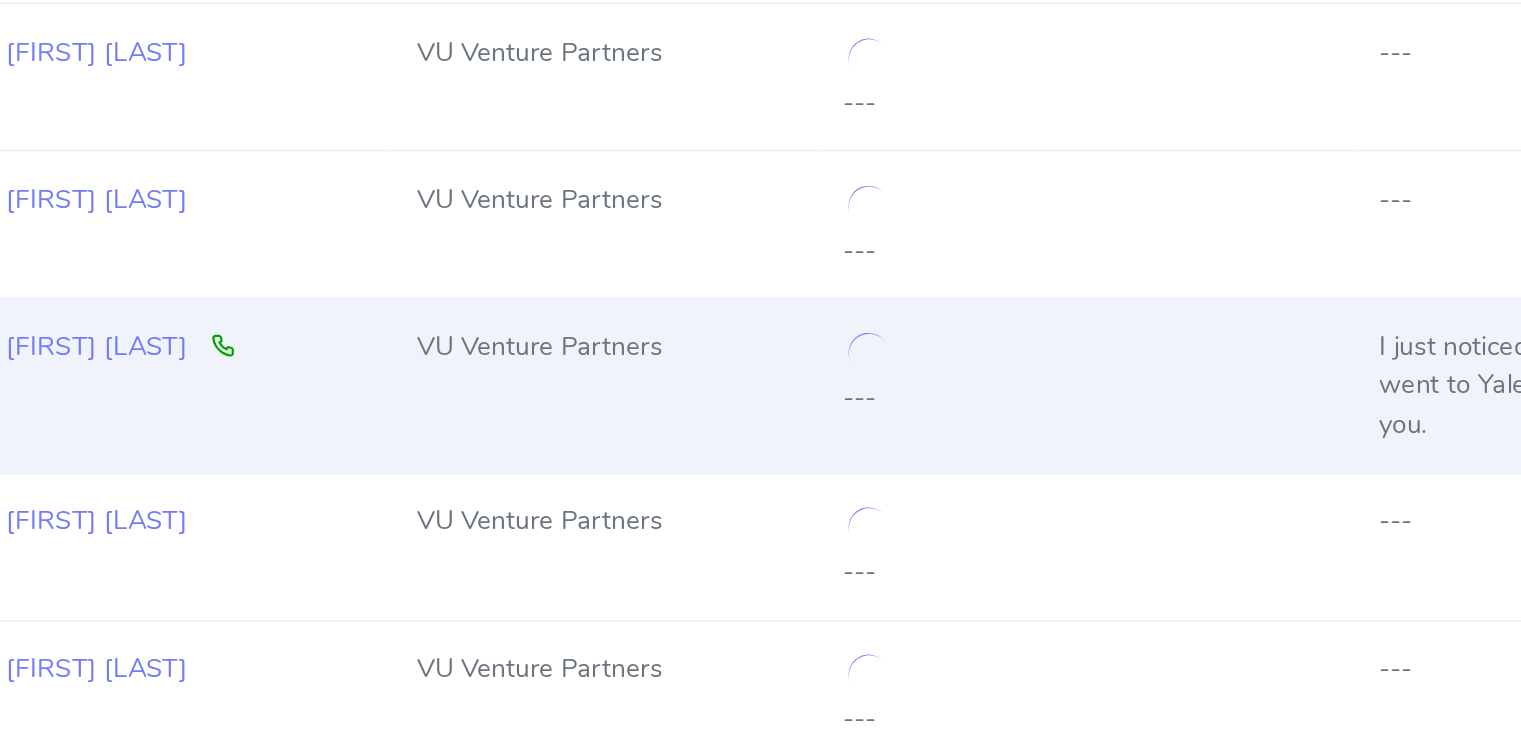 scroll, scrollTop: 515, scrollLeft: 0, axis: vertical 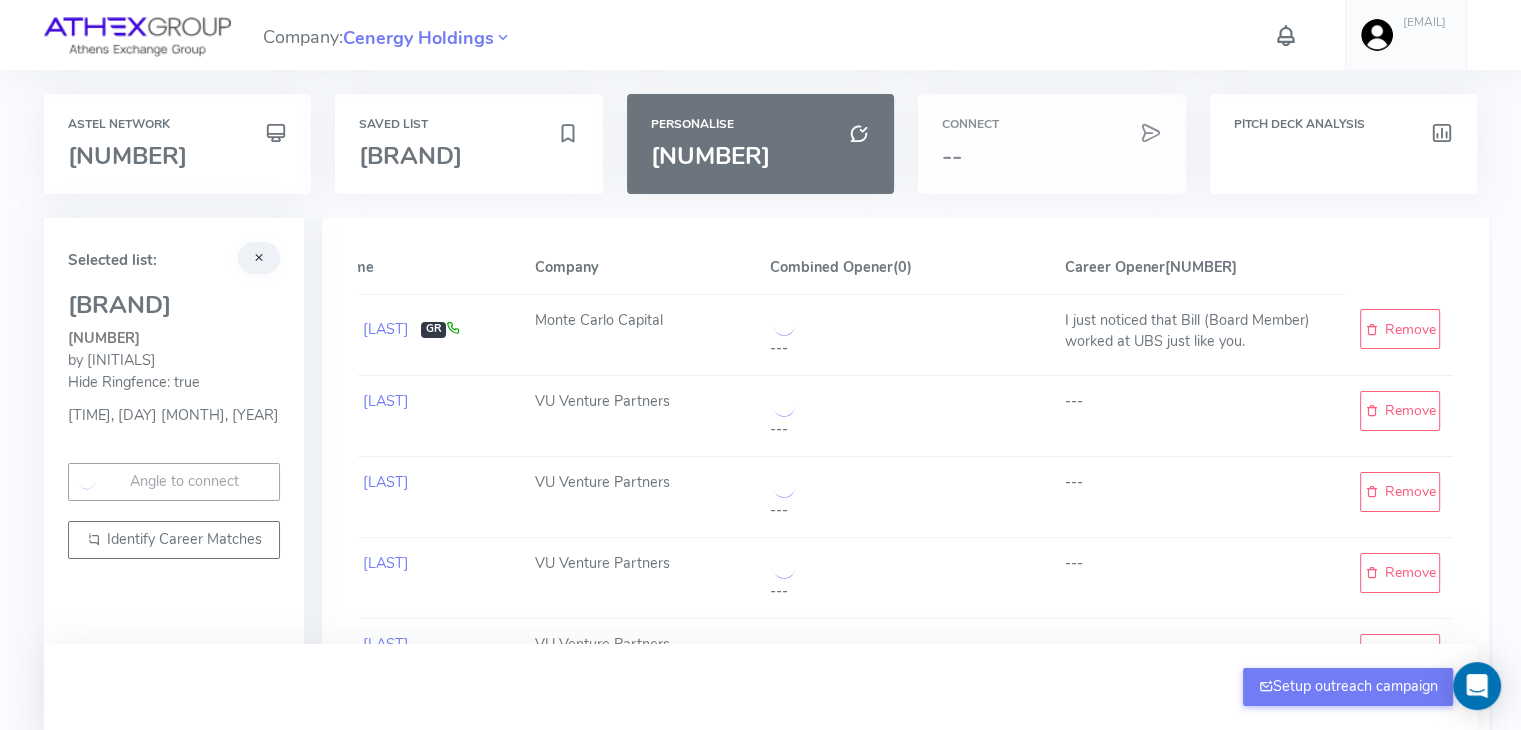 click on "Connect  --" at bounding box center [1051, 144] 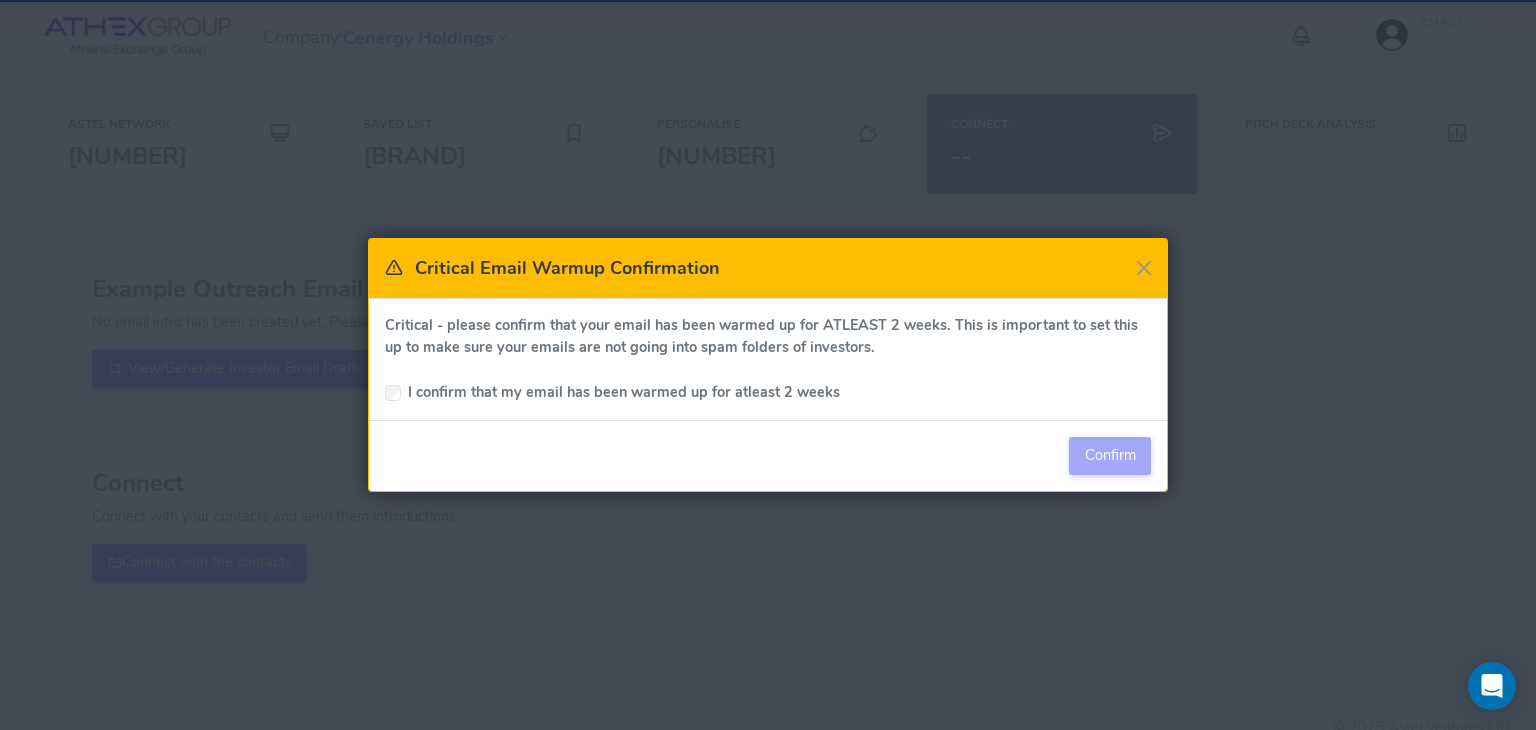 drag, startPoint x: 1021, startPoint y: 135, endPoint x: 662, endPoint y: 373, distance: 430.72614 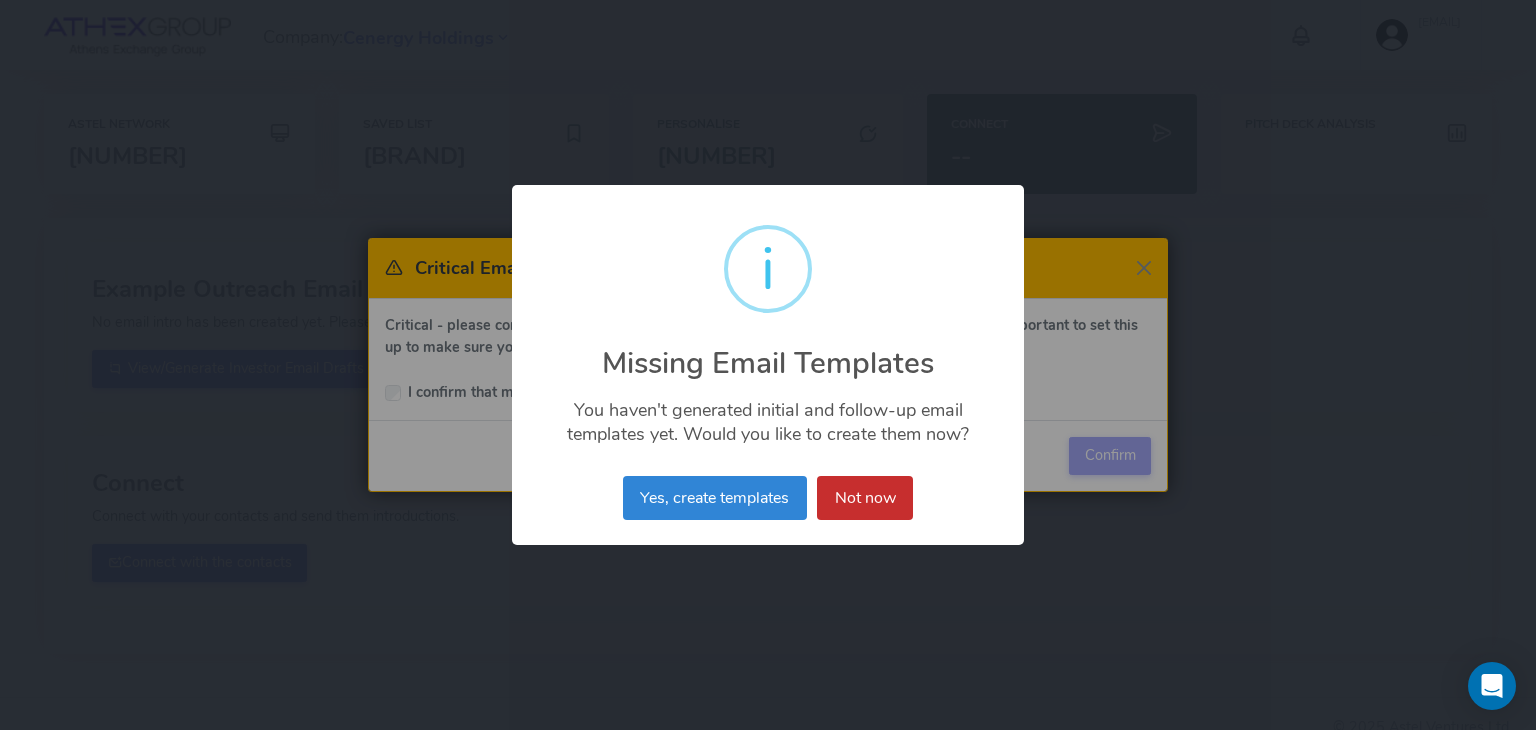 click on "Not now" at bounding box center [865, 498] 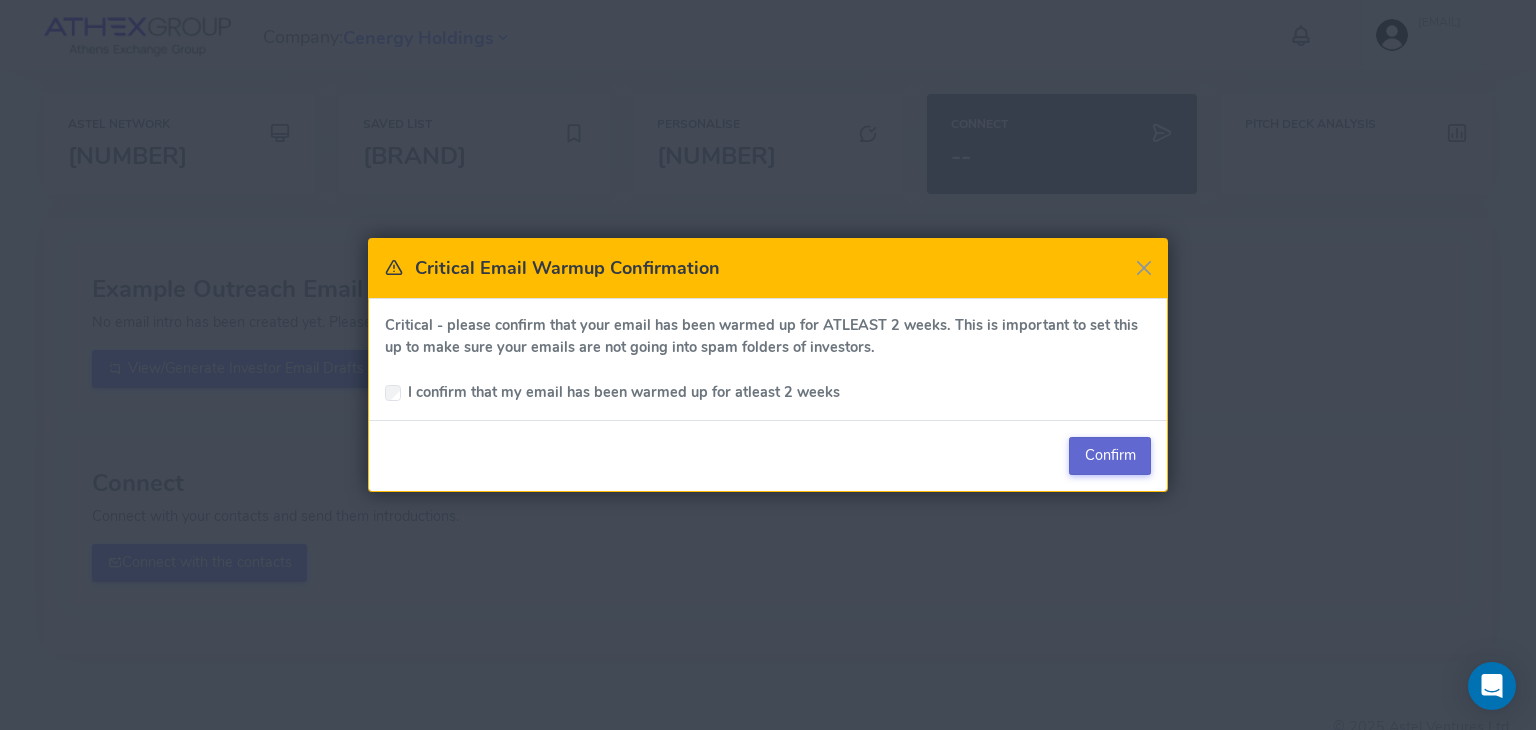 click on "Confirm" at bounding box center [1110, 455] 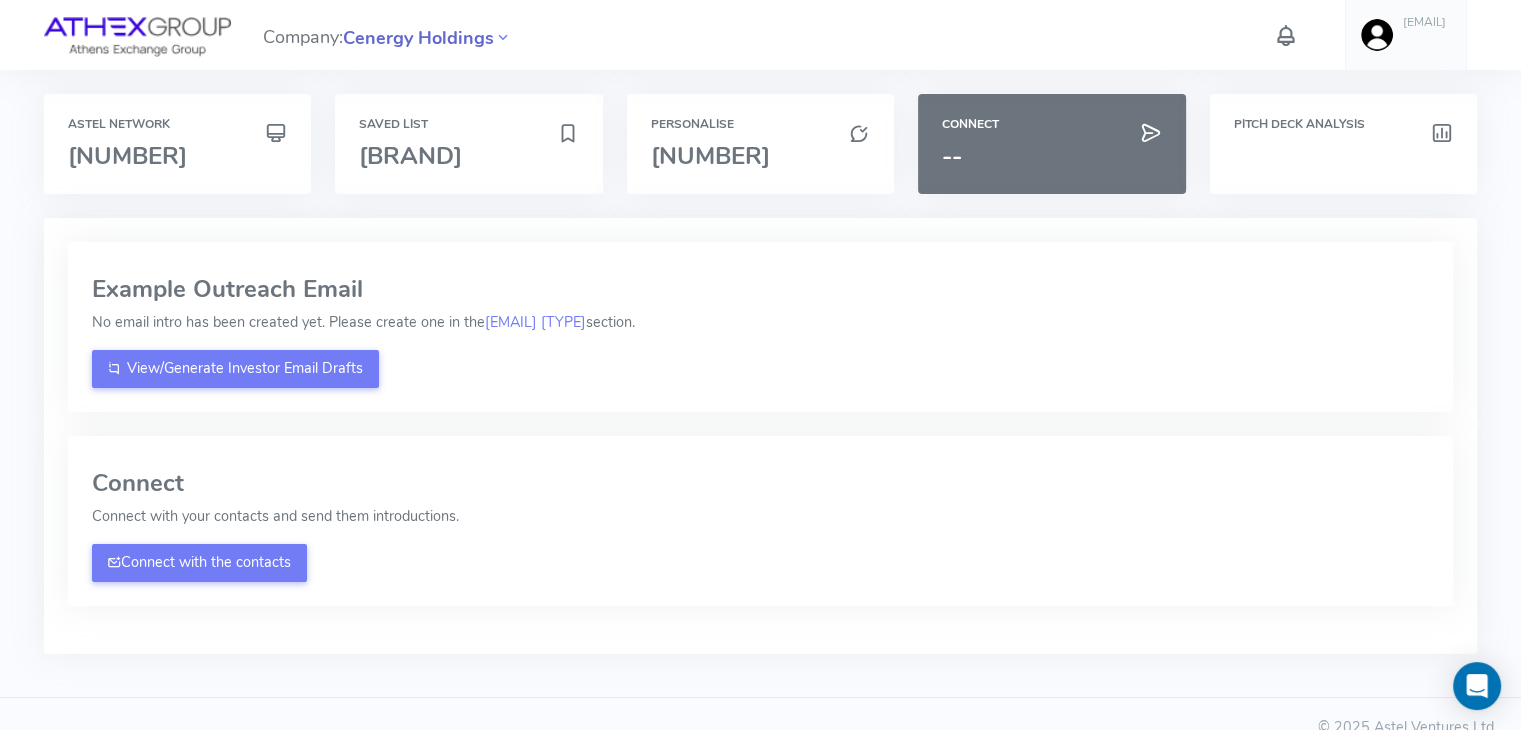 click on "Cenergy Holdings" at bounding box center (418, 38) 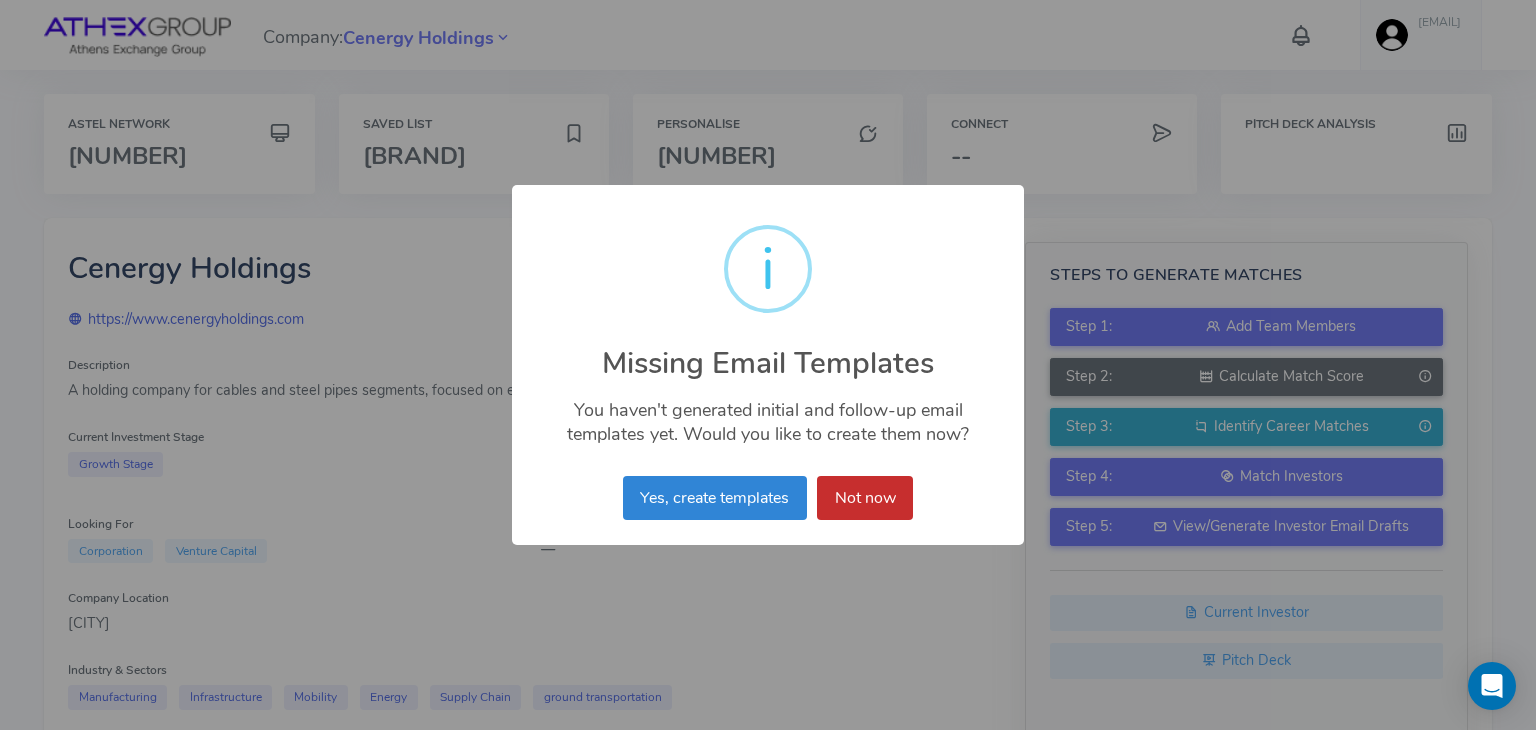 click on "Not now" at bounding box center (865, 498) 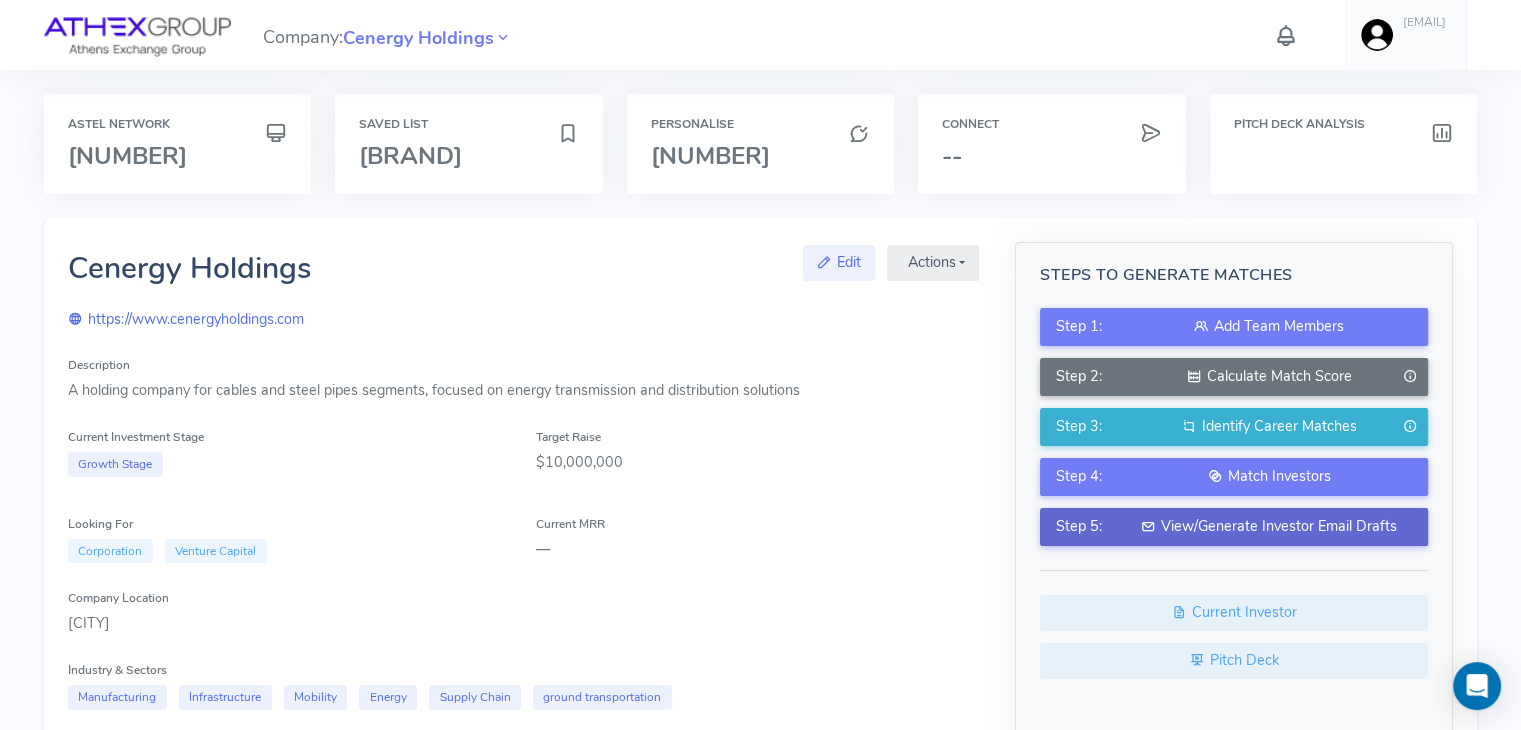 click on "View/Generate Investor Email Drafts" at bounding box center (1269, 527) 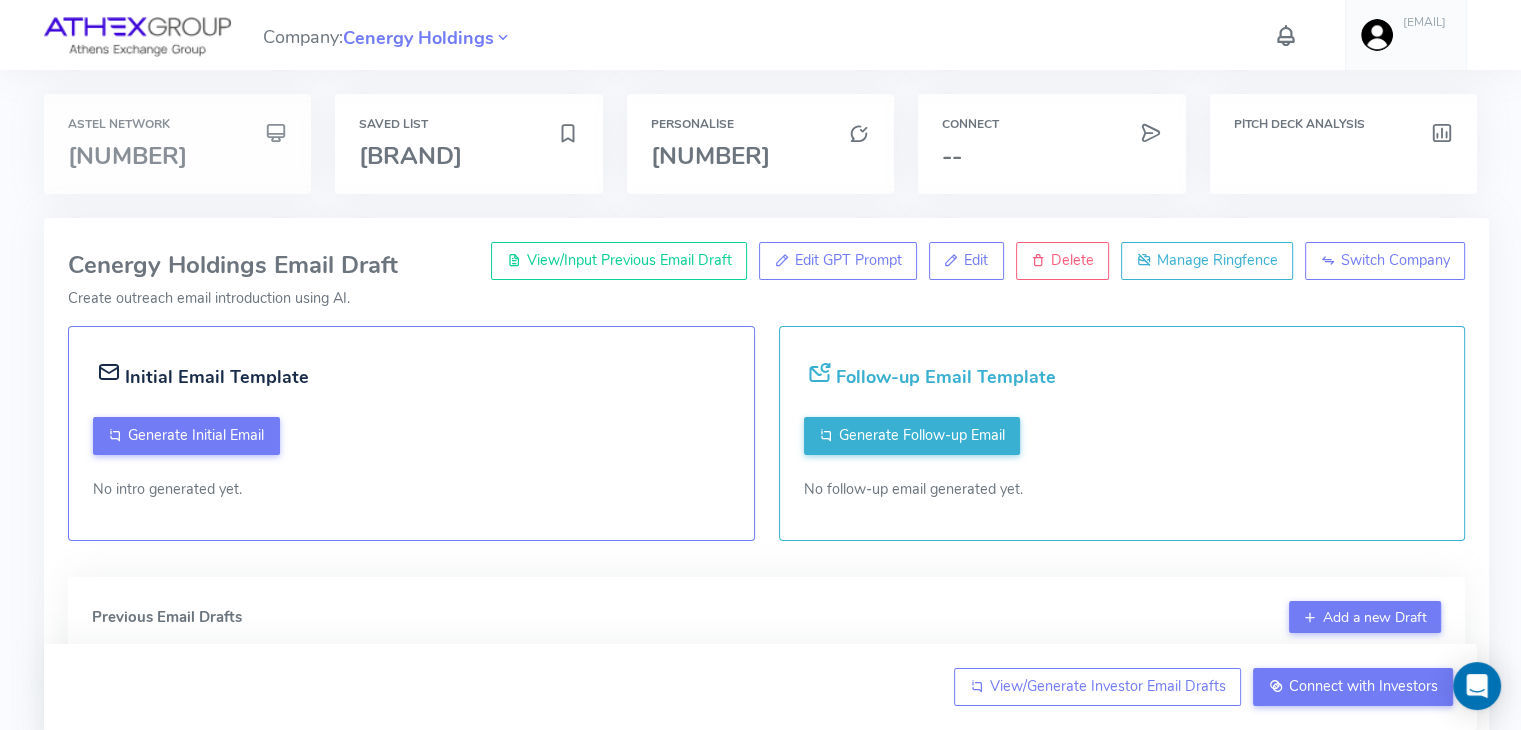 click on "506" at bounding box center (177, 156) 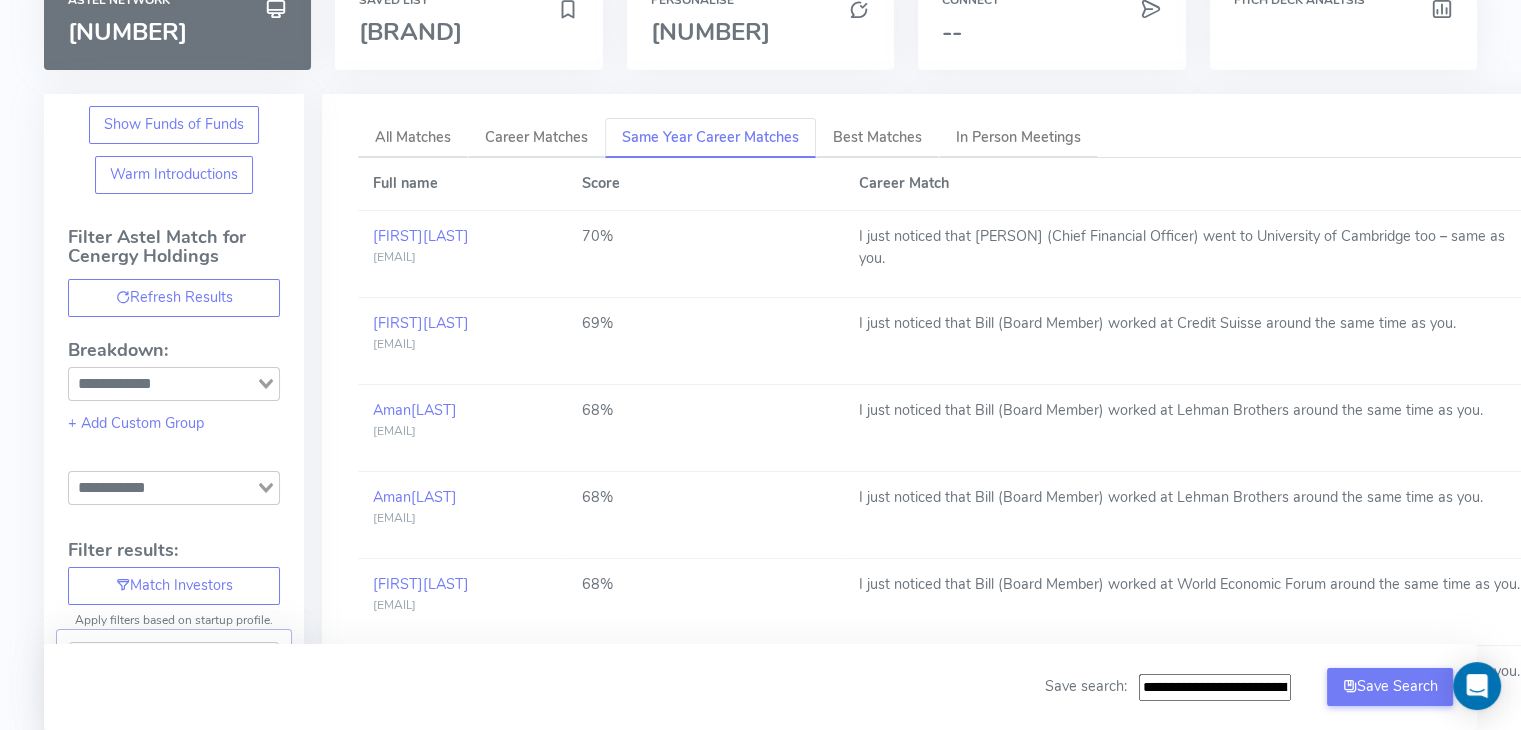 scroll, scrollTop: 0, scrollLeft: 0, axis: both 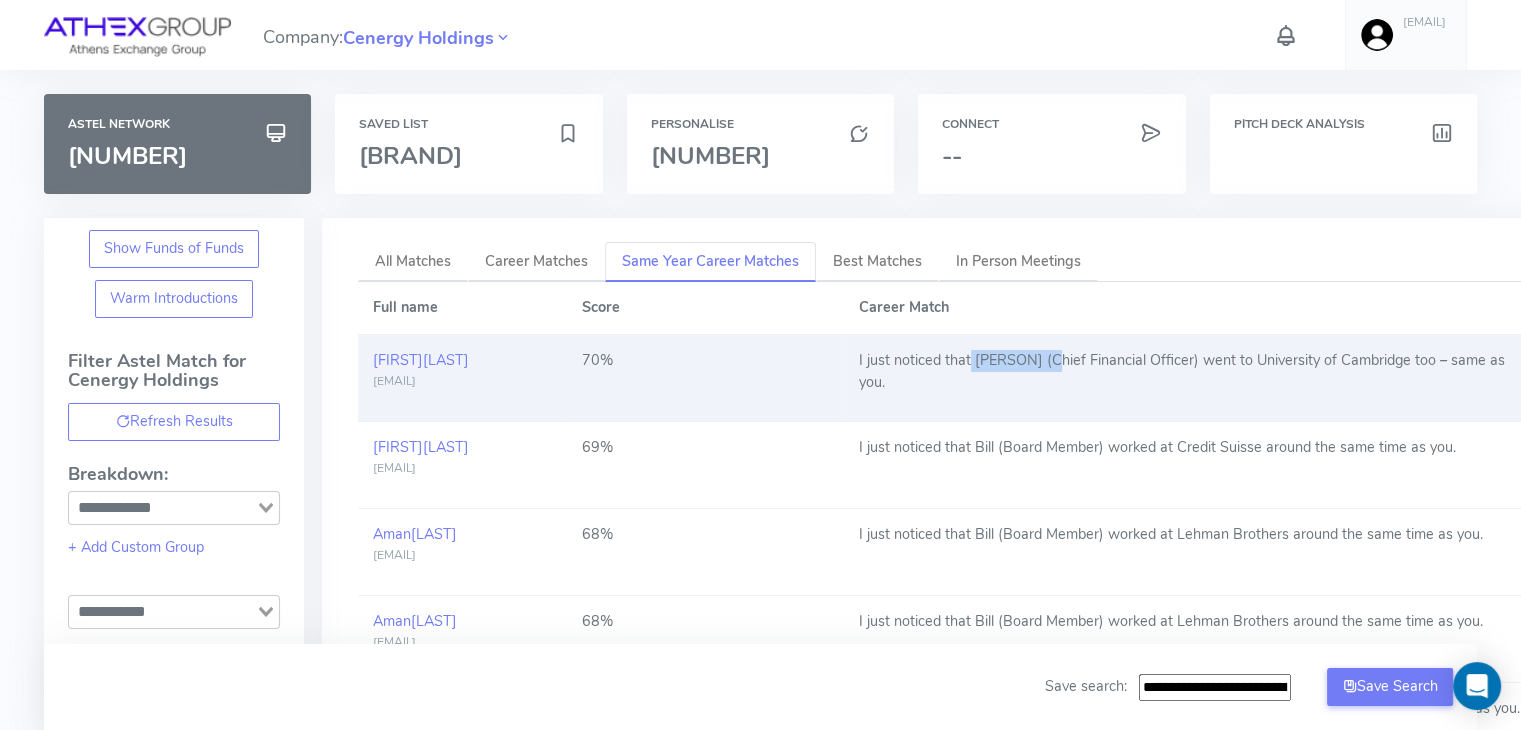 drag, startPoint x: 970, startPoint y: 357, endPoint x: 1051, endPoint y: 362, distance: 81.154175 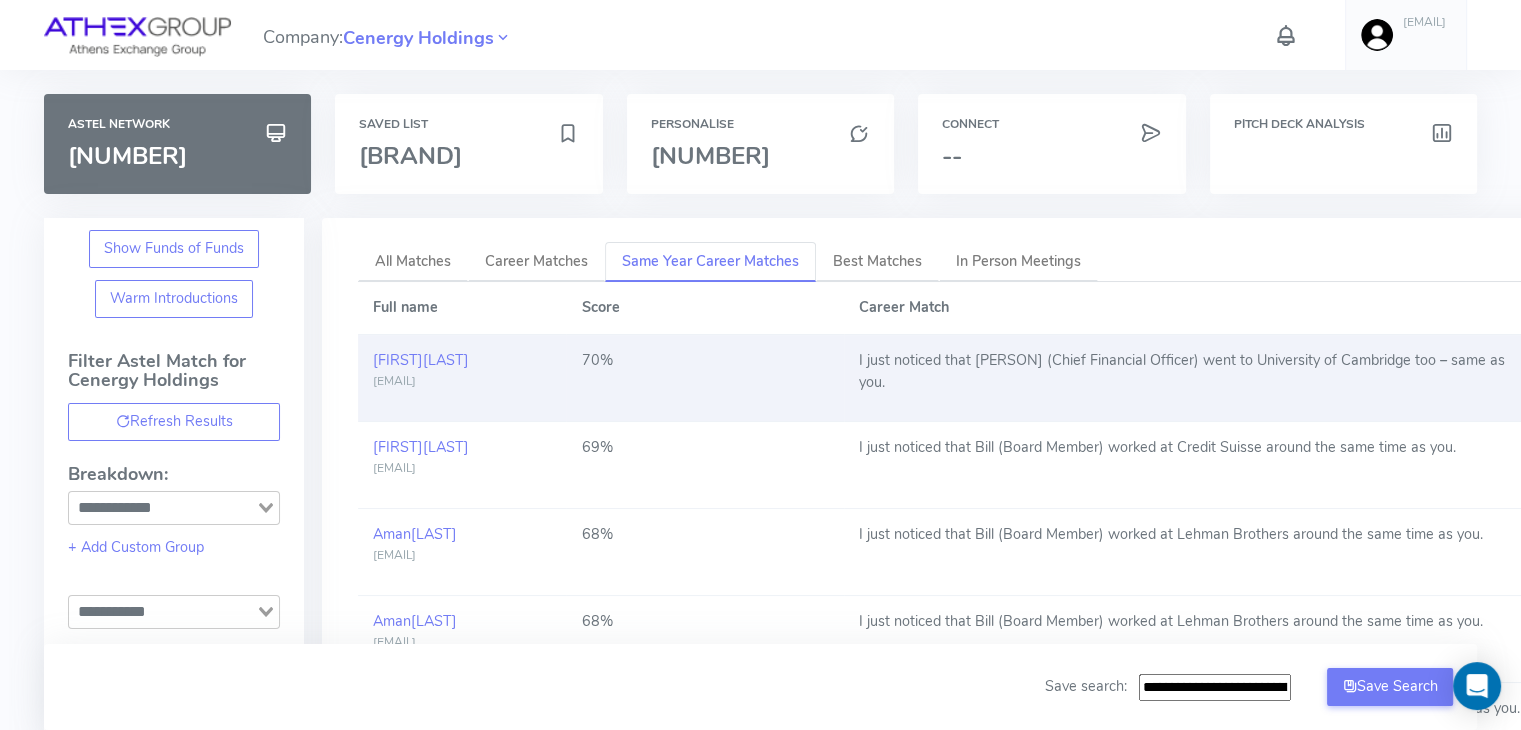 click on "I just noticed that Alexandros (Chief Financial Officer) went to University of Cambridge too – same as you around the same time." at bounding box center [1191, 378] 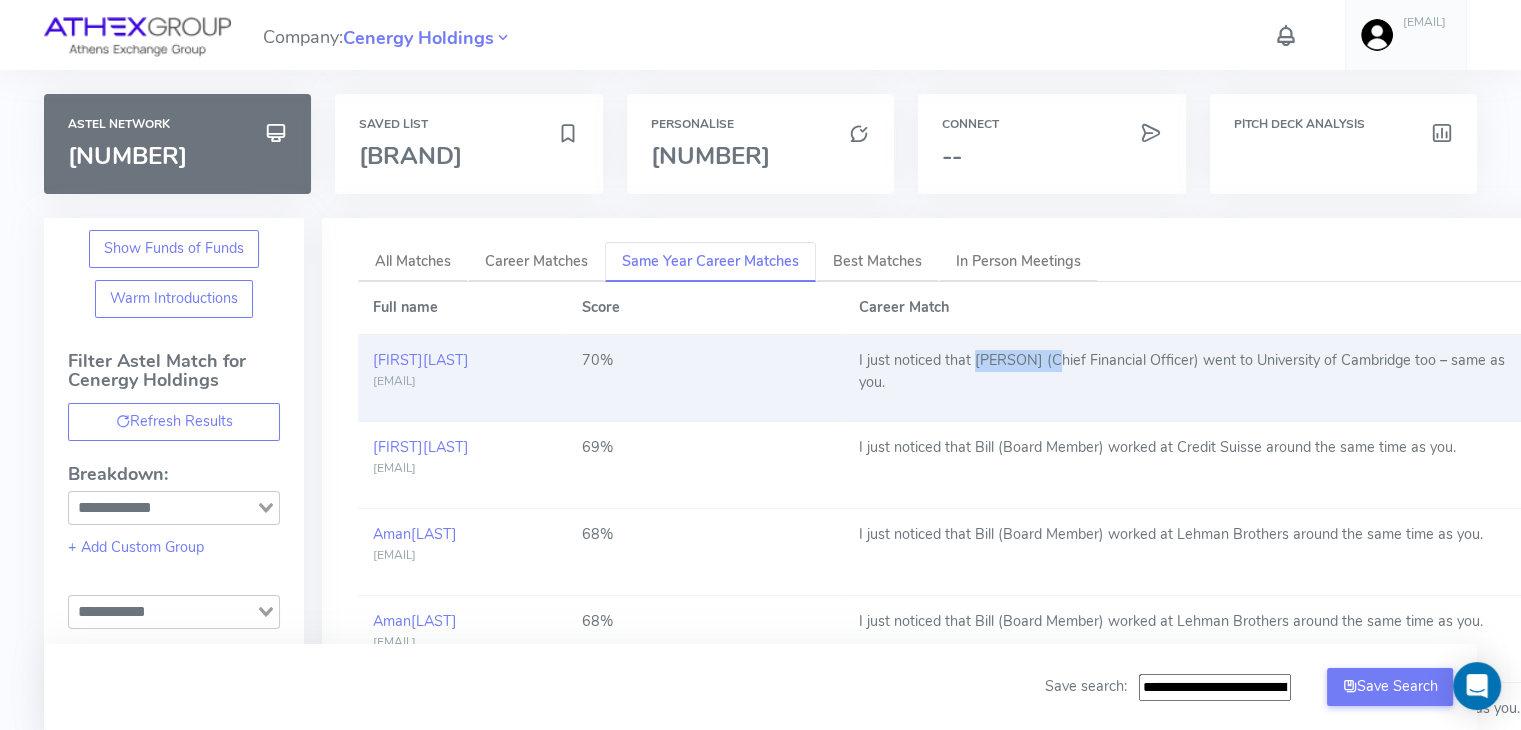 click on "I just noticed that Alexandros (Chief Financial Officer) went to University of Cambridge too – same as you around the same time." at bounding box center [1191, 378] 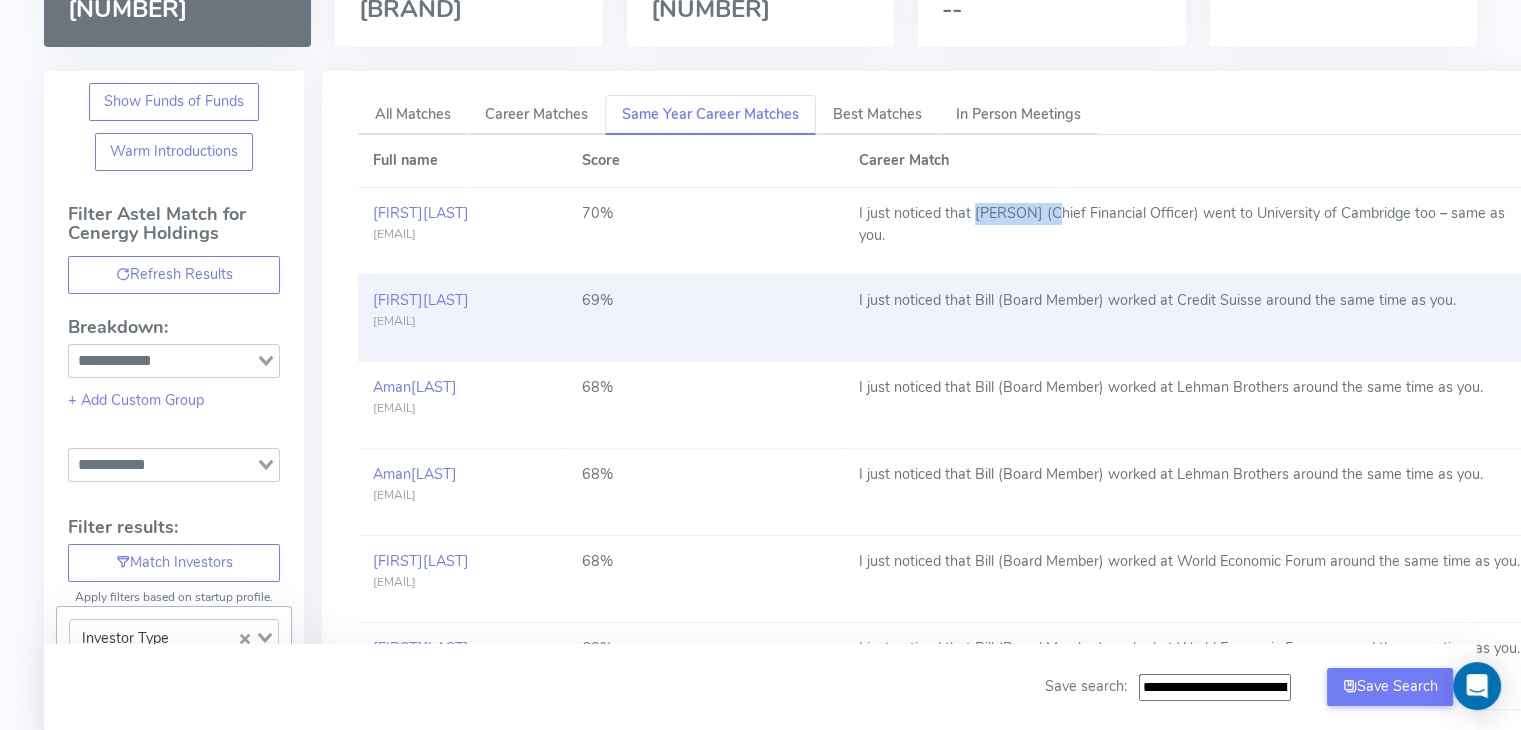 scroll, scrollTop: 148, scrollLeft: 0, axis: vertical 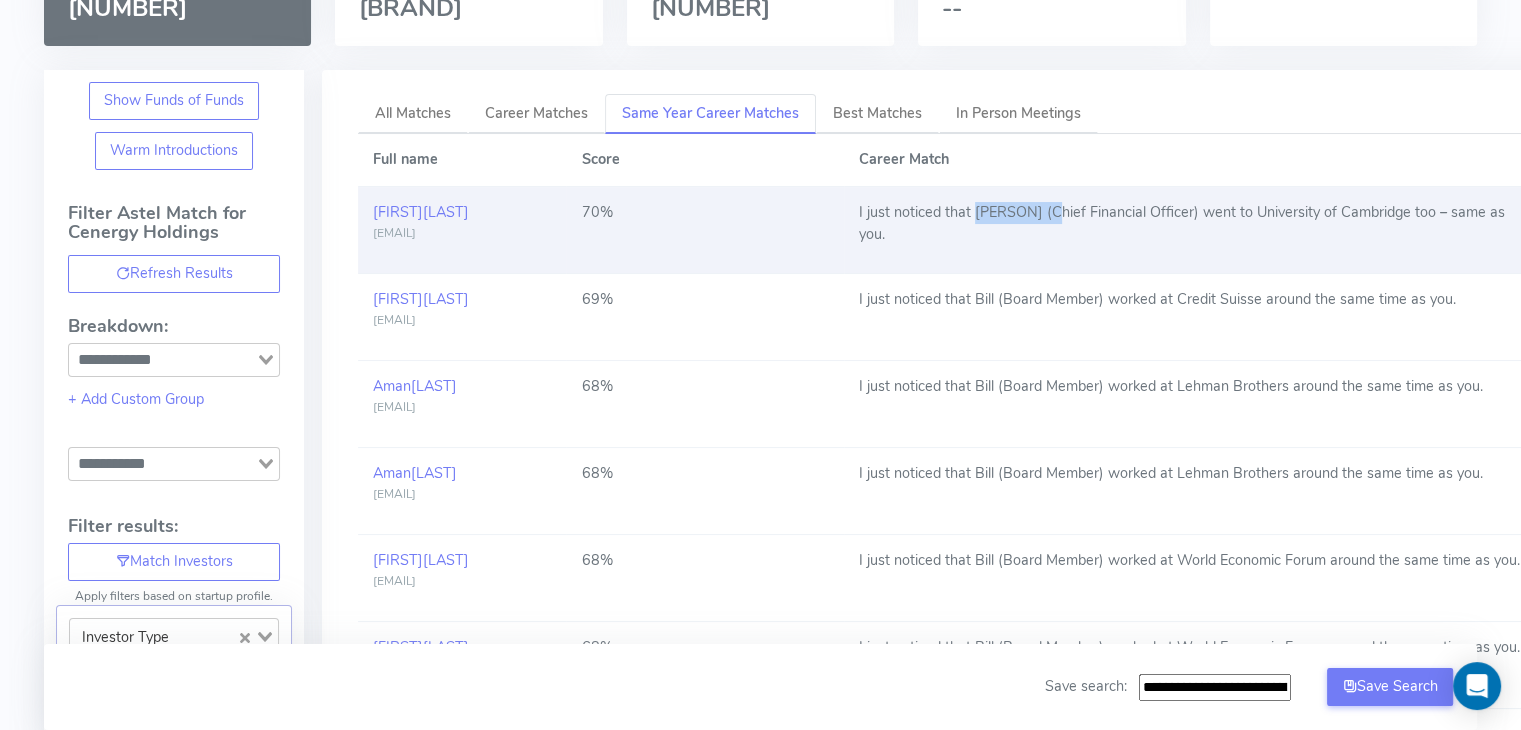click on "I just noticed that Alexandros (Chief Financial Officer) went to University of Cambridge too – same as you around the same time." at bounding box center (1191, 230) 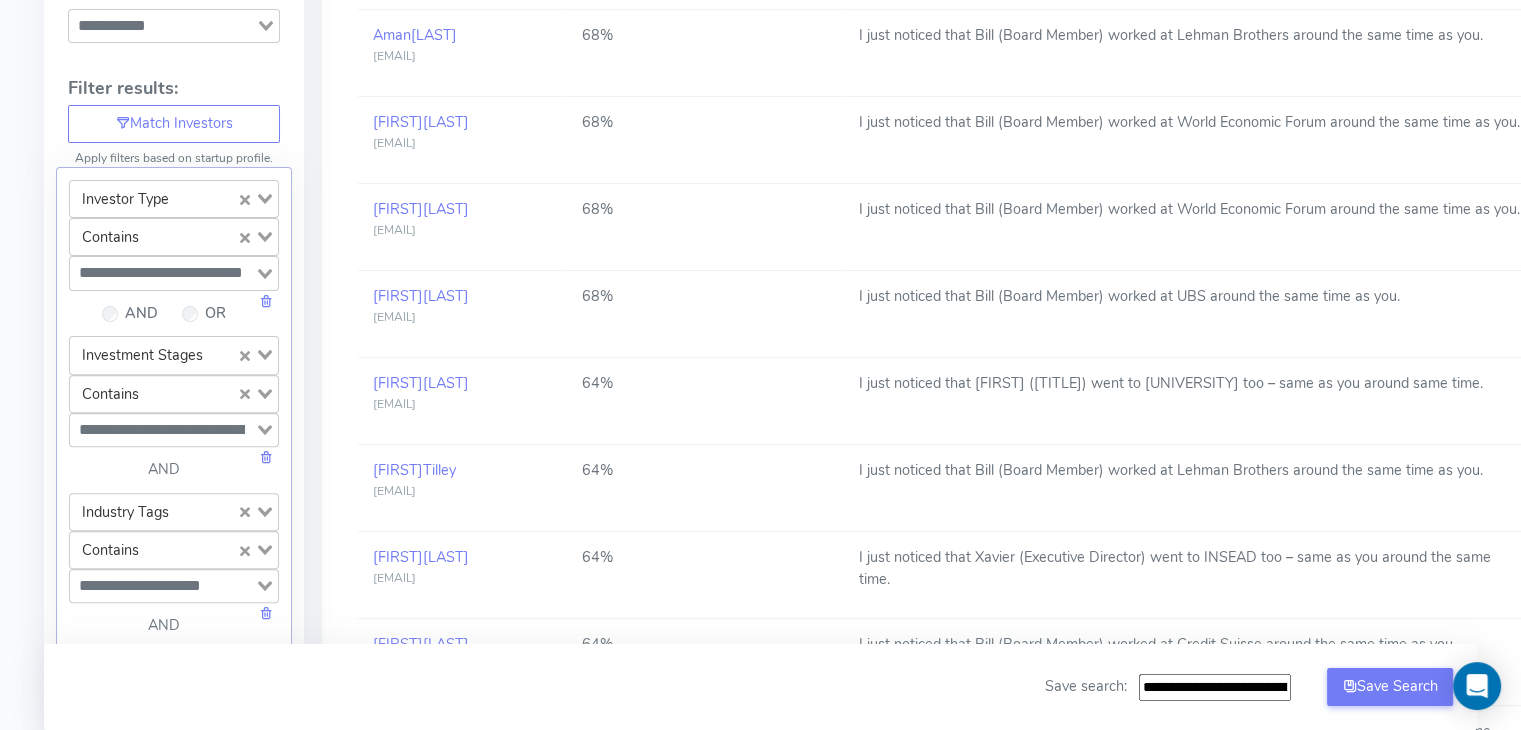 scroll, scrollTop: 600, scrollLeft: 0, axis: vertical 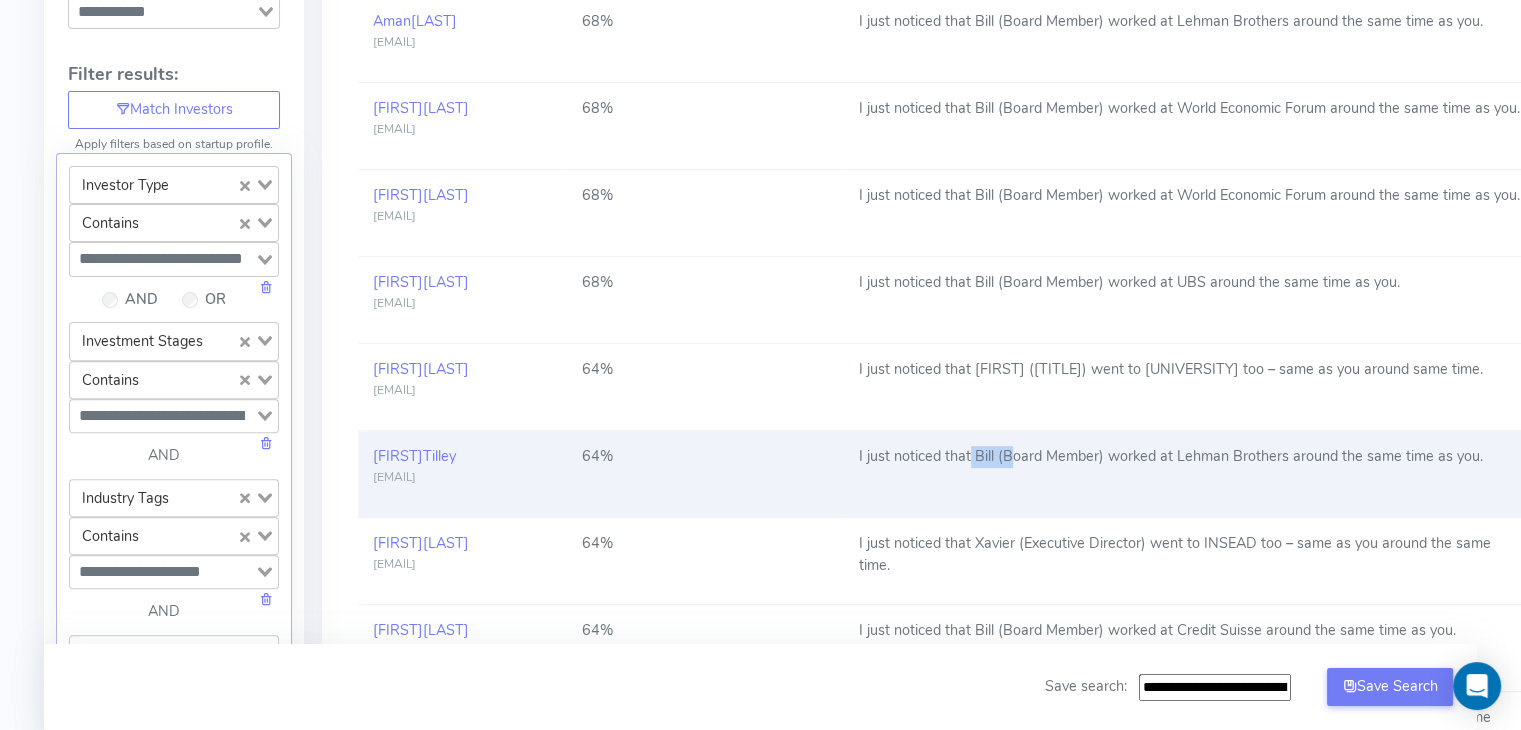 drag, startPoint x: 968, startPoint y: 453, endPoint x: 1009, endPoint y: 447, distance: 41.4367 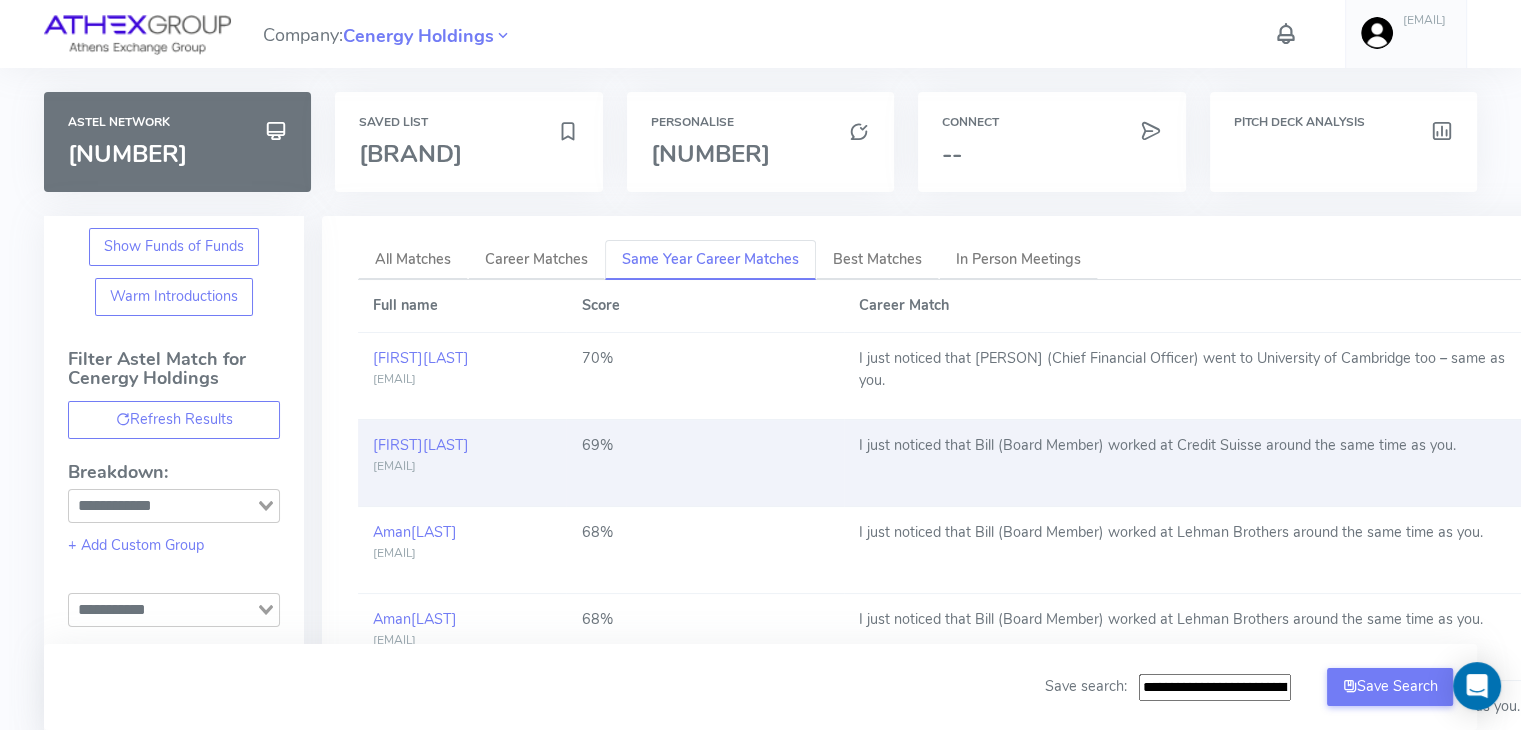 scroll, scrollTop: 0, scrollLeft: 0, axis: both 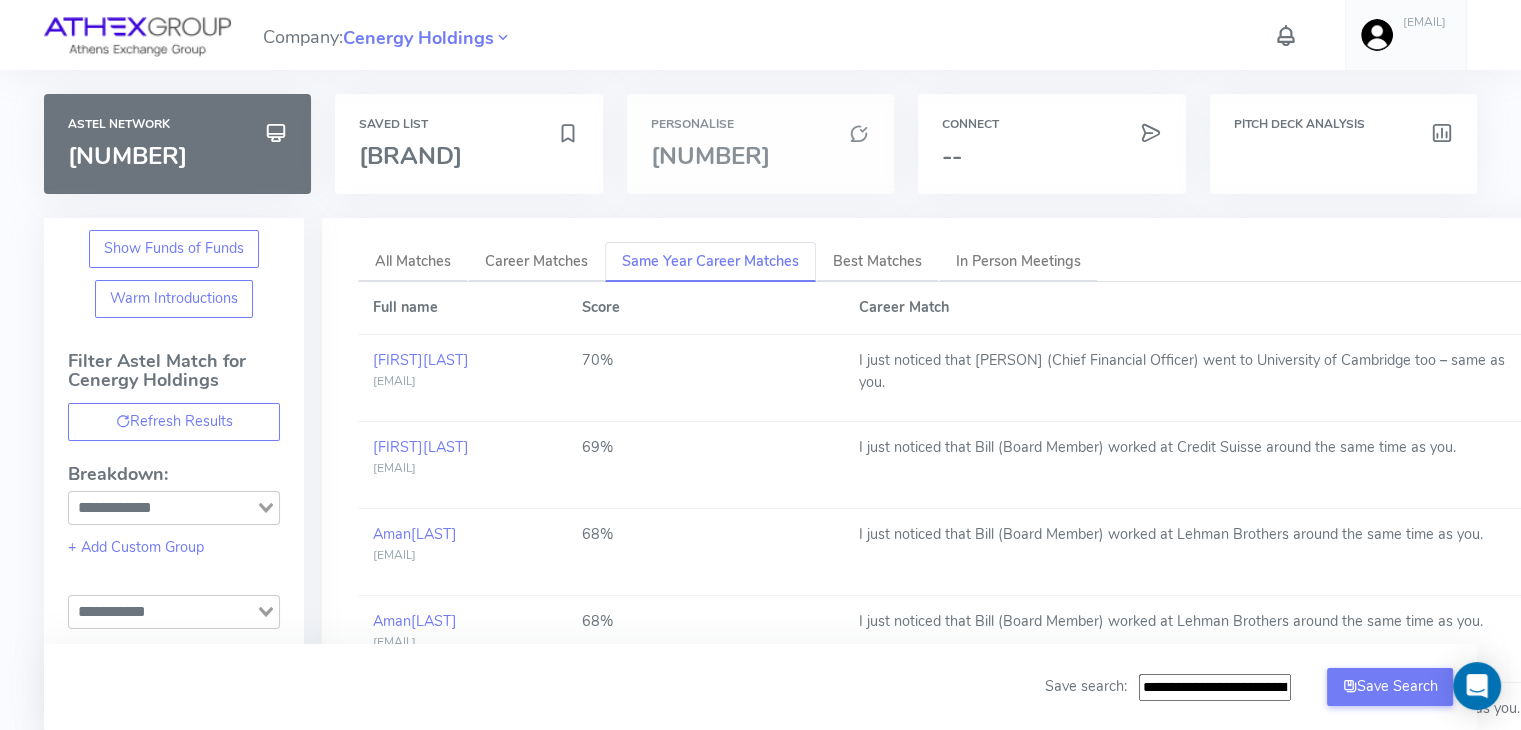 click on "506" at bounding box center (760, 156) 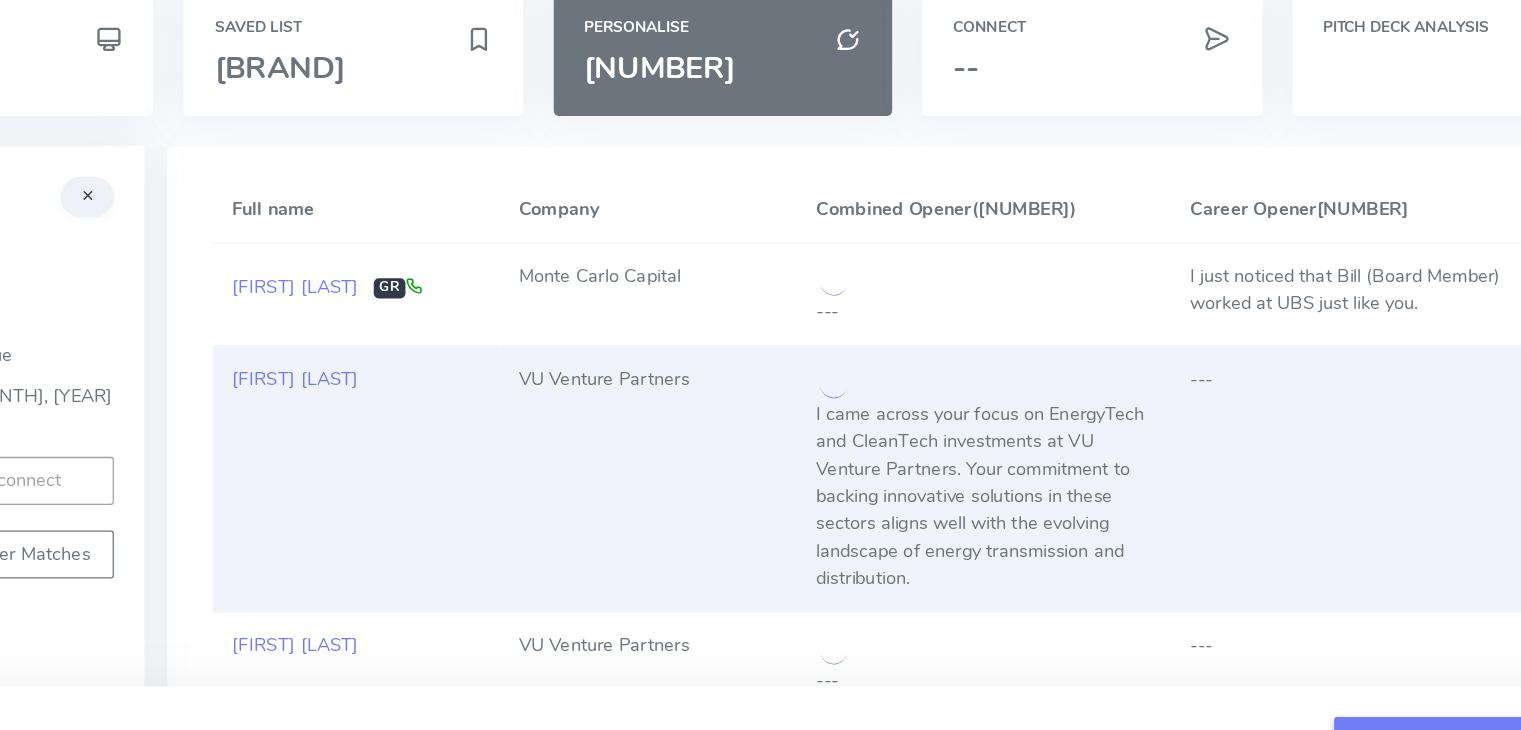 scroll, scrollTop: 59, scrollLeft: 0, axis: vertical 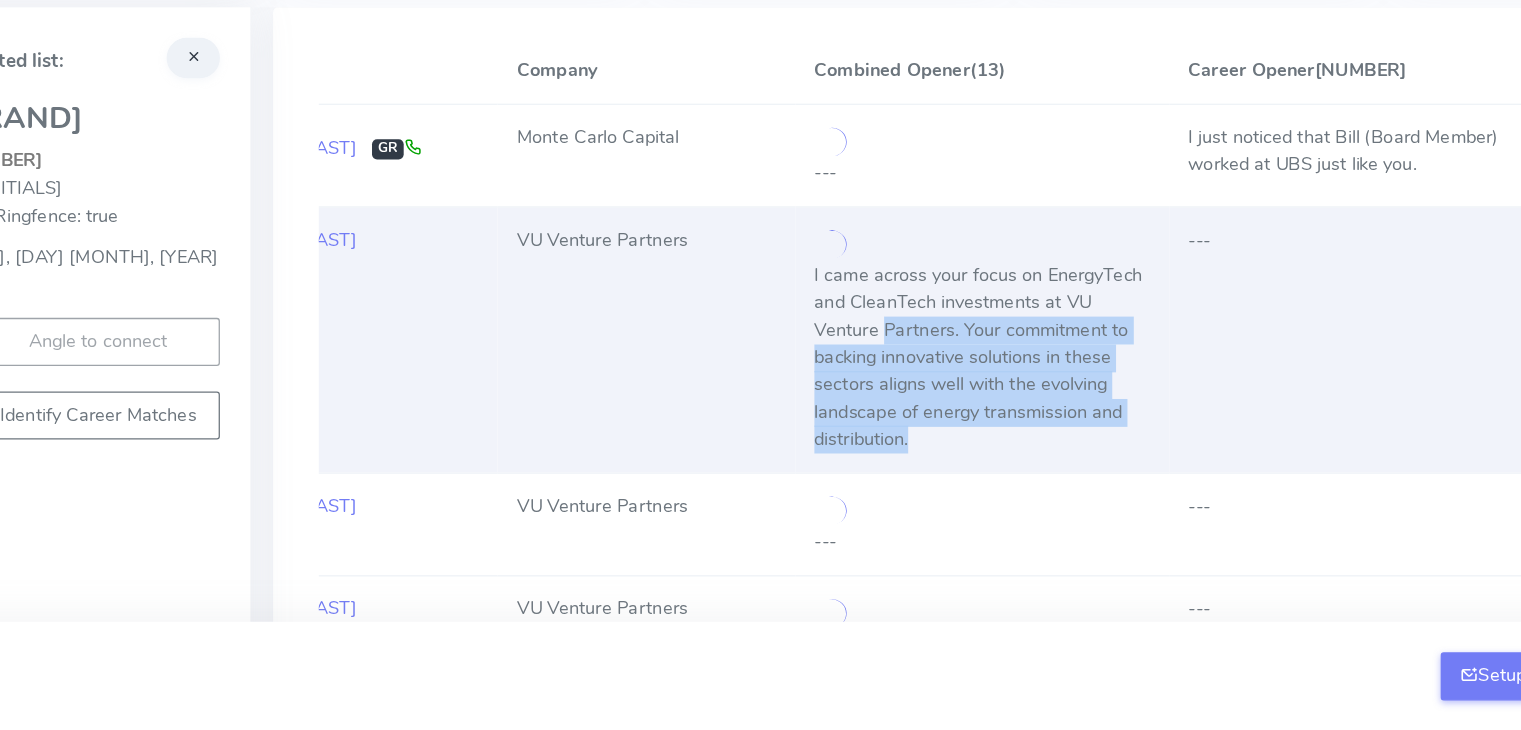 drag, startPoint x: 805, startPoint y: 417, endPoint x: 807, endPoint y: 462, distance: 45.044422 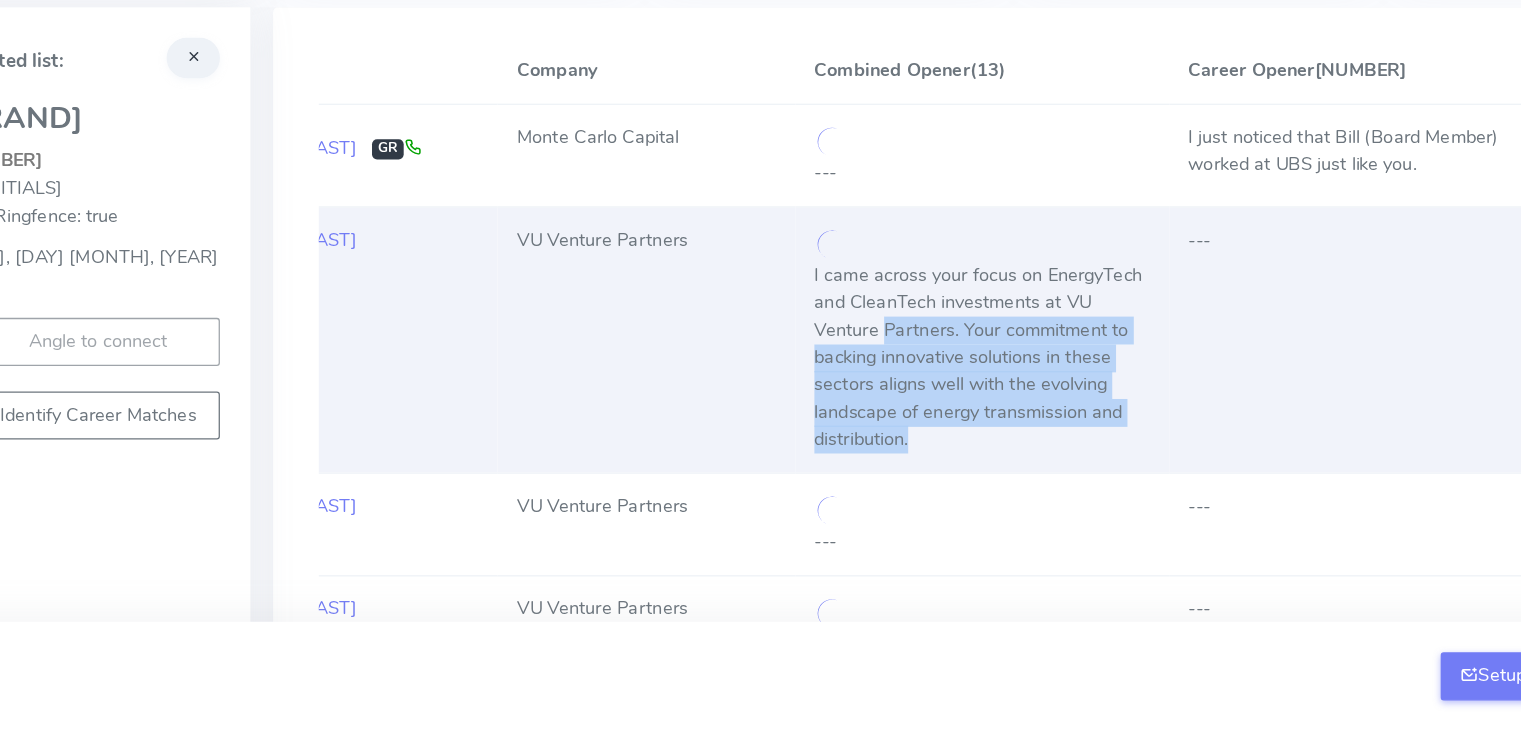 click on "I came across your focus on EnergyTech and CleanTech investments at VU Venture Partners. Your commitment to backing innovative solutions in these sectors aligns well with the evolving landscape of energy transmission and distribution." at bounding box center [881, 435] 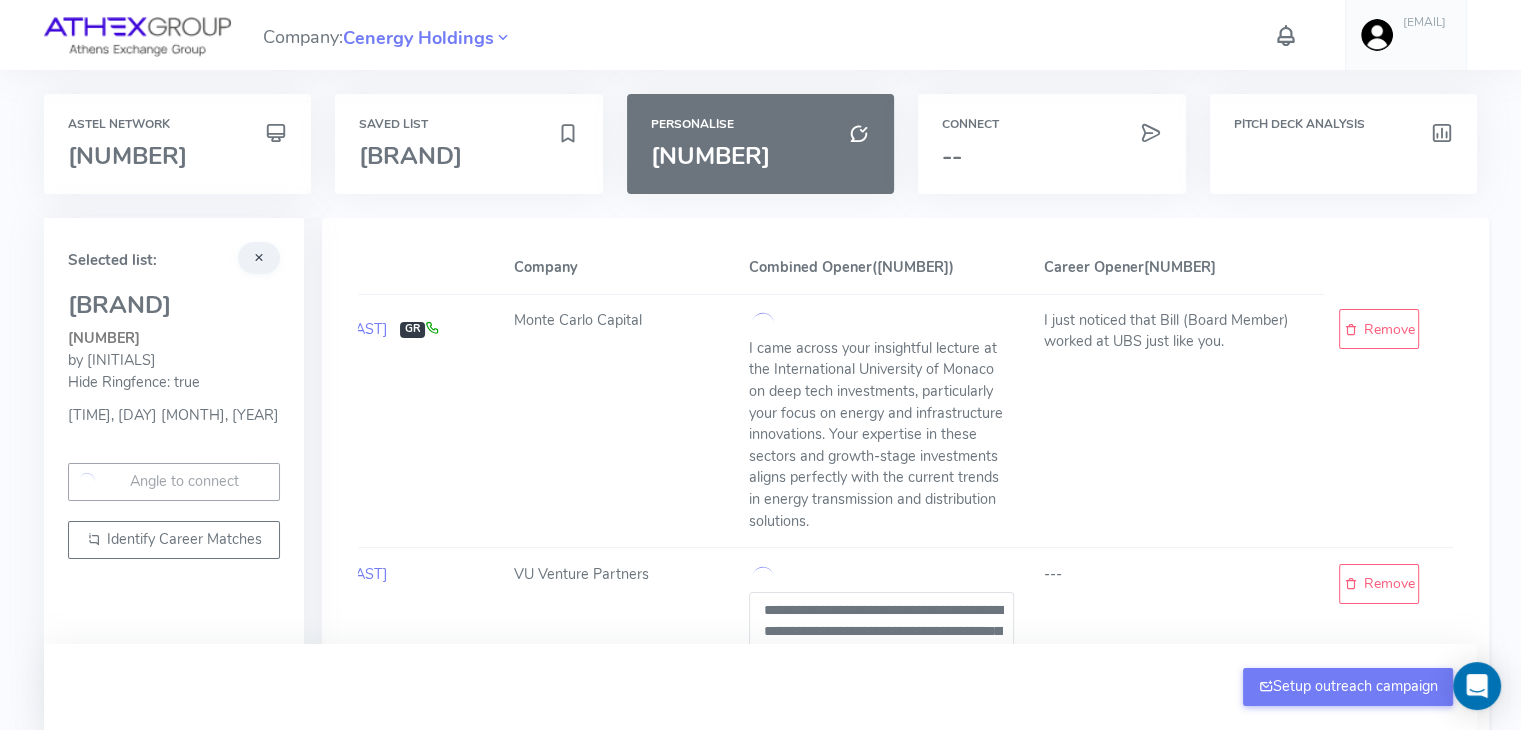 scroll, scrollTop: 0, scrollLeft: 0, axis: both 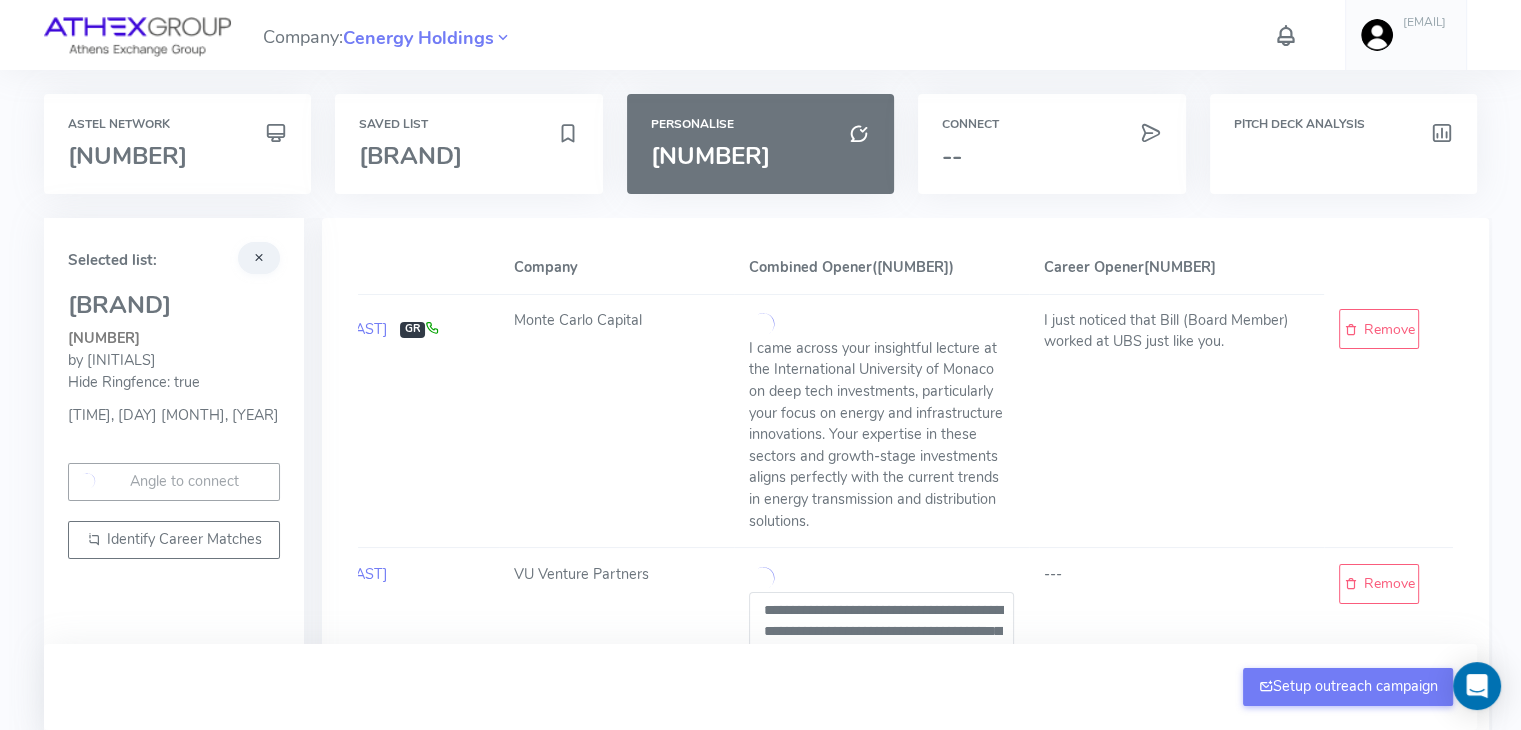 click at bounding box center [1286, 35] 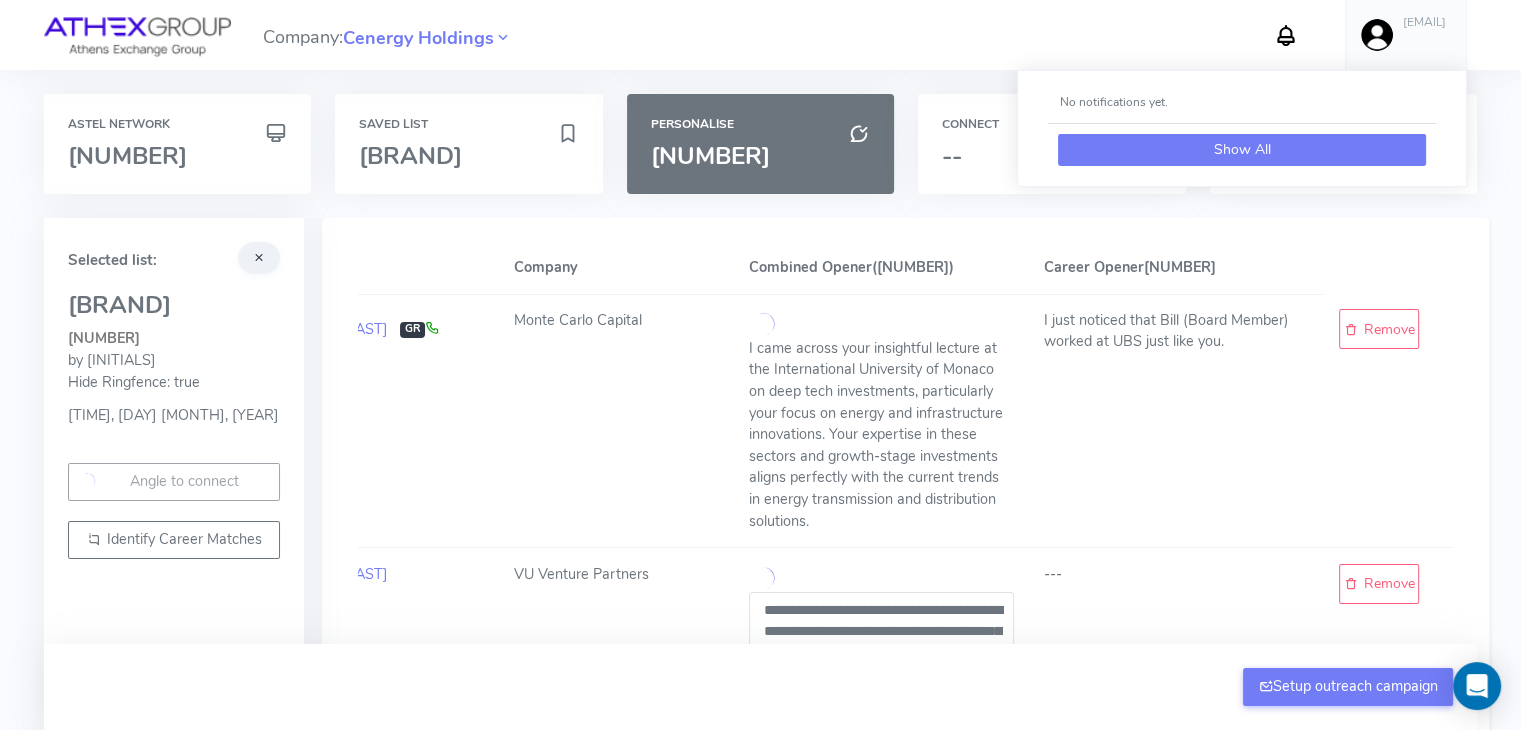 click on "Show All" at bounding box center (1242, 150) 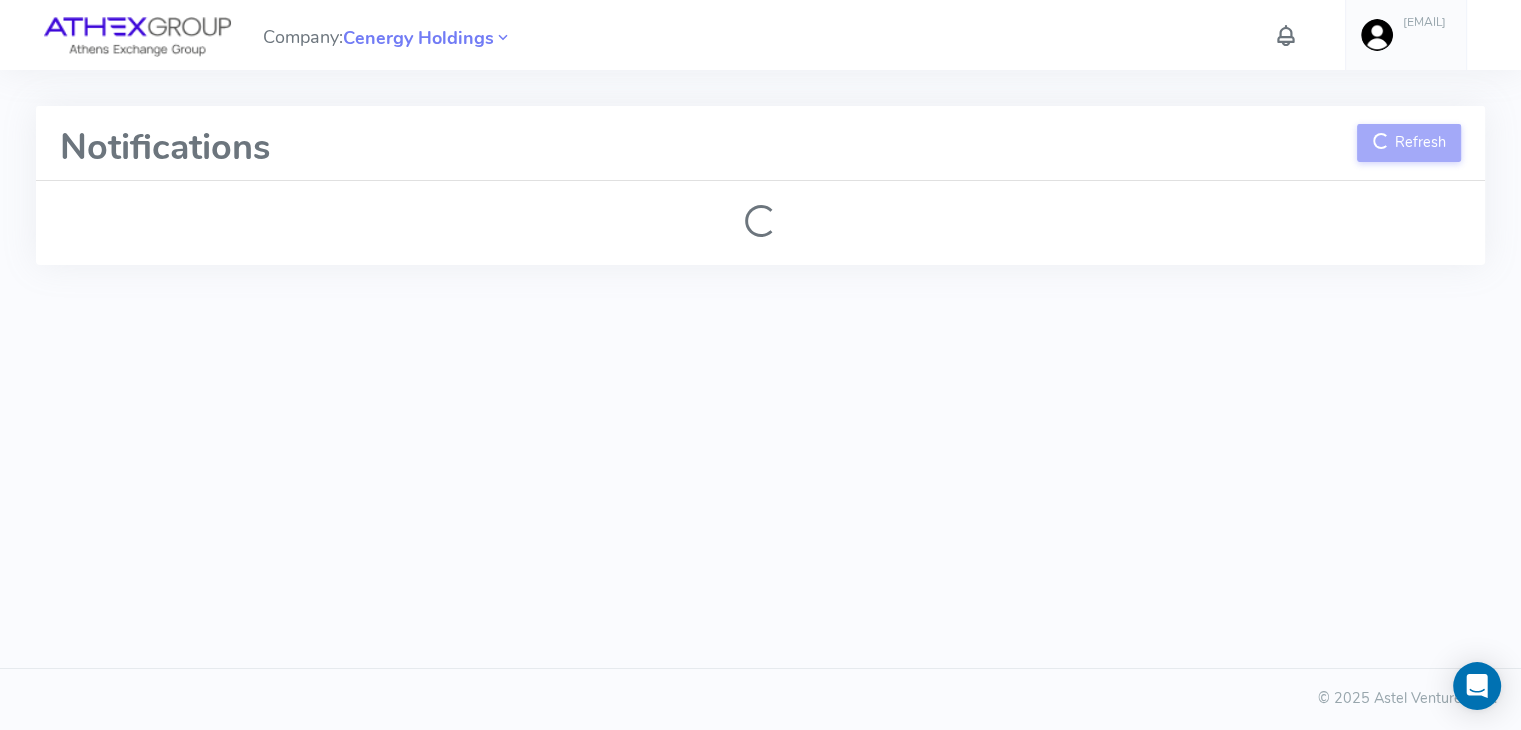 scroll, scrollTop: 0, scrollLeft: 0, axis: both 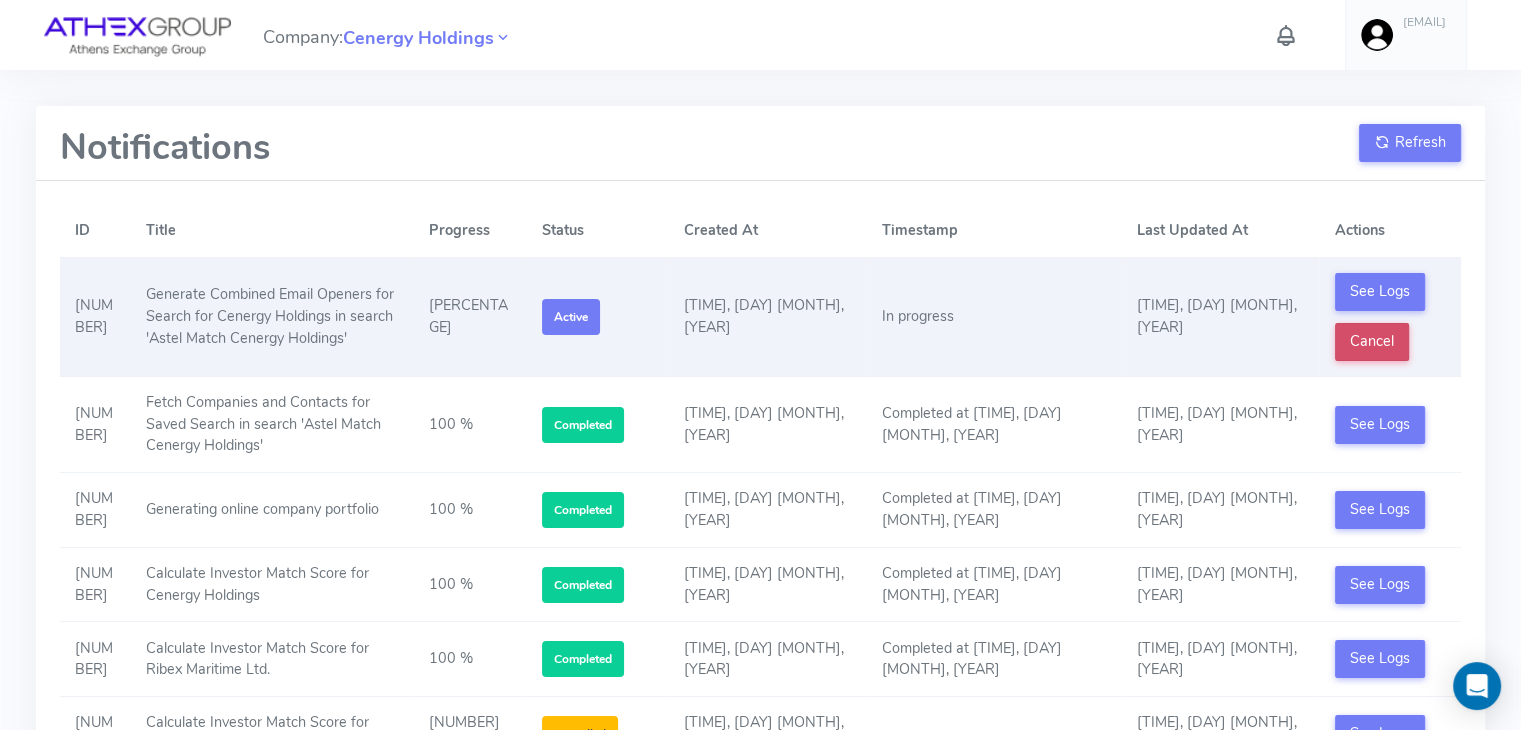 click on "Cancel" at bounding box center [1372, 342] 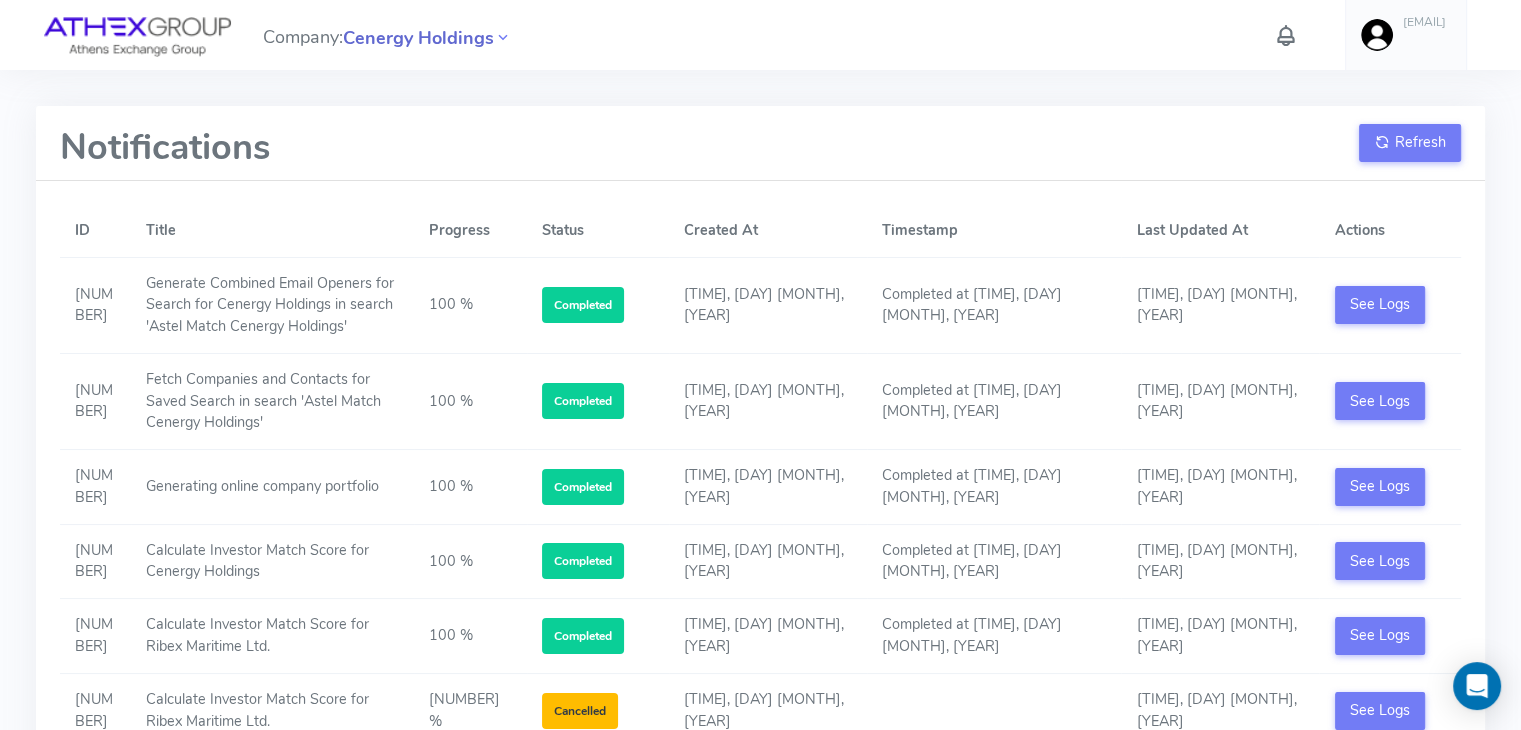 click on "Cenergy Holdings" at bounding box center (418, 38) 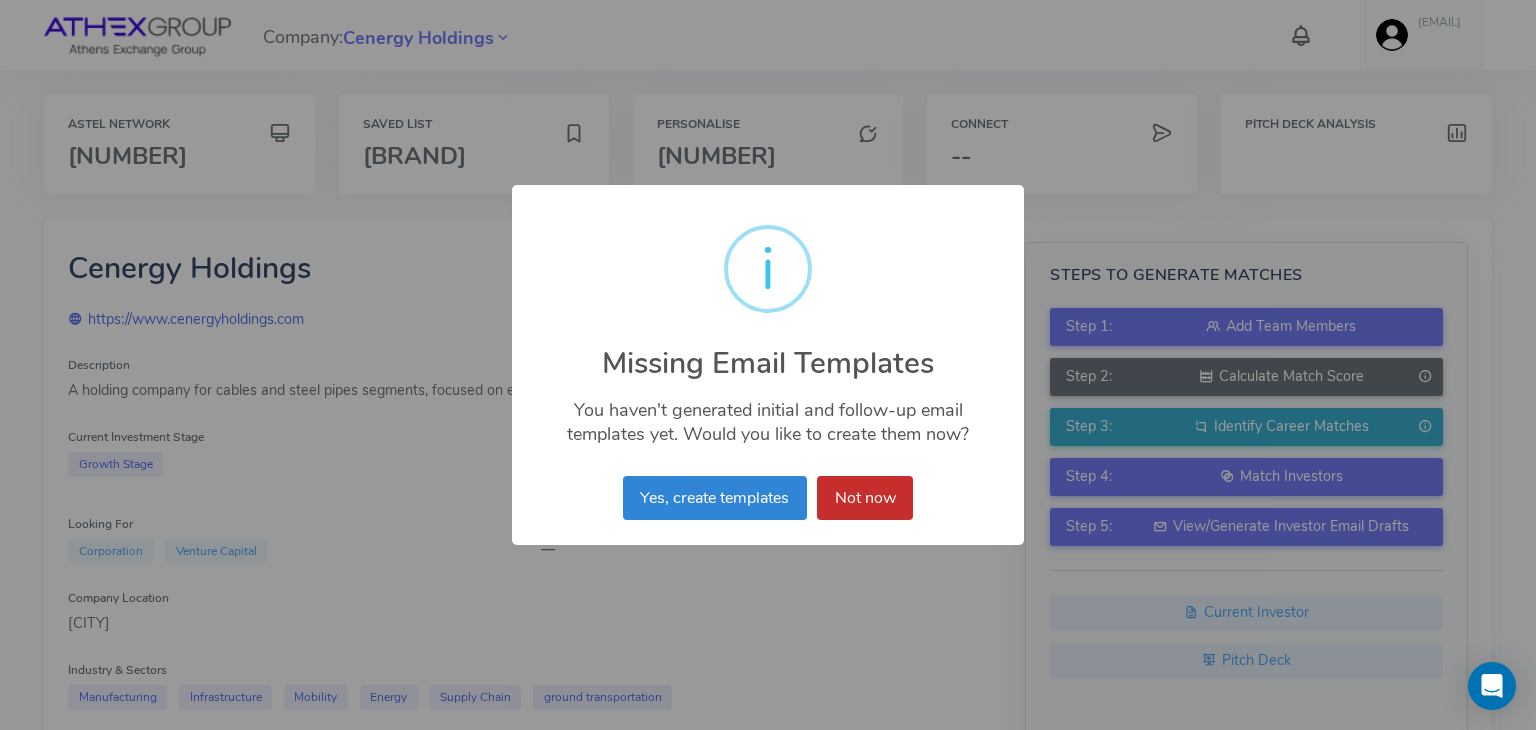 click on "Not now" at bounding box center [865, 498] 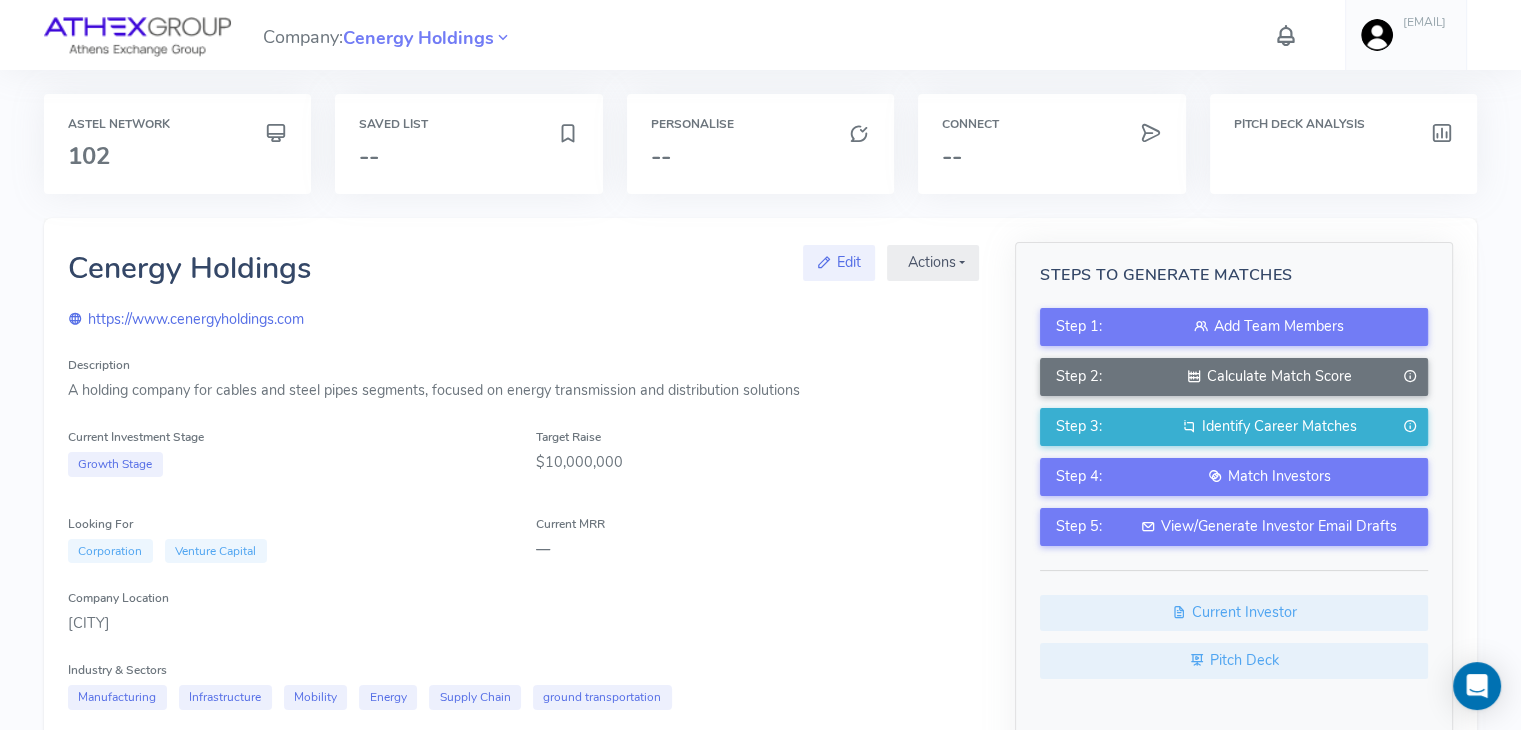 scroll, scrollTop: 514, scrollLeft: 0, axis: vertical 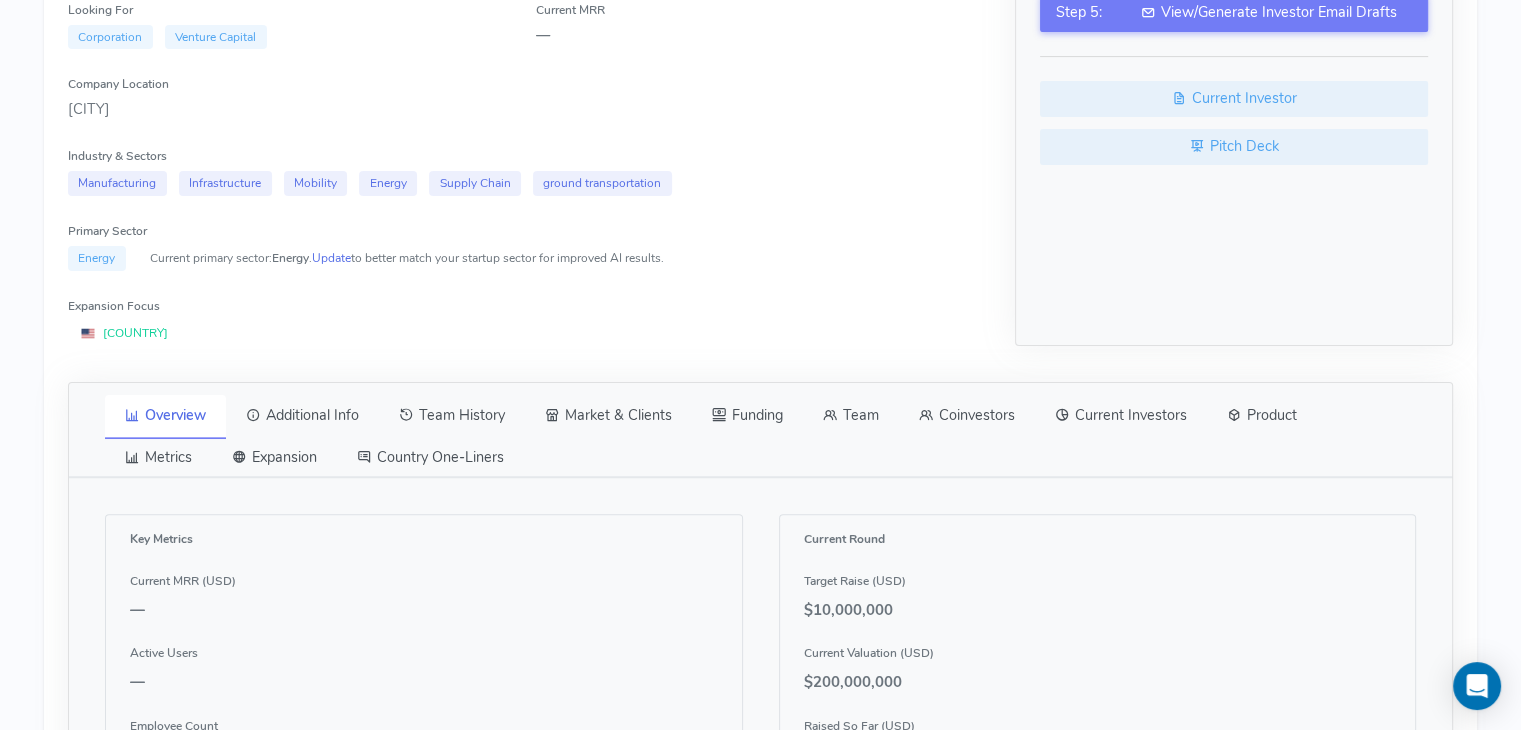 click on "Team" at bounding box center (851, 416) 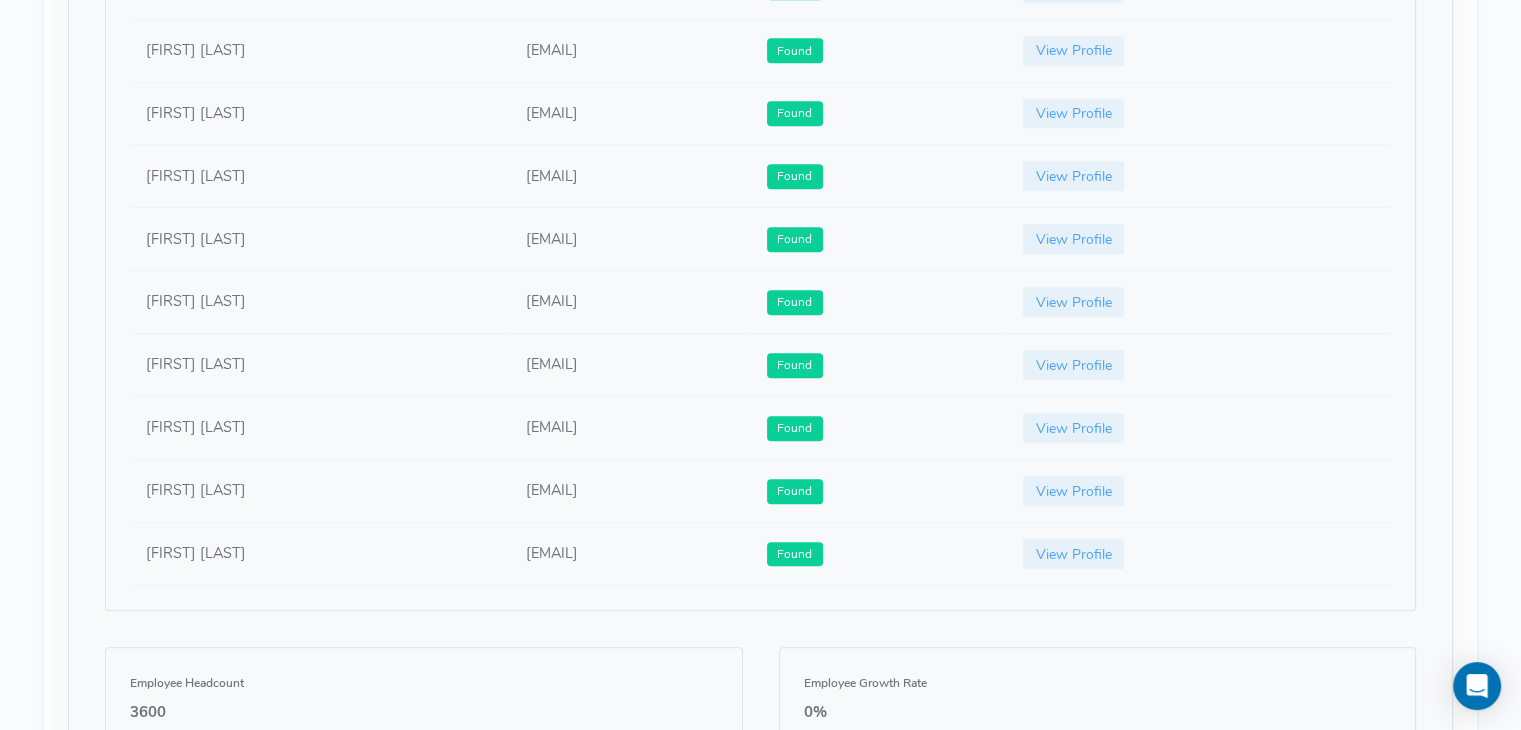 scroll, scrollTop: 1278, scrollLeft: 0, axis: vertical 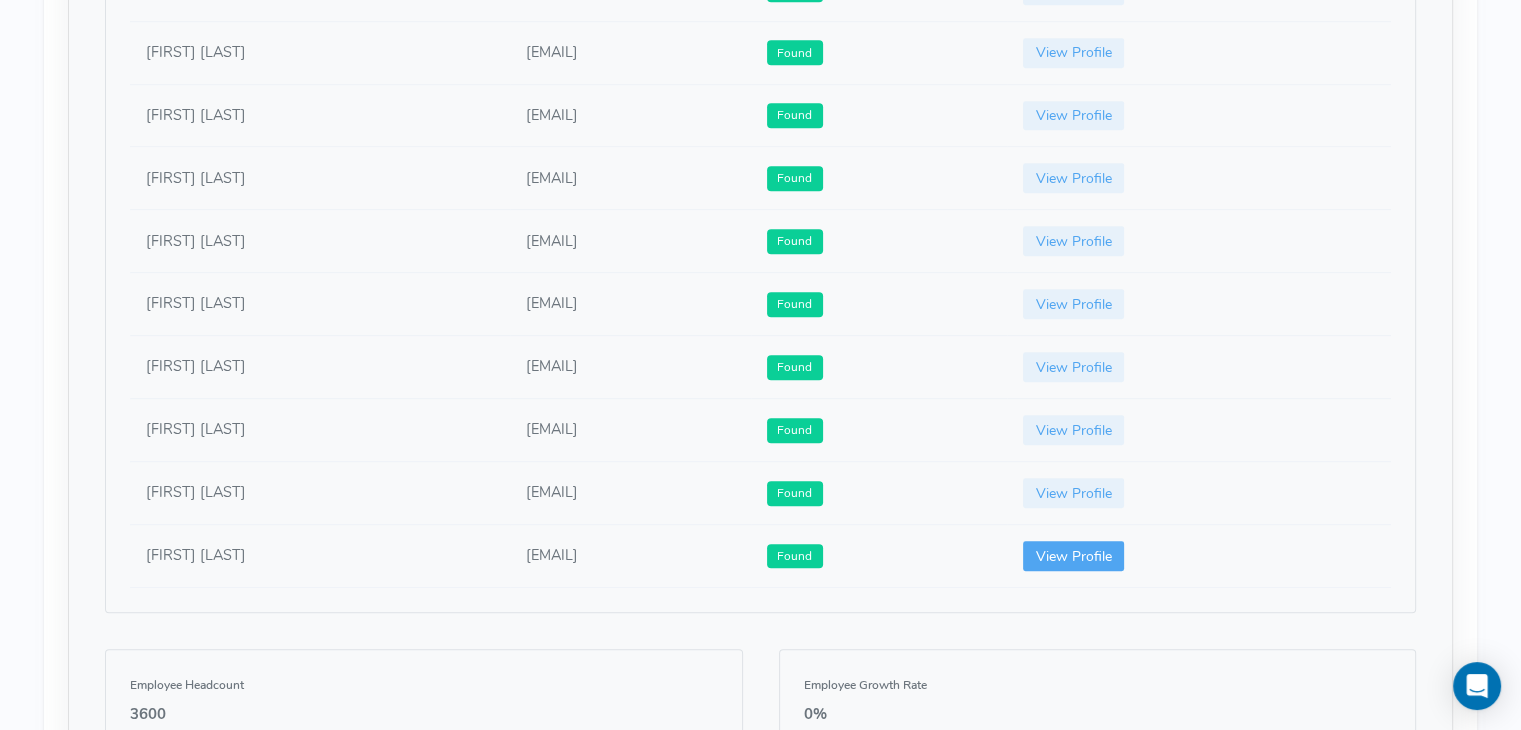 click on "View Profile" at bounding box center [1074, 556] 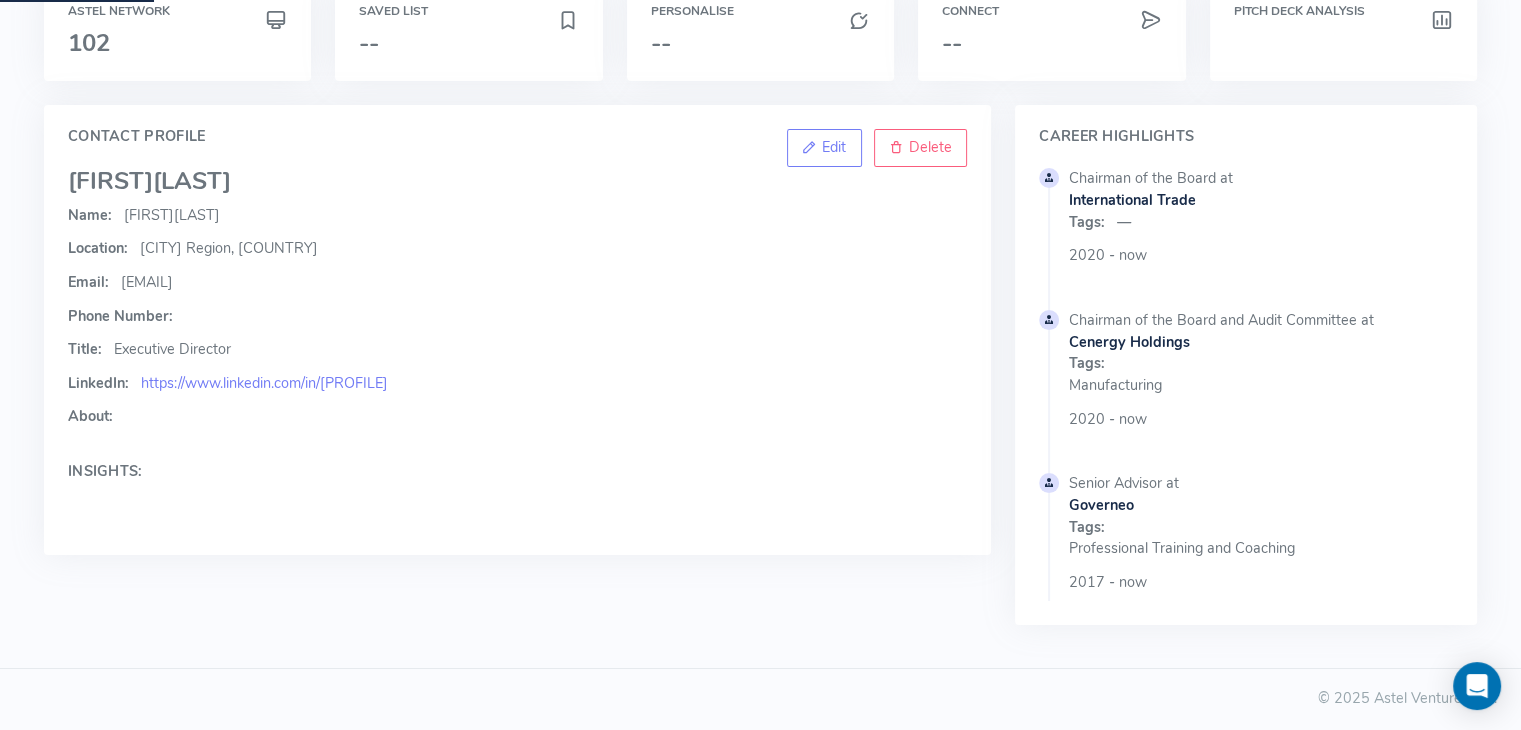 scroll, scrollTop: 0, scrollLeft: 0, axis: both 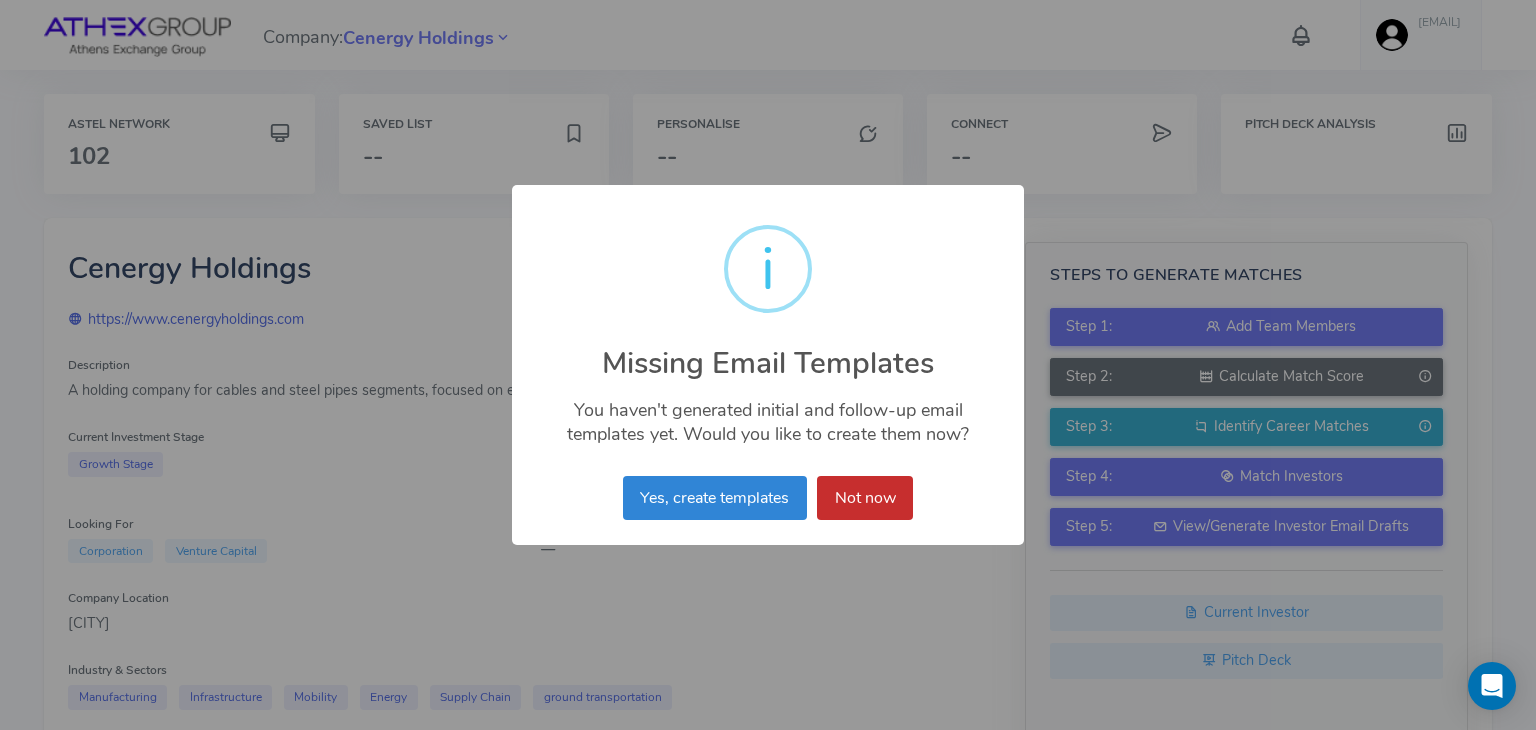 click on "Not now" at bounding box center [865, 498] 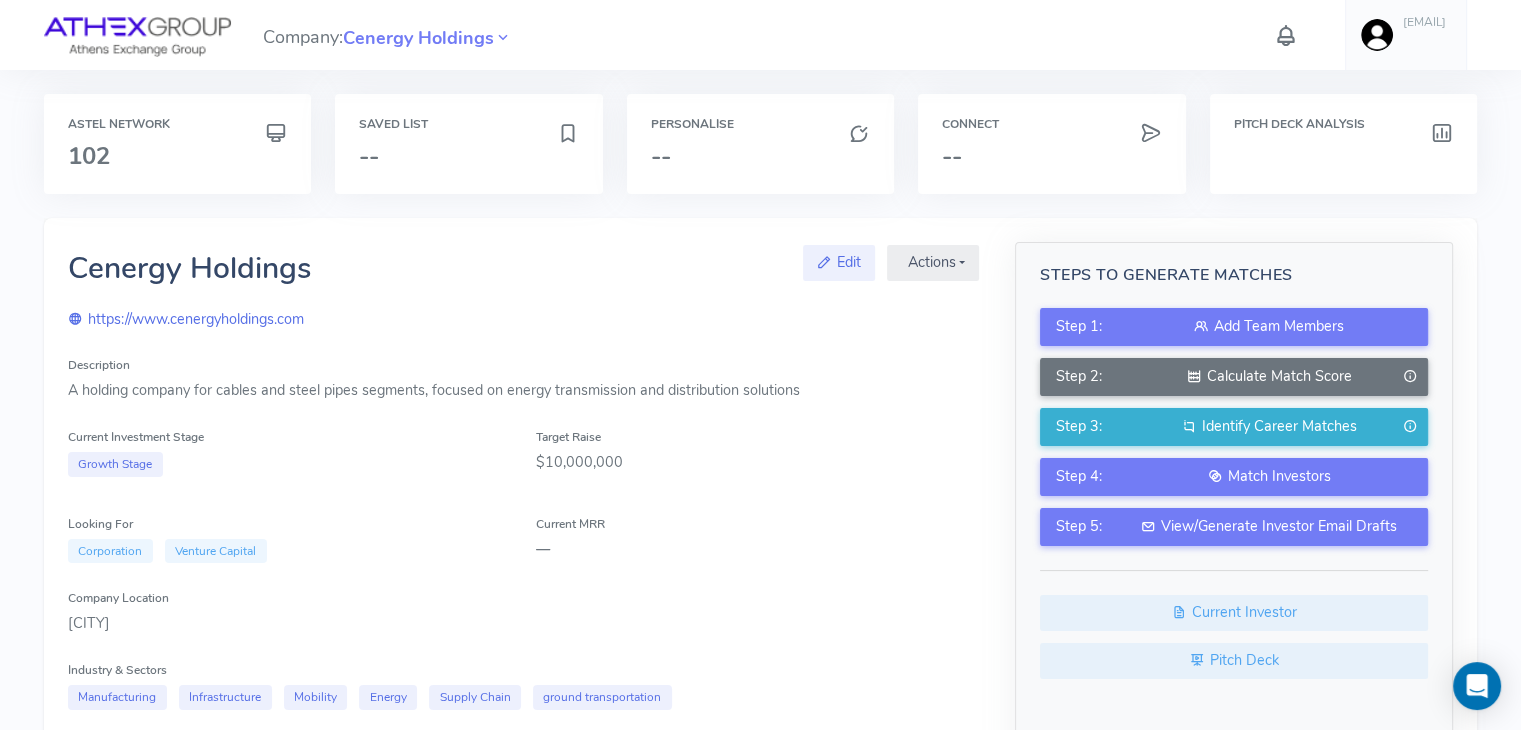 click on "A holding company for cables and steel pipes segments, focused on energy transmission and distribution solutions" at bounding box center [523, 391] 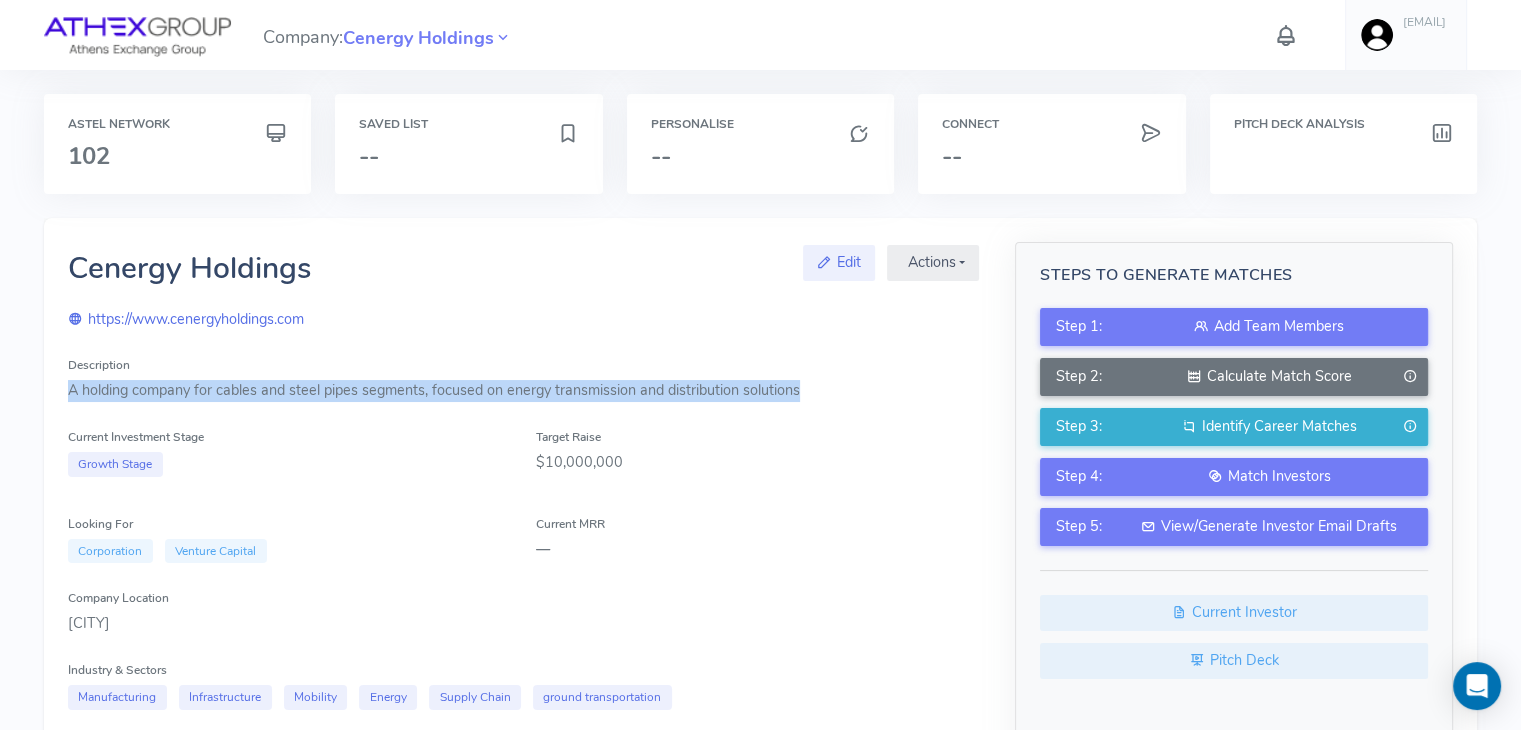 click on "A holding company for cables and steel pipes segments, focused on energy transmission and distribution solutions" at bounding box center [523, 391] 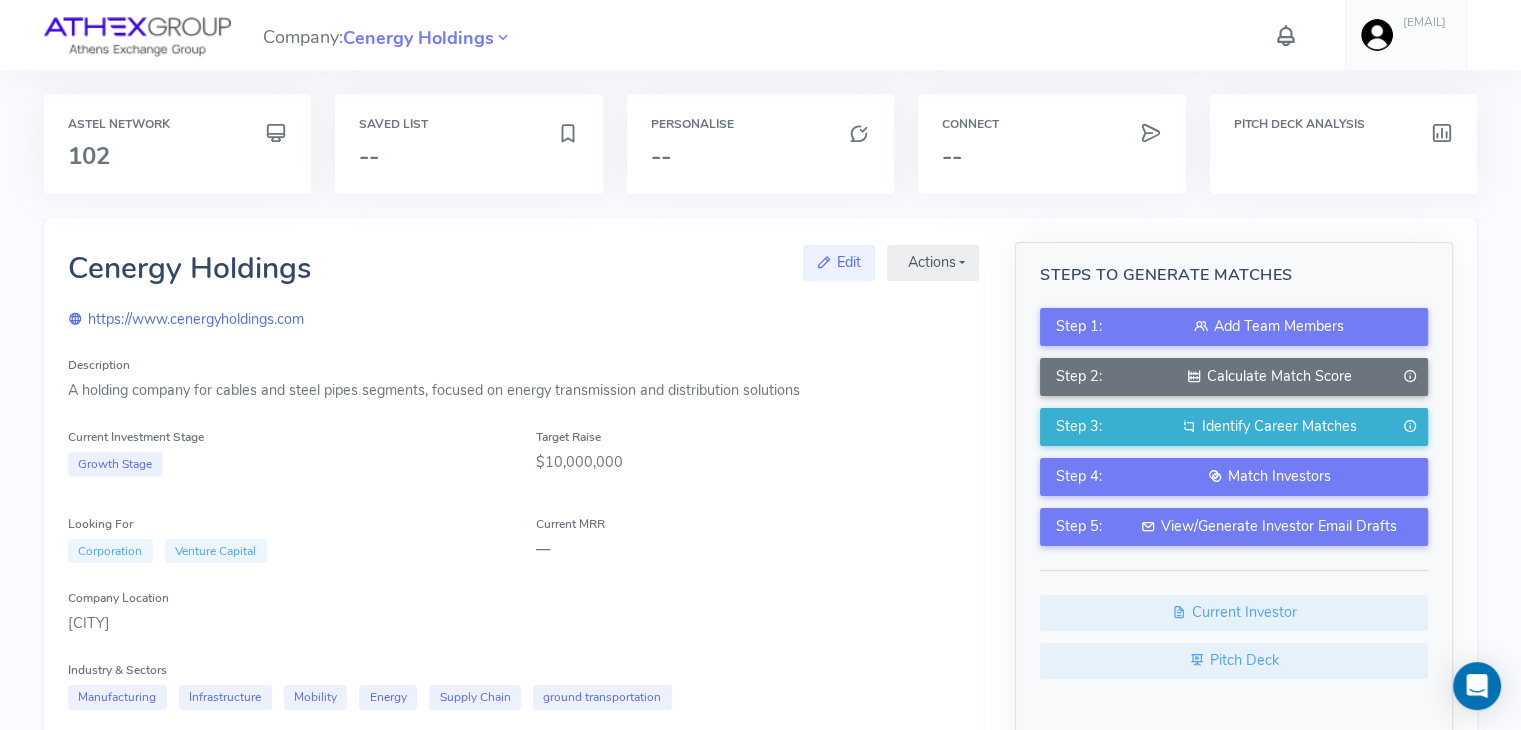 click on "[CITY]" 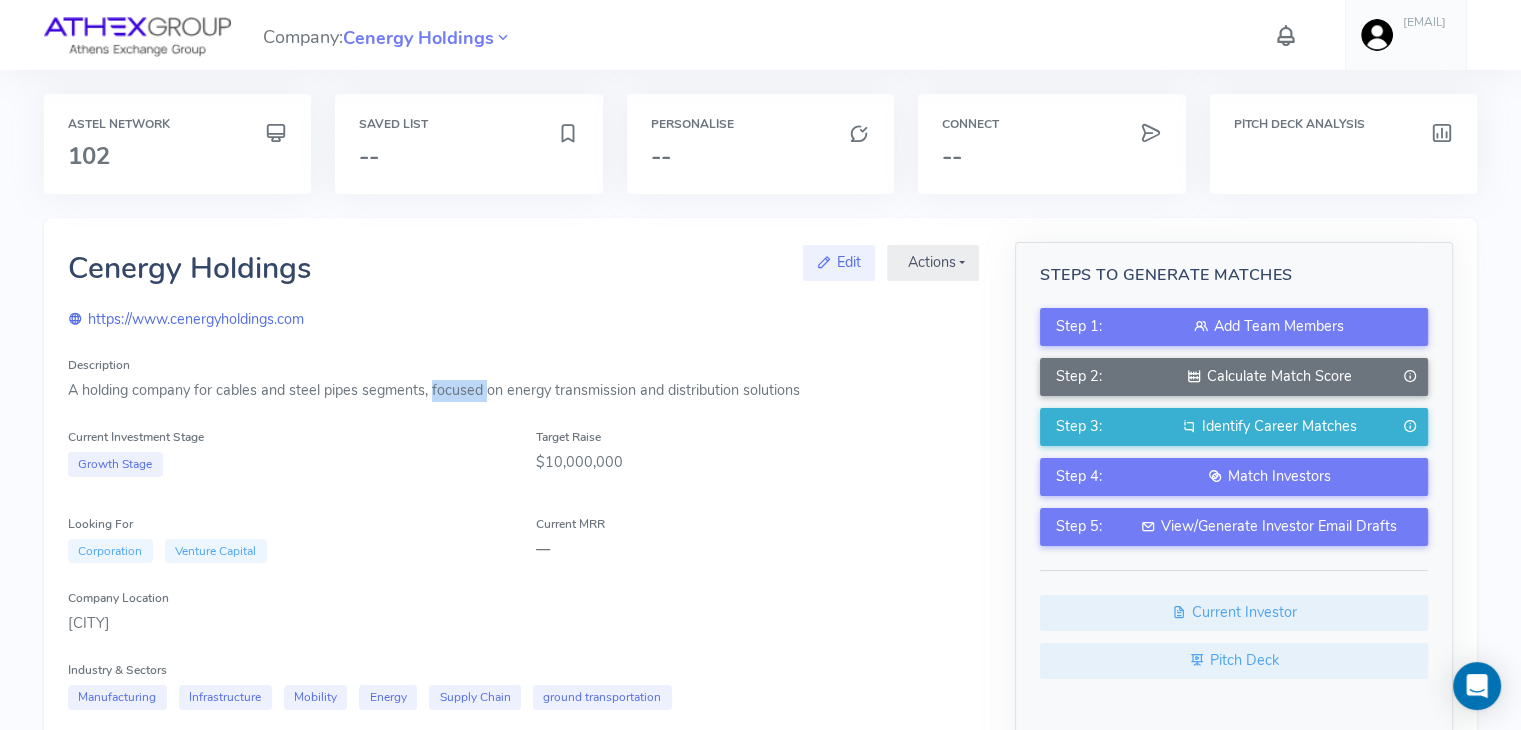 click on "A holding company for cables and steel pipes segments, focused on energy transmission and distribution solutions" at bounding box center [523, 391] 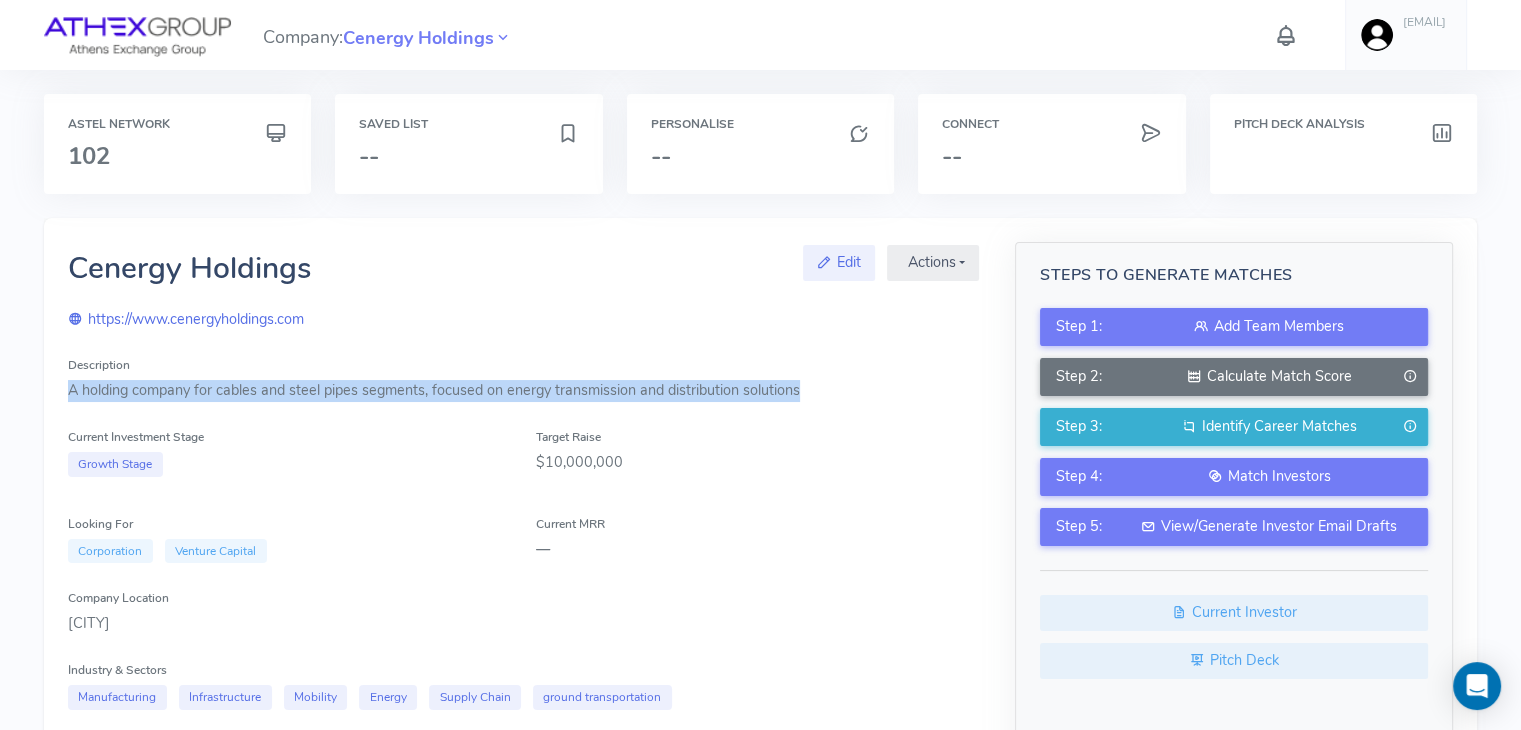 click on "A holding company for cables and steel pipes segments, focused on energy transmission and distribution solutions" at bounding box center (523, 391) 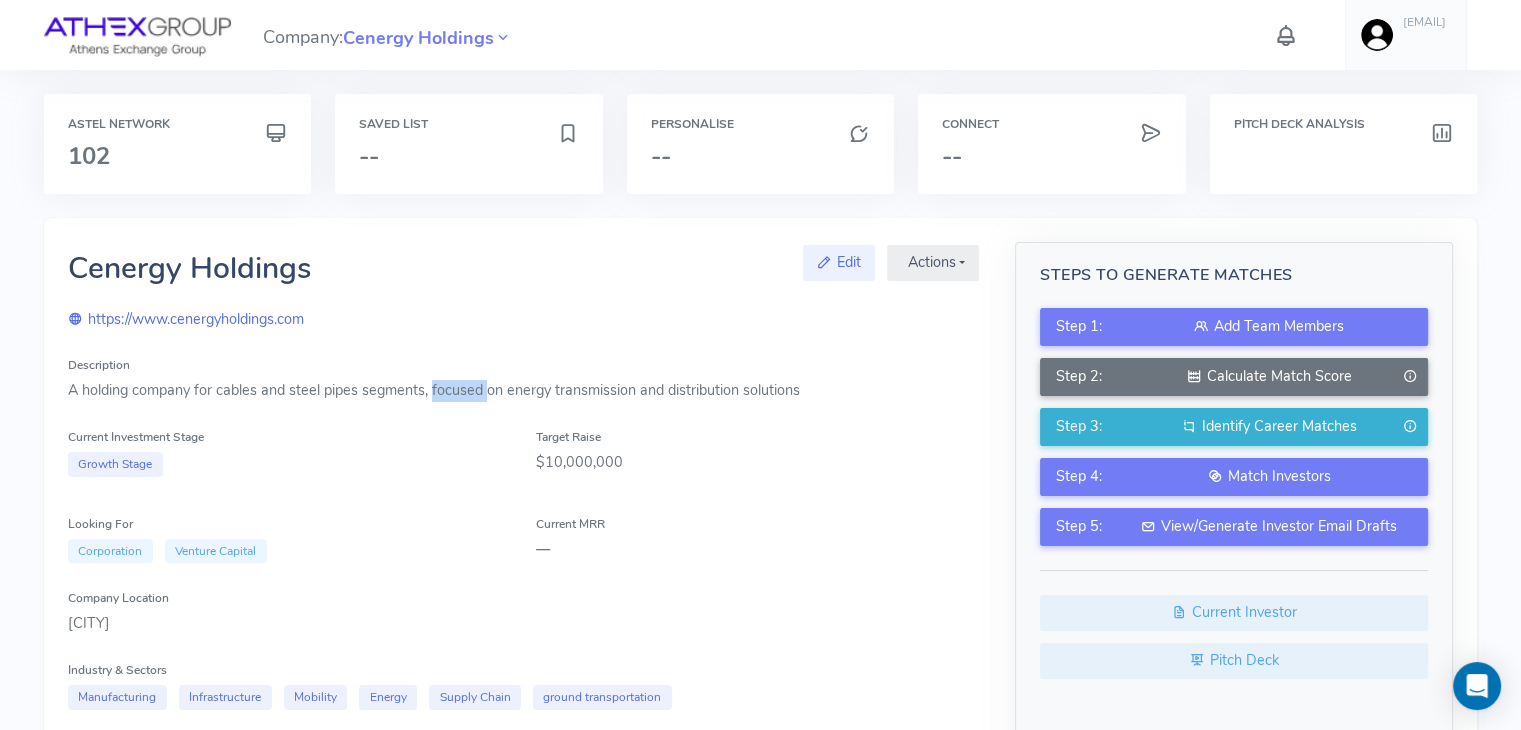 click on "A holding company for cables and steel pipes segments, focused on energy transmission and distribution solutions" at bounding box center (523, 391) 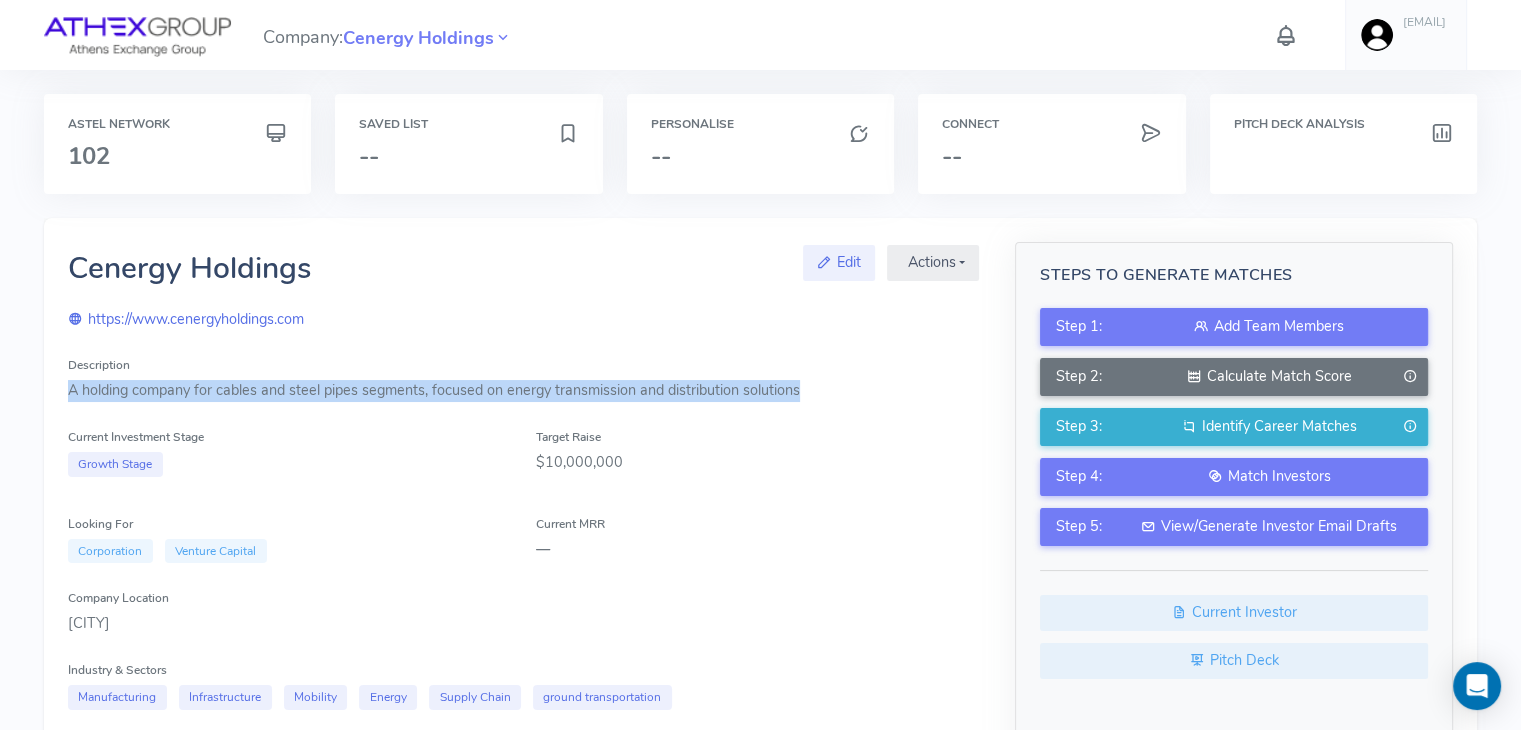 click on "A holding company for cables and steel pipes segments, focused on energy transmission and distribution solutions" at bounding box center [523, 391] 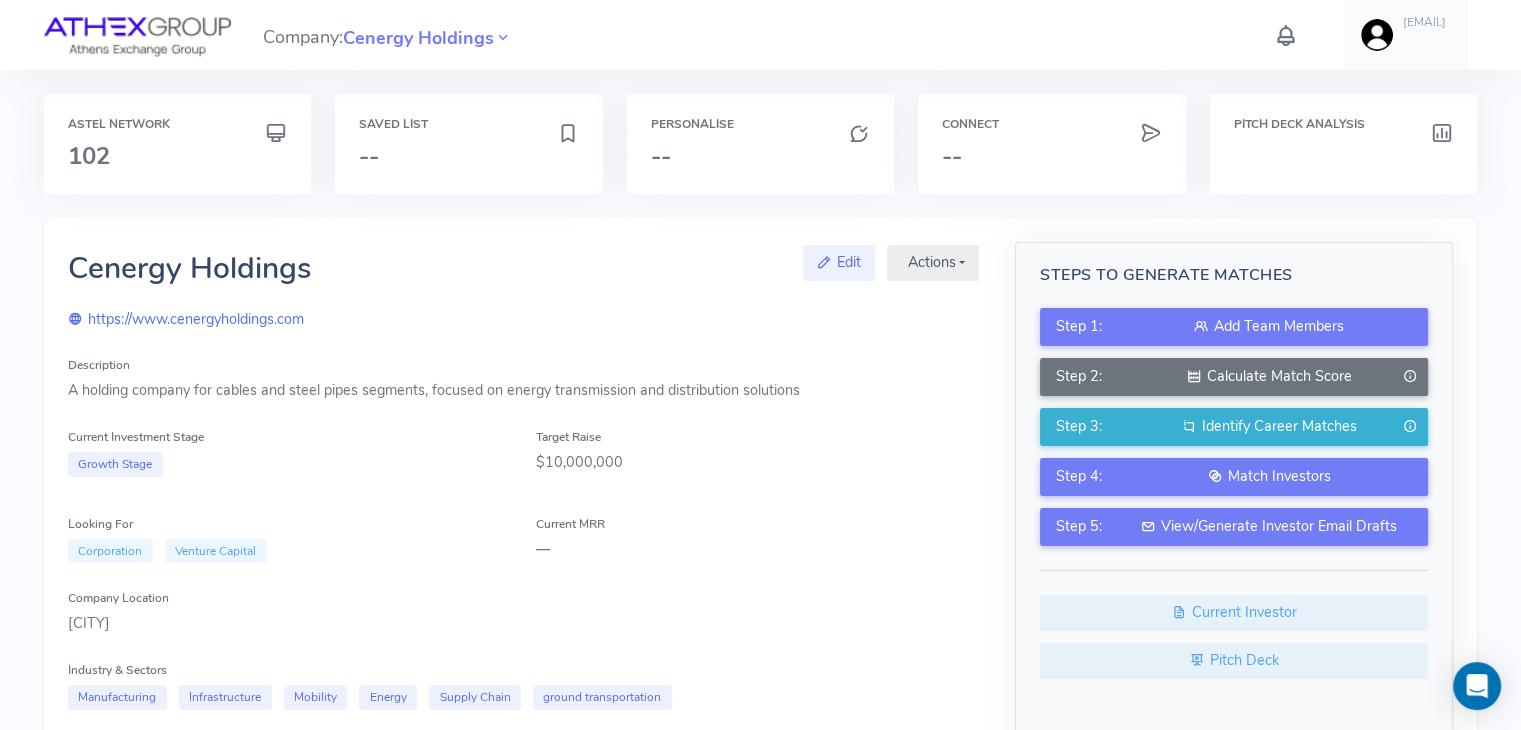 click on "A holding company for cables and steel pipes segments, focused on energy transmission and distribution solutions" at bounding box center (523, 391) 